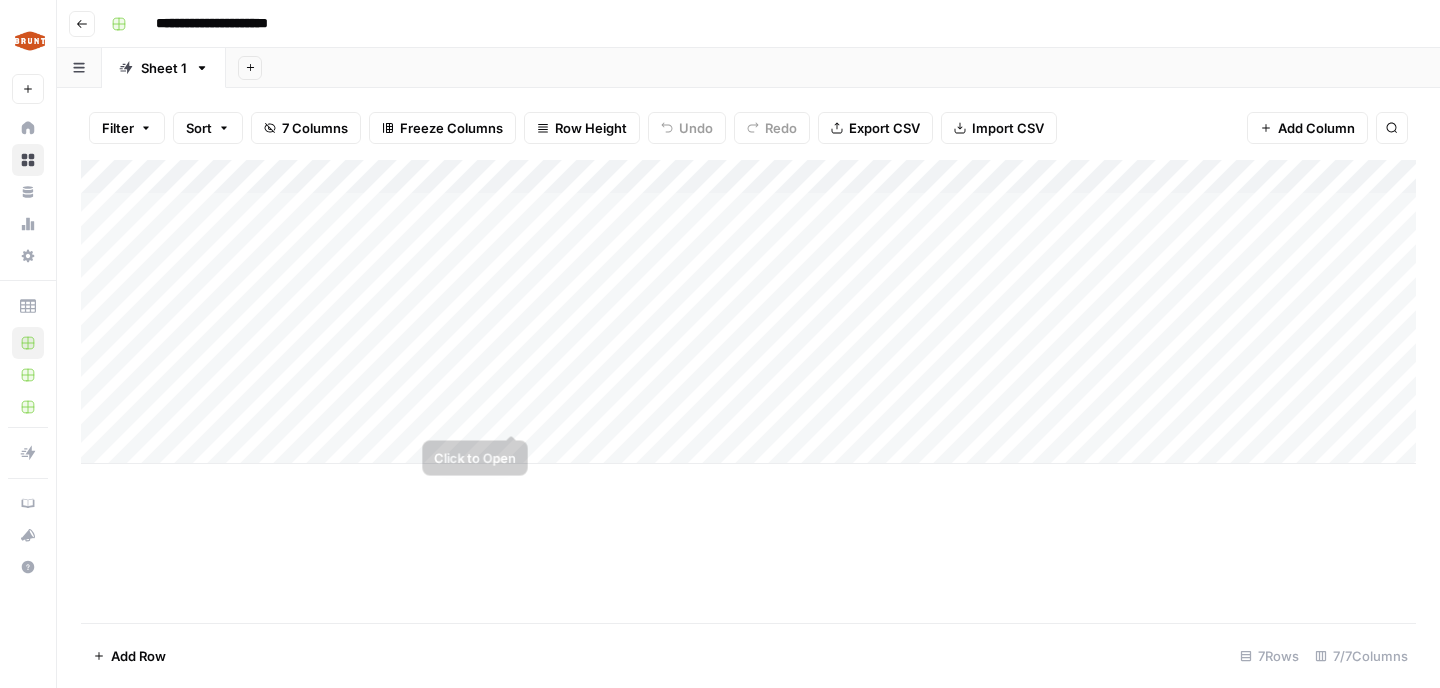 scroll, scrollTop: 0, scrollLeft: 0, axis: both 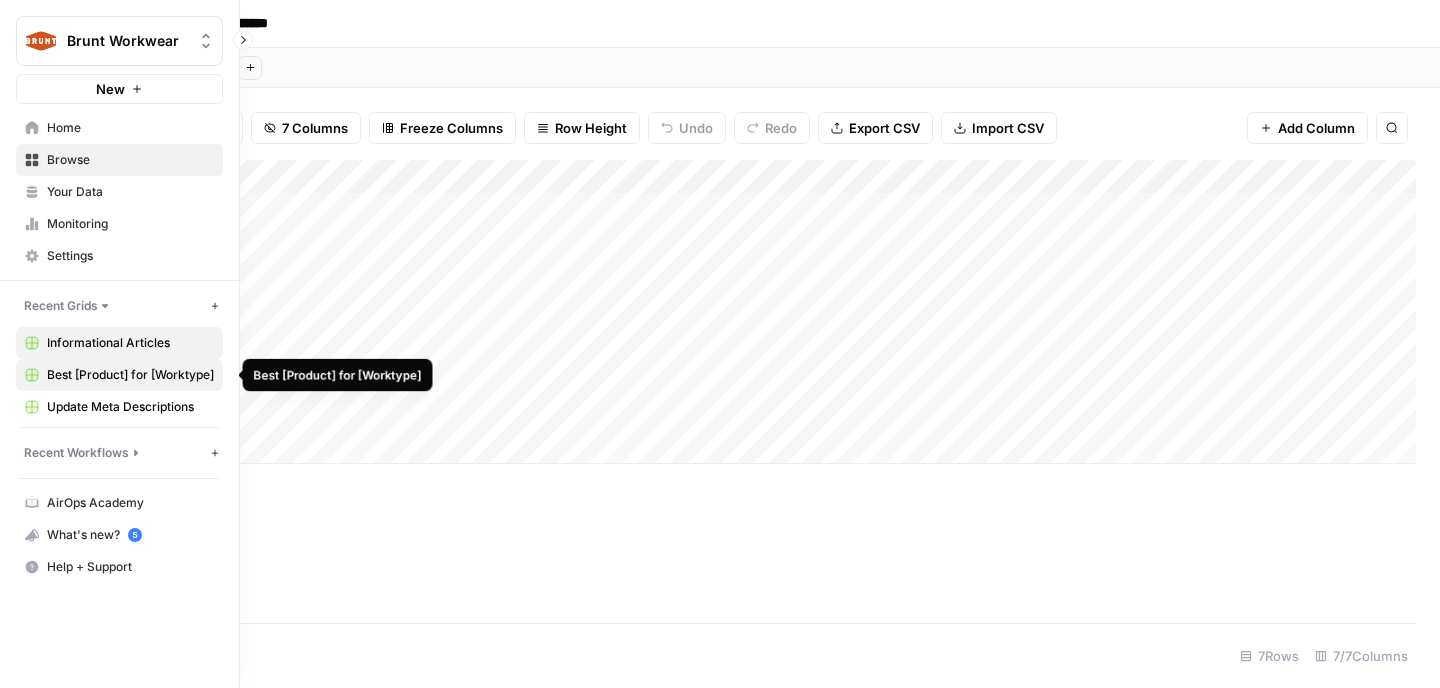 click on "Best [Product] for [Worktype]" at bounding box center (119, 375) 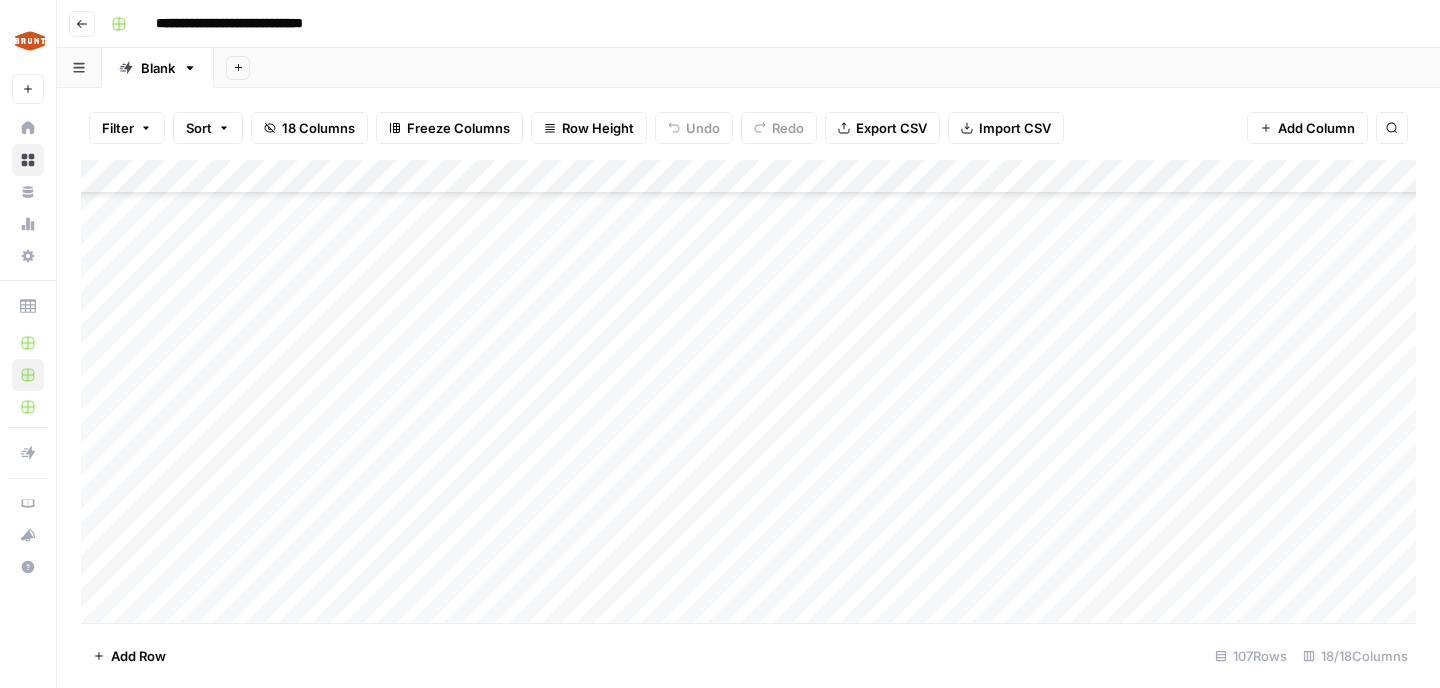 scroll, scrollTop: 3241, scrollLeft: 0, axis: vertical 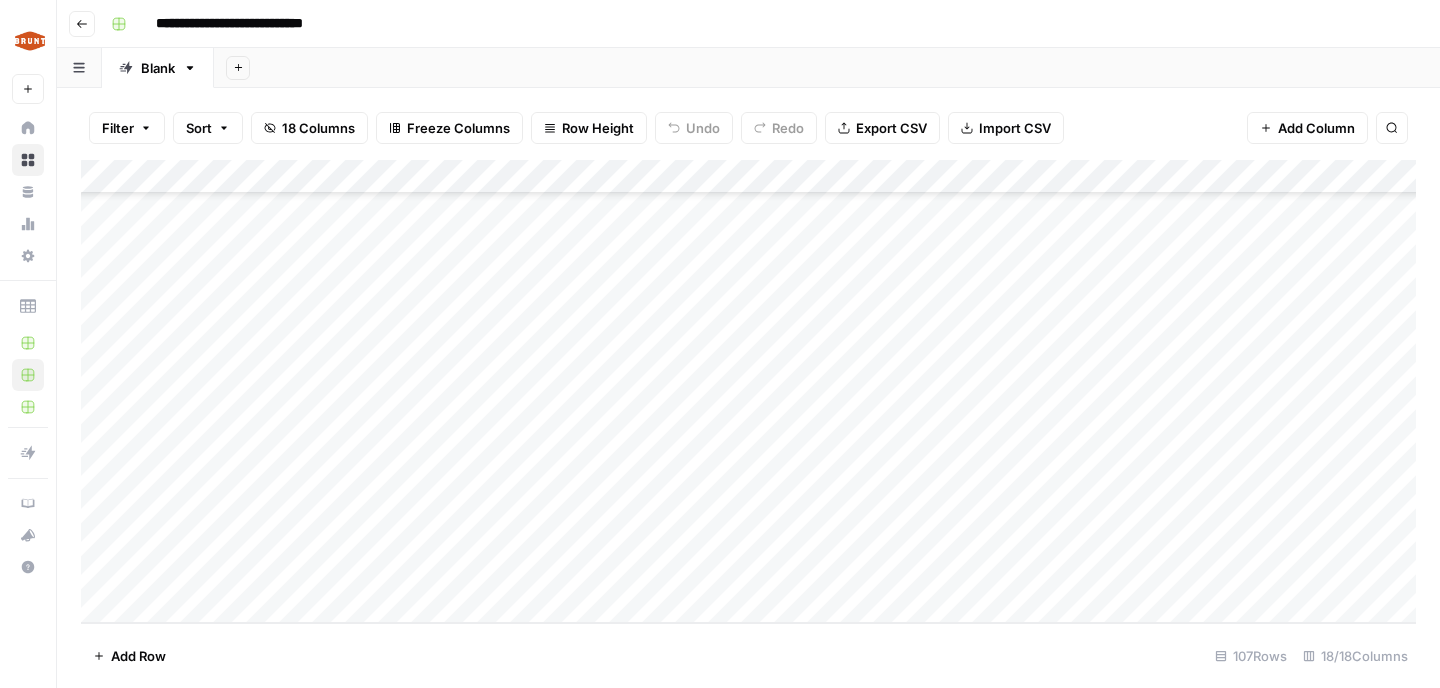 click on "Add Column" at bounding box center (748, 391) 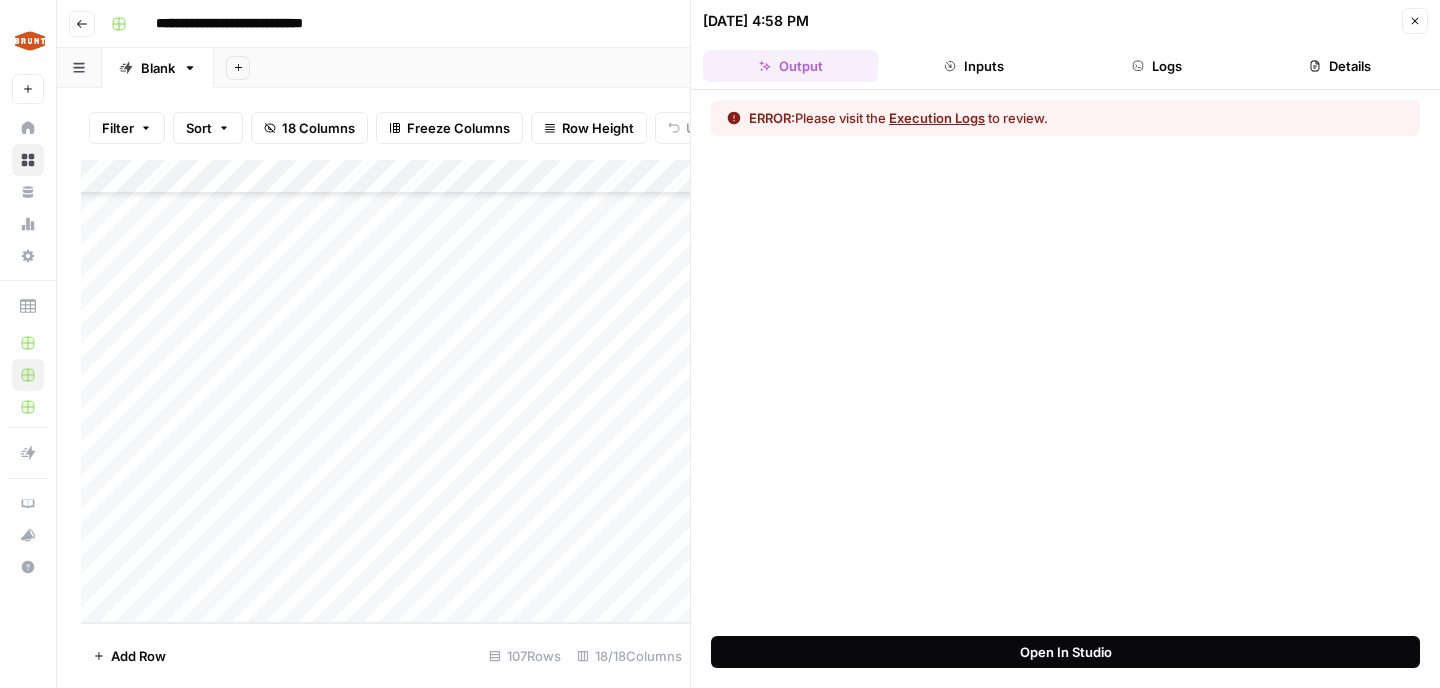 click on "Open In Studio" at bounding box center [1066, 652] 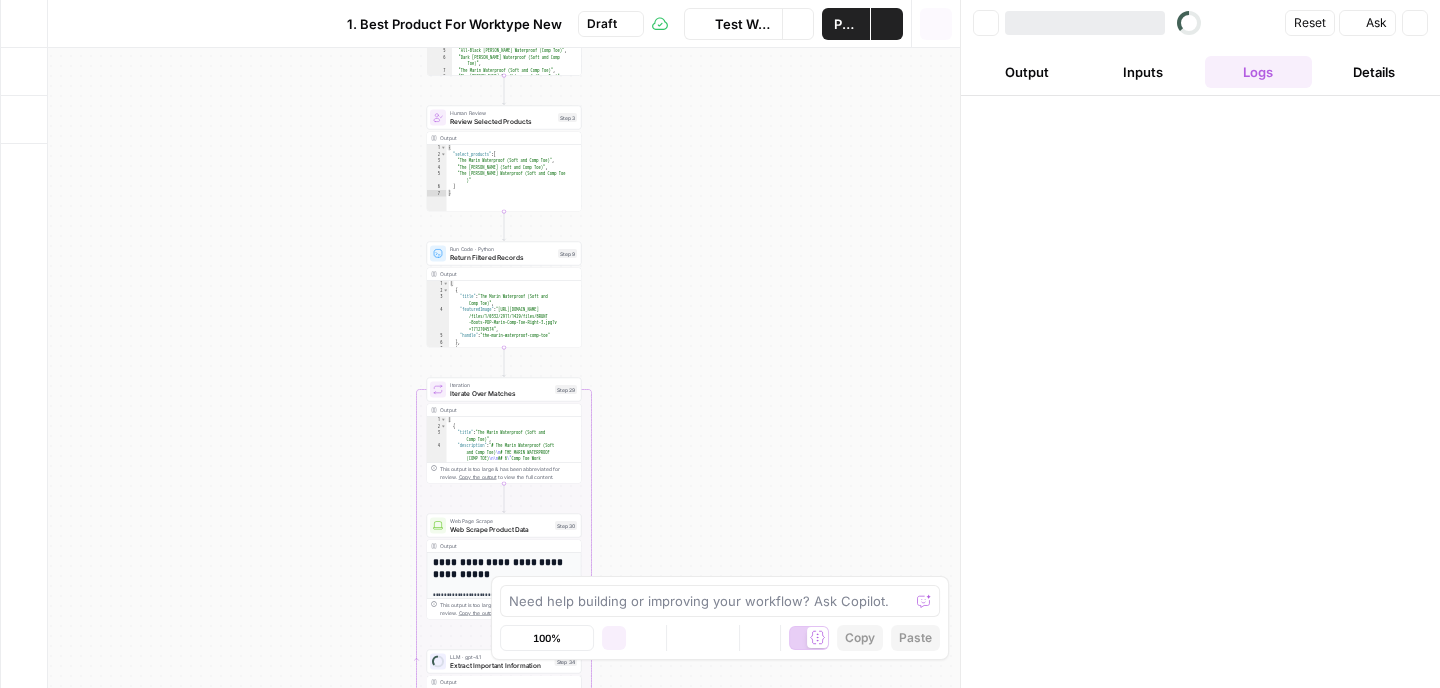 scroll, scrollTop: 0, scrollLeft: 0, axis: both 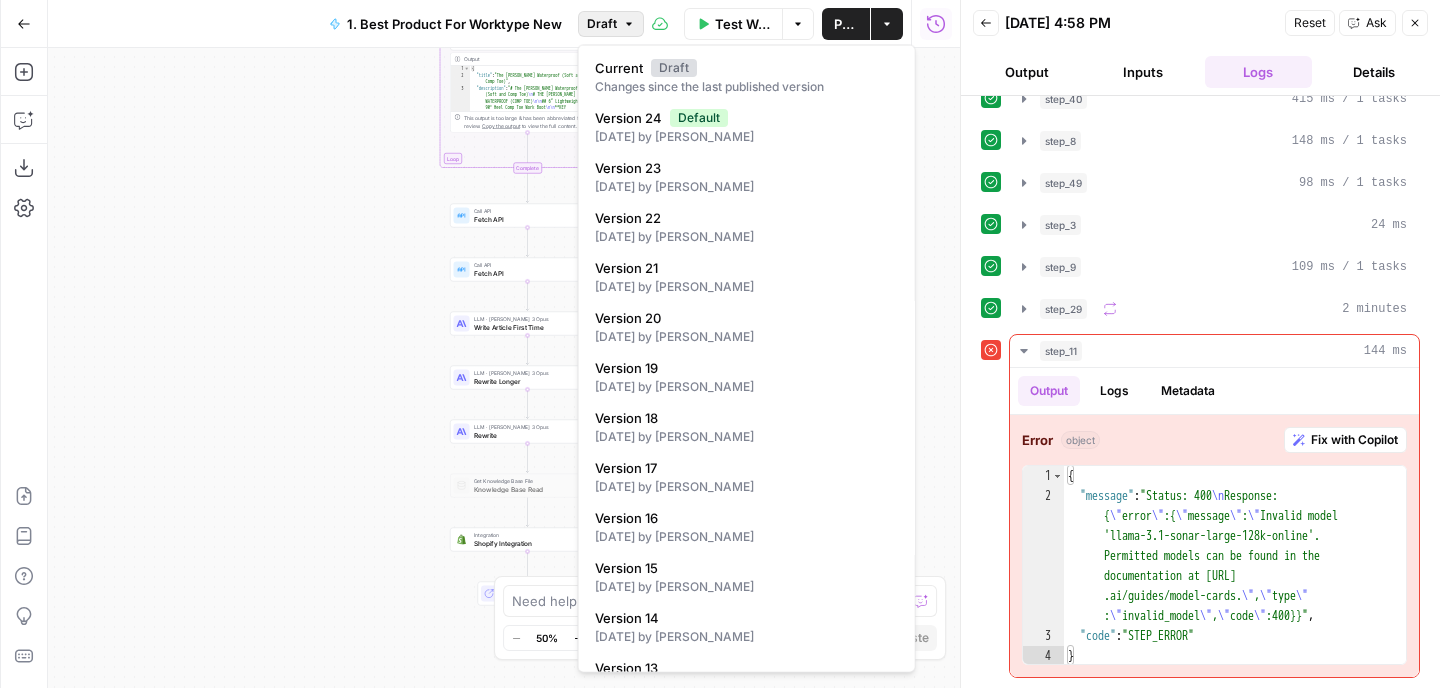 click on "Draft" at bounding box center [611, 24] 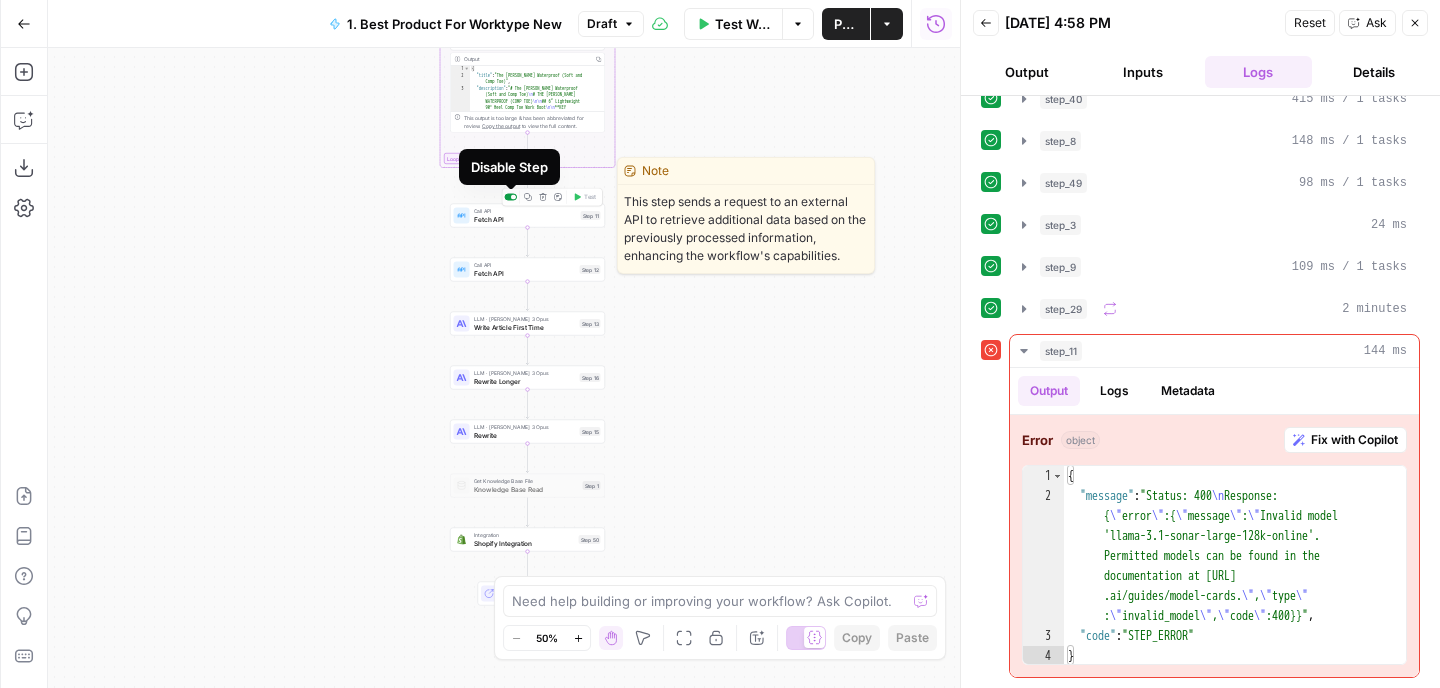 click at bounding box center (513, 197) 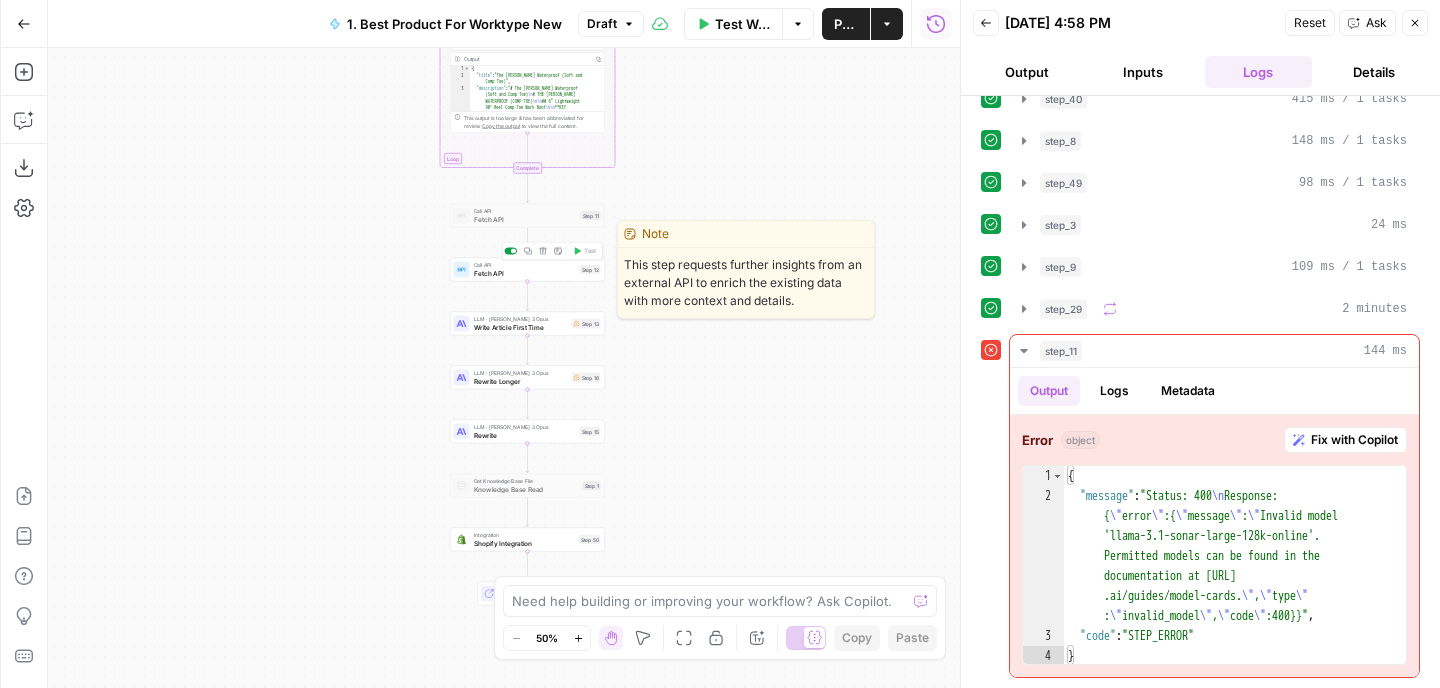 click at bounding box center [513, 251] 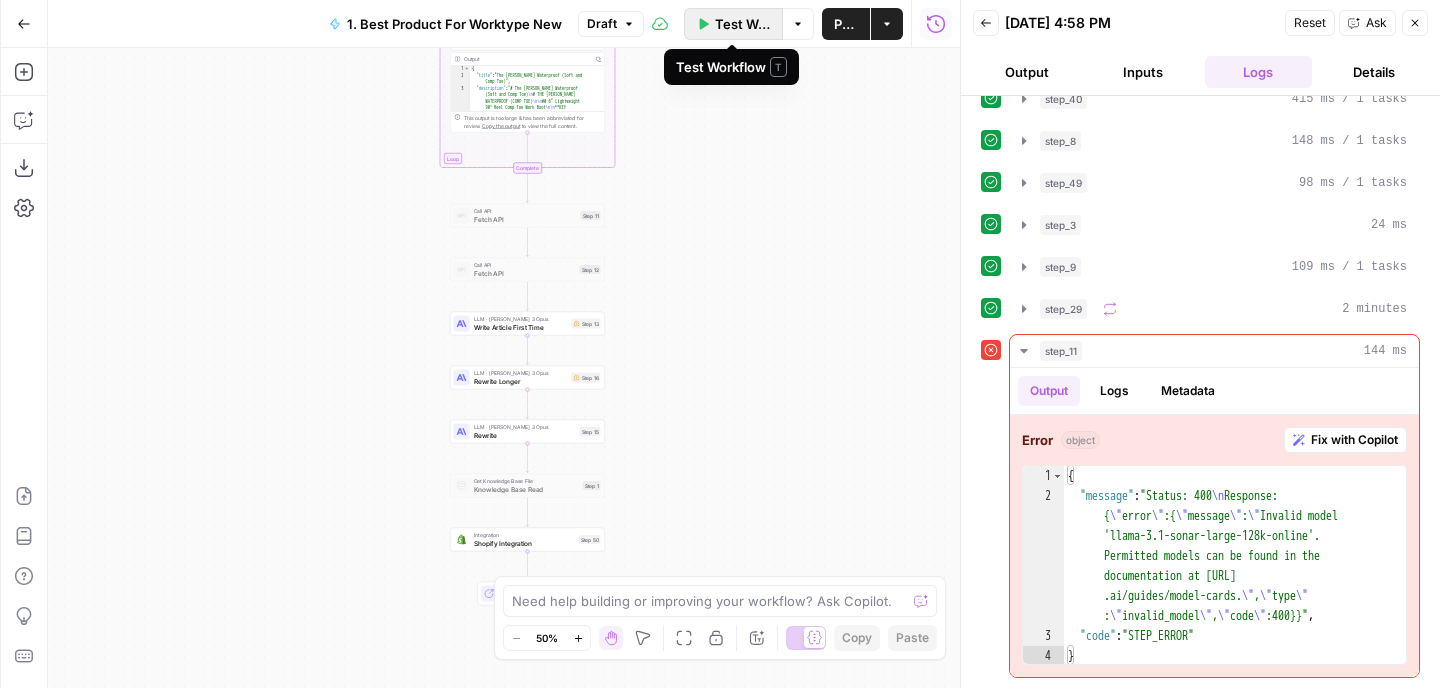 click on "Test Workflow" at bounding box center [743, 24] 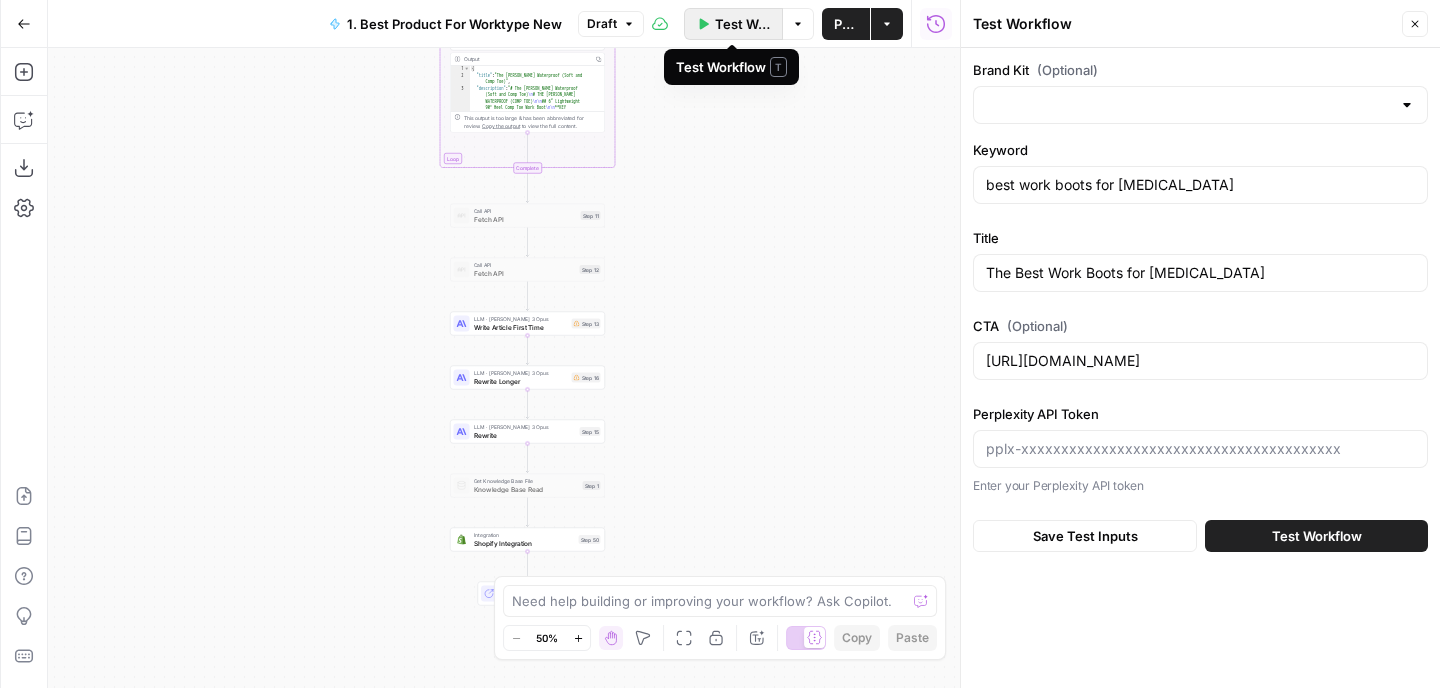 type on "BRUNT Workwear" 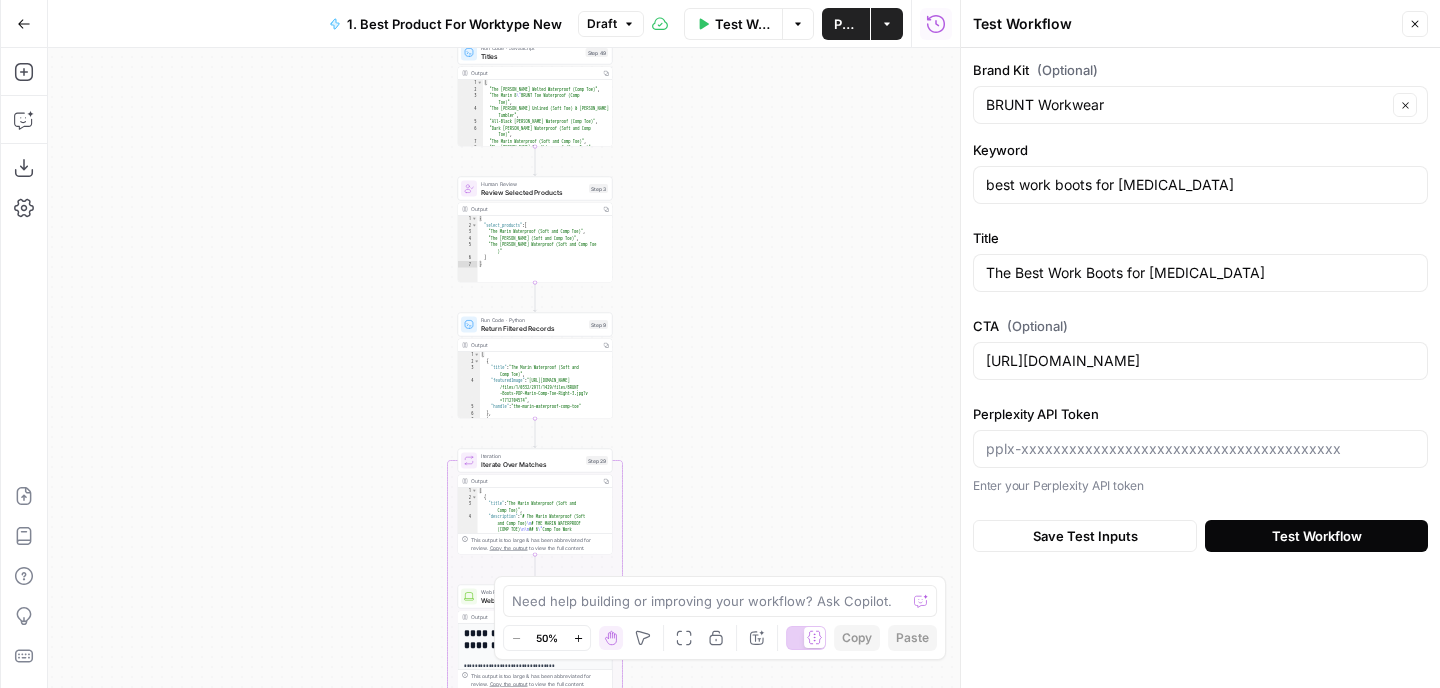 click on "Test Workflow" at bounding box center (1316, 536) 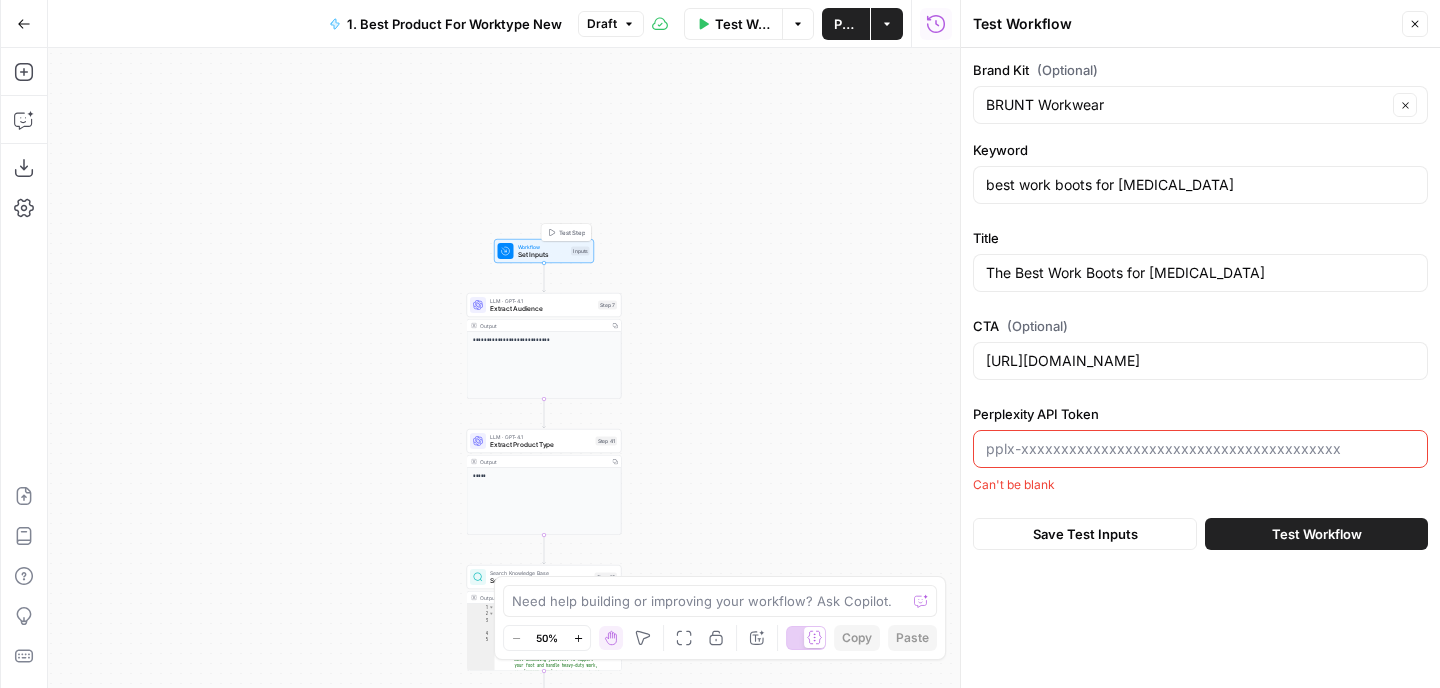 click on "Set Inputs" at bounding box center [543, 255] 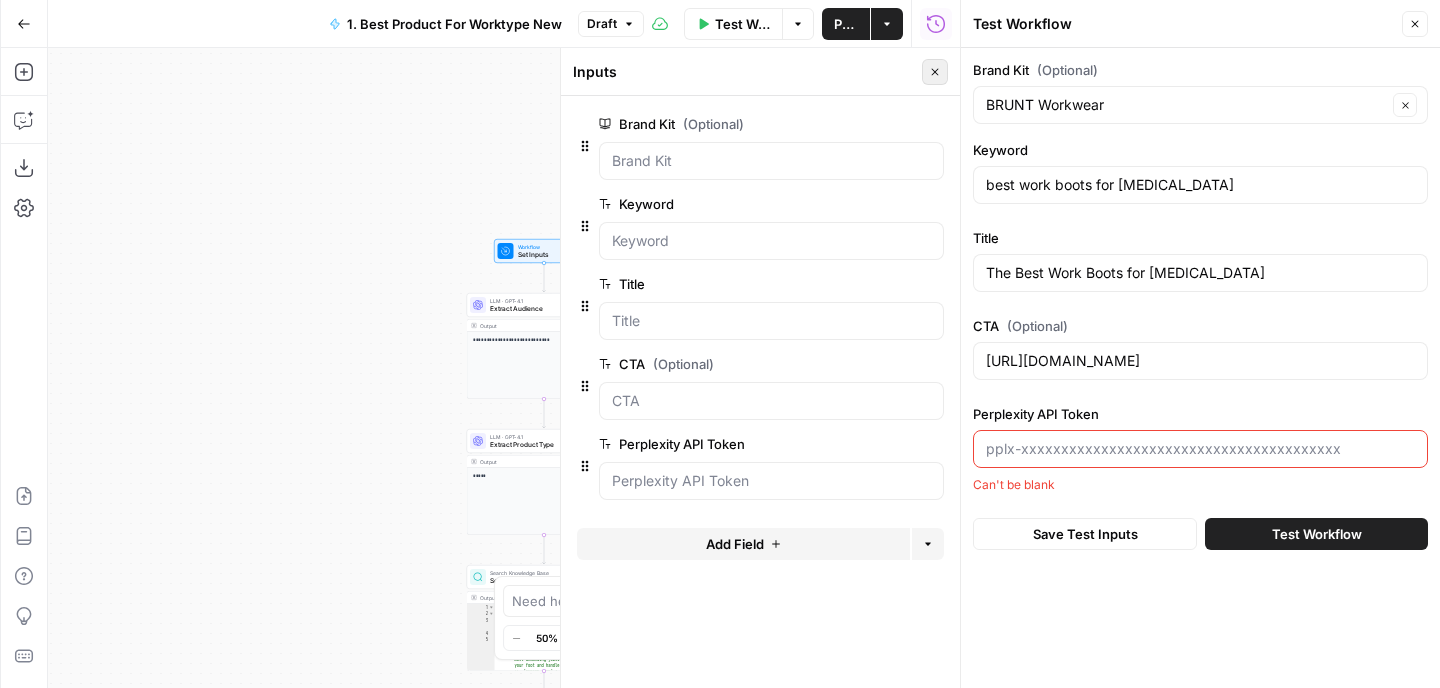click on "Close" at bounding box center (935, 72) 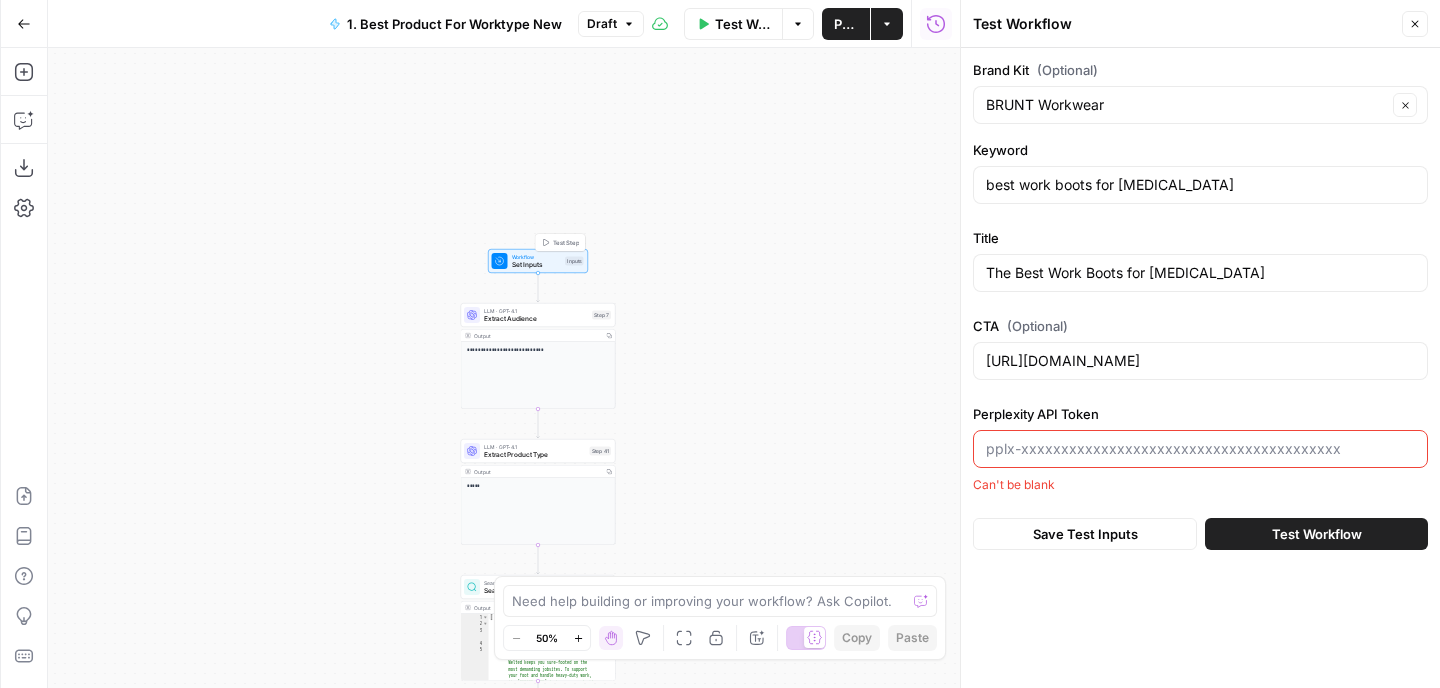 click on "Workflow Set Inputs Inputs Test Step" at bounding box center [538, 261] 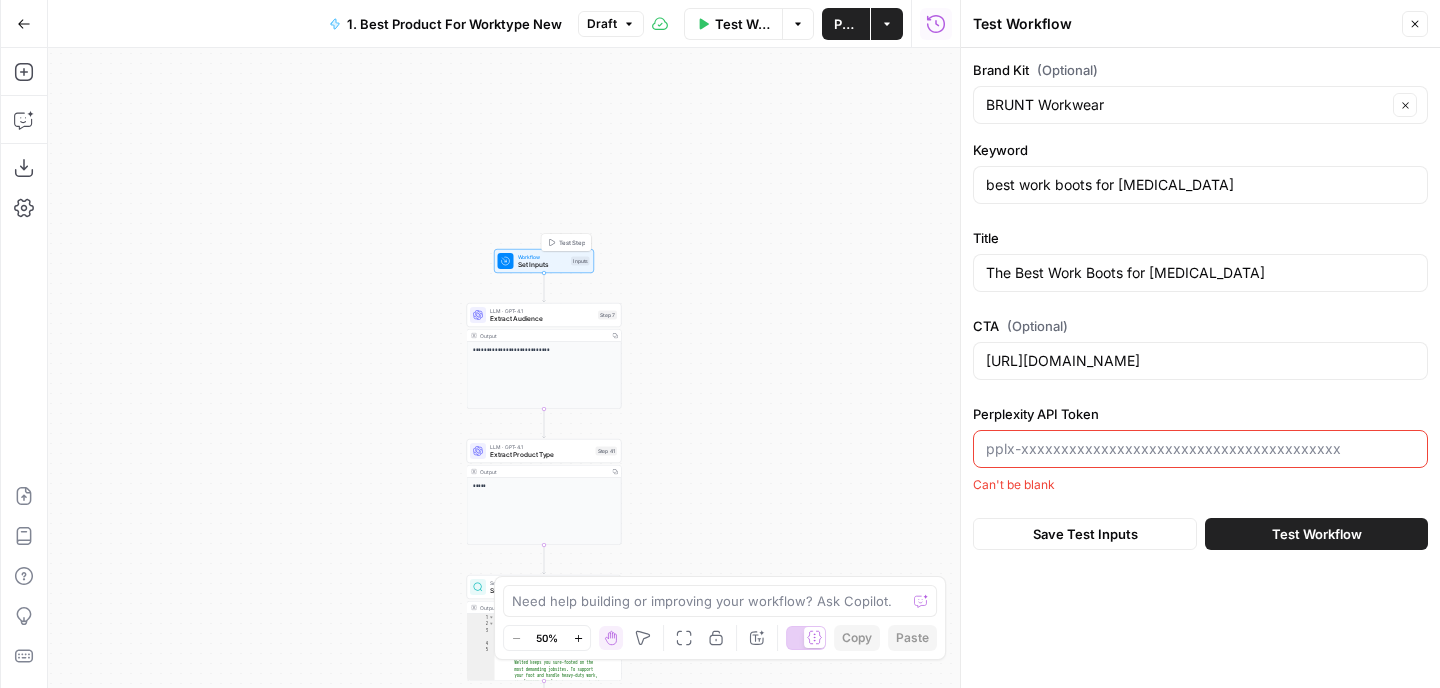 click on "Workflow Set Inputs Inputs Test Step" at bounding box center [544, 261] 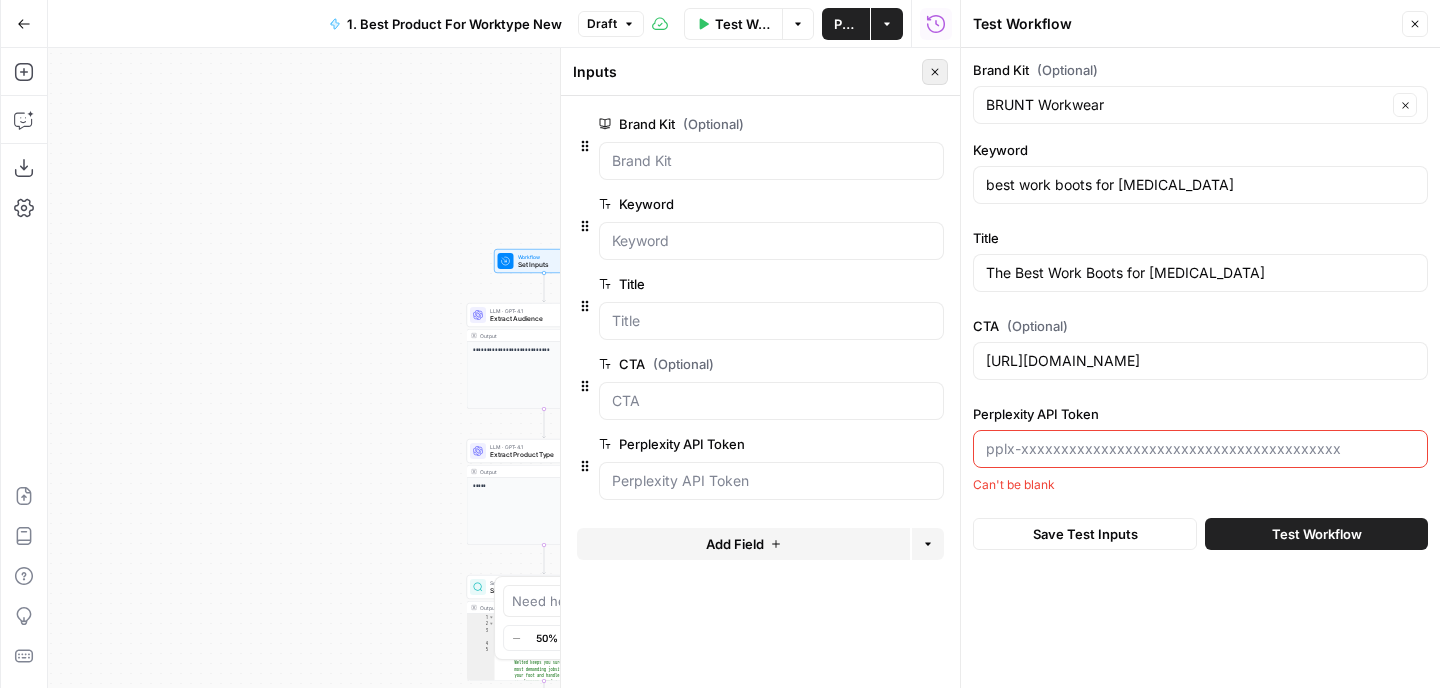 click on "Close" at bounding box center [935, 72] 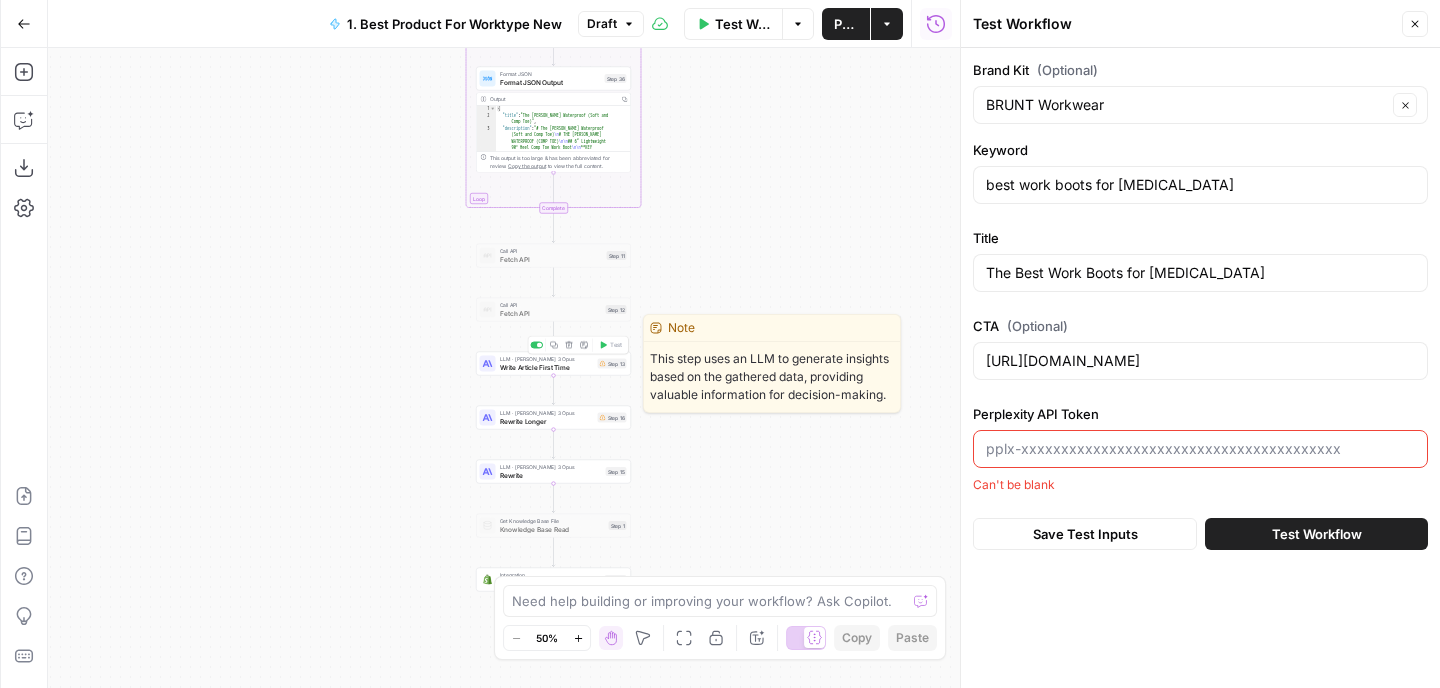 click on "LLM · Claude 3 Opus Write Article First Time Step 13 Copy step Delete step Edit Note Test" at bounding box center (553, 364) 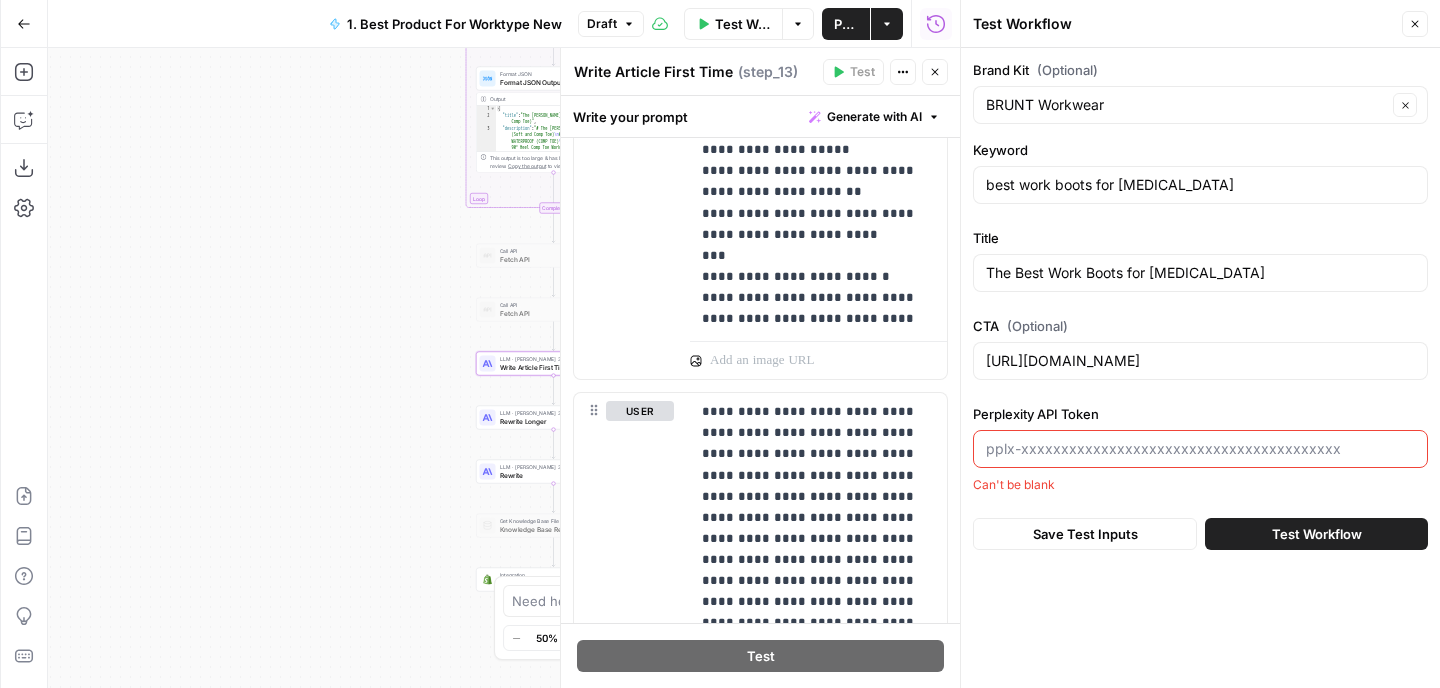 scroll, scrollTop: 6749, scrollLeft: 0, axis: vertical 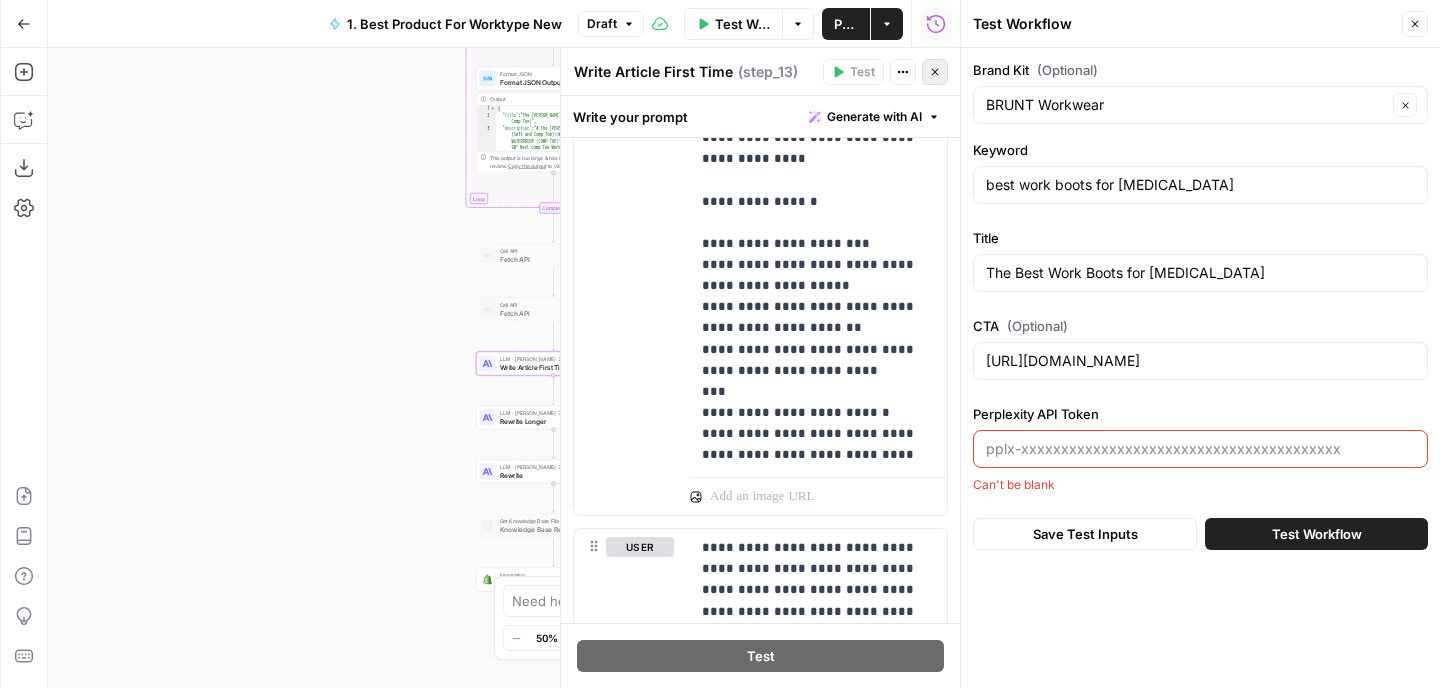 click 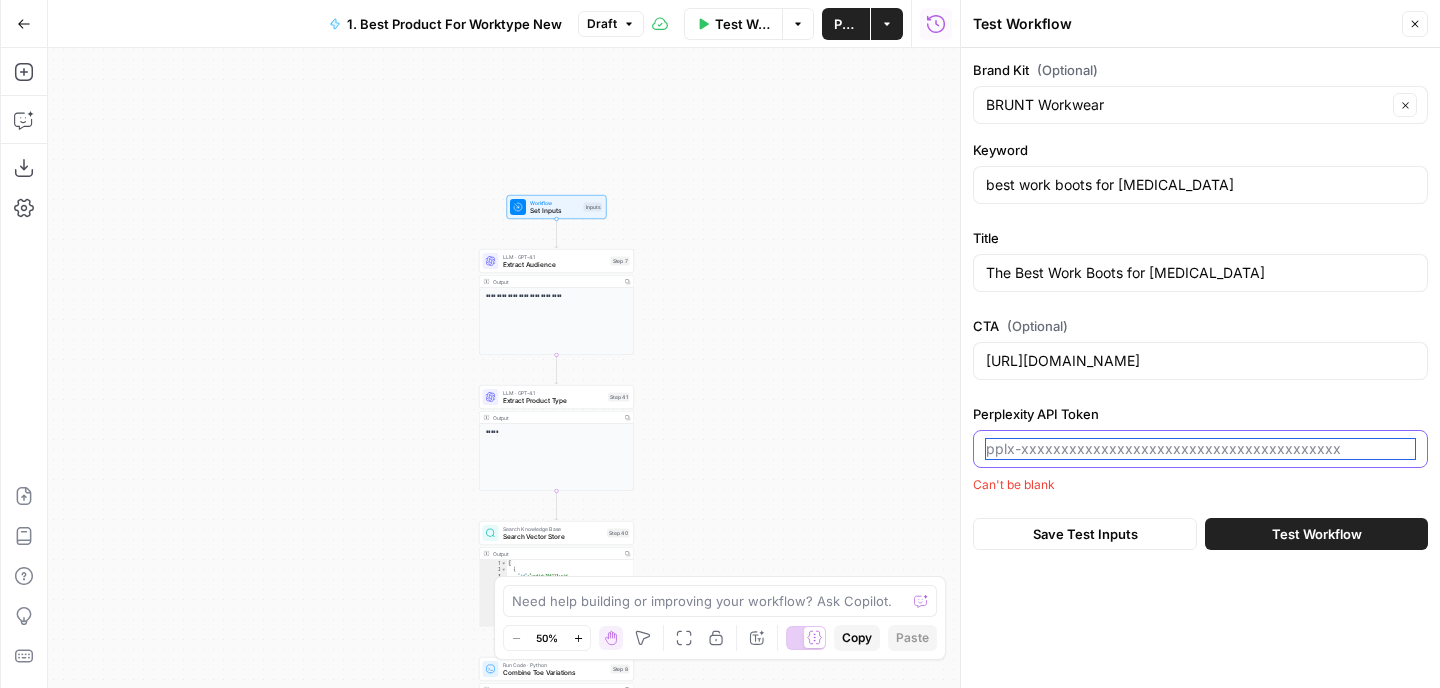 click on "Perplexity API Token" at bounding box center (1200, 449) 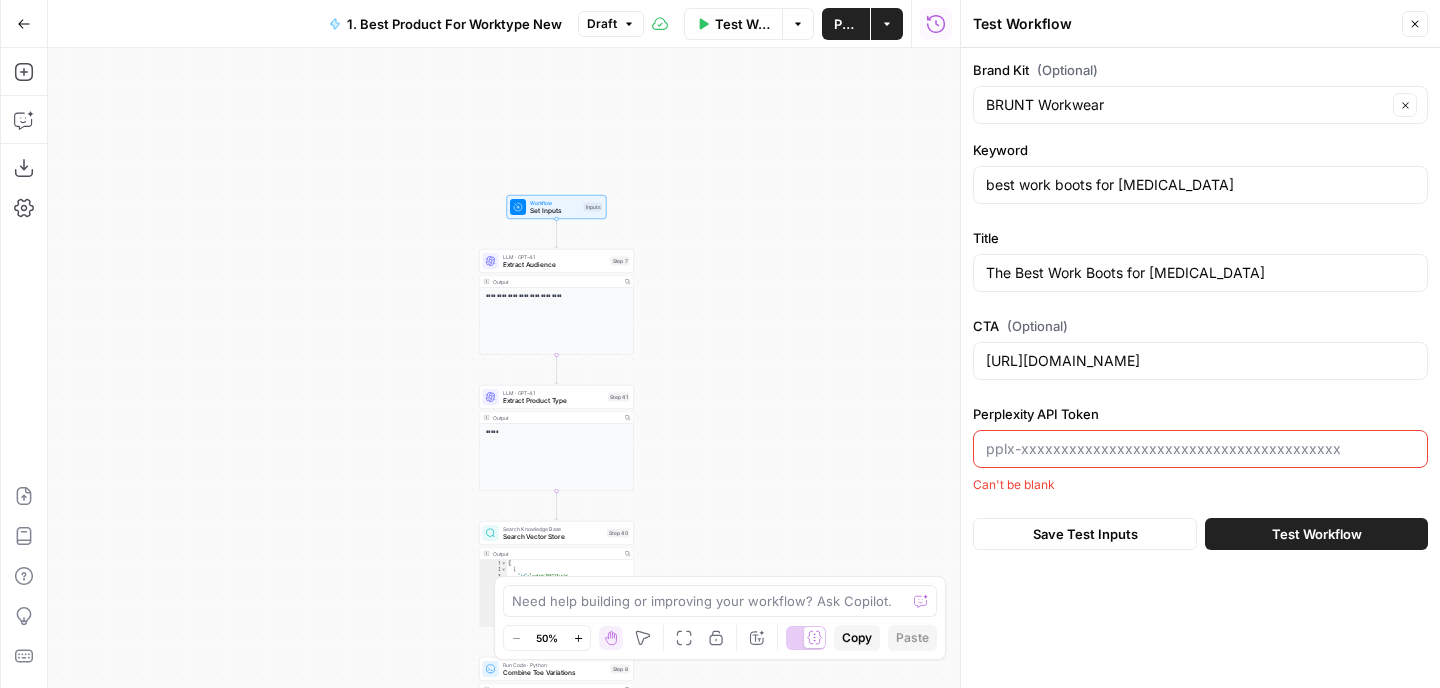 click on "Perplexity API Token" at bounding box center (1200, 414) 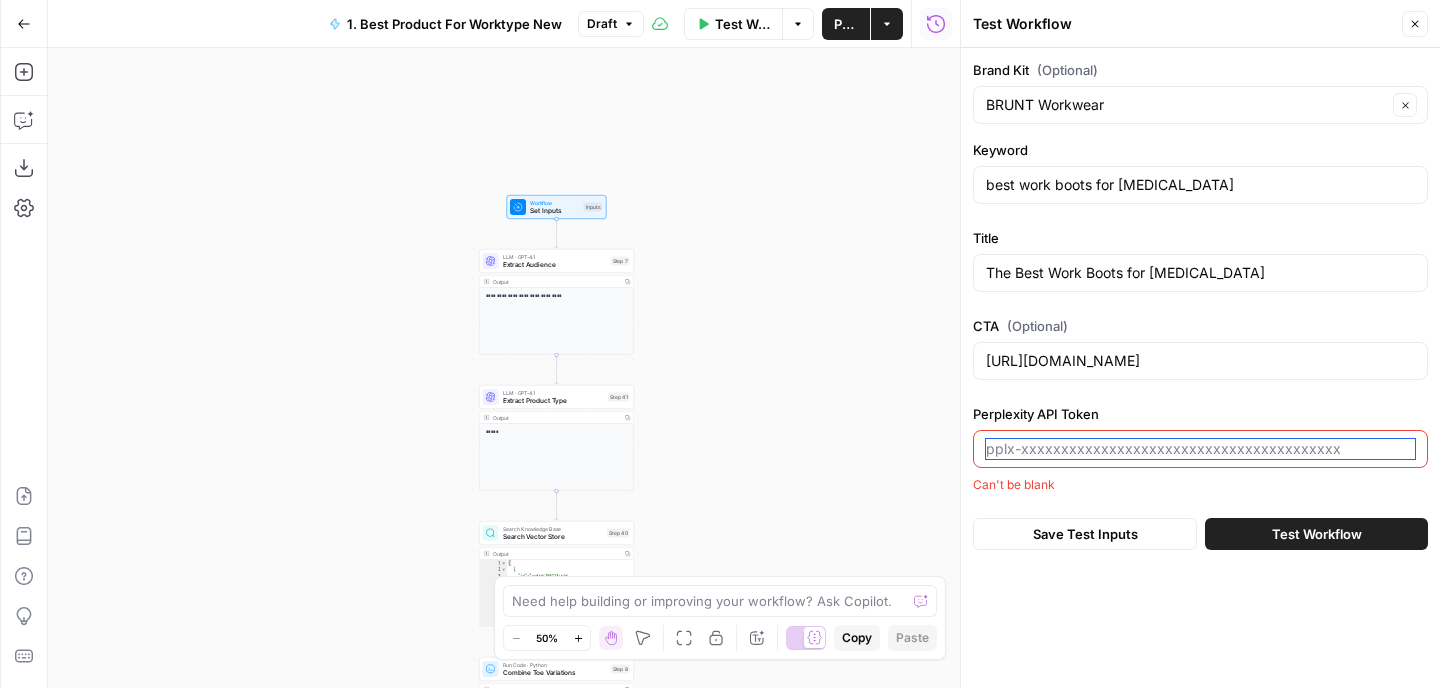 click on "Perplexity API Token" at bounding box center [1200, 449] 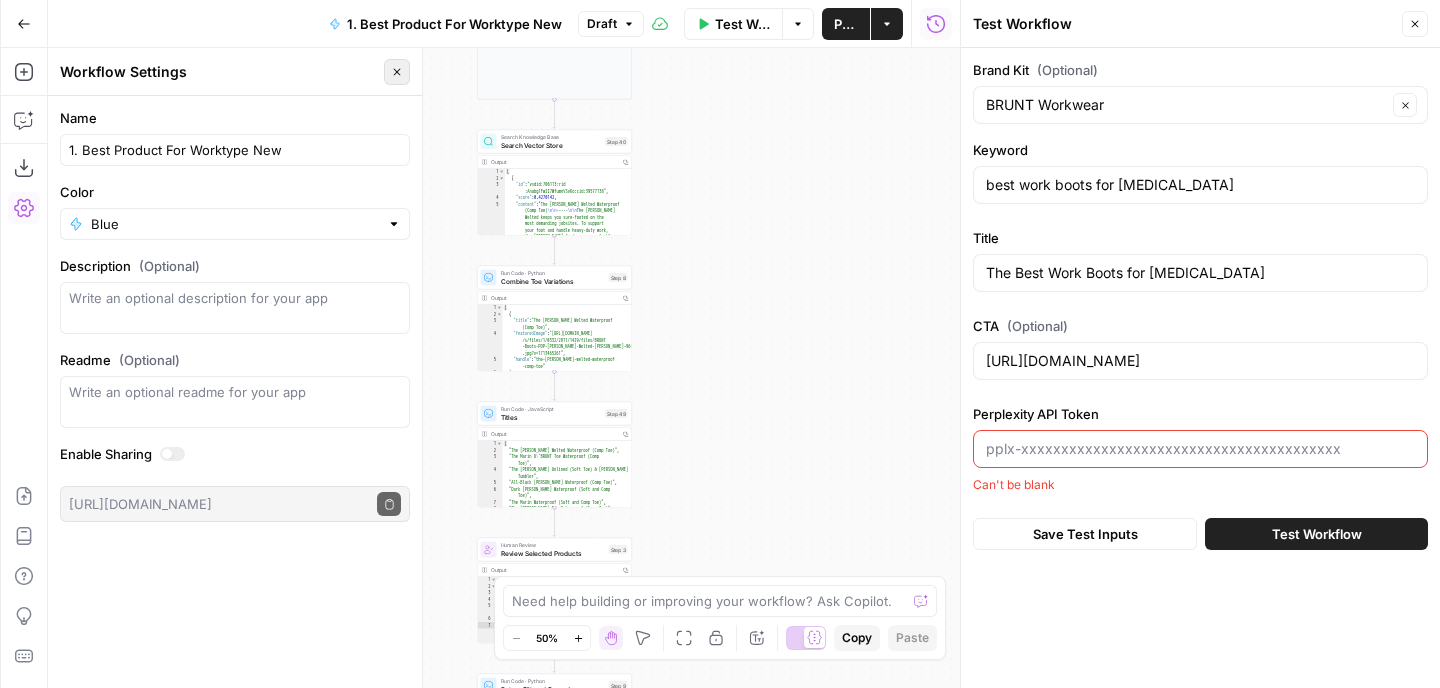 click 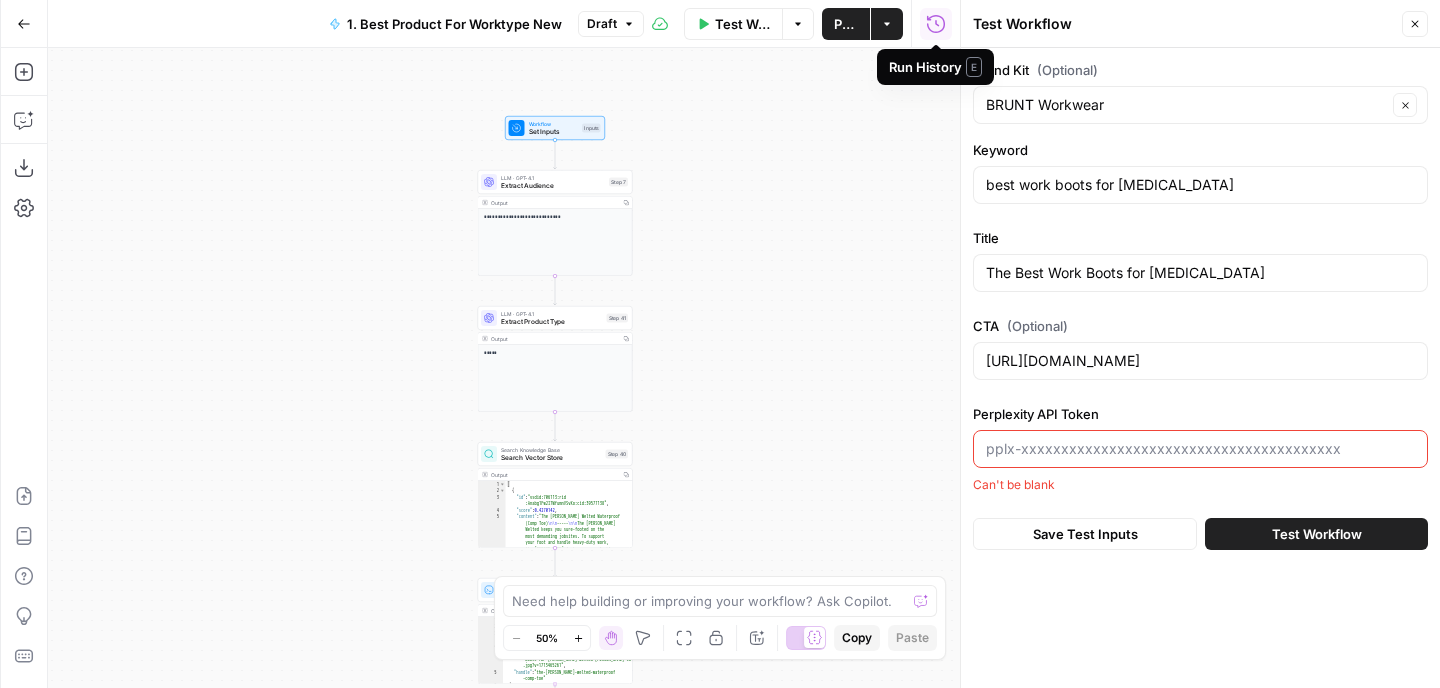 click 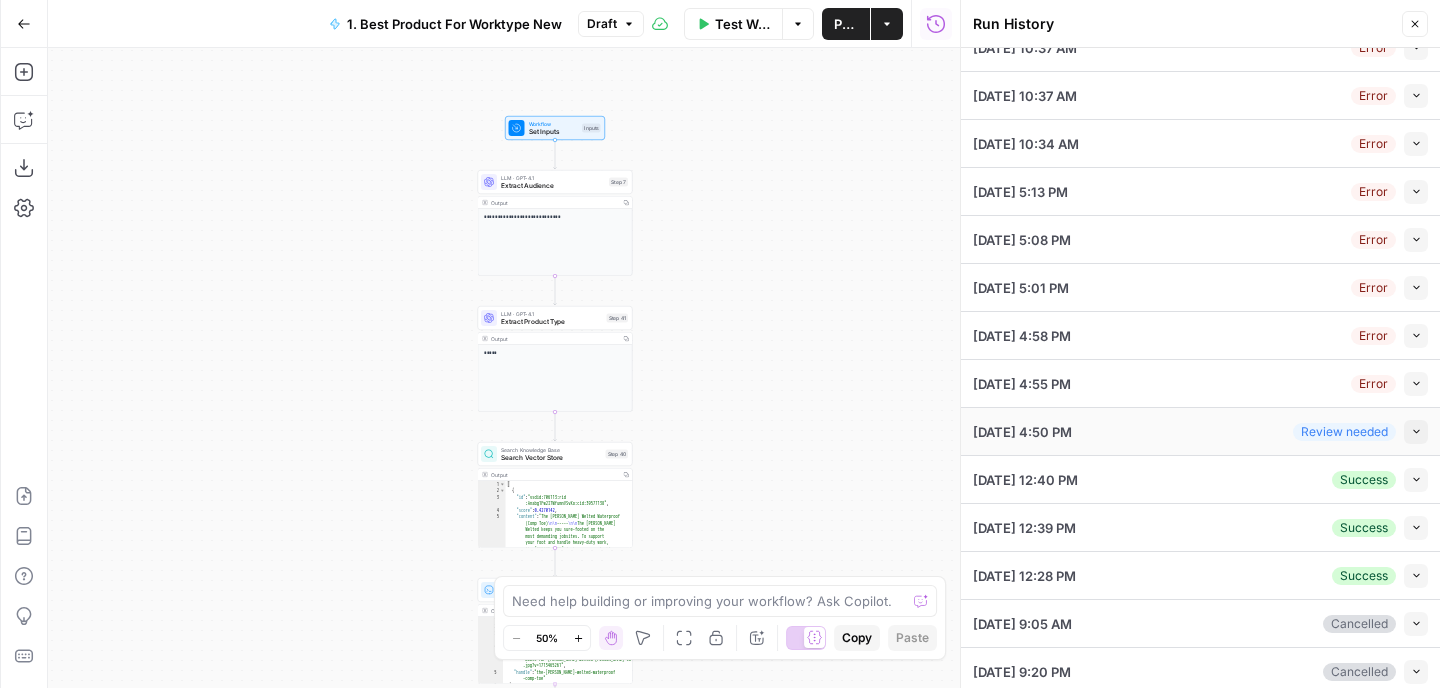 scroll, scrollTop: 0, scrollLeft: 0, axis: both 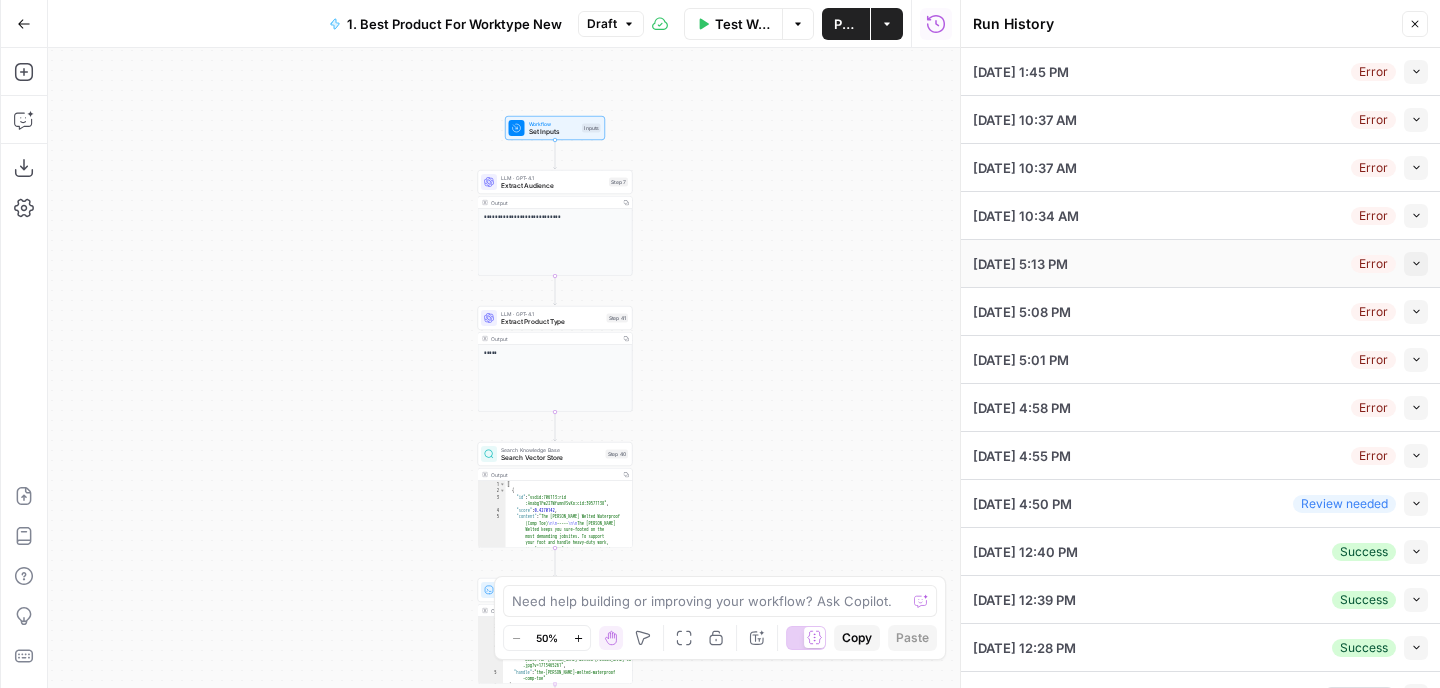 click on "07/09/25 at 5:13 PM Error Collapse" at bounding box center [1200, 263] 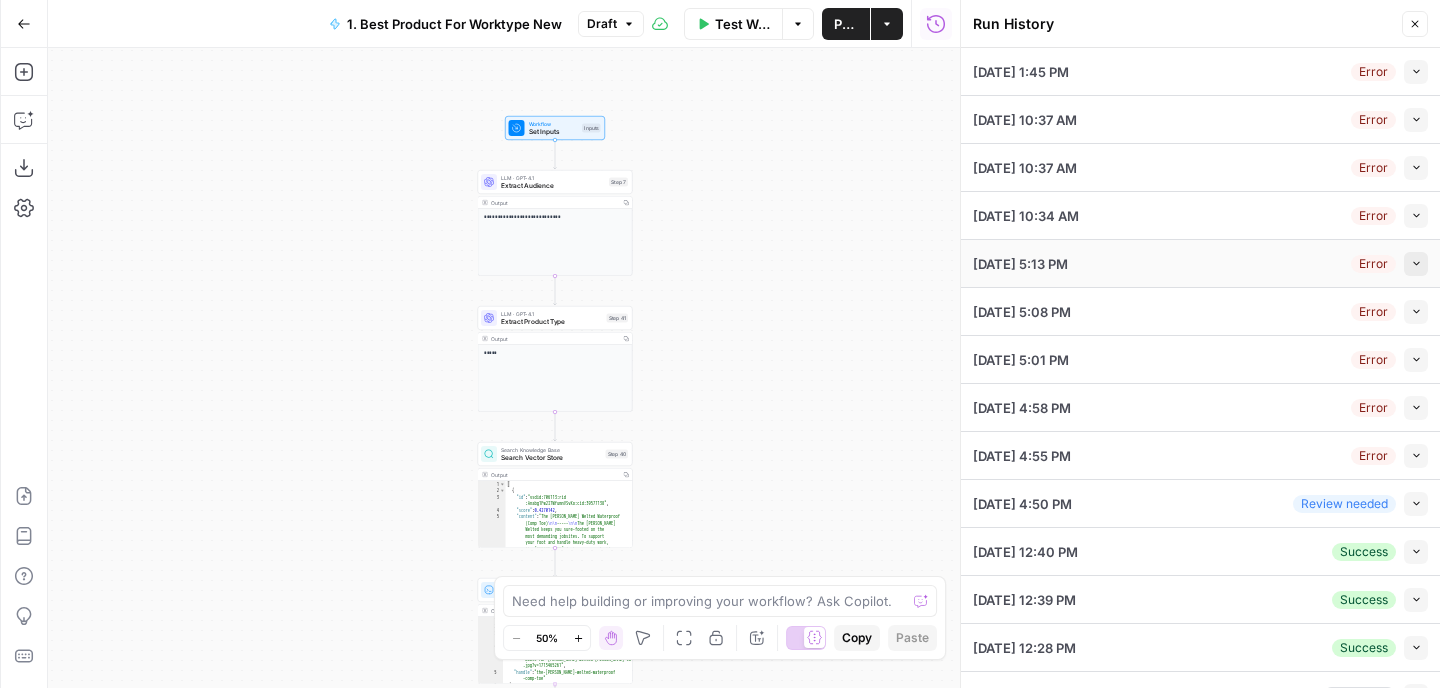 click on "Collapse" at bounding box center (1416, 264) 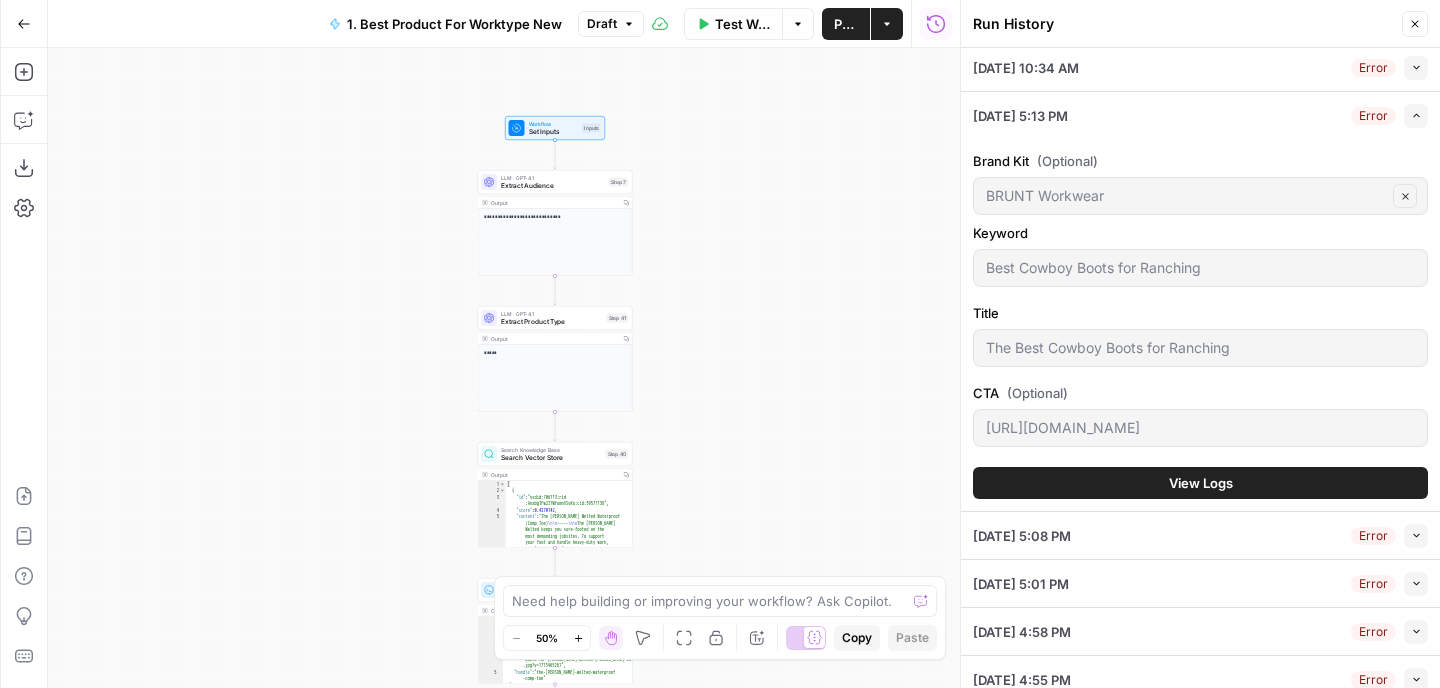 scroll, scrollTop: 178, scrollLeft: 0, axis: vertical 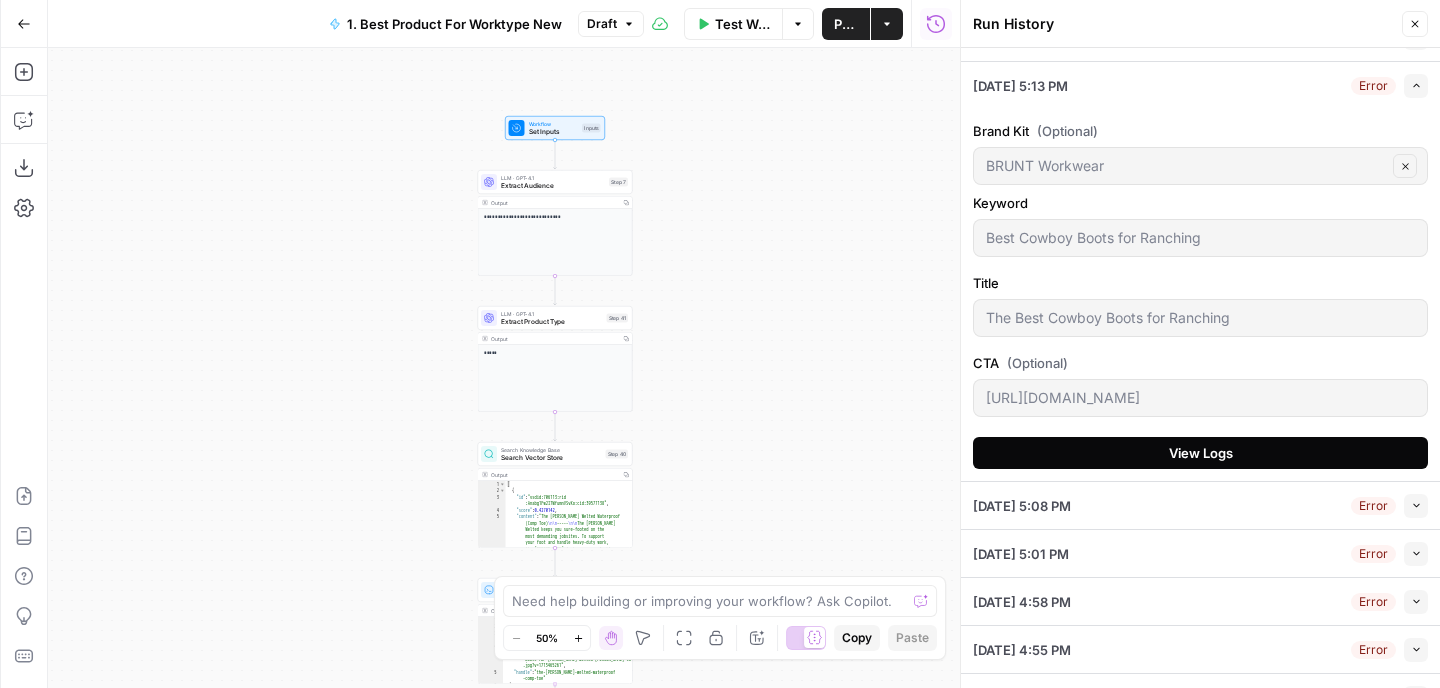 click on "View Logs" at bounding box center (1200, 453) 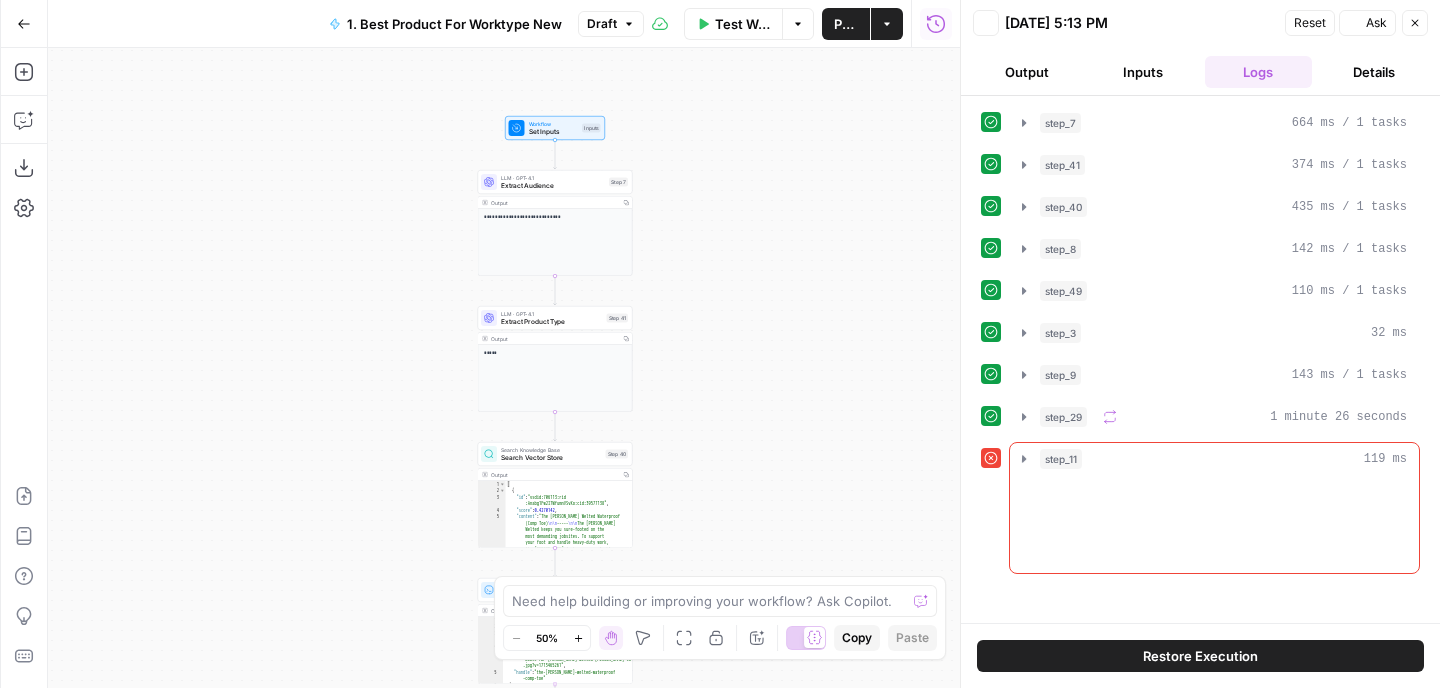 scroll, scrollTop: 0, scrollLeft: 0, axis: both 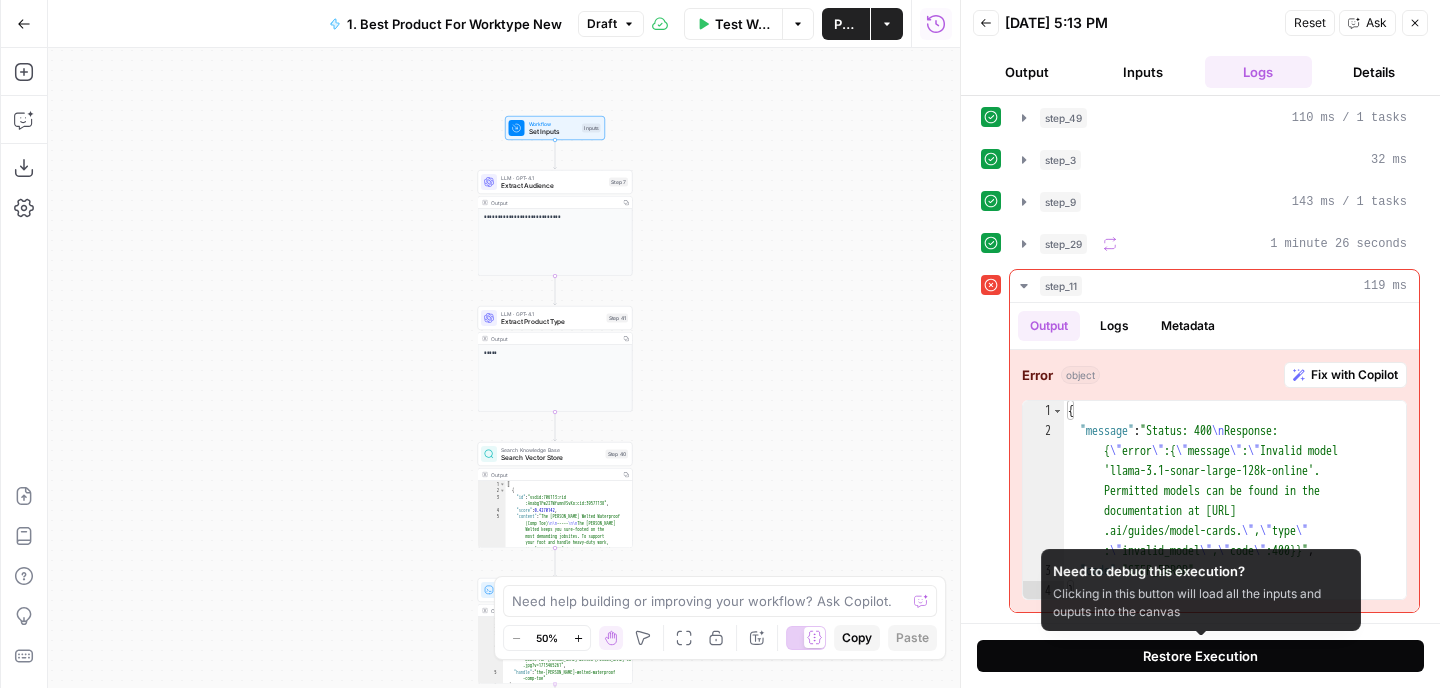 click on "Restore Execution" at bounding box center [1200, 656] 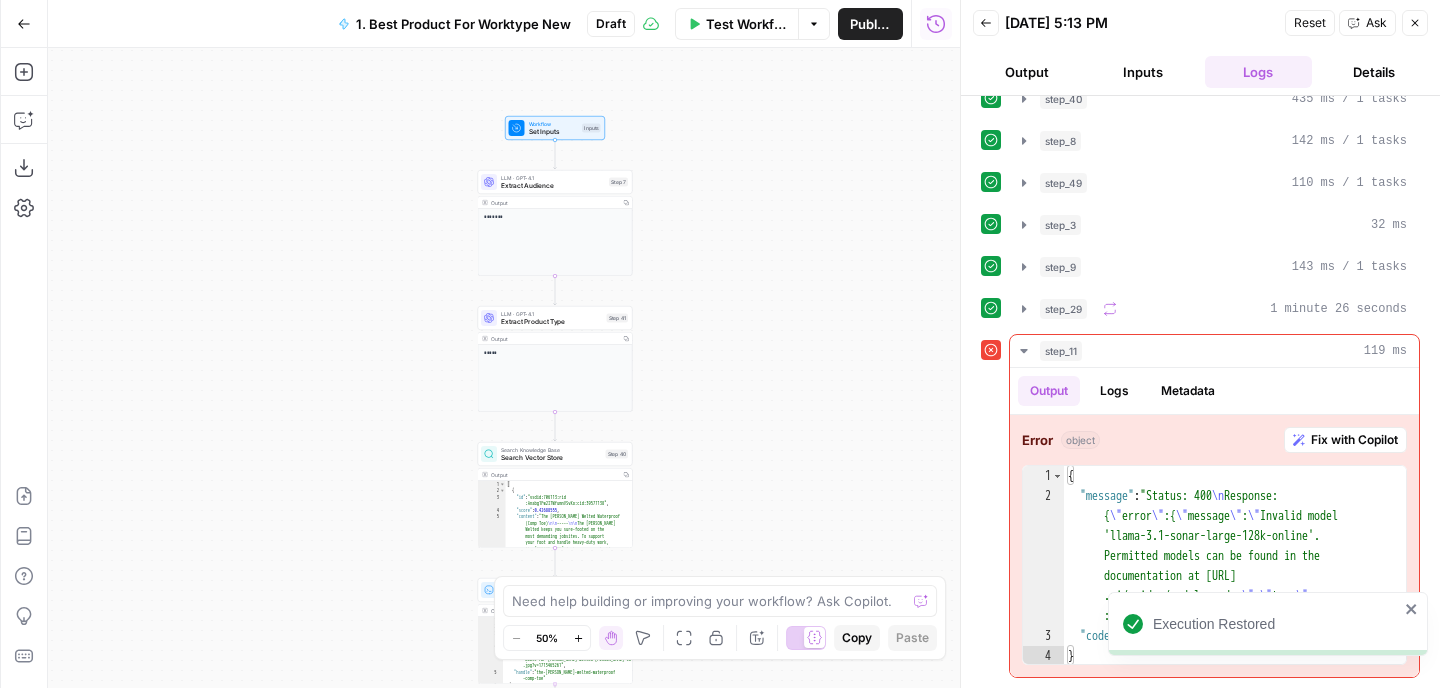 scroll, scrollTop: 108, scrollLeft: 0, axis: vertical 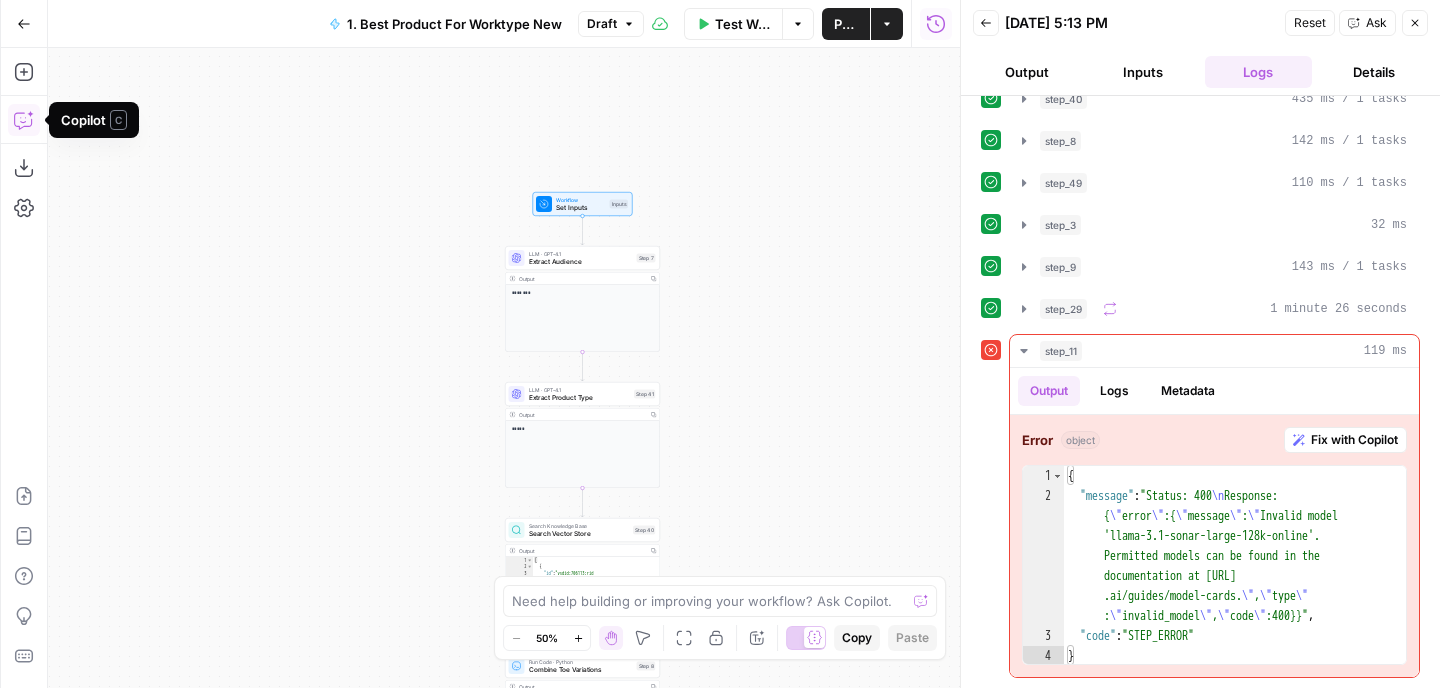 click 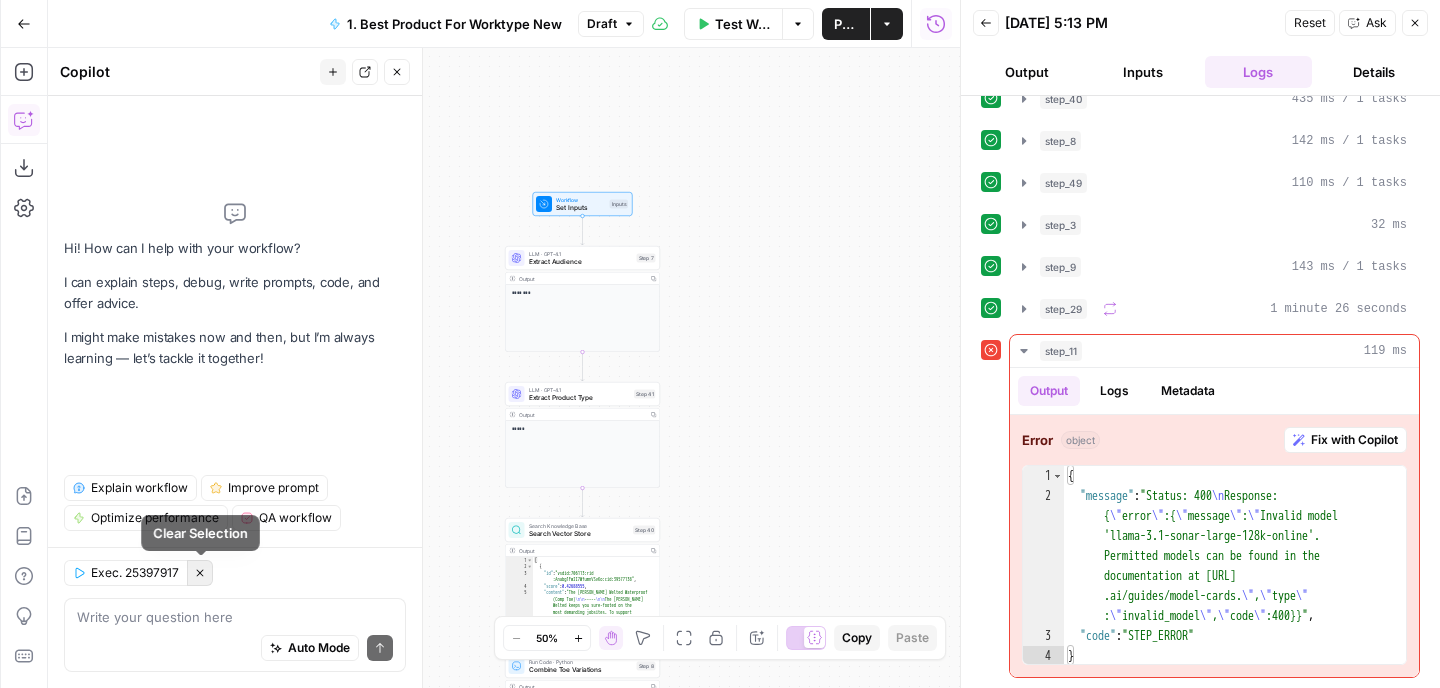 click 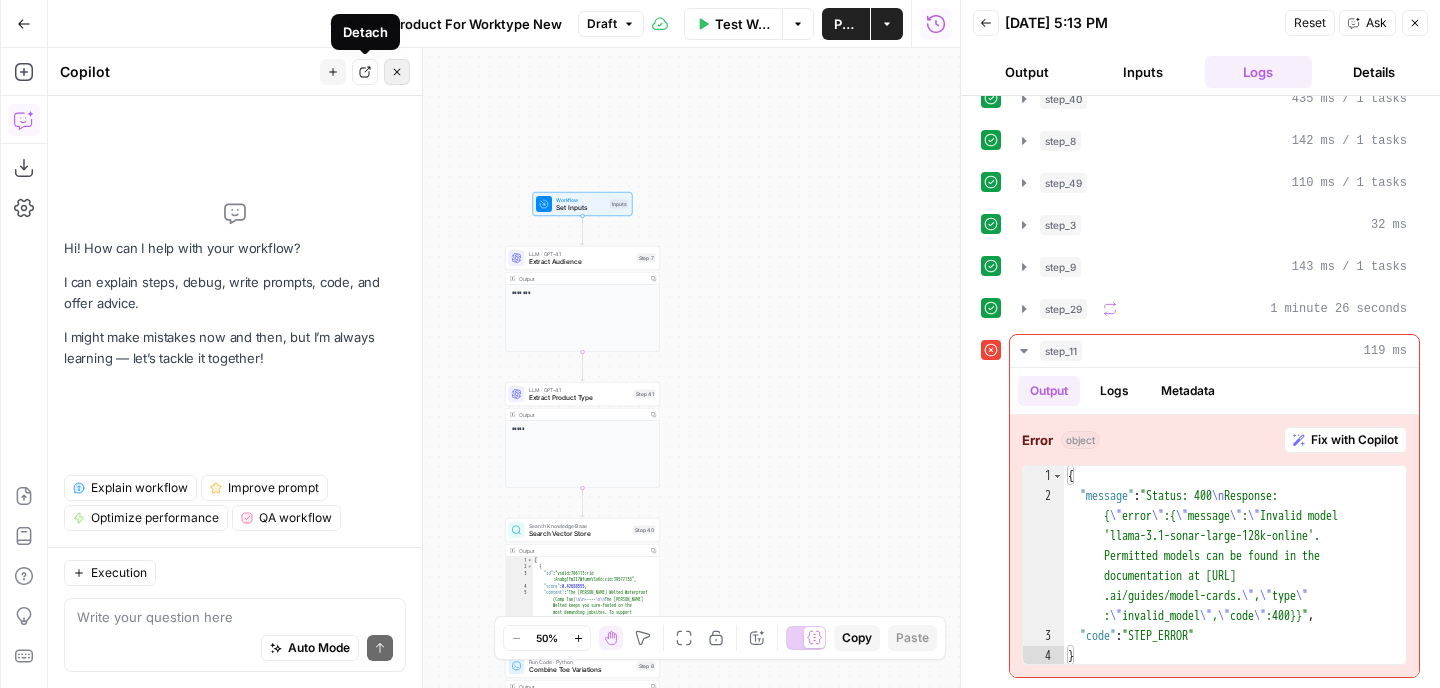 click 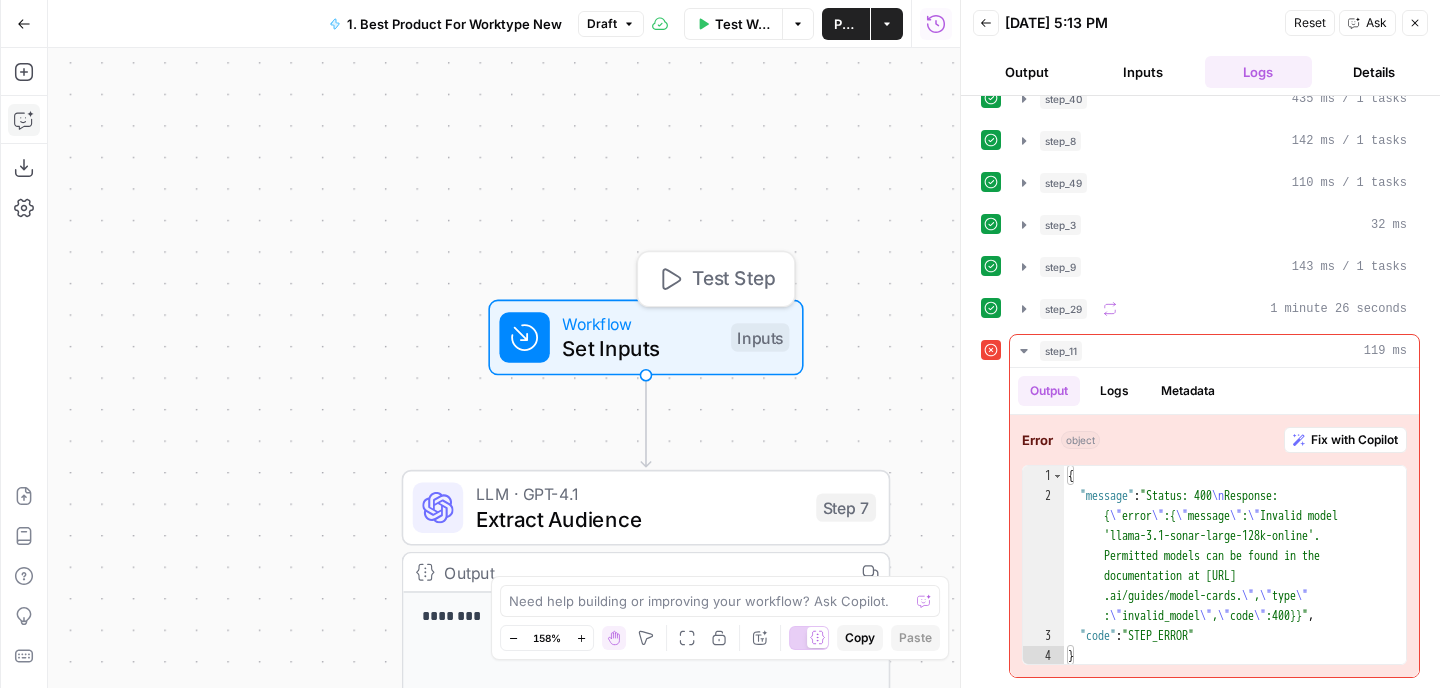 click on "Inputs" at bounding box center [760, 337] 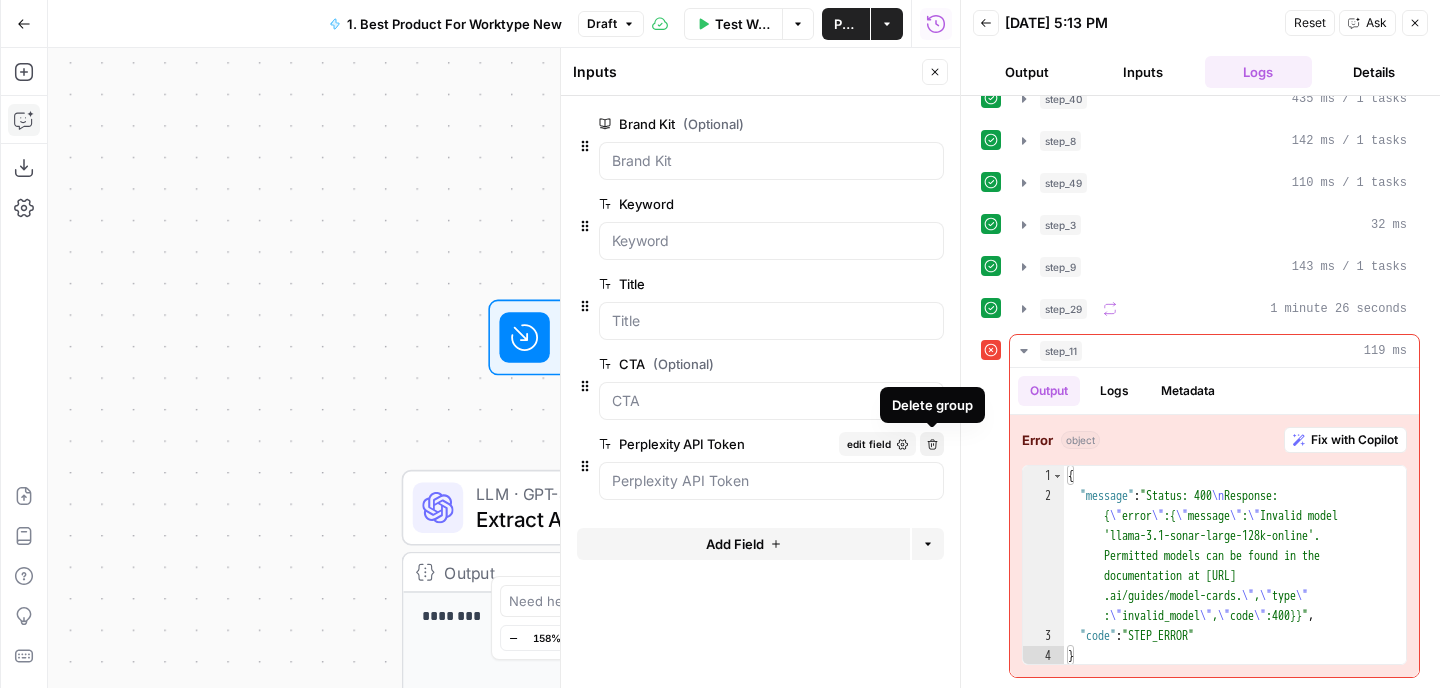 click 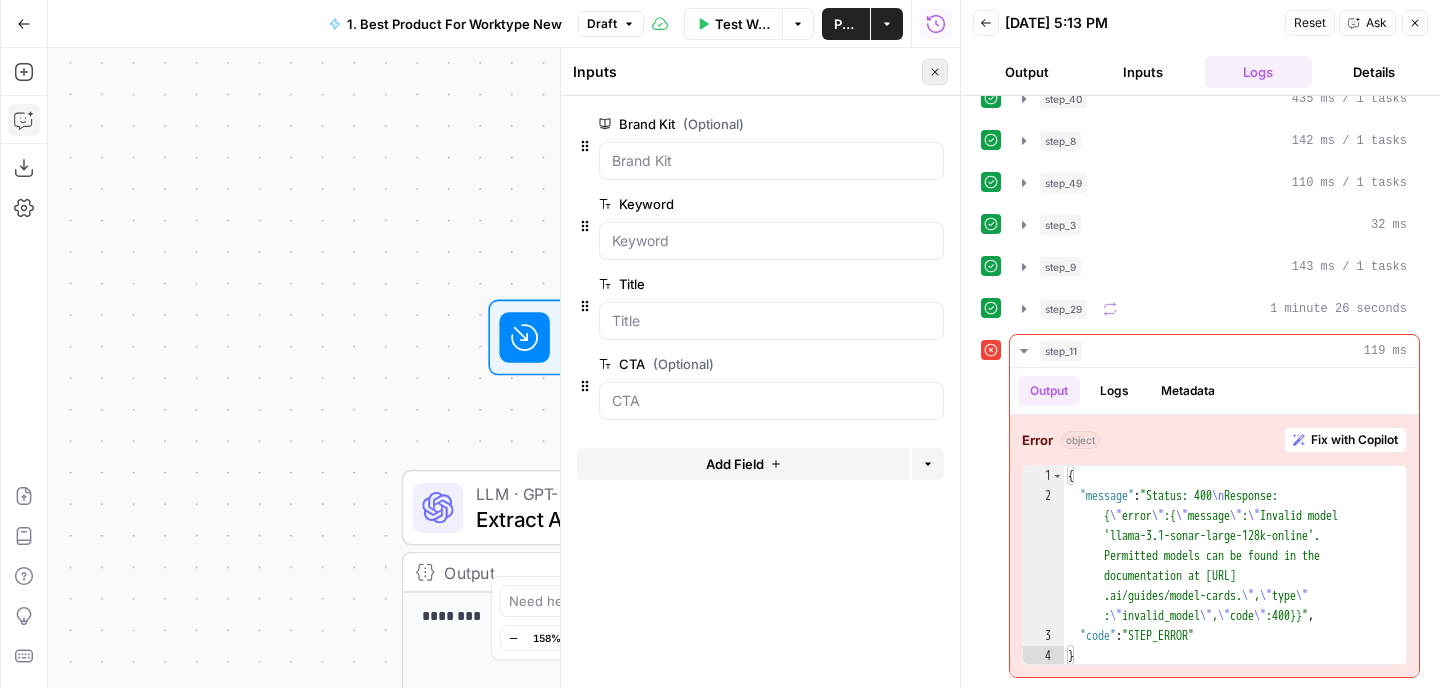 click 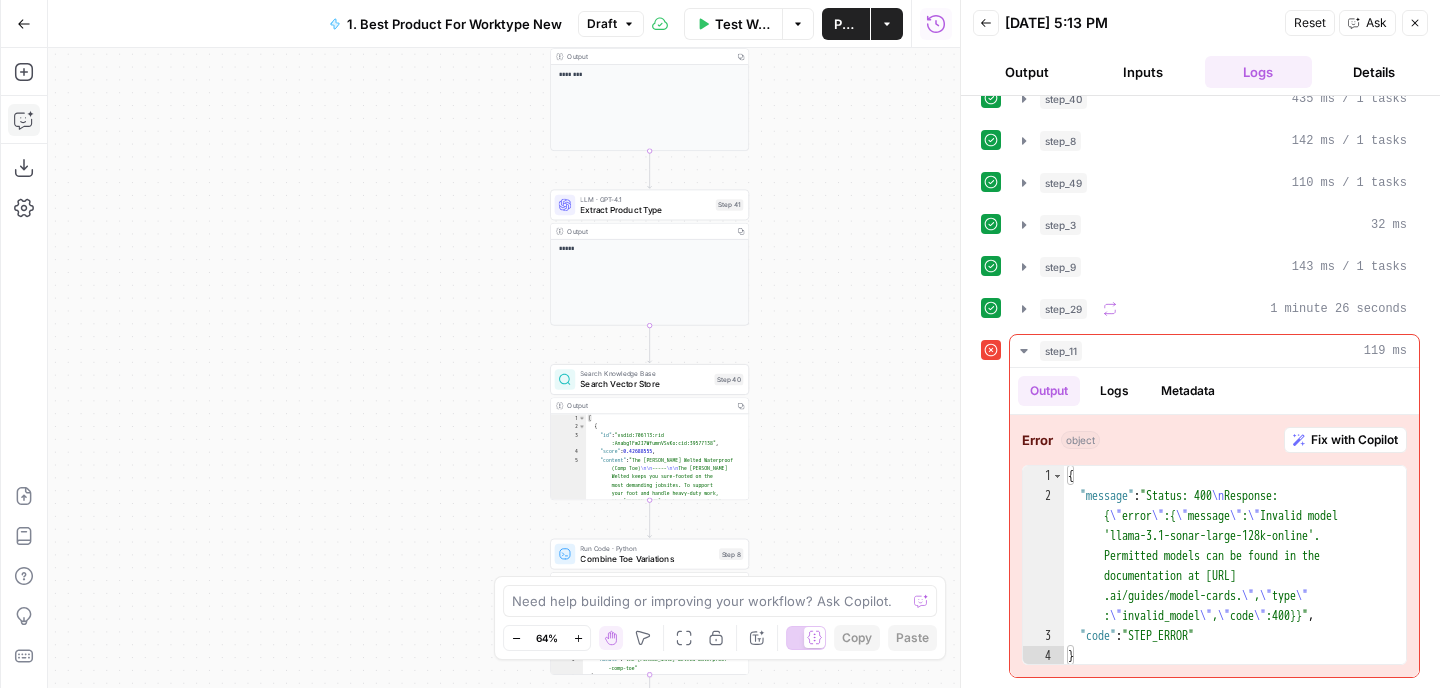 drag, startPoint x: 831, startPoint y: 362, endPoint x: 710, endPoint y: -104, distance: 481.453 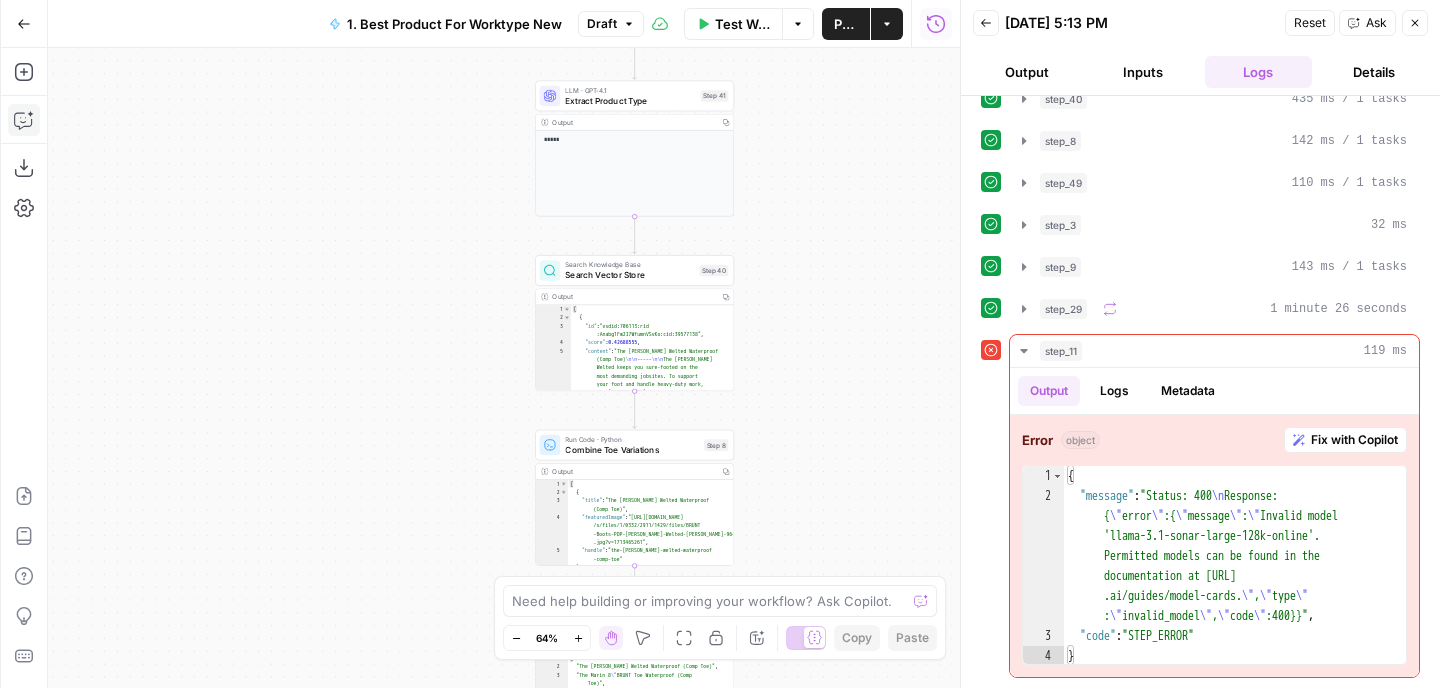 drag, startPoint x: 774, startPoint y: 298, endPoint x: 774, endPoint y: -24, distance: 322 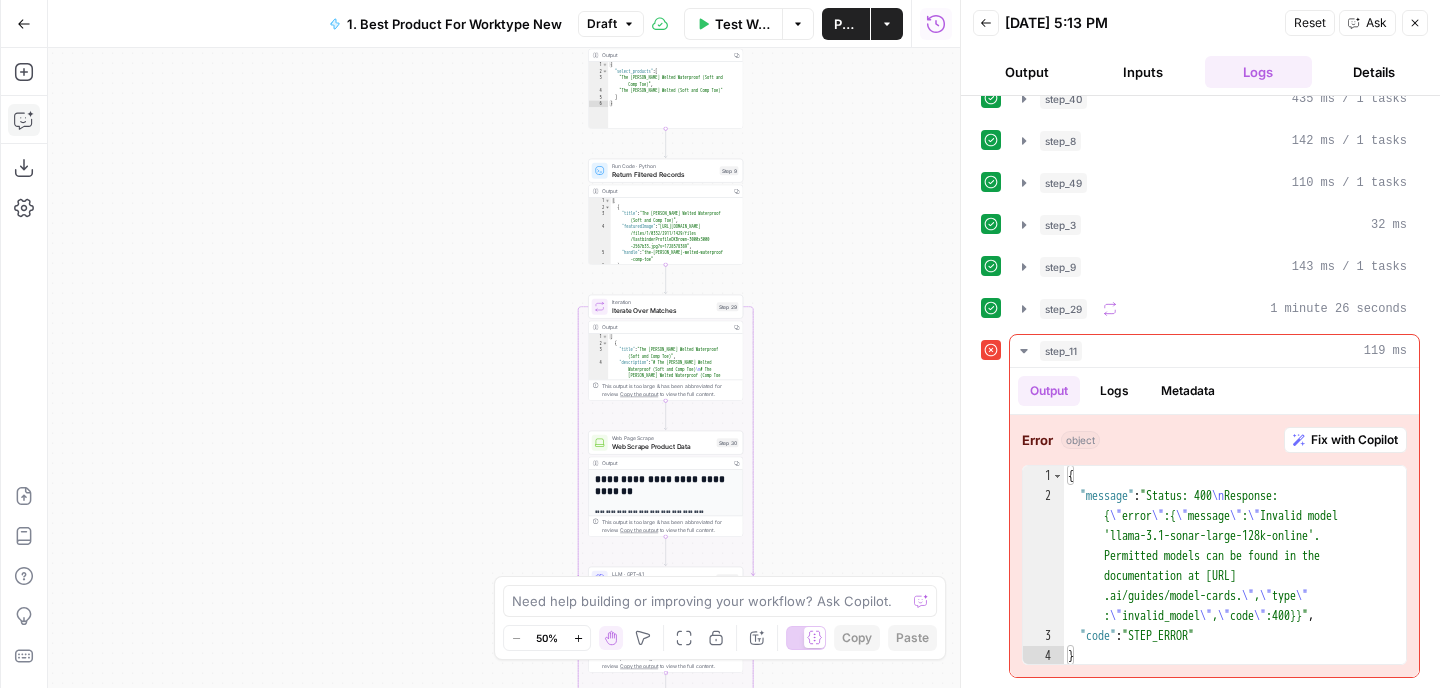drag, startPoint x: 796, startPoint y: 319, endPoint x: 796, endPoint y: 1, distance: 318 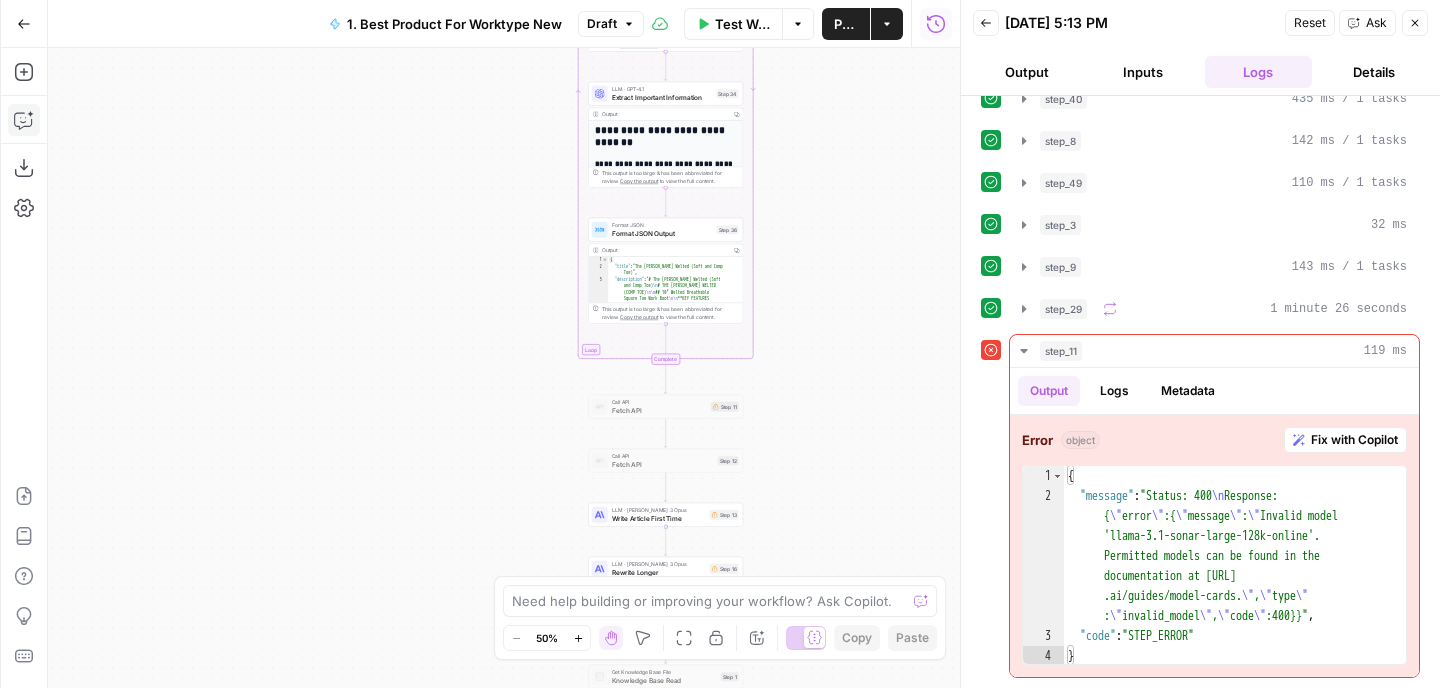 drag, startPoint x: 785, startPoint y: 456, endPoint x: 785, endPoint y: -28, distance: 484 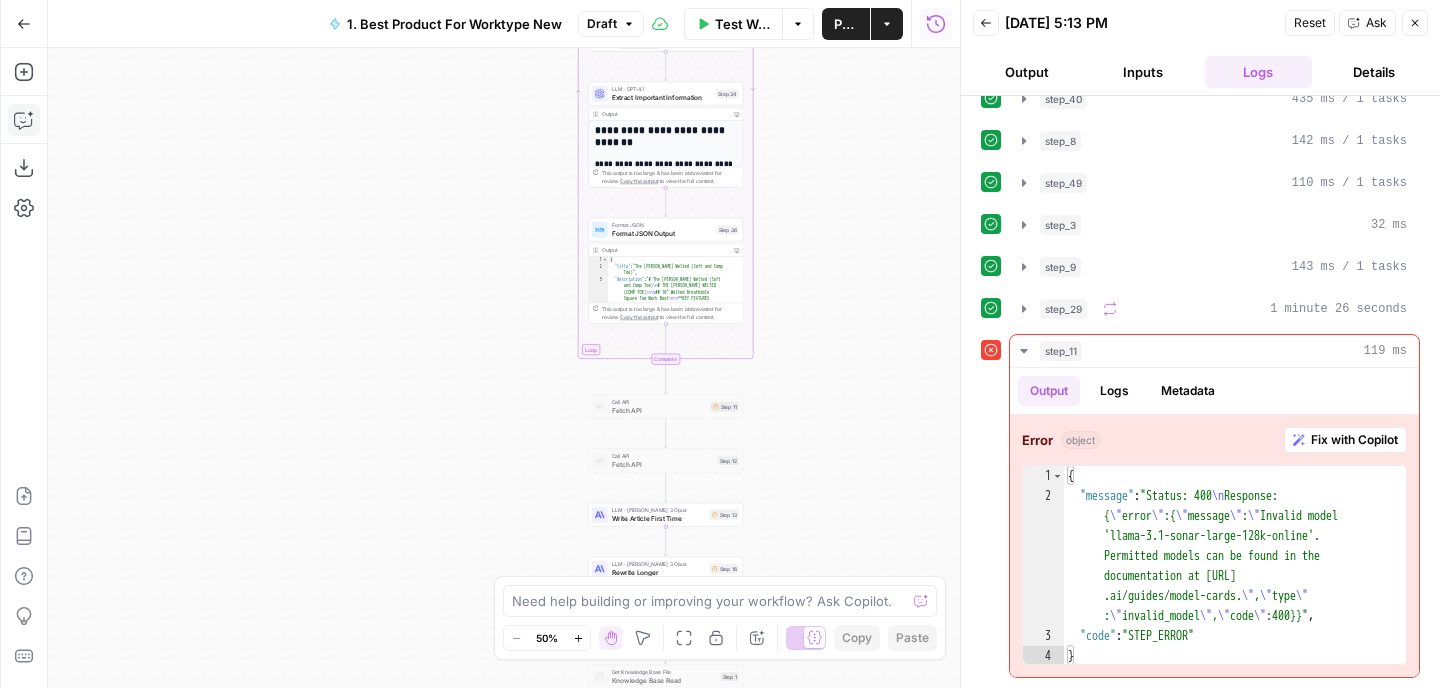 click on "Brunt Workwear New Home Browse Your Data Monitoring Settings Recent Grids New grid Best [Product] for [Worktype] Informational Articles Update Meta Descriptions Recent Workflows New Workflow 1. Best Product For Worktype New Whitelist Article 3b. Generate Article AirOps Academy What's new?
5
Help + Support Go Back 1. Best Product For Worktype New Draft Test Workflow Options Publish Actions Run History Add Steps Copilot Download as JSON Settings Import JSON AirOps Academy Help Give Feedback Shortcuts Workflow Set Inputs Inputs LLM · GPT-4.1 Extract Audience Step 7 Output Copy ******** LLM · GPT-4.1 Extract Product Type Step 41 Output Copy ***** Search Knowledge Base Search Vector Store Step 40 Output Copy 1 2 3 4 5 [    {      "id" :  "vsdid:706113:rid          :Anabg1Fw2I7WfumnVSvKo:cid:39577138" ,      "score" :  0.42688555 ,      "content" :  "The Mulder Welted Waterproof           (Comp Toe) \n\n ----- \n\n The Mulder  ,   1" at bounding box center [720, 344] 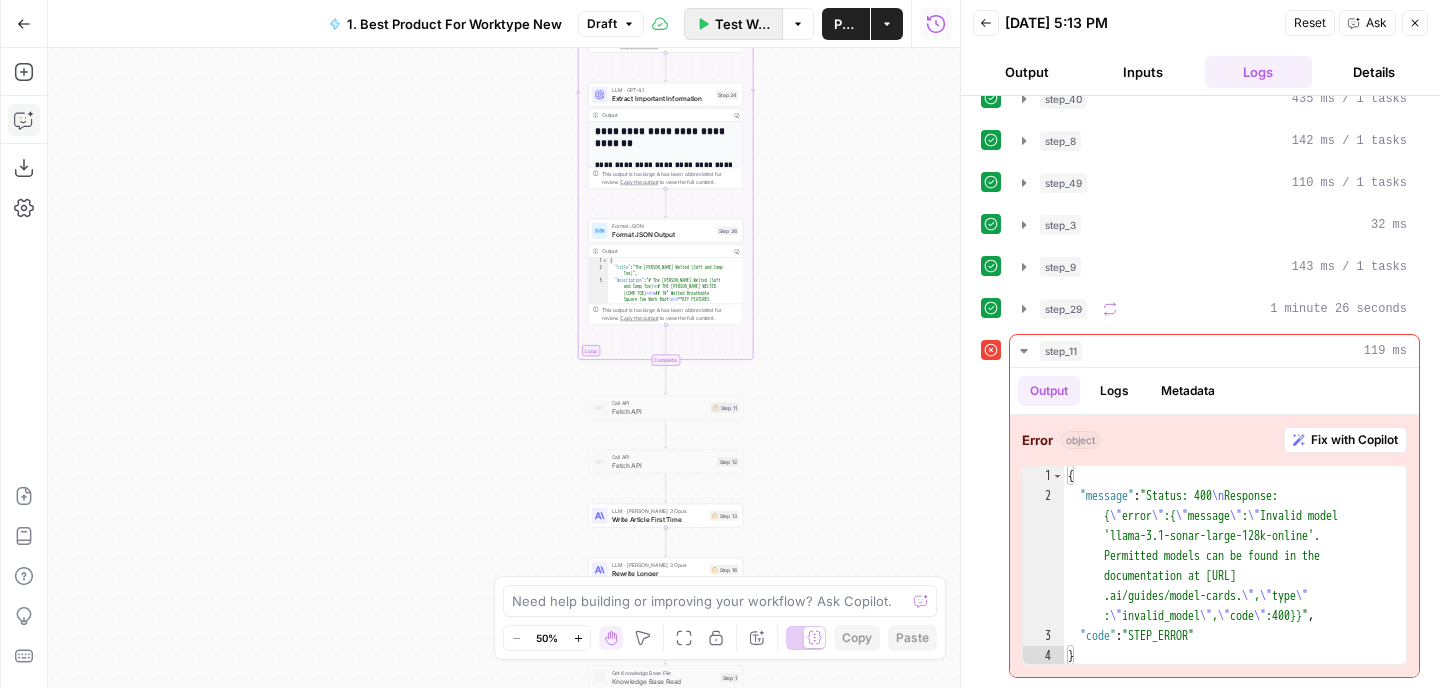 click on "Test Workflow" at bounding box center [743, 24] 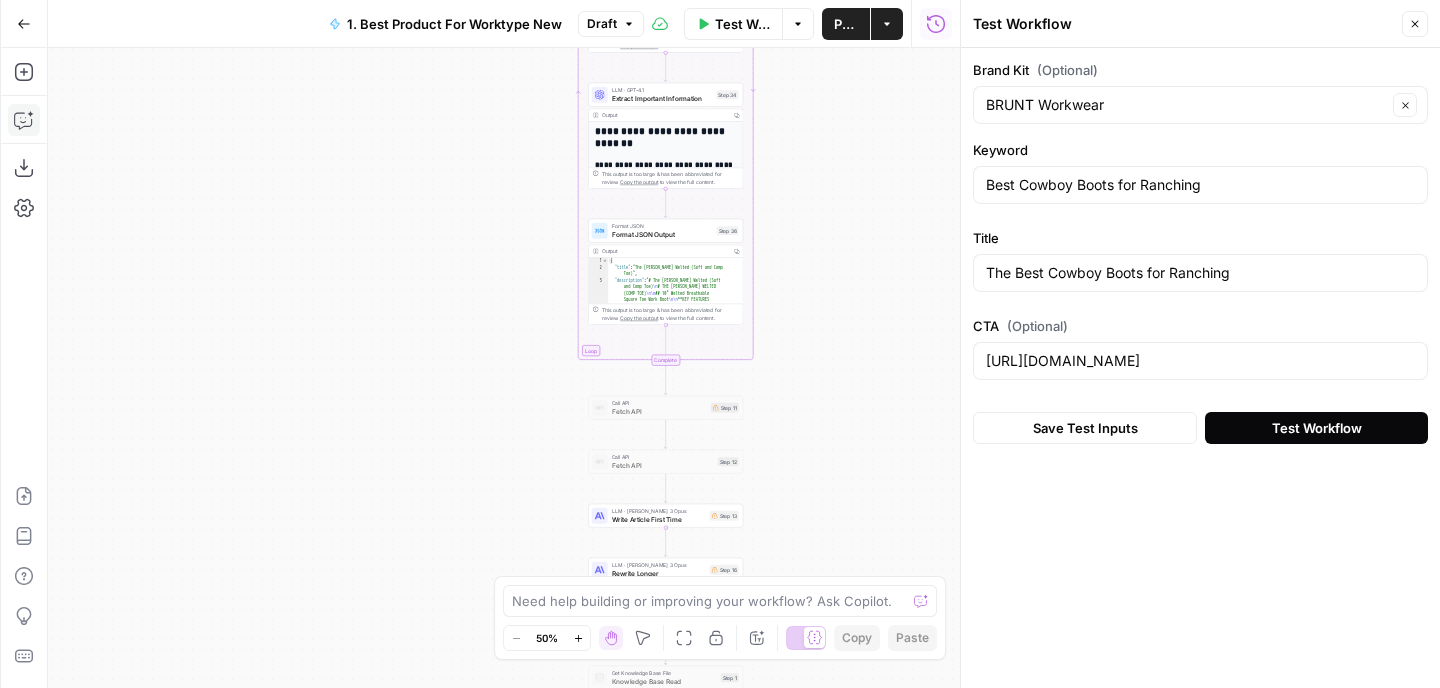 click on "Test Workflow" at bounding box center [1316, 428] 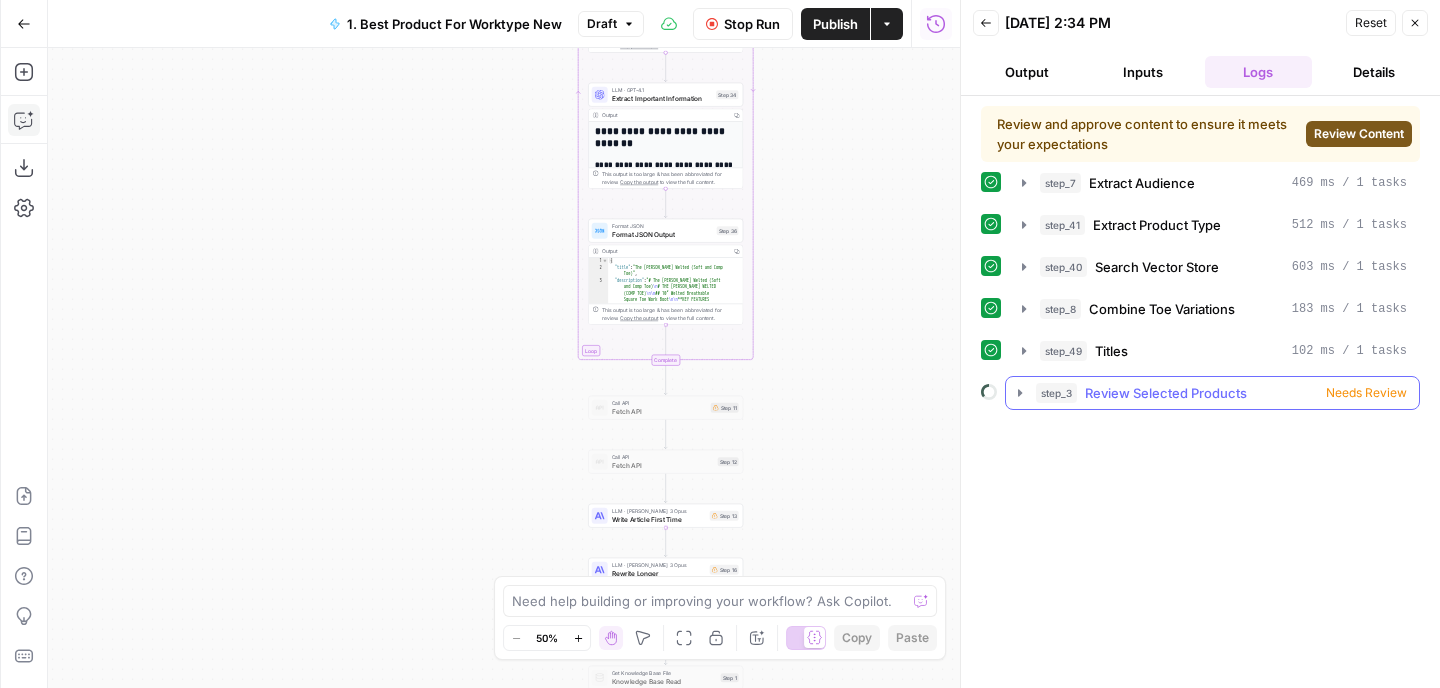 click on "Review Selected Products" at bounding box center [1166, 393] 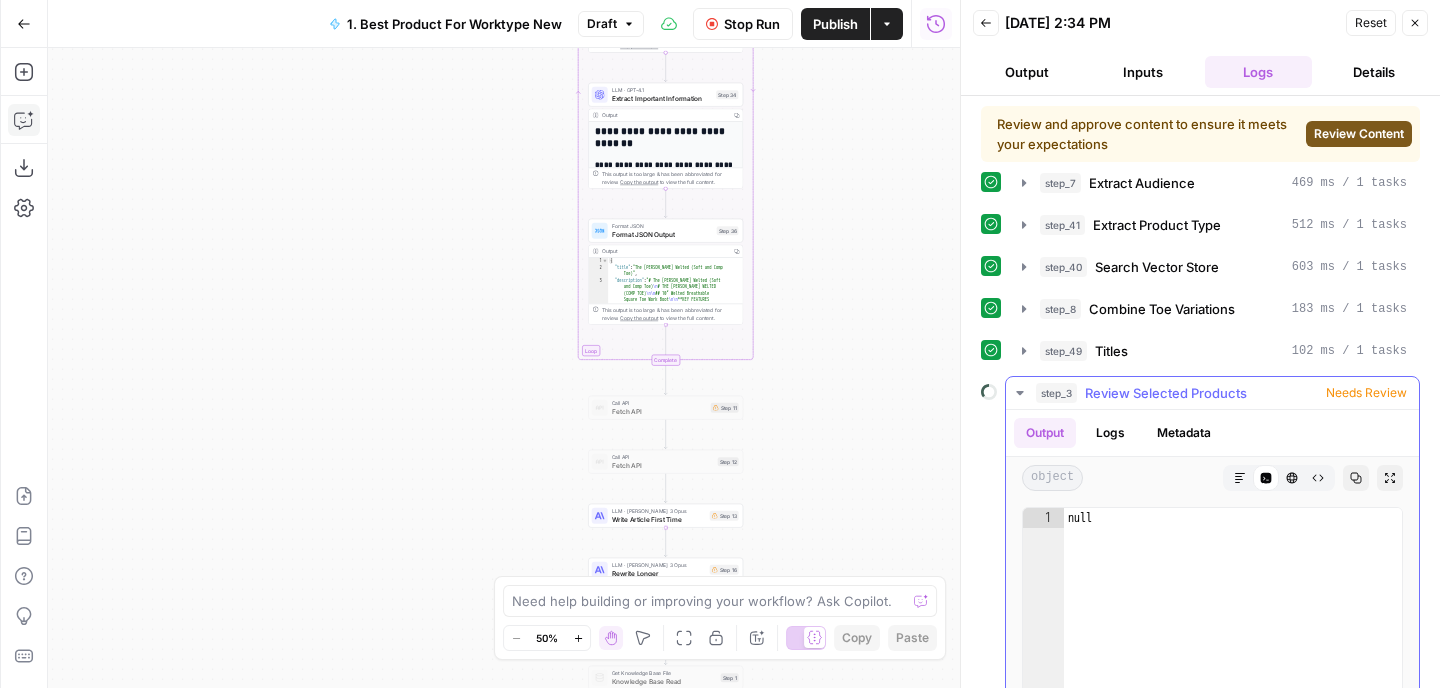 scroll, scrollTop: 233, scrollLeft: 0, axis: vertical 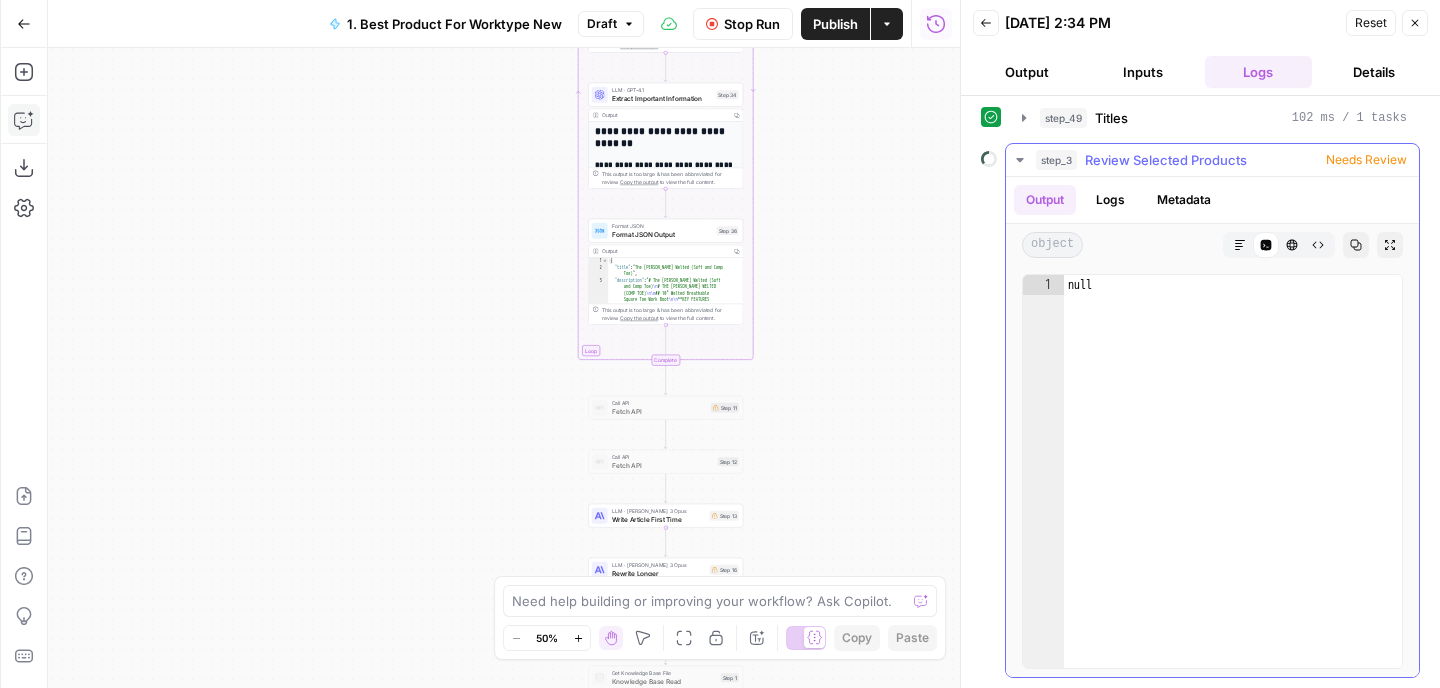 click on "Needs Review" at bounding box center (1366, 160) 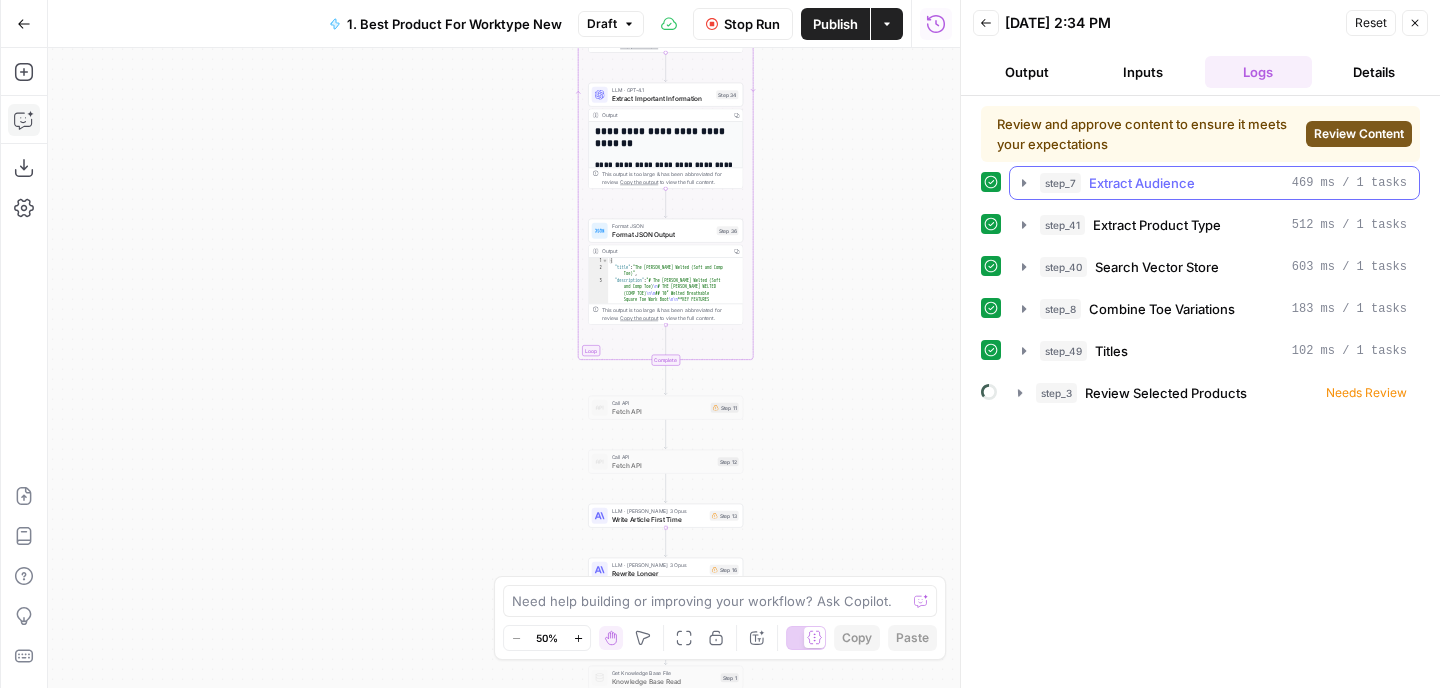 scroll, scrollTop: 0, scrollLeft: 0, axis: both 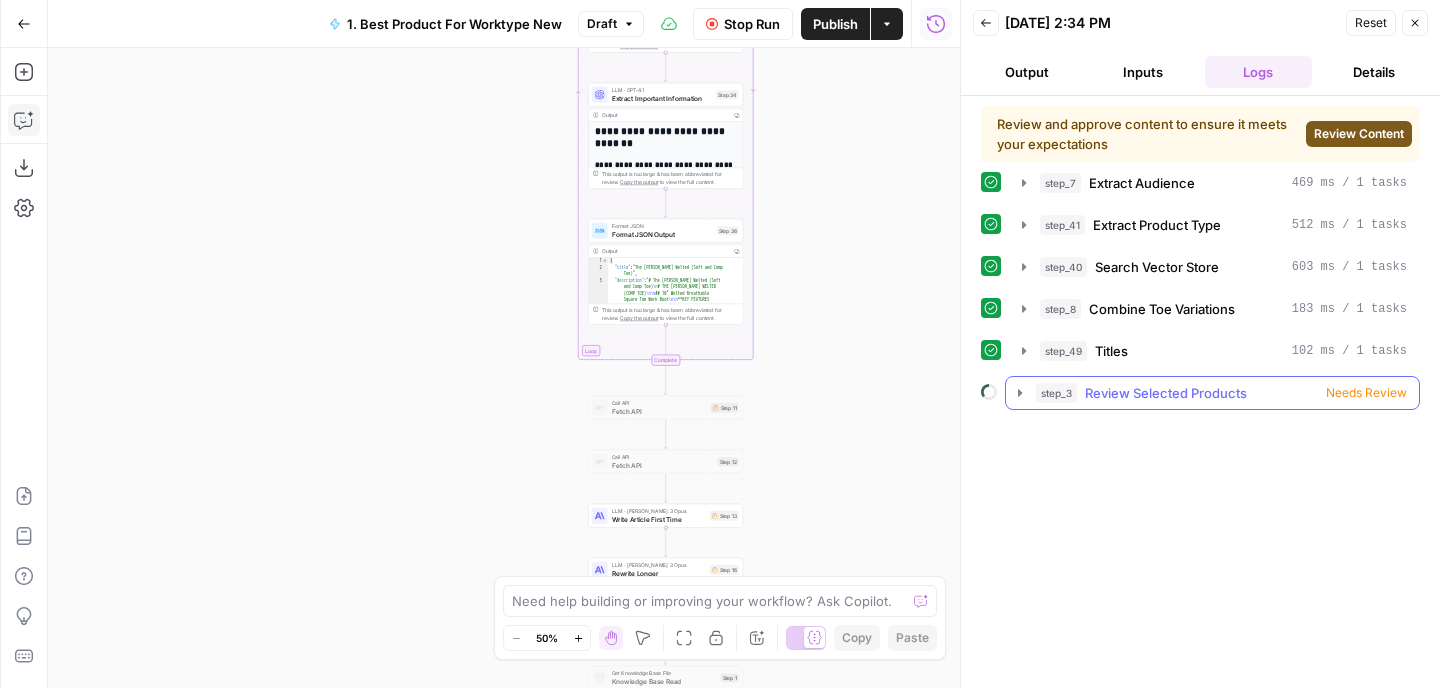 click on "Needs Review" at bounding box center [1366, 393] 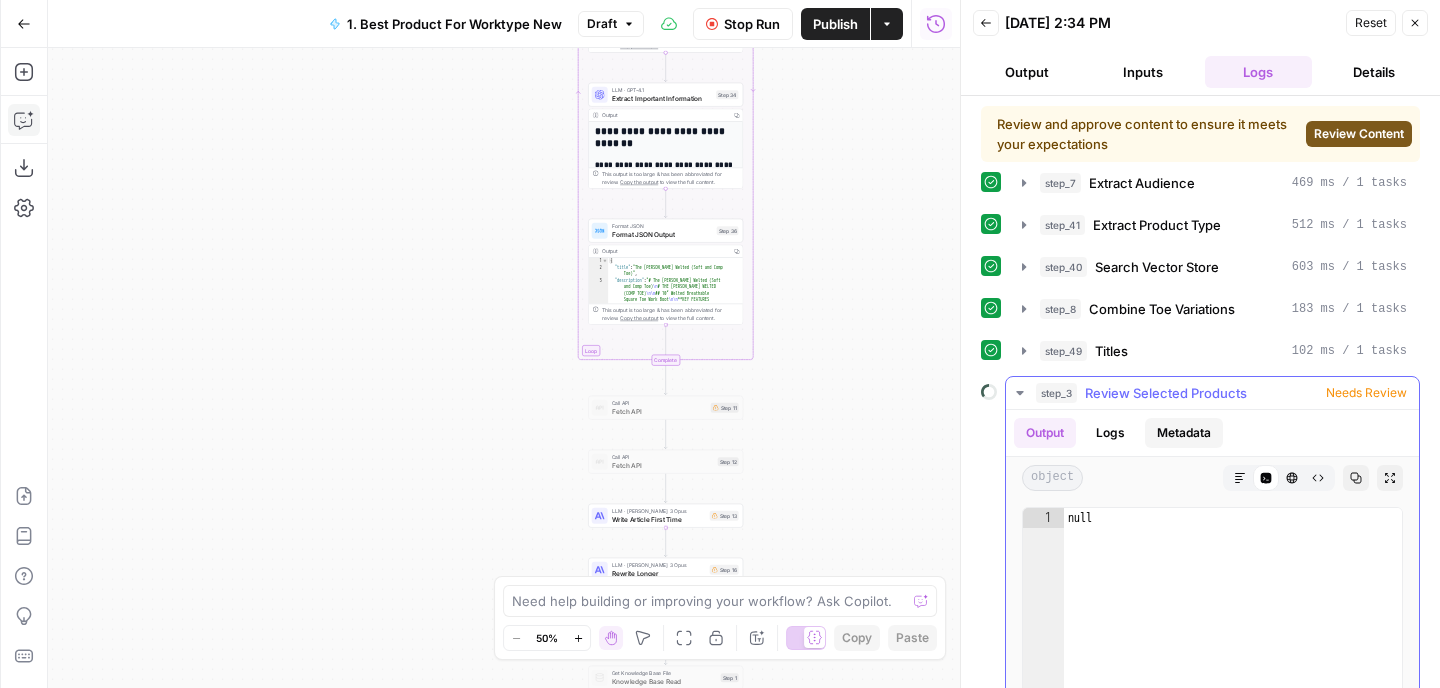scroll, scrollTop: 233, scrollLeft: 0, axis: vertical 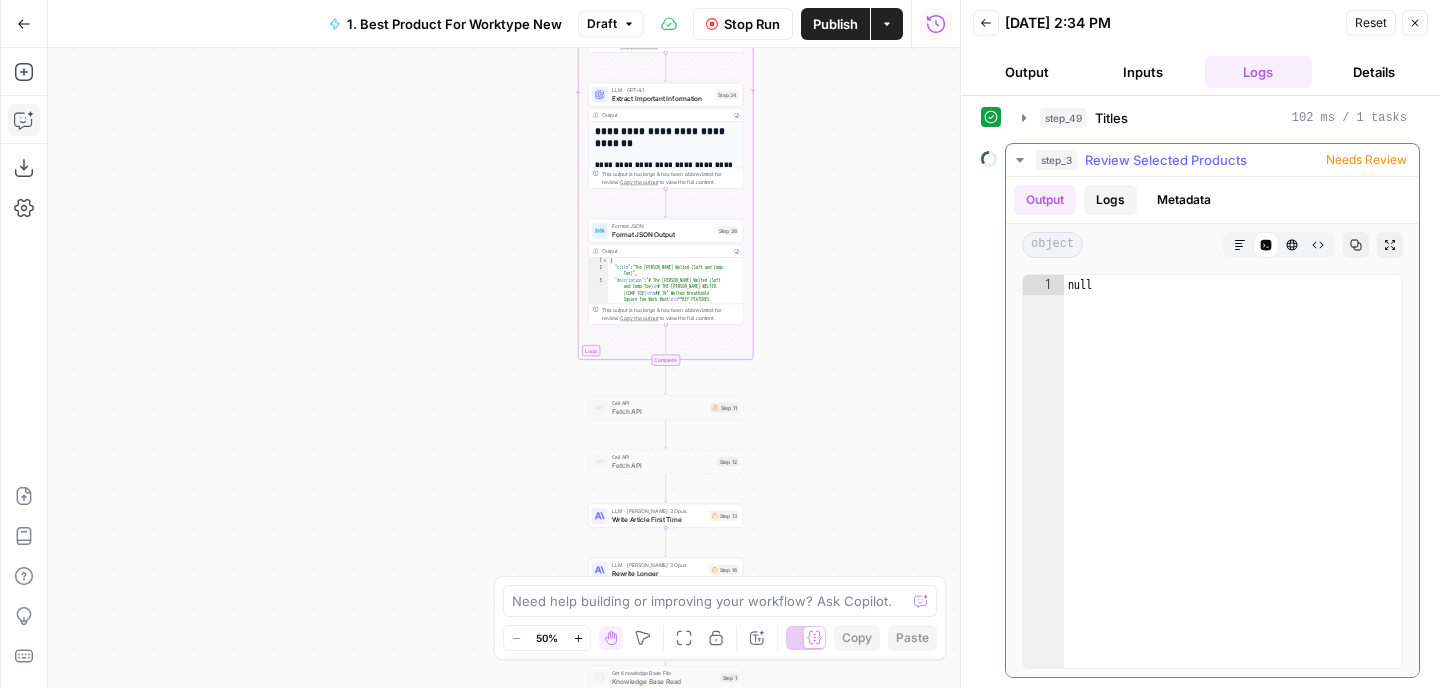 click on "Logs" at bounding box center (1110, 200) 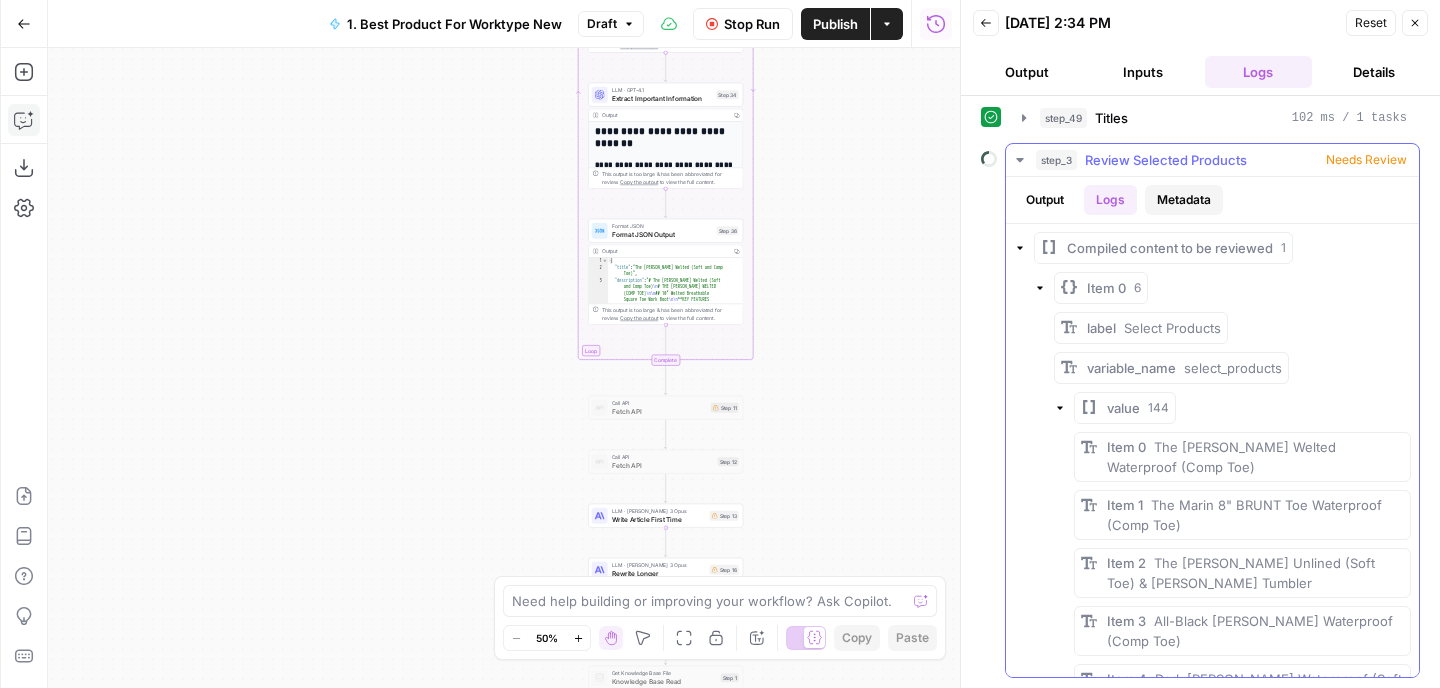 click on "Metadata" at bounding box center [1184, 200] 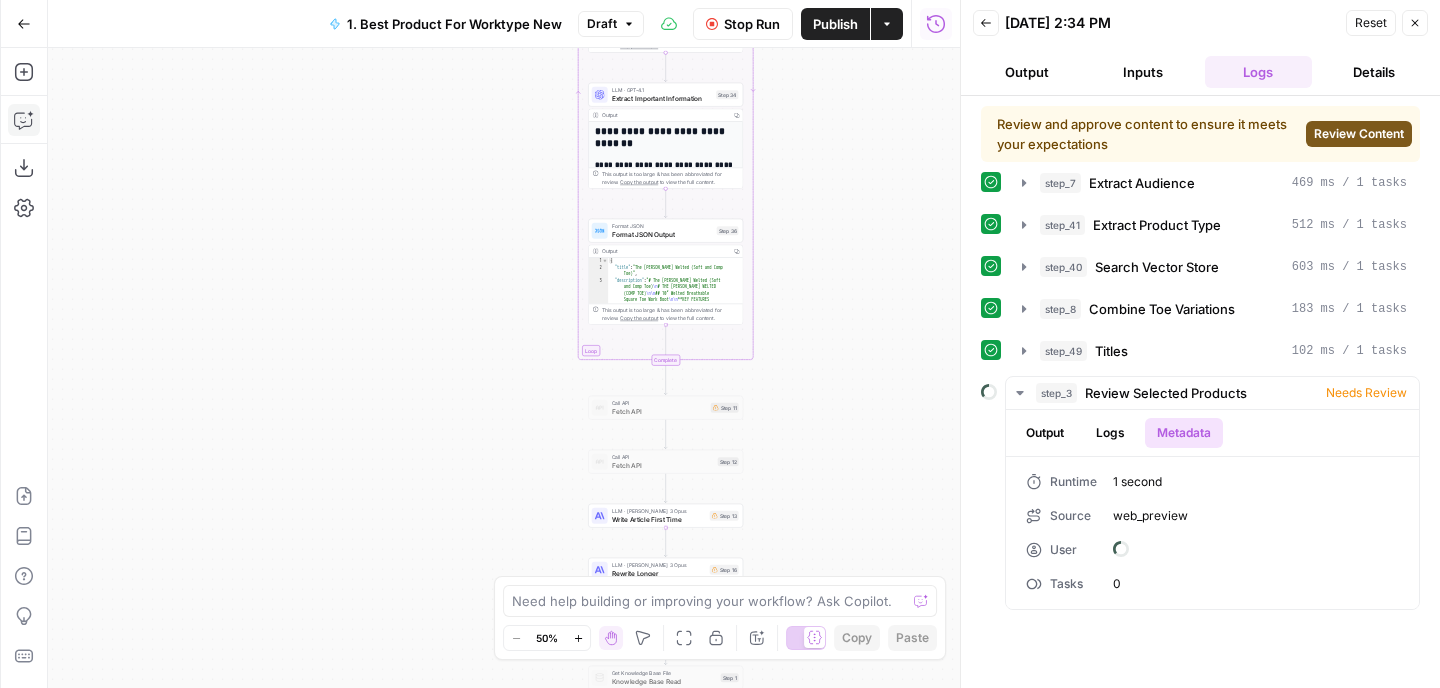 scroll, scrollTop: 0, scrollLeft: 0, axis: both 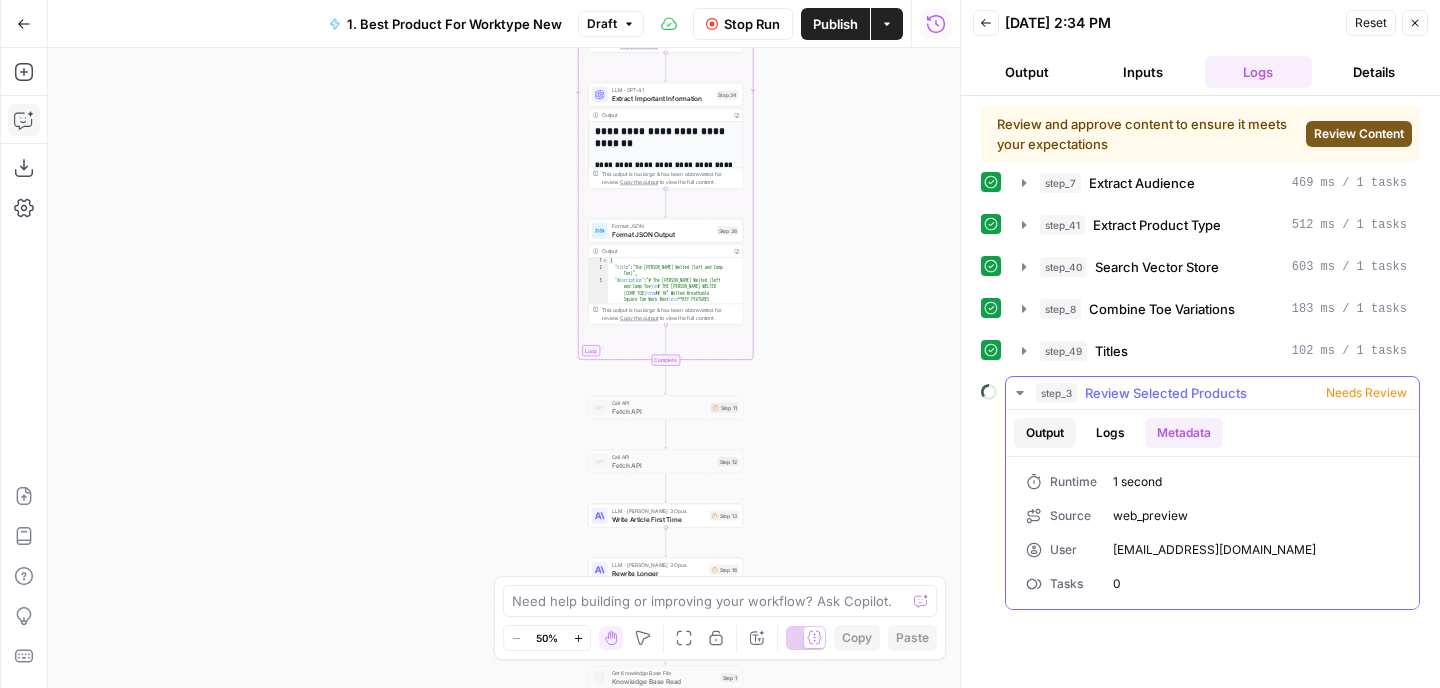 click on "Output" at bounding box center (1045, 433) 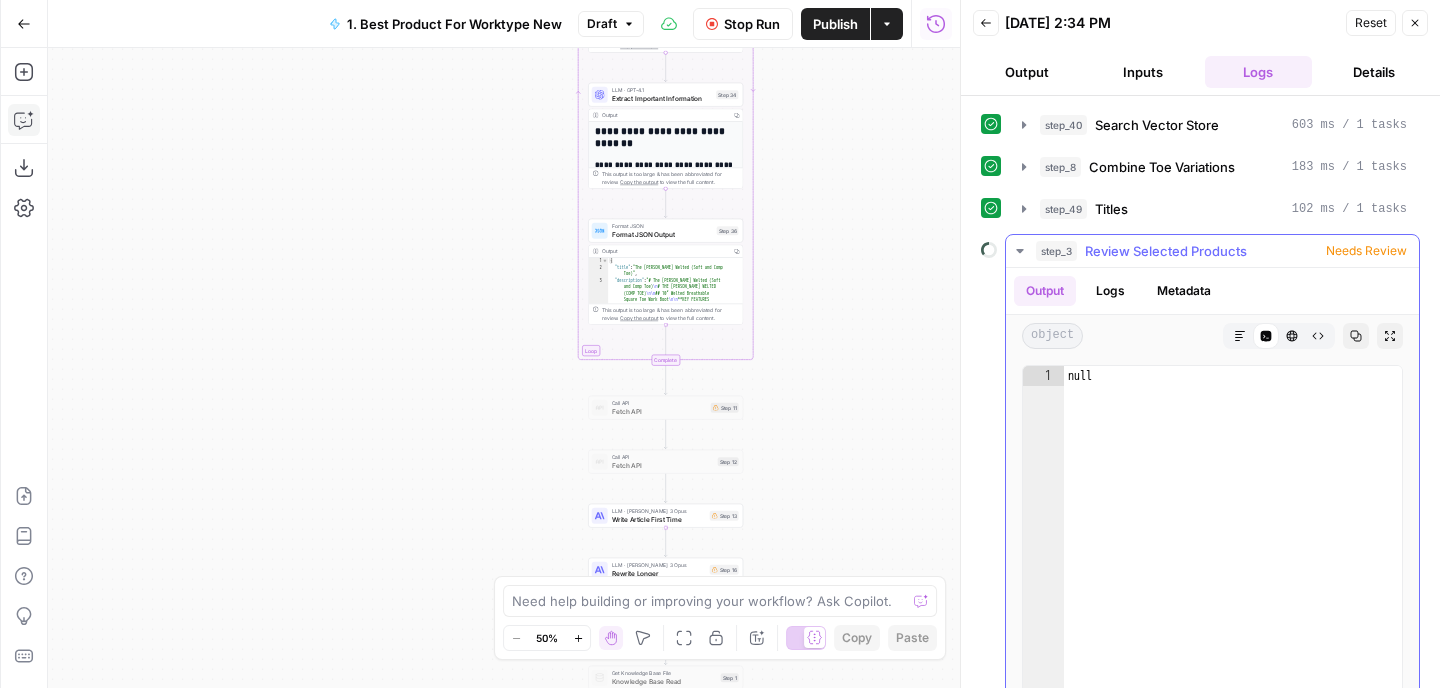 scroll, scrollTop: 0, scrollLeft: 0, axis: both 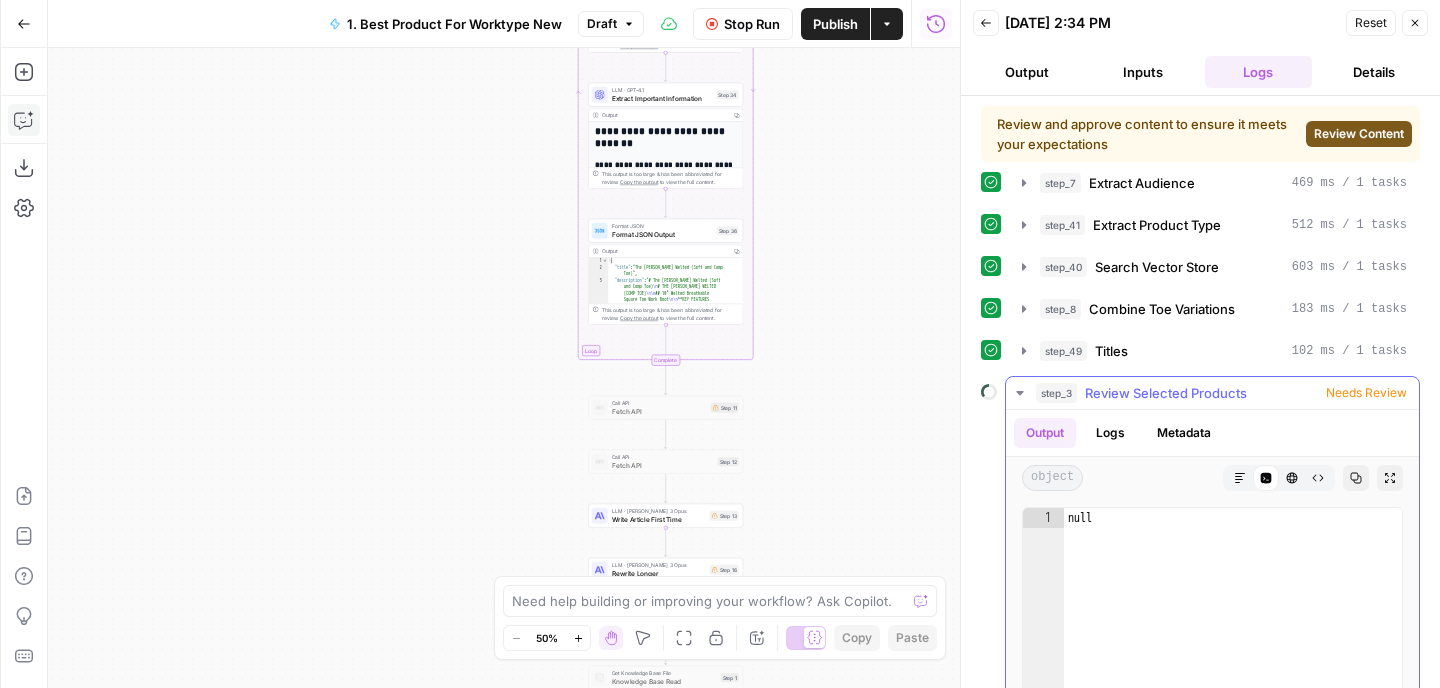 click on "Needs Review" at bounding box center [1366, 393] 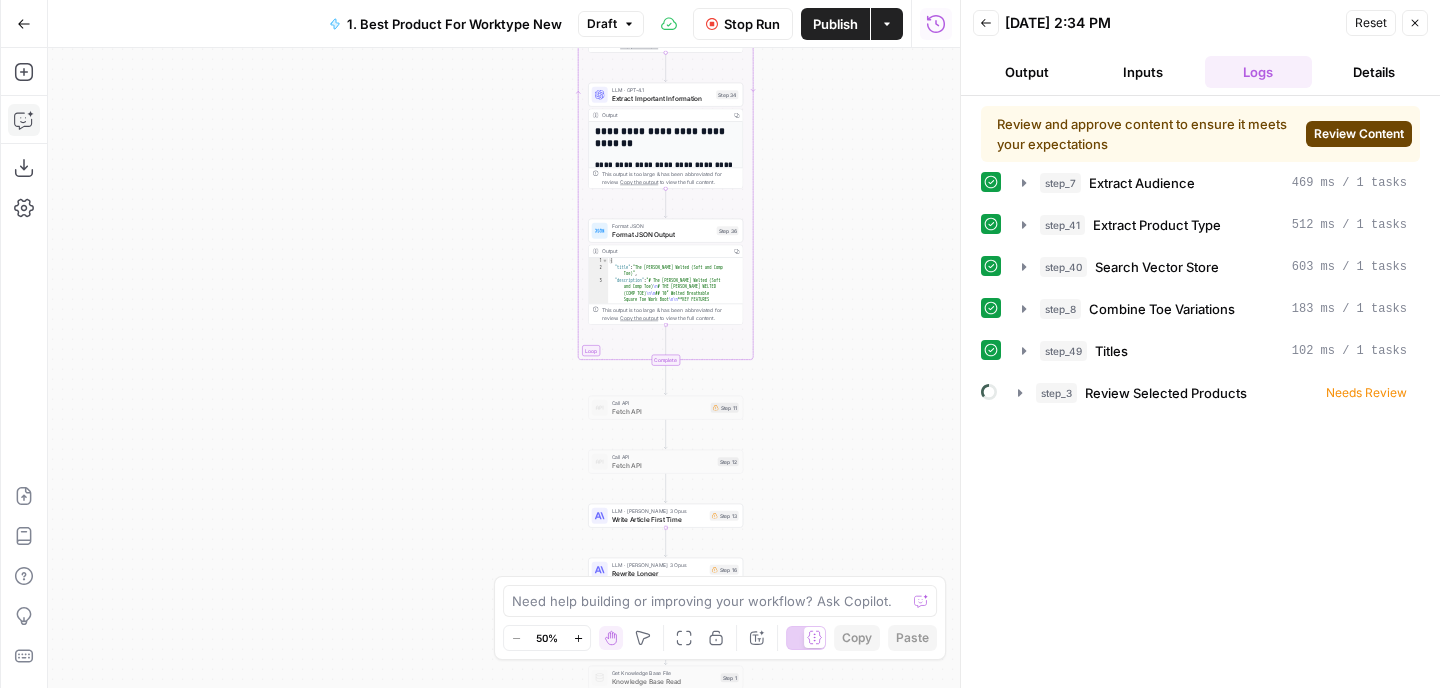 click on "Review Content" at bounding box center (1359, 134) 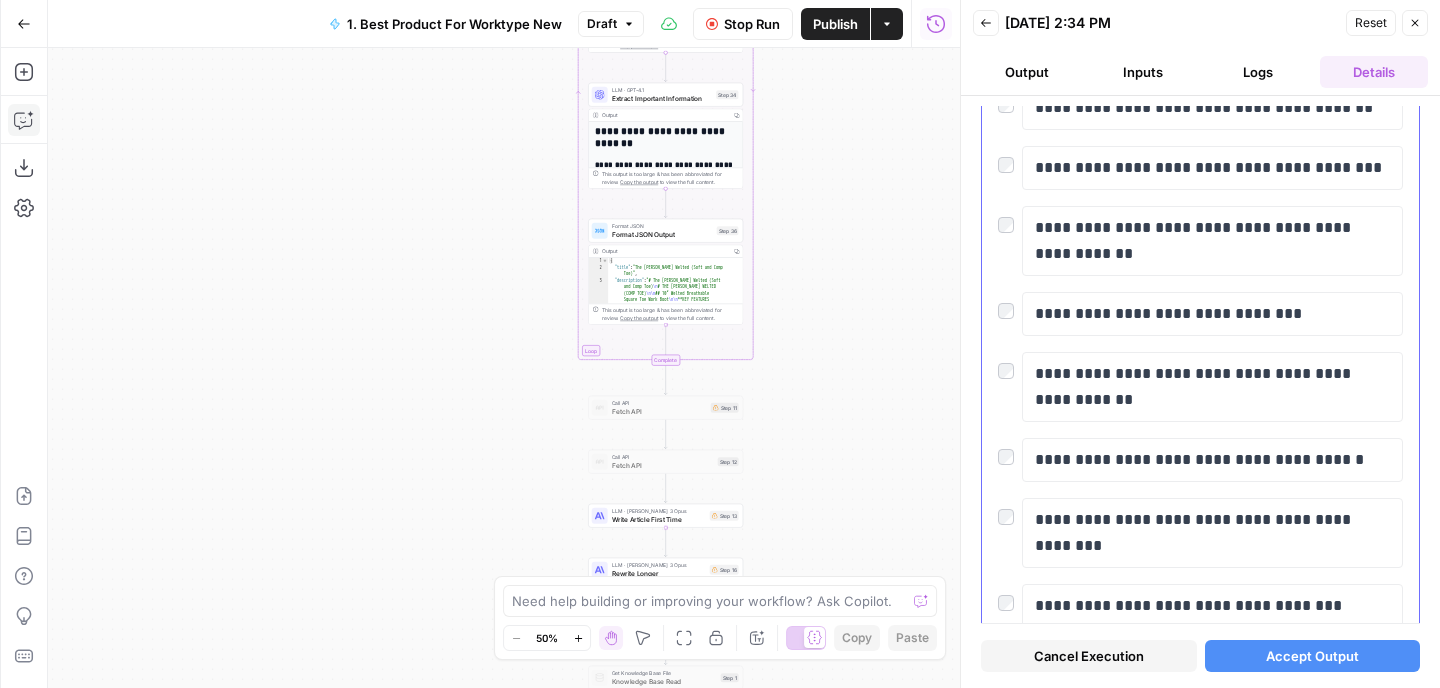 scroll, scrollTop: 1446, scrollLeft: 0, axis: vertical 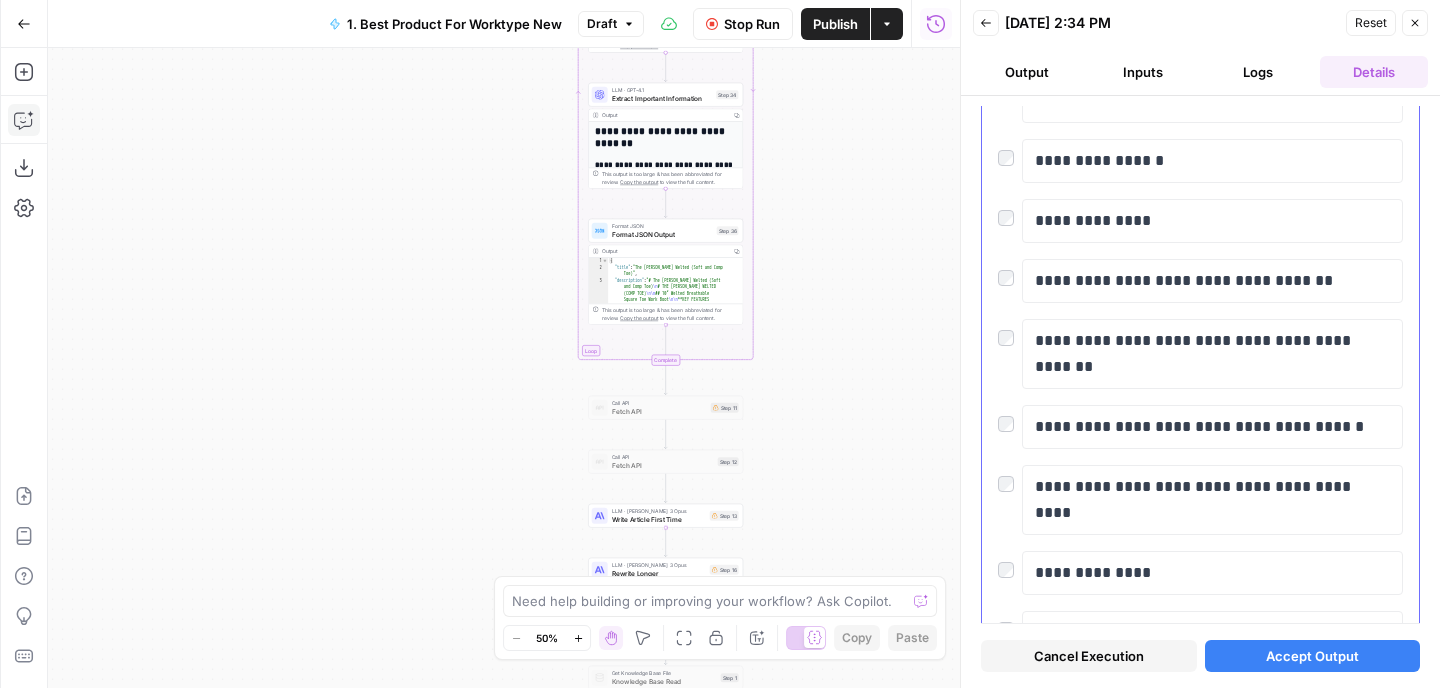 click on "Accept Output" at bounding box center (1312, 656) 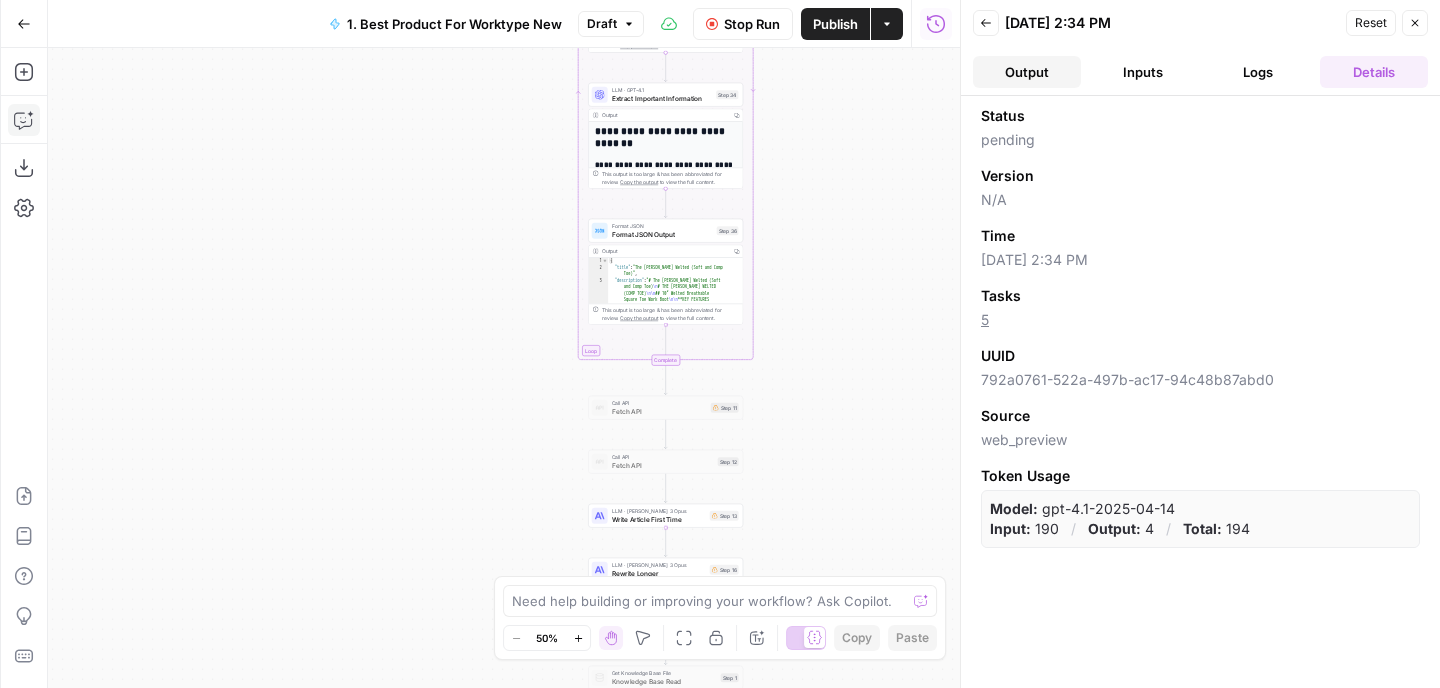 click on "Output" at bounding box center [1027, 72] 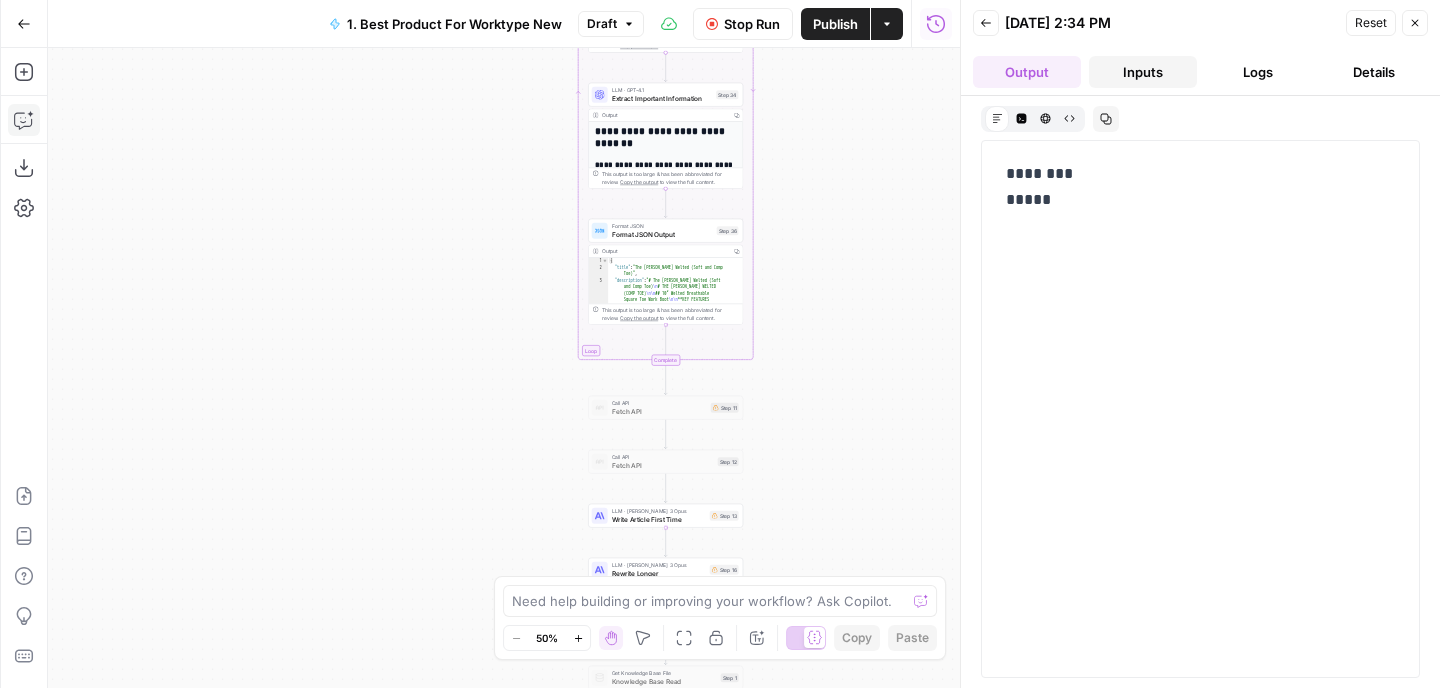click on "Inputs" at bounding box center (1143, 72) 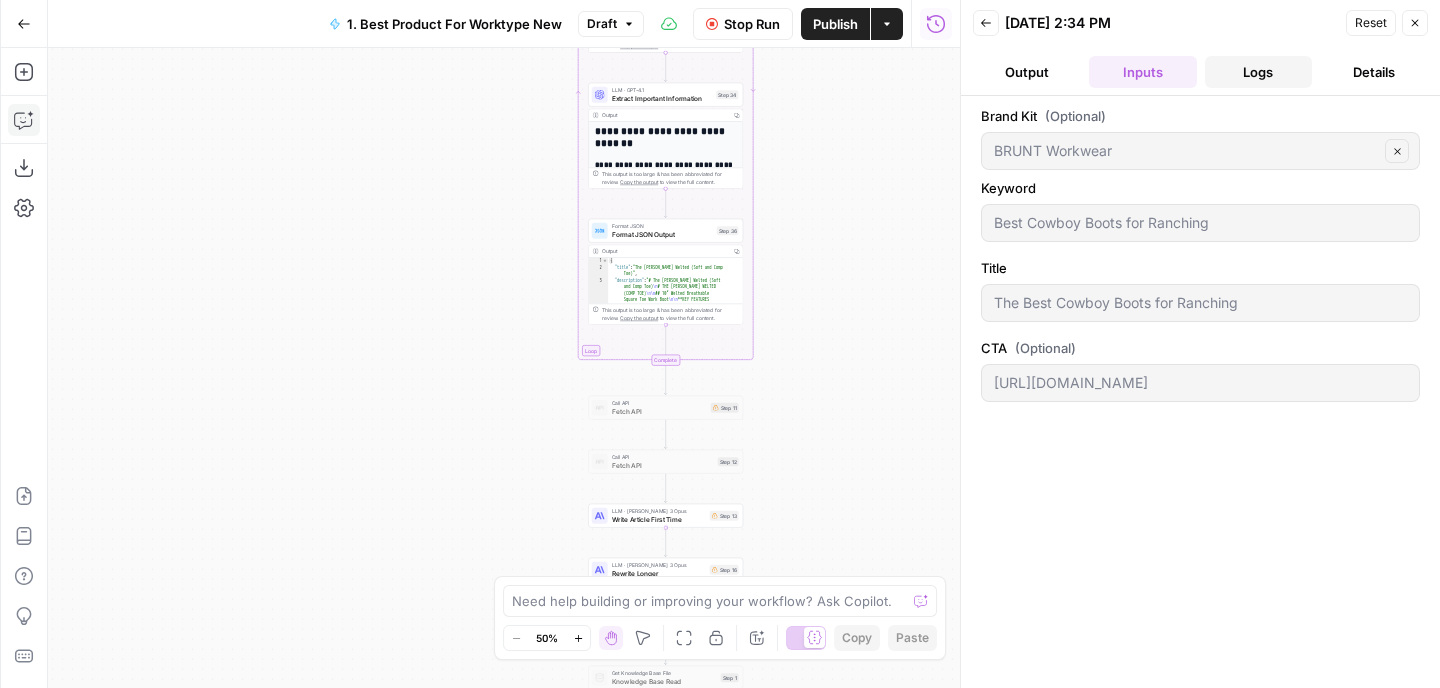 click on "Logs" at bounding box center (1259, 72) 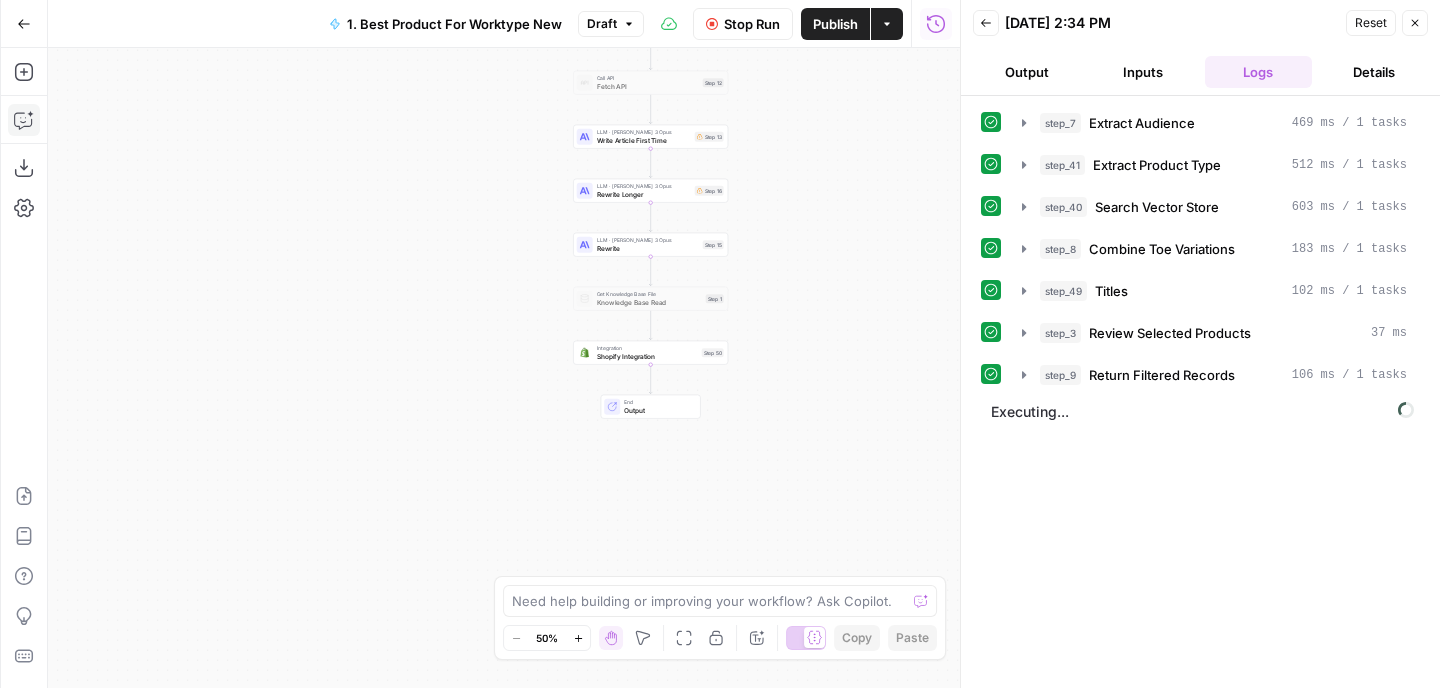 drag, startPoint x: 854, startPoint y: 412, endPoint x: 828, endPoint y: 188, distance: 225.50388 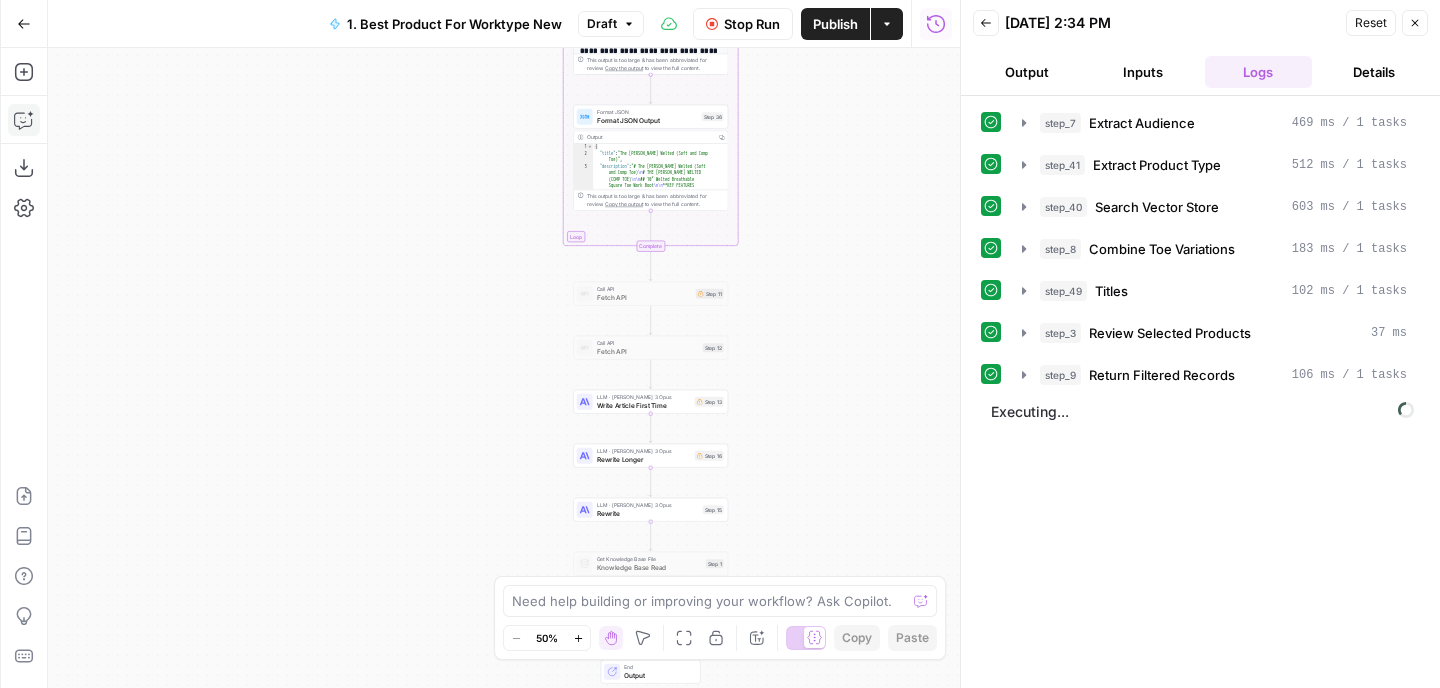 drag, startPoint x: 832, startPoint y: 234, endPoint x: 832, endPoint y: 499, distance: 265 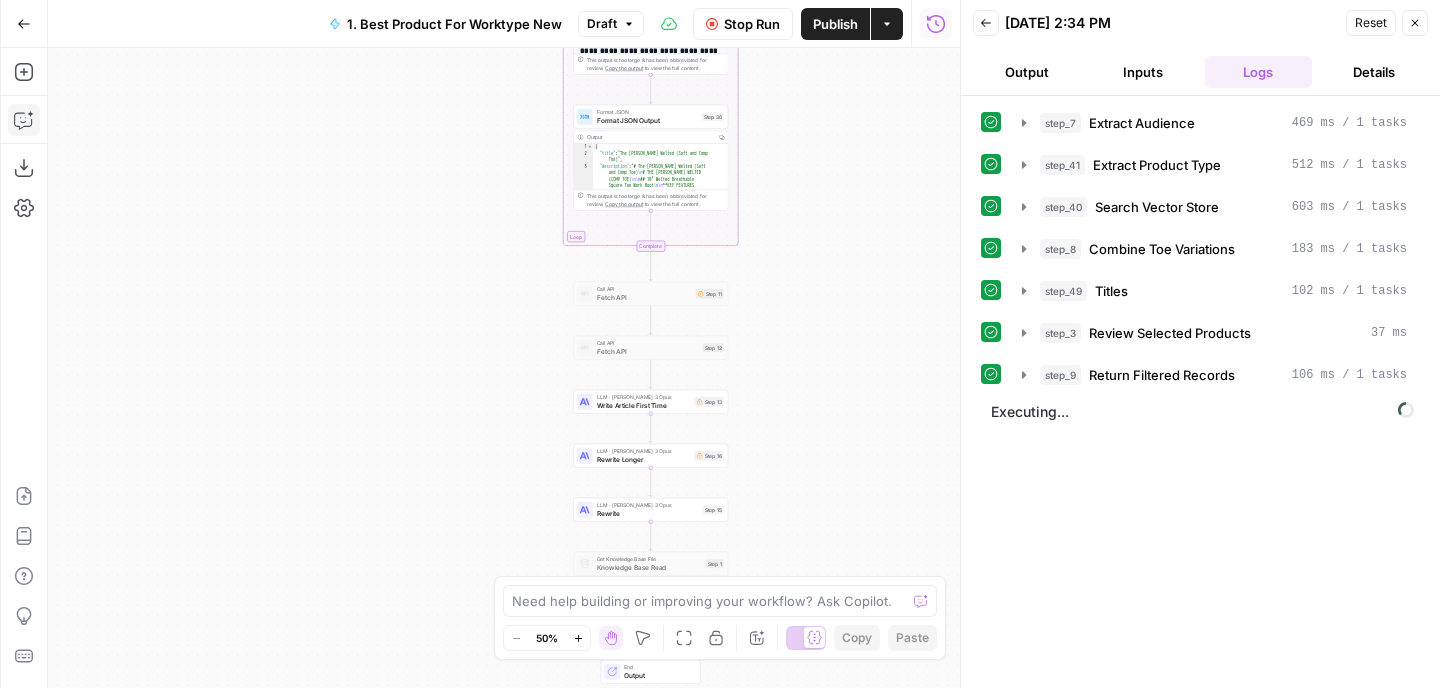 click on "Workflow Set Inputs Inputs LLM · GPT-4.1 Extract Audience Step 7 Output Expand Output Copy ******** LLM · GPT-4.1 Extract Product Type Step 41 Output Expand Output Copy ***** Search Knowledge Base Search Vector Store Step 40 Output Expand Output Copy 1 2 3 4 5 [    {      "id" :  "vsdid:706113:rid          :Anabg1Fw2I7WfumnVSvKo:cid:39577138" ,      "score" :  0.42688555 ,      "content" :  "The Mulder Welted Waterproof           (Comp Toe) \n\n ----- \n\n The Mulder           Welted keeps you sure-footed on the           most demanding jobsites. To support           your foot and handle heavy-duty work,           the Mulder features a resoleable           Goodyear welt construction, and comes           equipped with a slip- and oil          -resistant TPU outsole, and a fully           waterproof design. The Mulder           features waterproof and barnyard          -resistant FARMGUARD™ leather sourced  ," at bounding box center [504, 368] 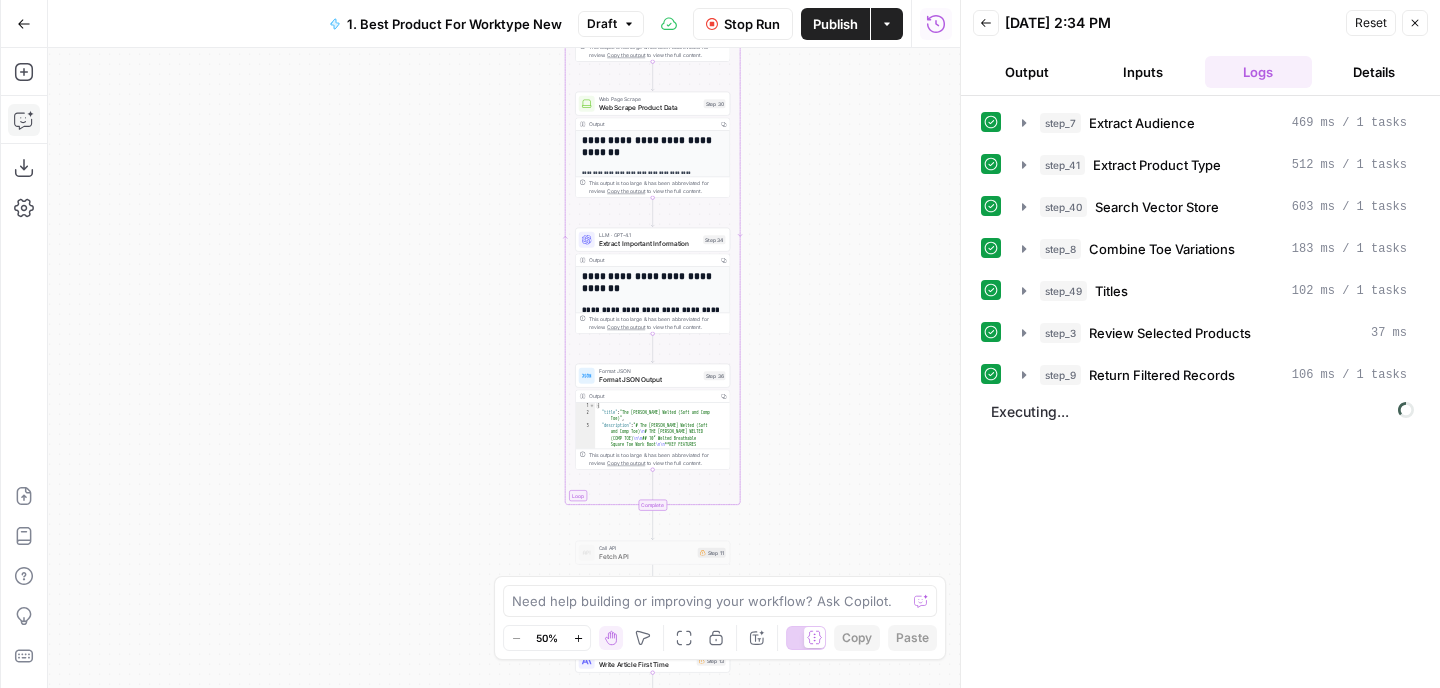 drag, startPoint x: 826, startPoint y: 316, endPoint x: 828, endPoint y: 575, distance: 259.00772 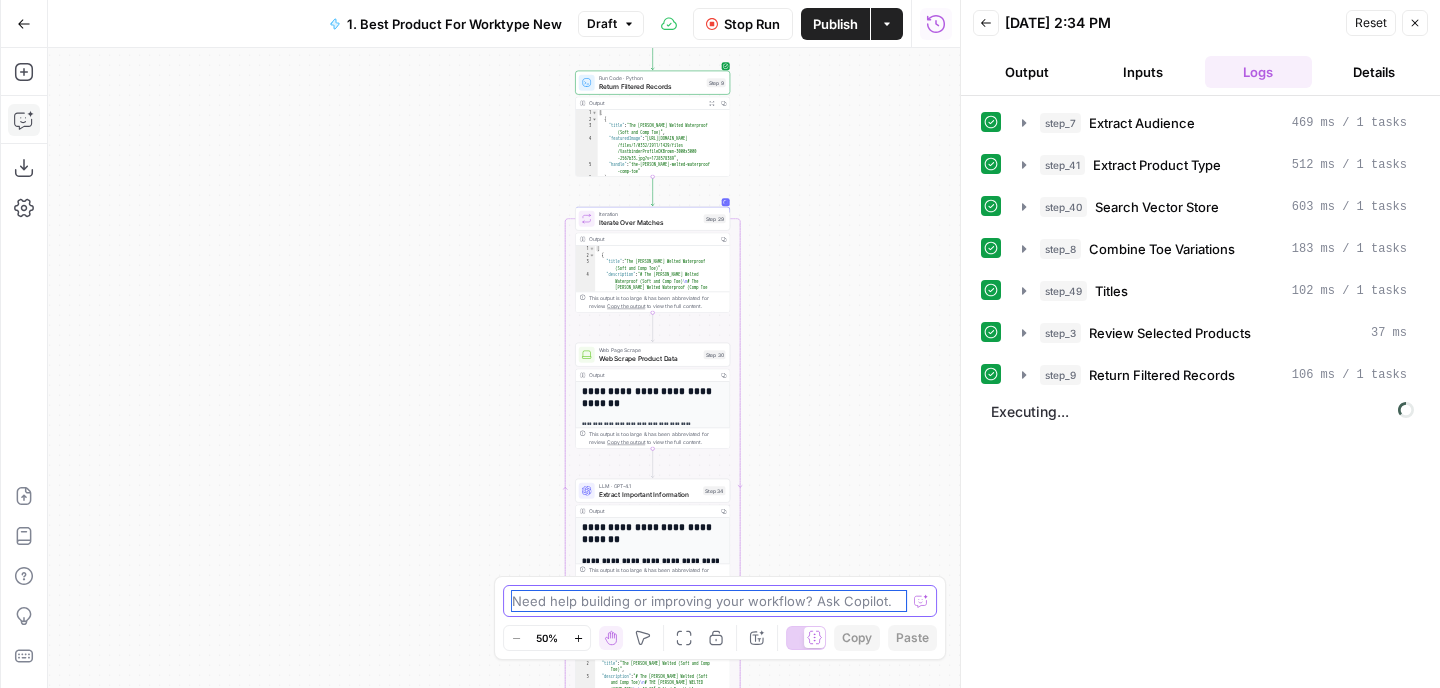 drag, startPoint x: 821, startPoint y: 342, endPoint x: 821, endPoint y: 592, distance: 250 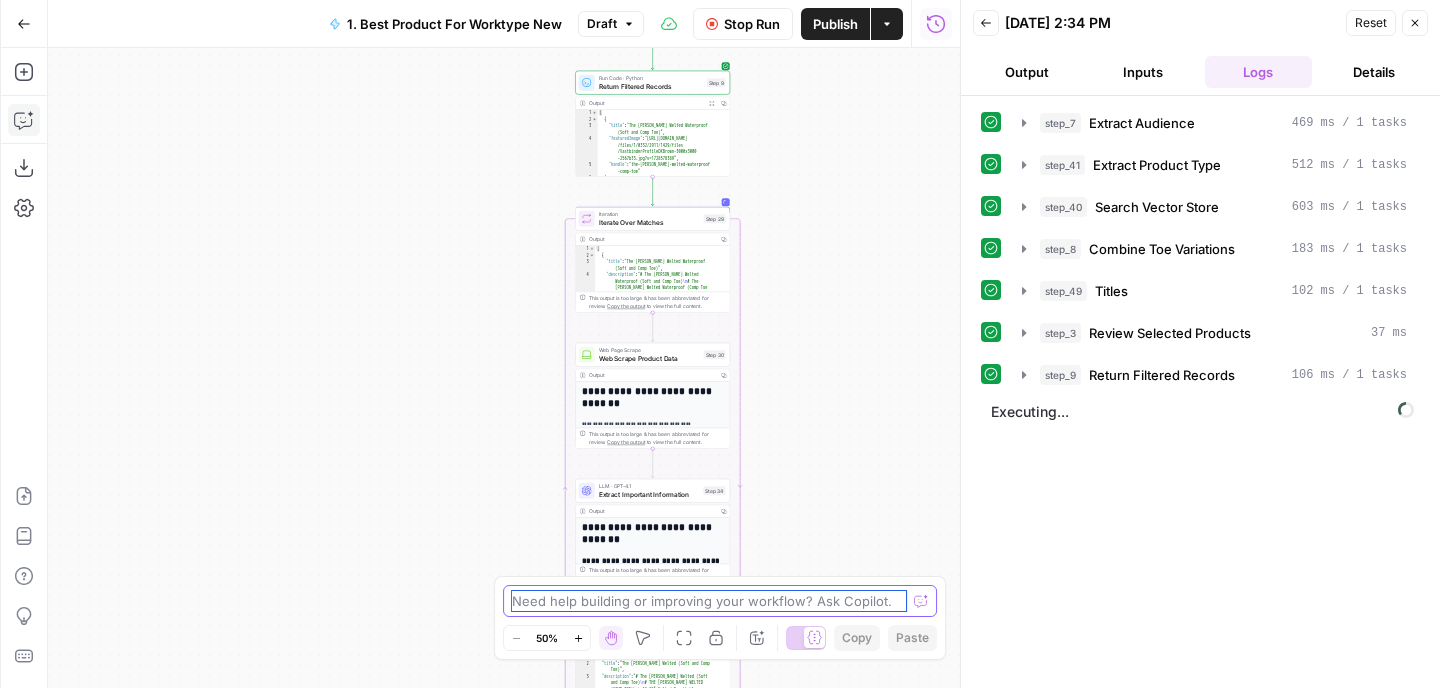 click on "Brunt Workwear New Home Browse Your Data Monitoring Settings Recent Grids New grid Best [Product] for [Worktype] Informational Articles Update Meta Descriptions Recent Workflows New Workflow 1. Best Product For Worktype New Whitelist Article 3b. Generate Article AirOps Academy What's new?
5
Help + Support Go Back 1. Best Product For Worktype New Draft Stop Run Publish Actions Run History Add Steps Copilot Download as JSON Settings Import JSON AirOps Academy Help Give Feedback Shortcuts Workflow Set Inputs Inputs LLM · GPT-4.1 Extract Audience Step 7 Output Expand Output Copy ******** LLM · GPT-4.1 Extract Product Type Step 41 Output Expand Output Copy ***** Search Knowledge Base Search Vector Store Step 40 Output Expand Output Copy 1 2 3 4 5 [    {      "id" :  "vsdid:706113:rid          :Anabg1Fw2I7WfumnVSvKo:cid:39577138" ,      "score" :  0.42688555 ,      "content" :  "The Mulder Welted Waterproof           (Comp Toe) \n\n -----" at bounding box center (720, 344) 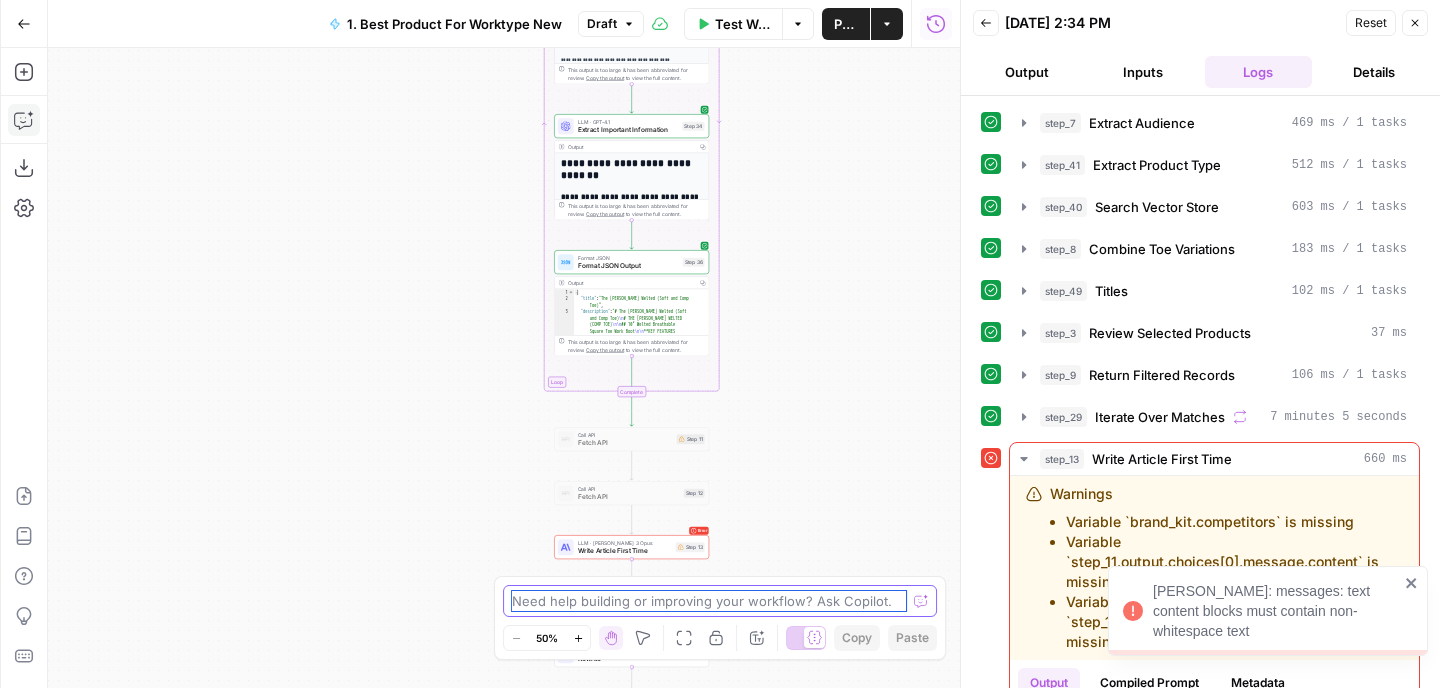 scroll, scrollTop: 212, scrollLeft: 0, axis: vertical 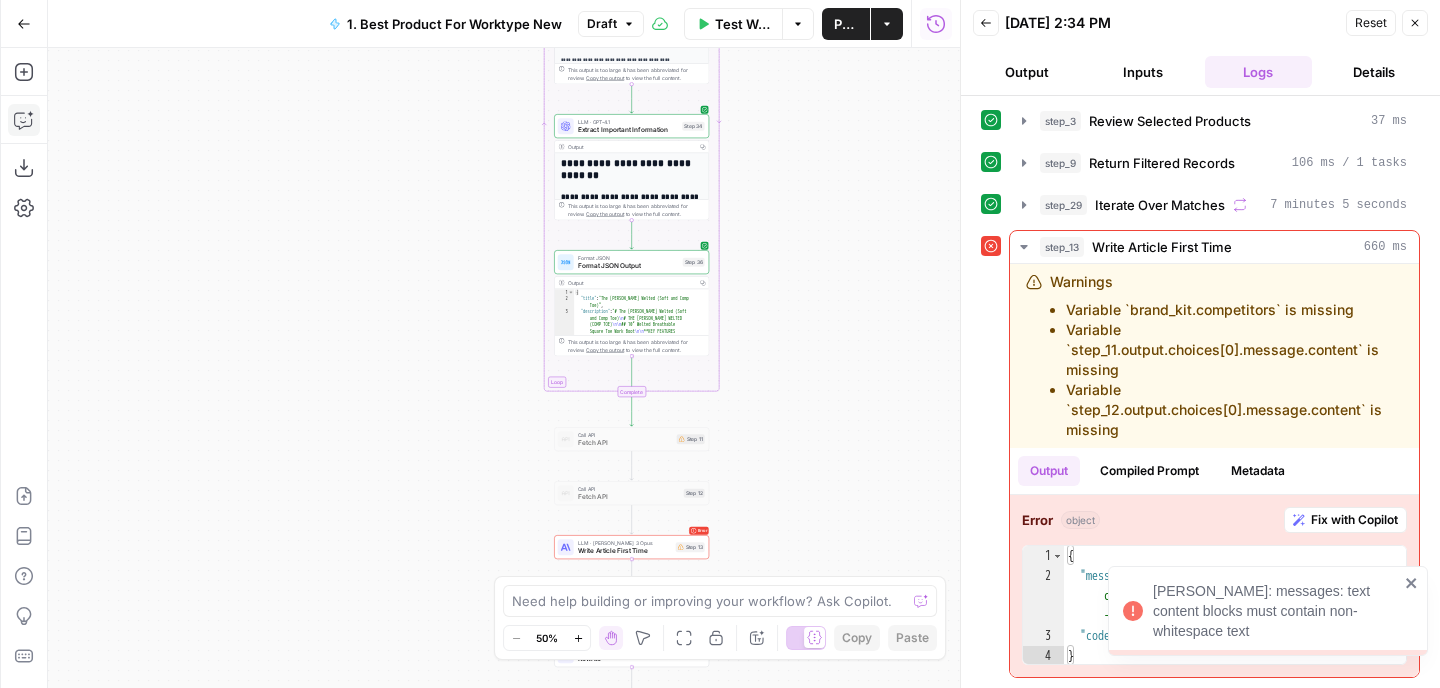 click 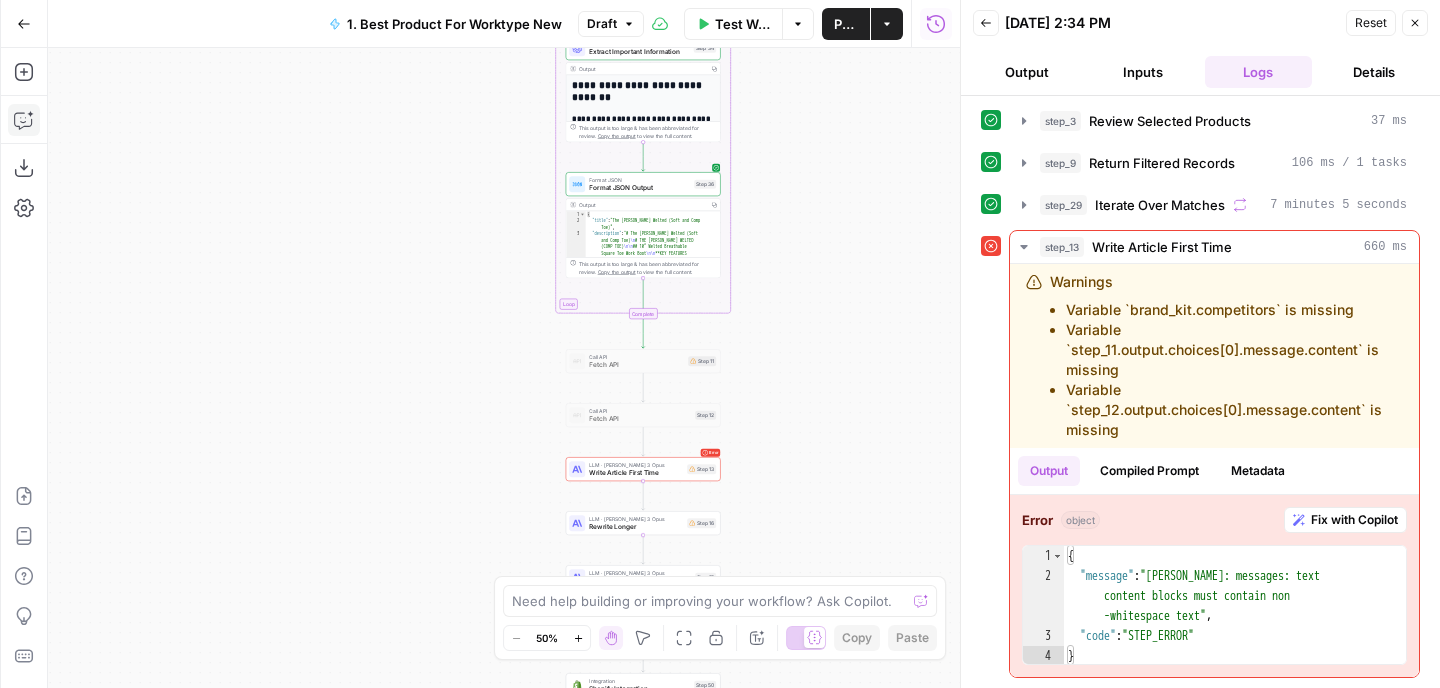 drag, startPoint x: 1045, startPoint y: 278, endPoint x: 1439, endPoint y: 446, distance: 428.3223 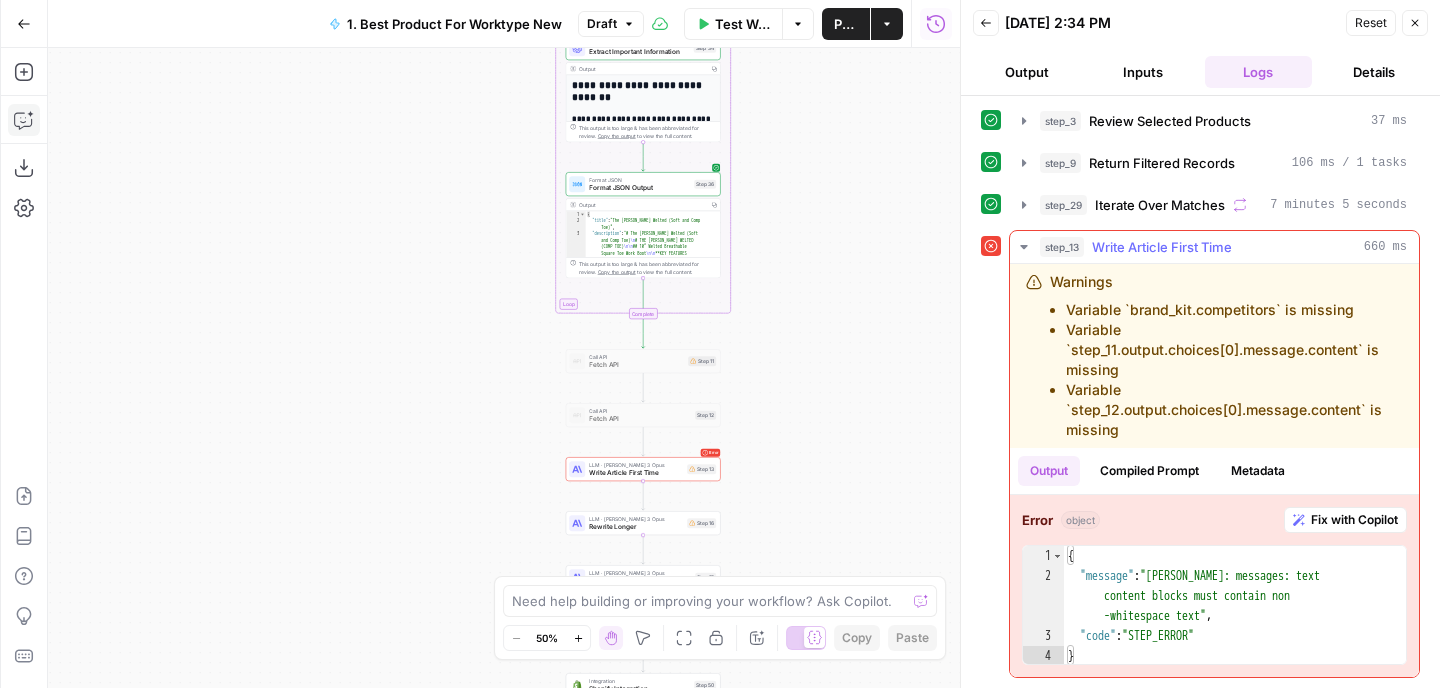 click on "Variable `step_12.output.choices[0].message.content` is missing" at bounding box center (1234, 410) 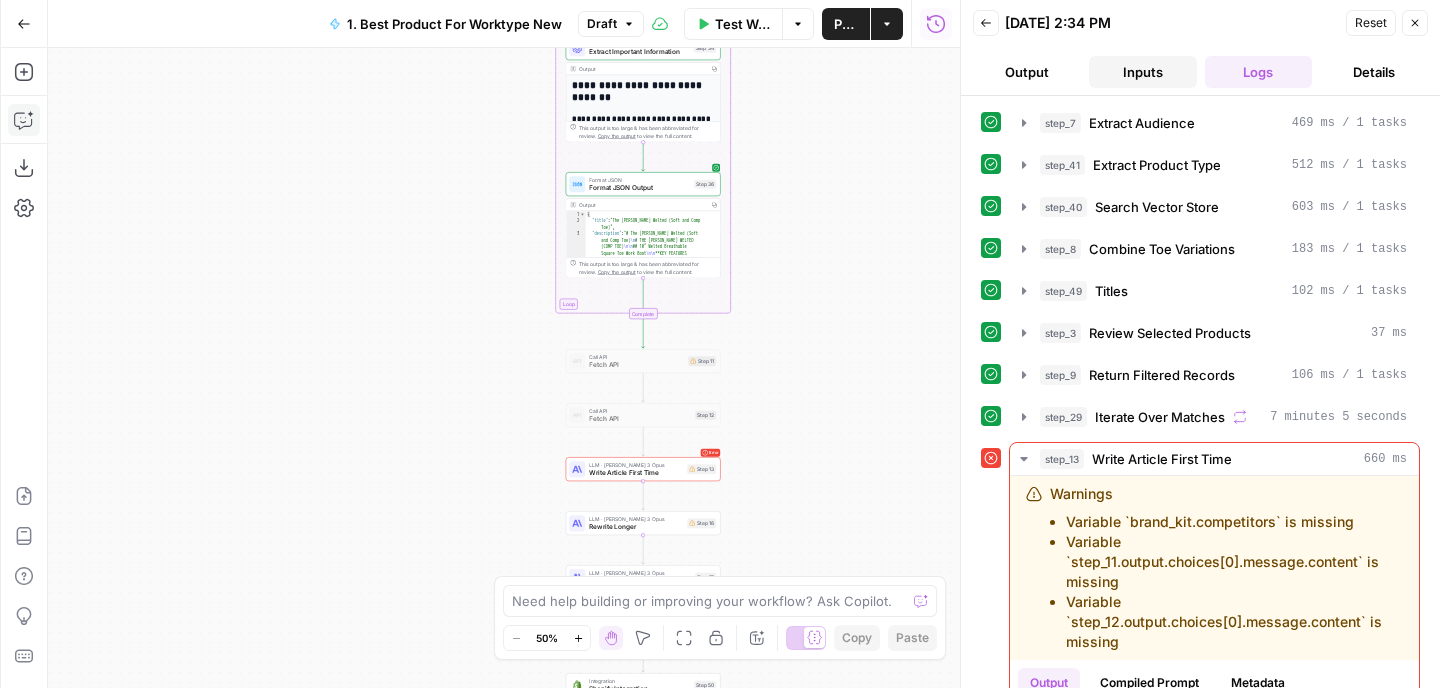 click on "Inputs" at bounding box center [1143, 72] 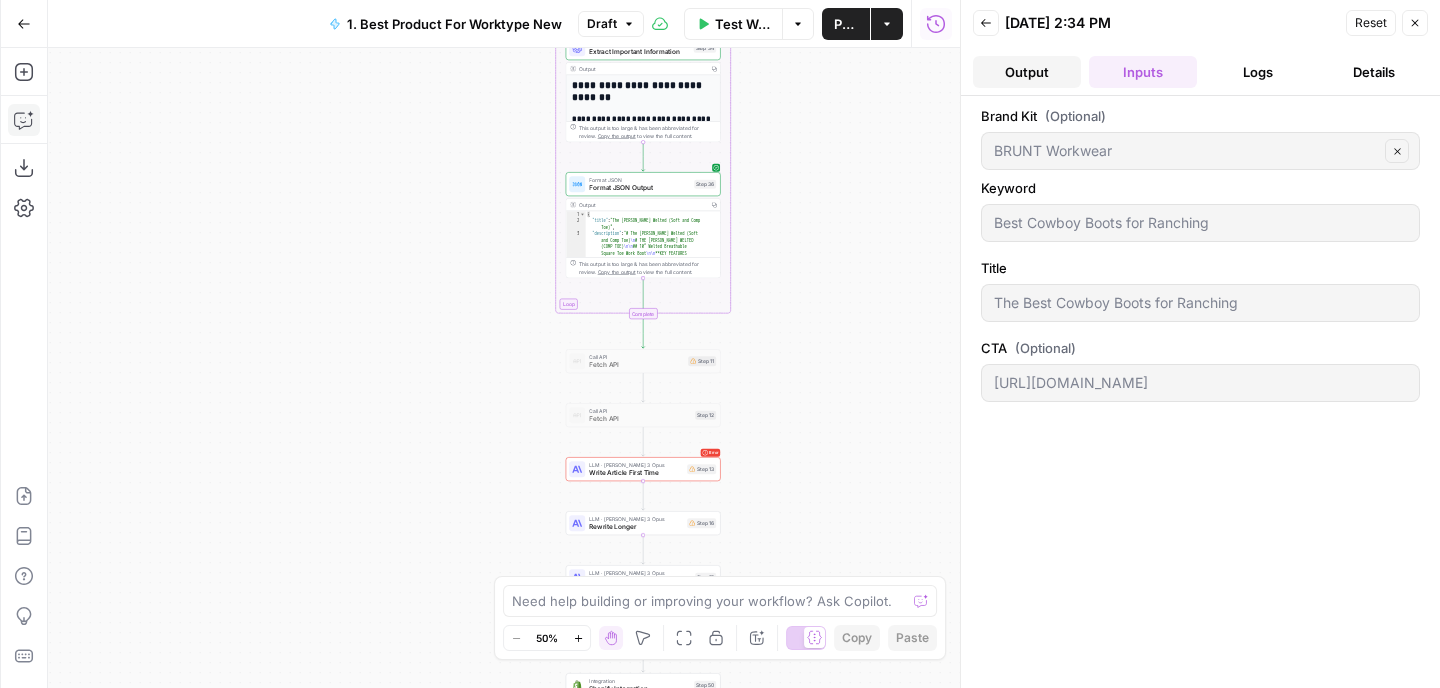 click on "Output" at bounding box center [1027, 72] 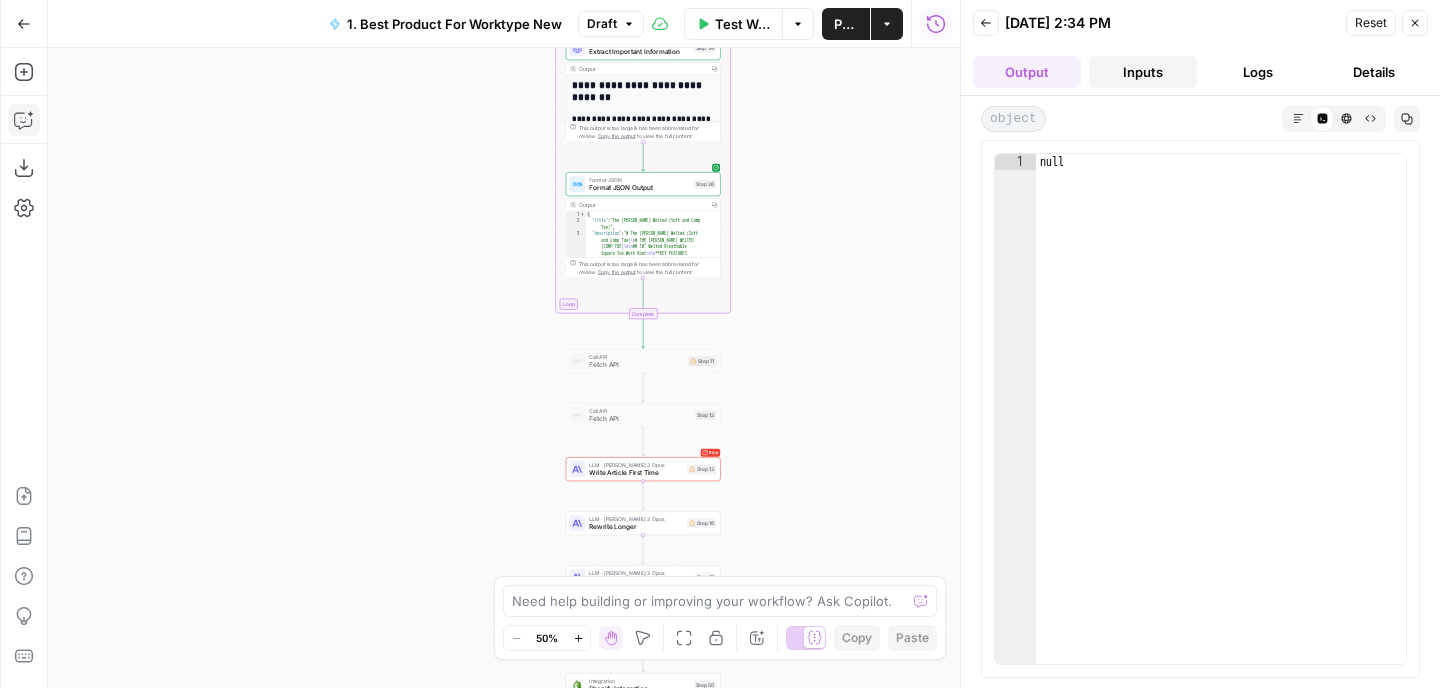 click on "Inputs" at bounding box center (1143, 72) 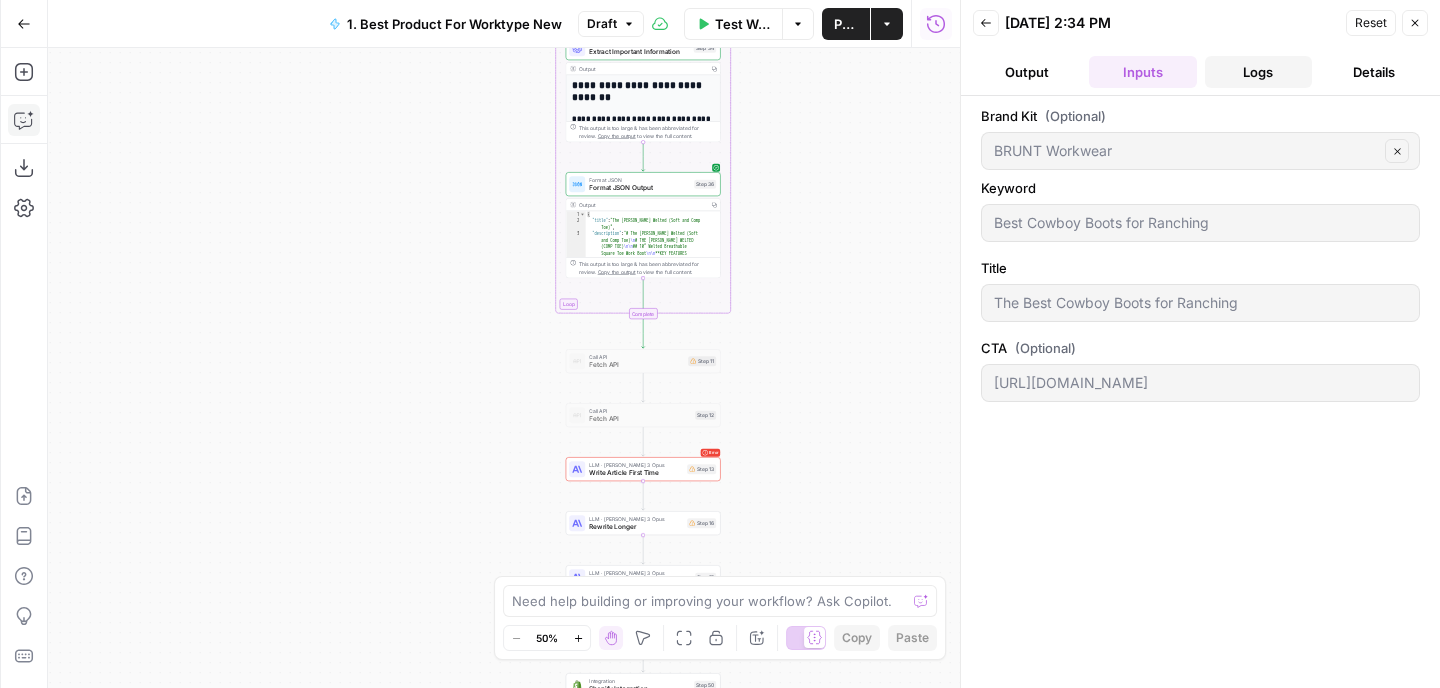 click on "Logs" at bounding box center [1259, 72] 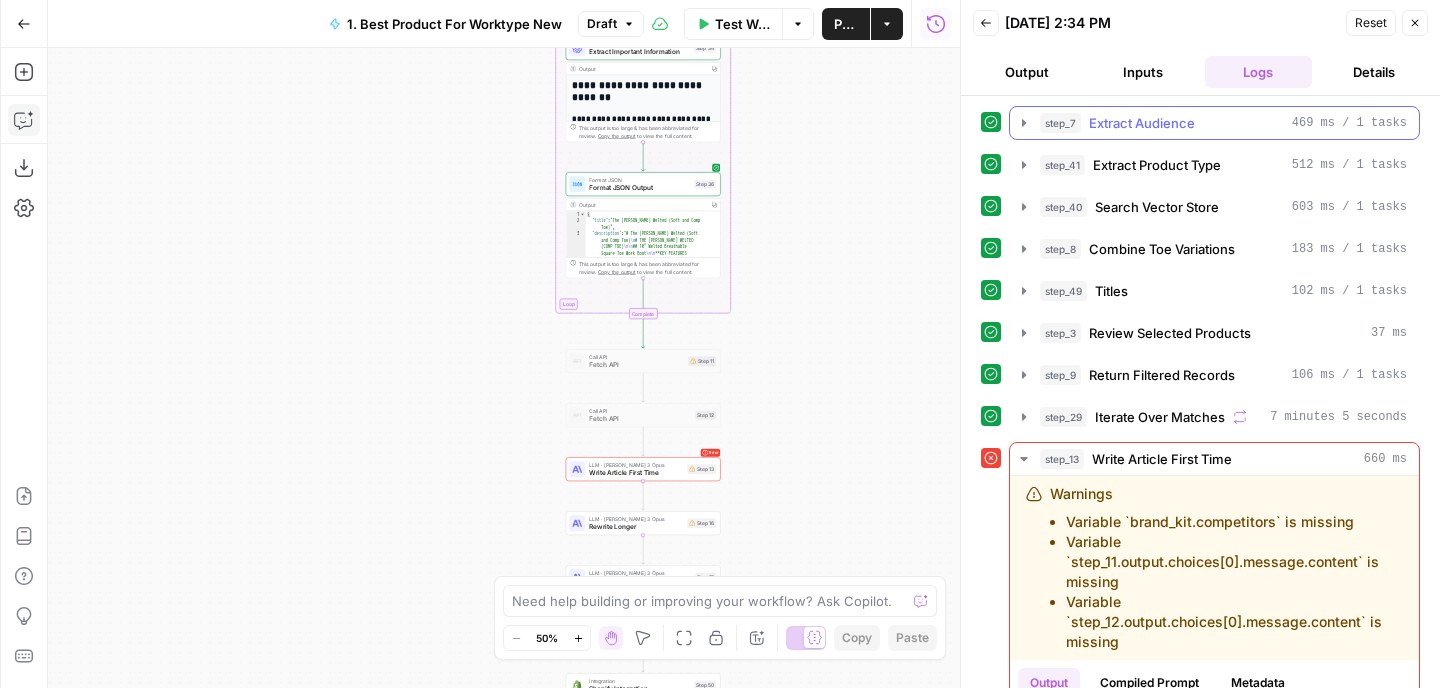 click on "Extract Audience" at bounding box center [1142, 123] 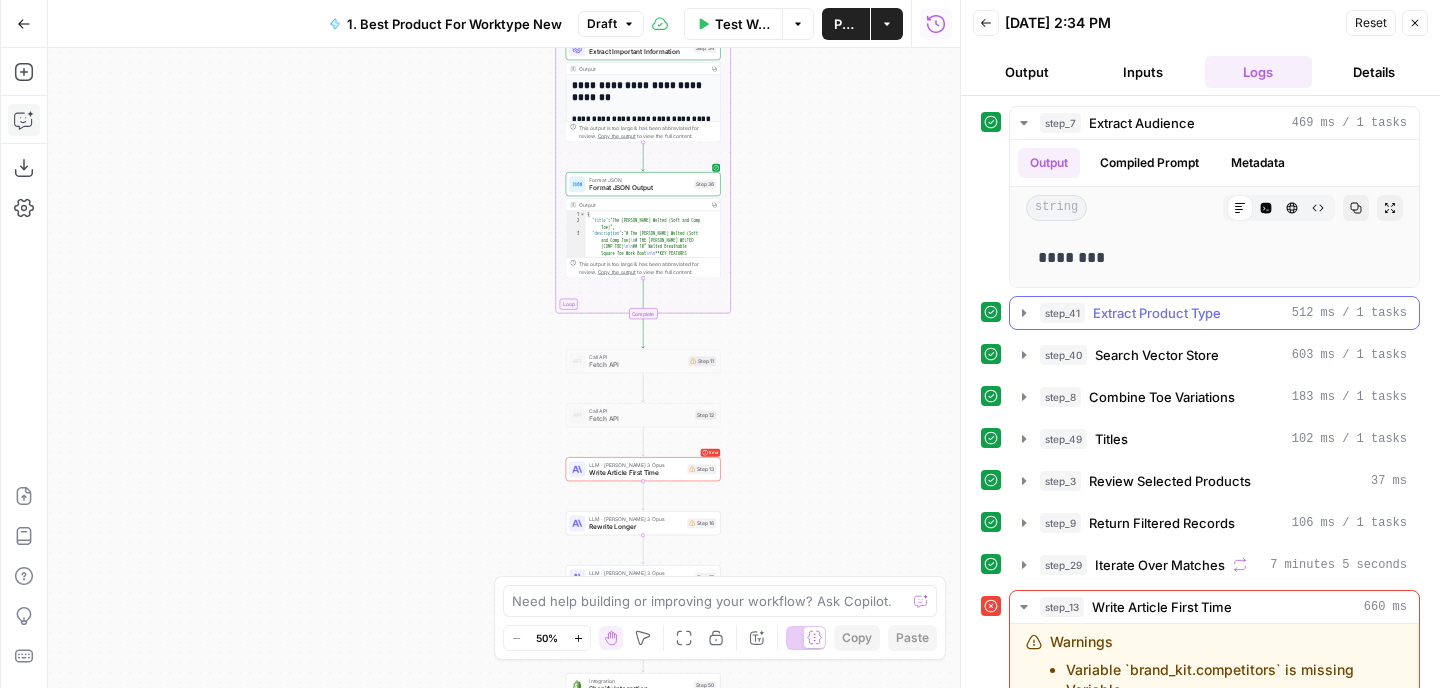 click on "Extract Product Type" at bounding box center (1157, 313) 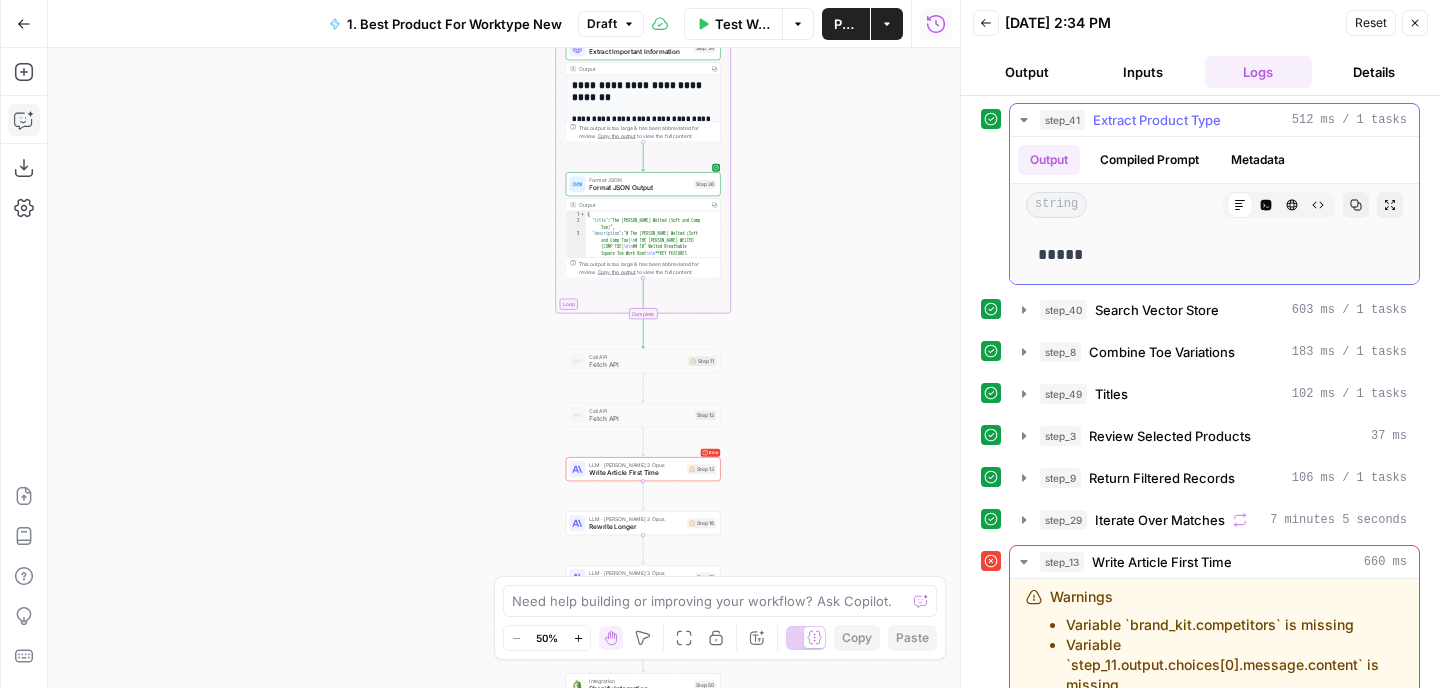 scroll, scrollTop: 230, scrollLeft: 0, axis: vertical 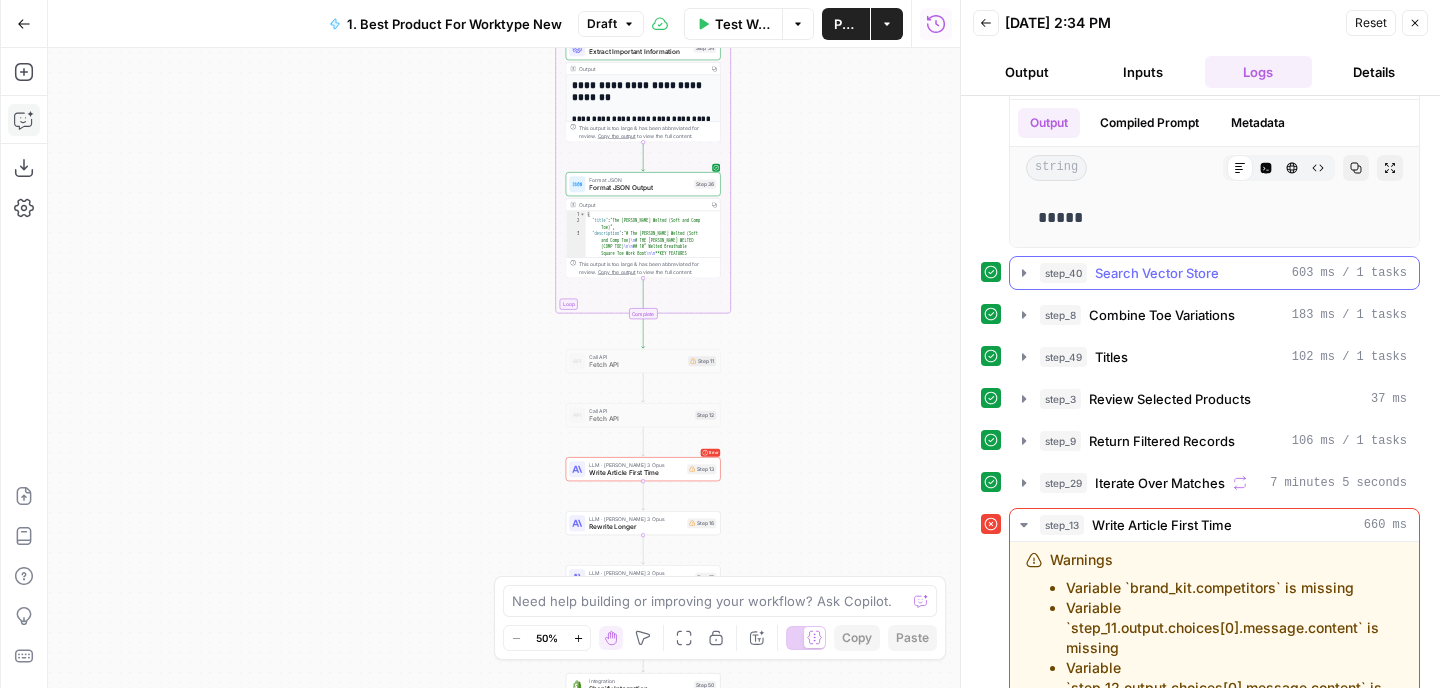 click on "step_40 Search Vector Store 603 ms / 1 tasks" at bounding box center (1214, 273) 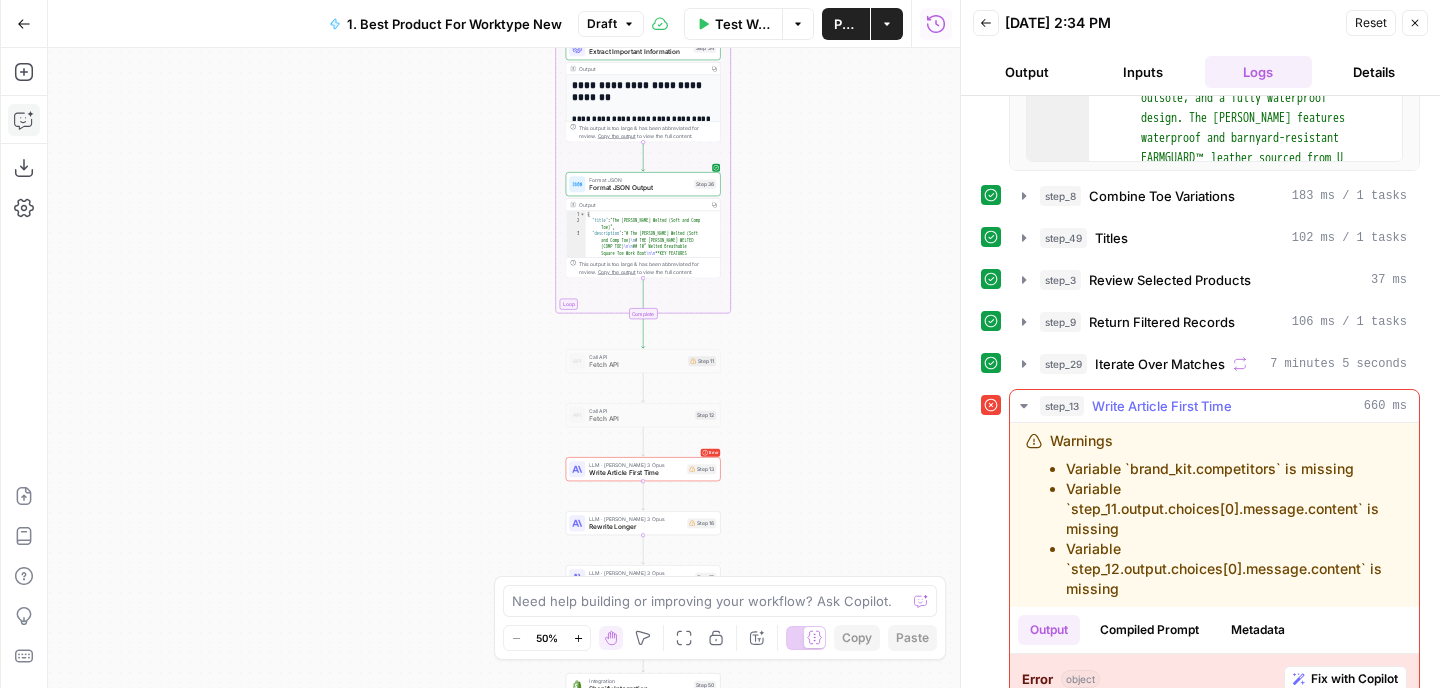 scroll, scrollTop: 849, scrollLeft: 0, axis: vertical 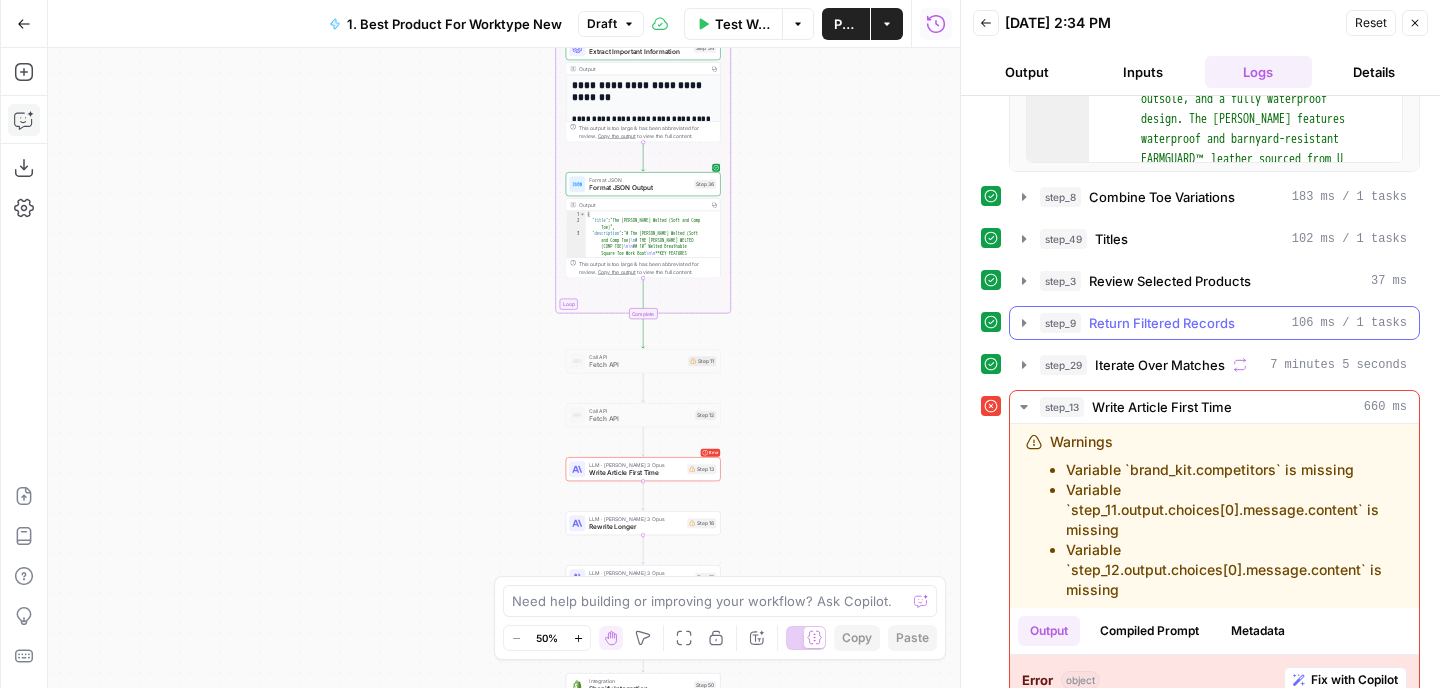 click on "Return Filtered Records" at bounding box center (1162, 323) 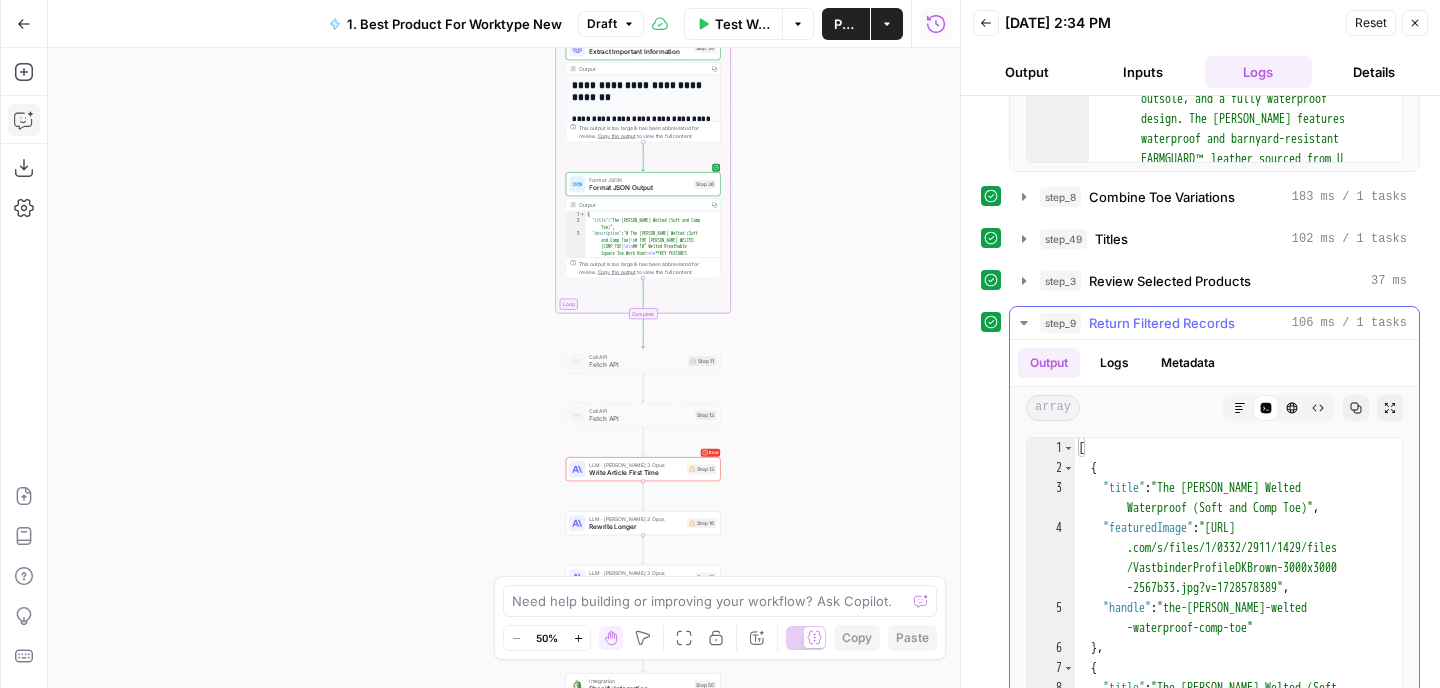 click on "Return Filtered Records" at bounding box center [1162, 323] 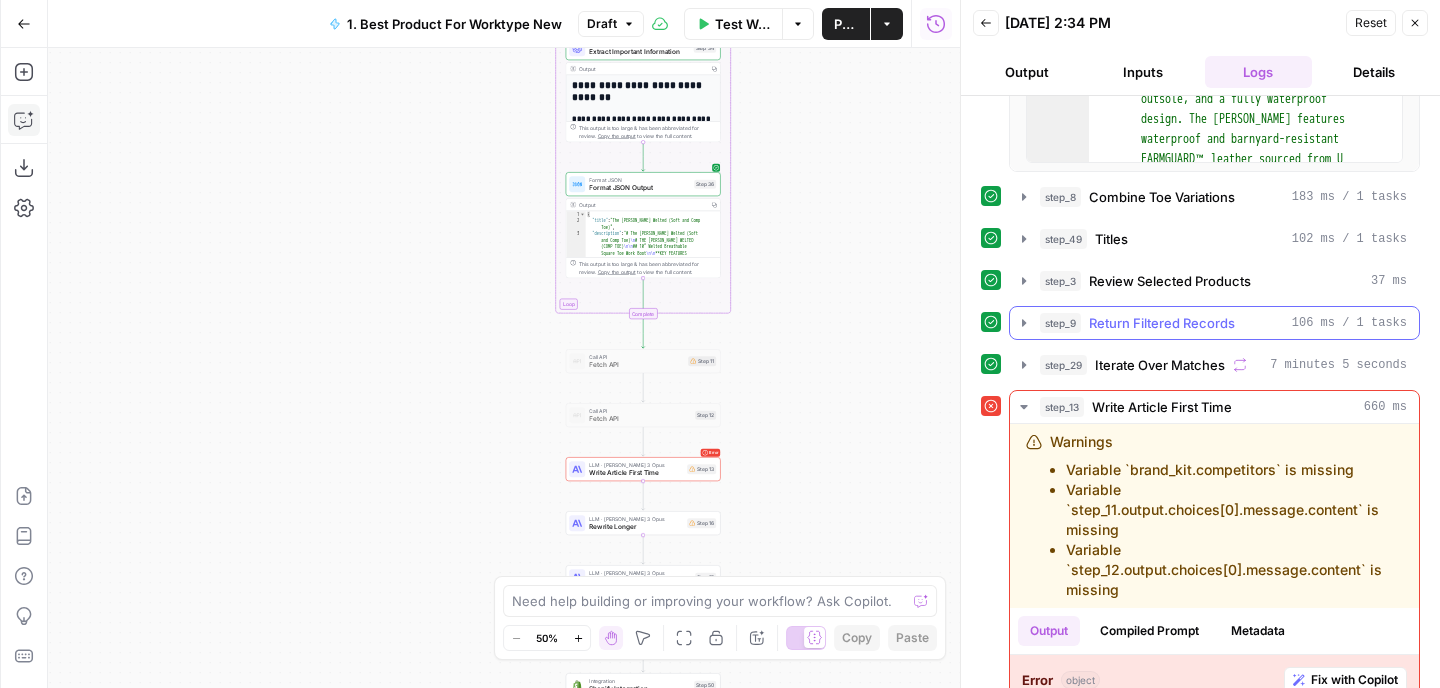 scroll, scrollTop: 0, scrollLeft: 0, axis: both 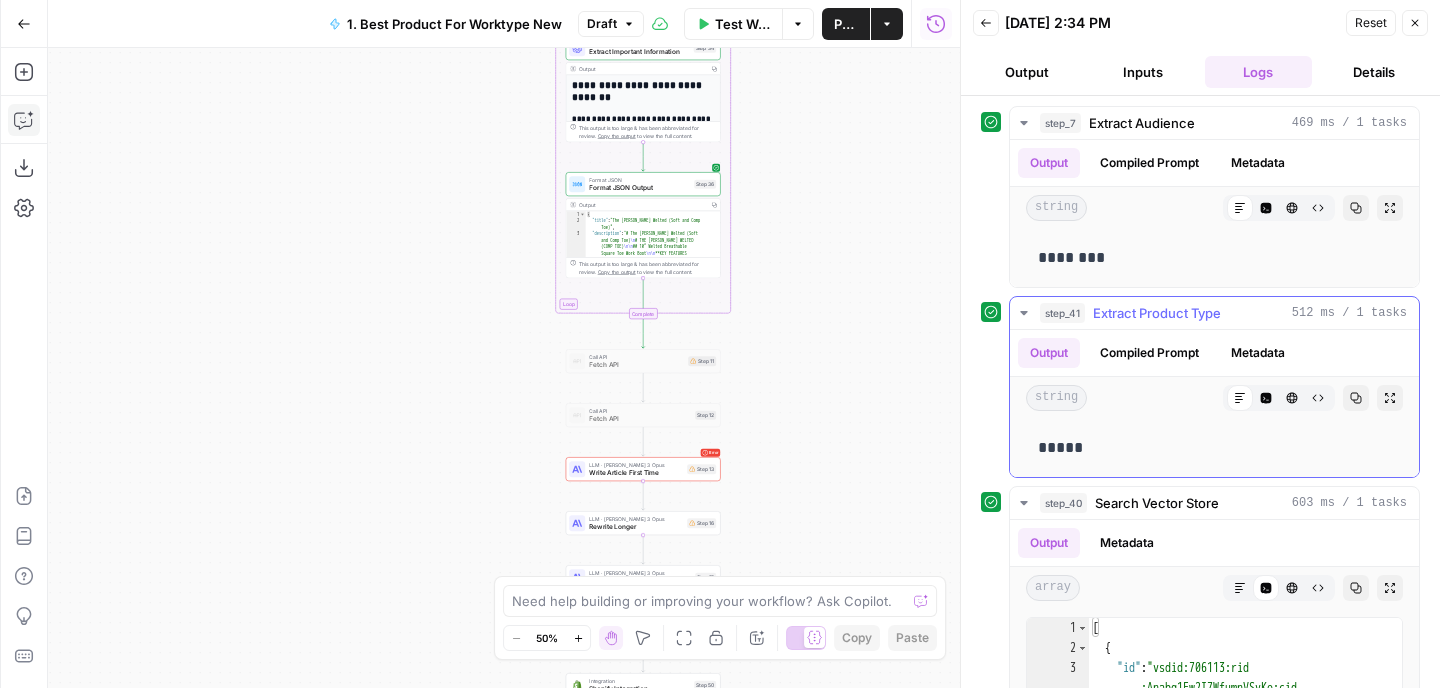 click on "Extract Product Type" at bounding box center [1157, 313] 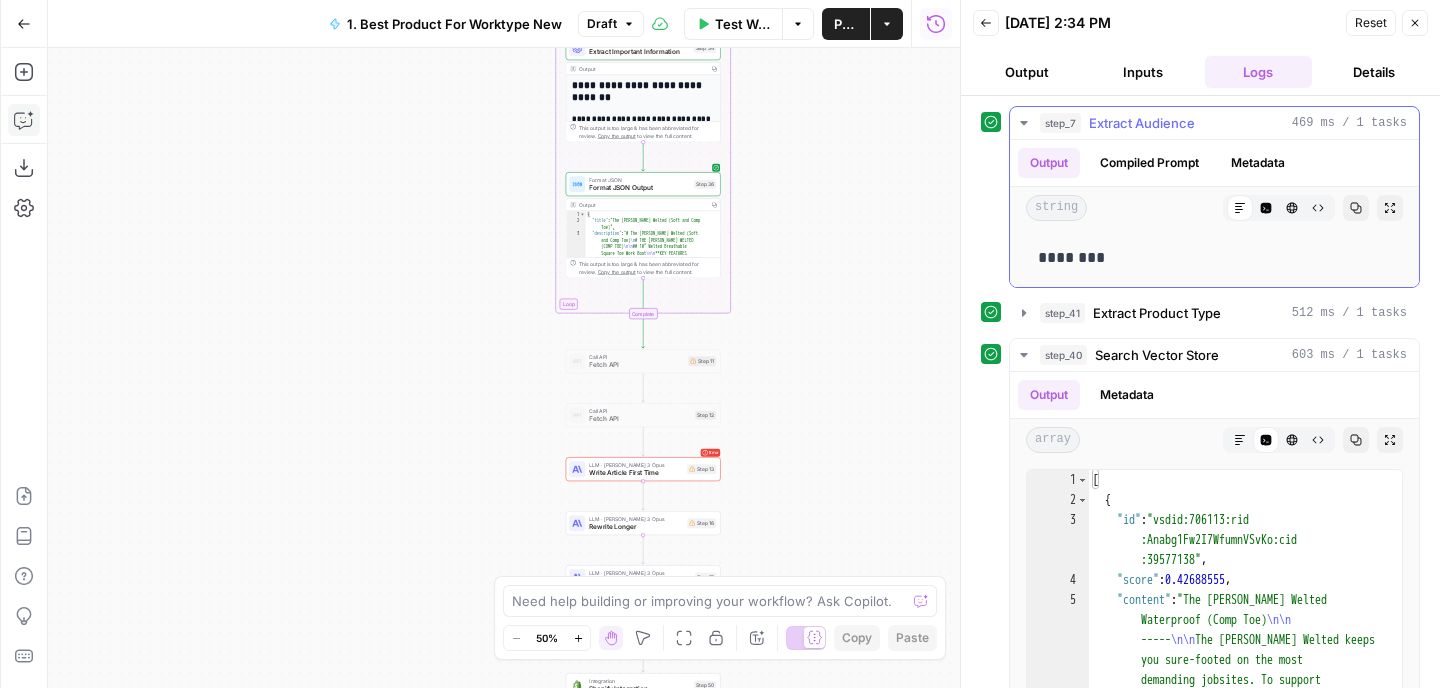 click on "Extract Audience" at bounding box center [1142, 123] 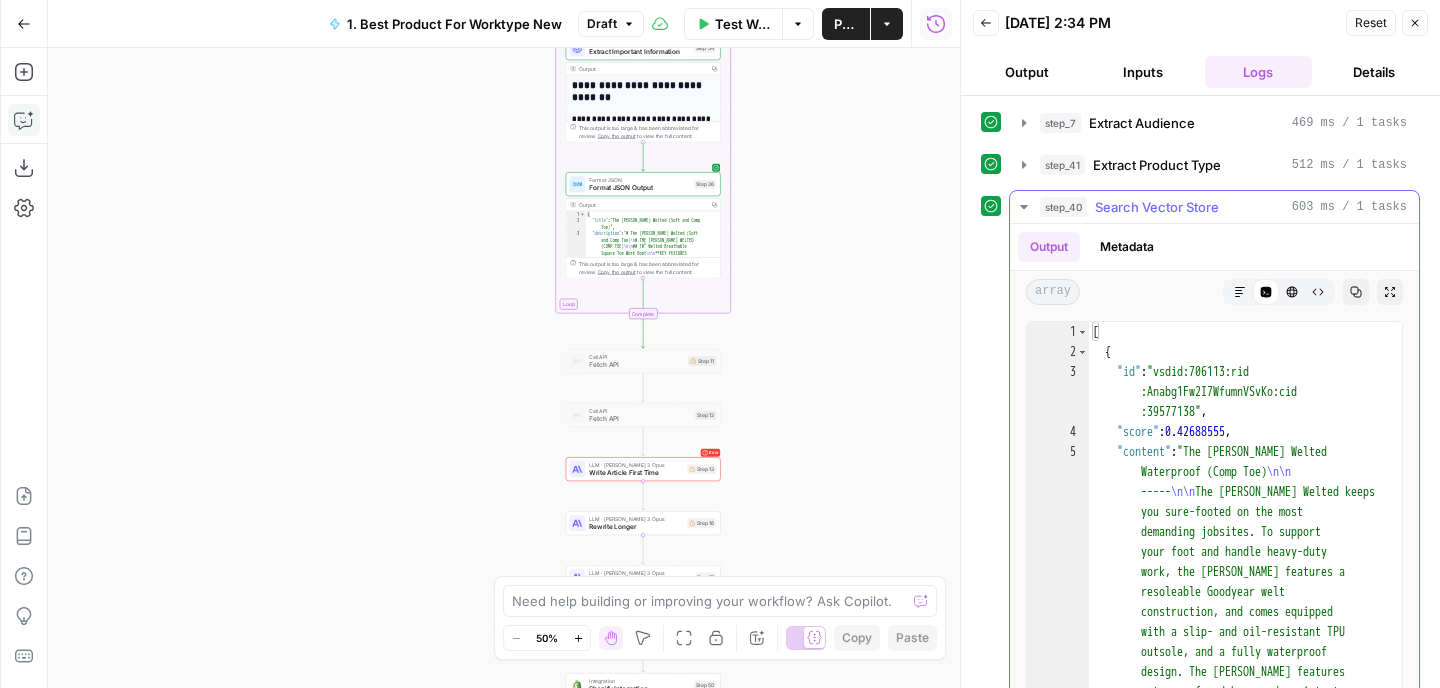 click on "Search Vector Store" at bounding box center [1157, 207] 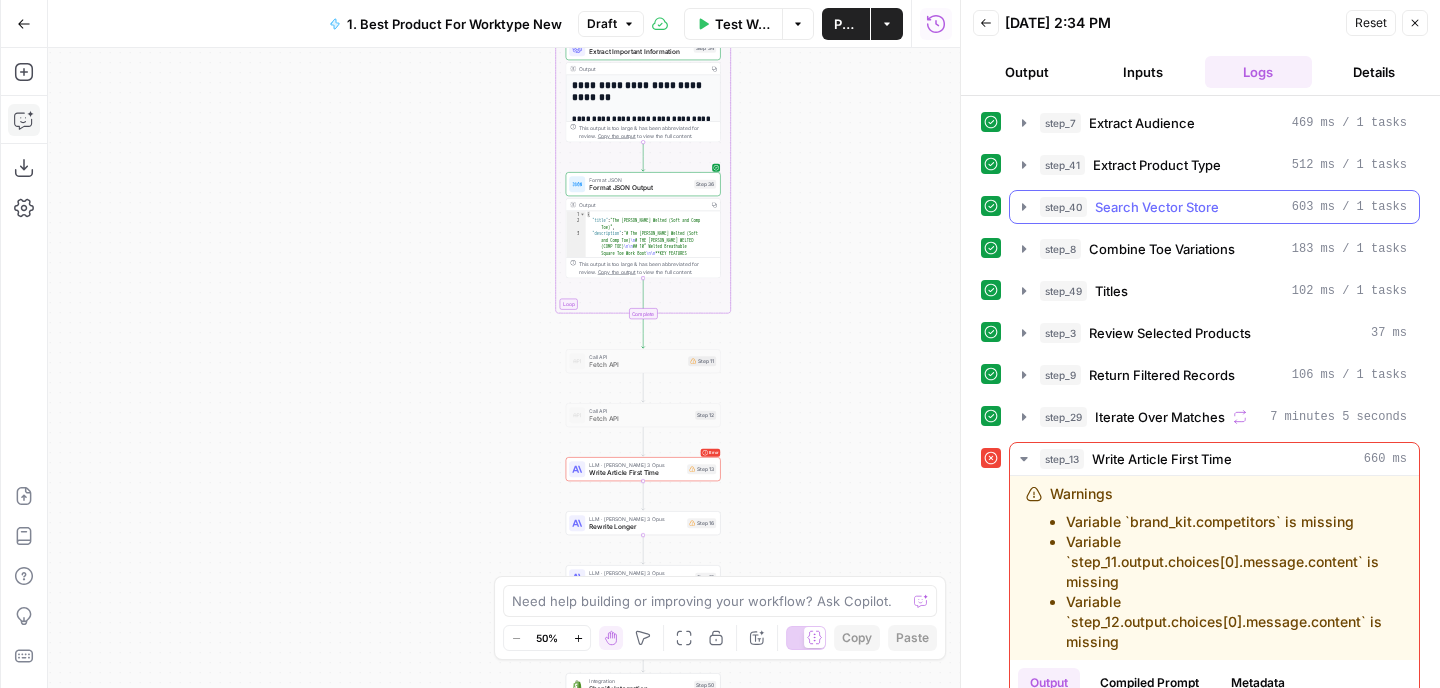 scroll, scrollTop: 135, scrollLeft: 0, axis: vertical 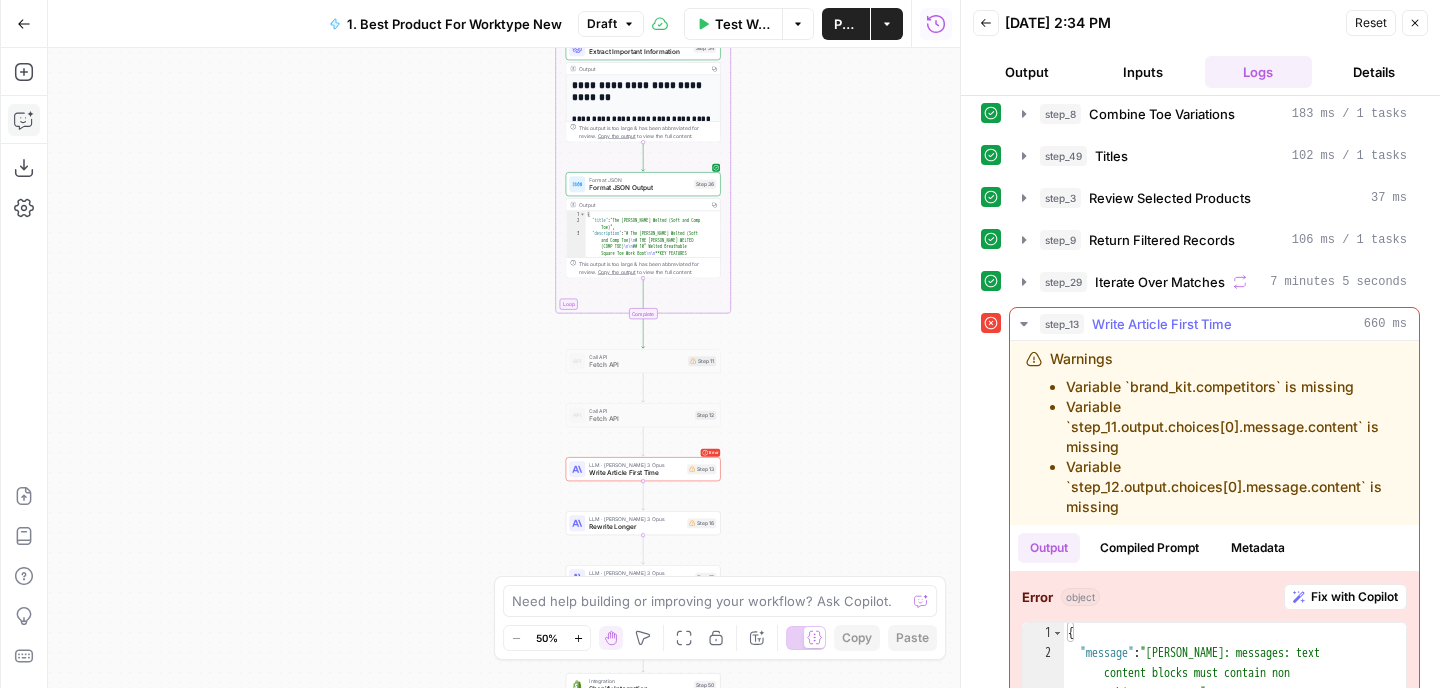 drag, startPoint x: 1066, startPoint y: 391, endPoint x: 1319, endPoint y: 499, distance: 275.08725 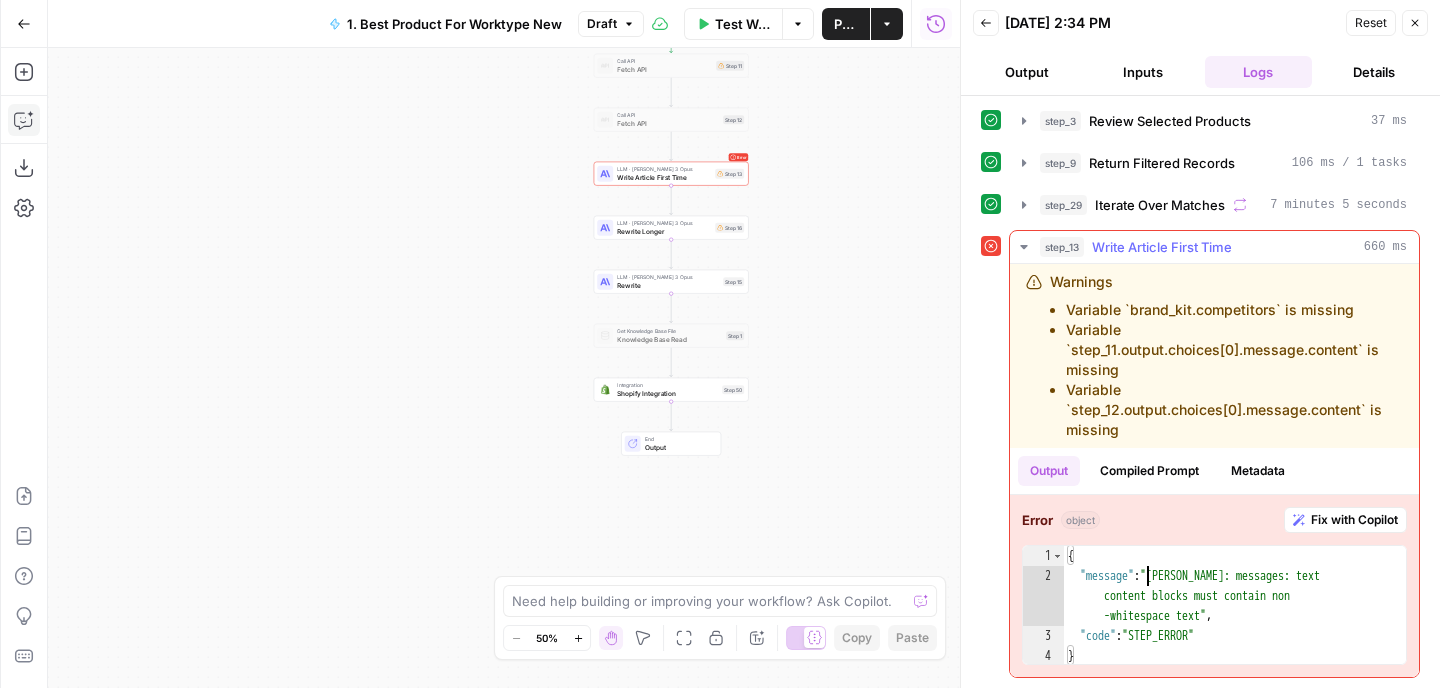 type on "**********" 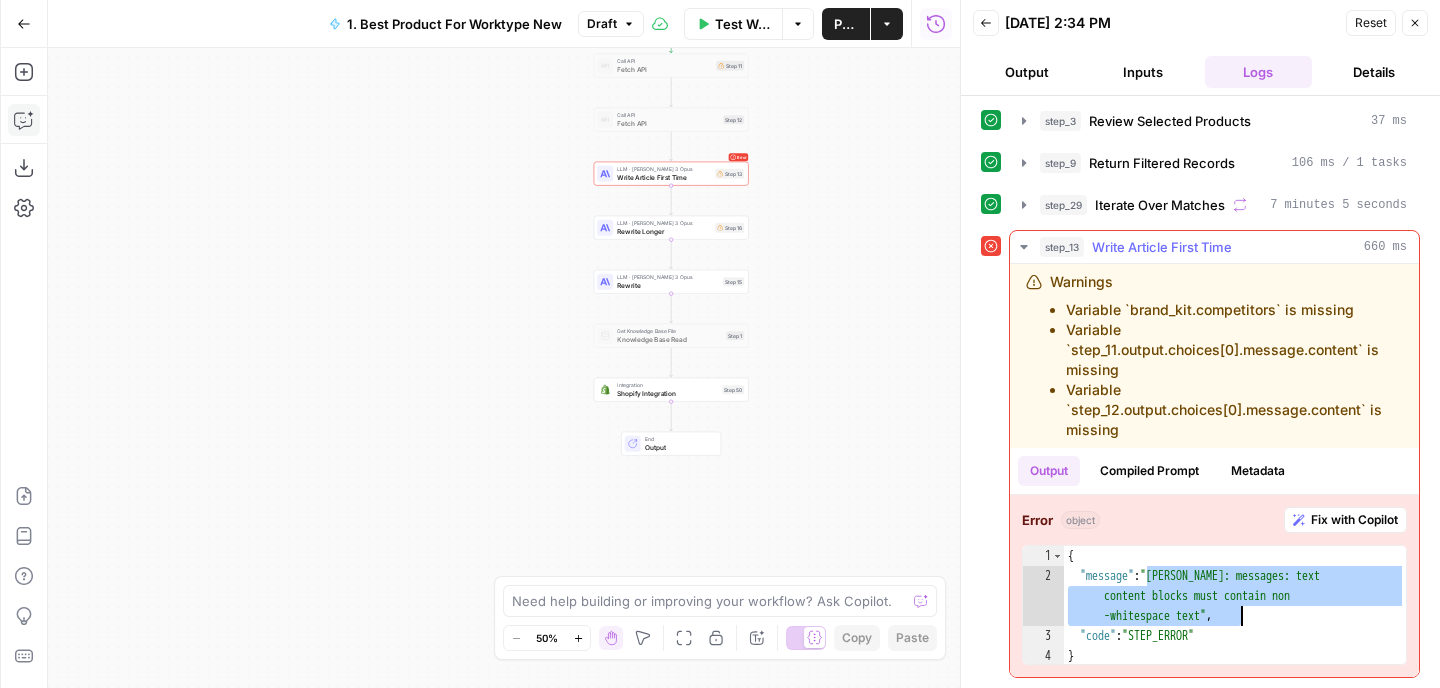 drag, startPoint x: 1145, startPoint y: 582, endPoint x: 1263, endPoint y: 623, distance: 124.919975 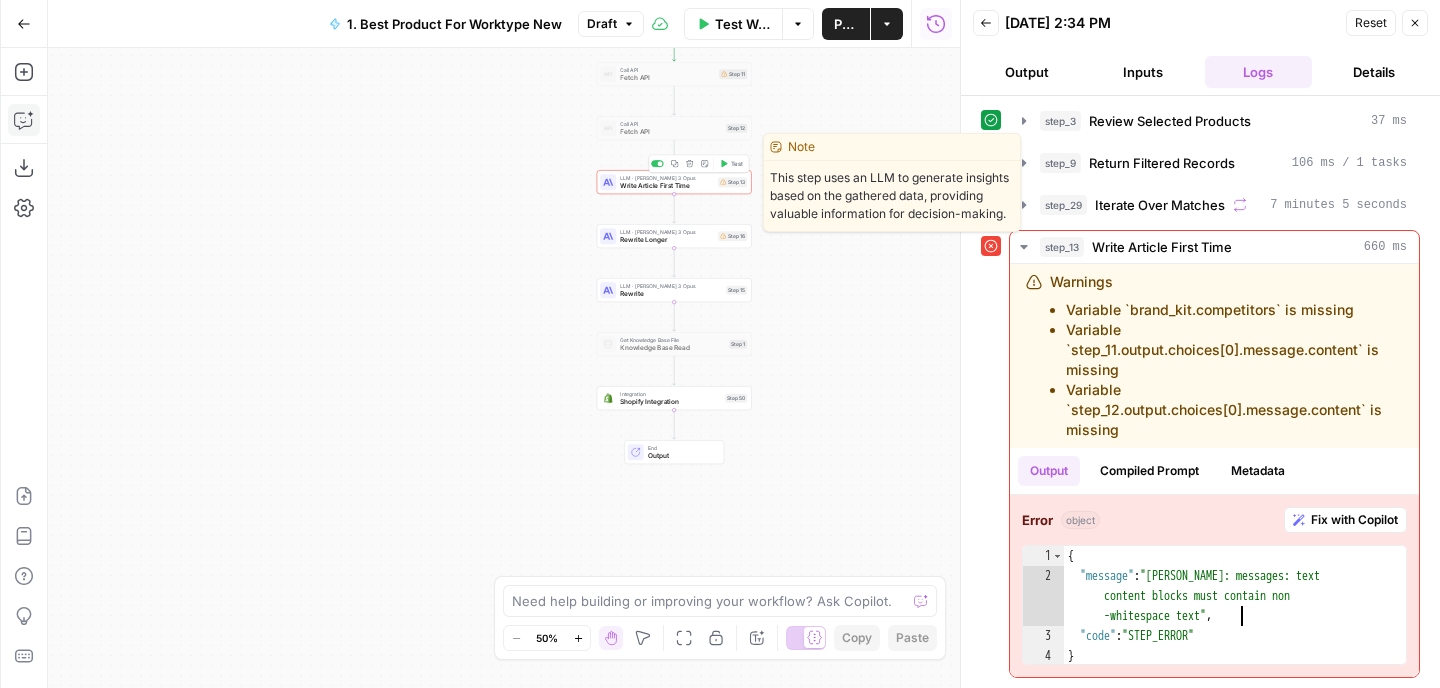 click on "Write Article First Time" at bounding box center (667, 186) 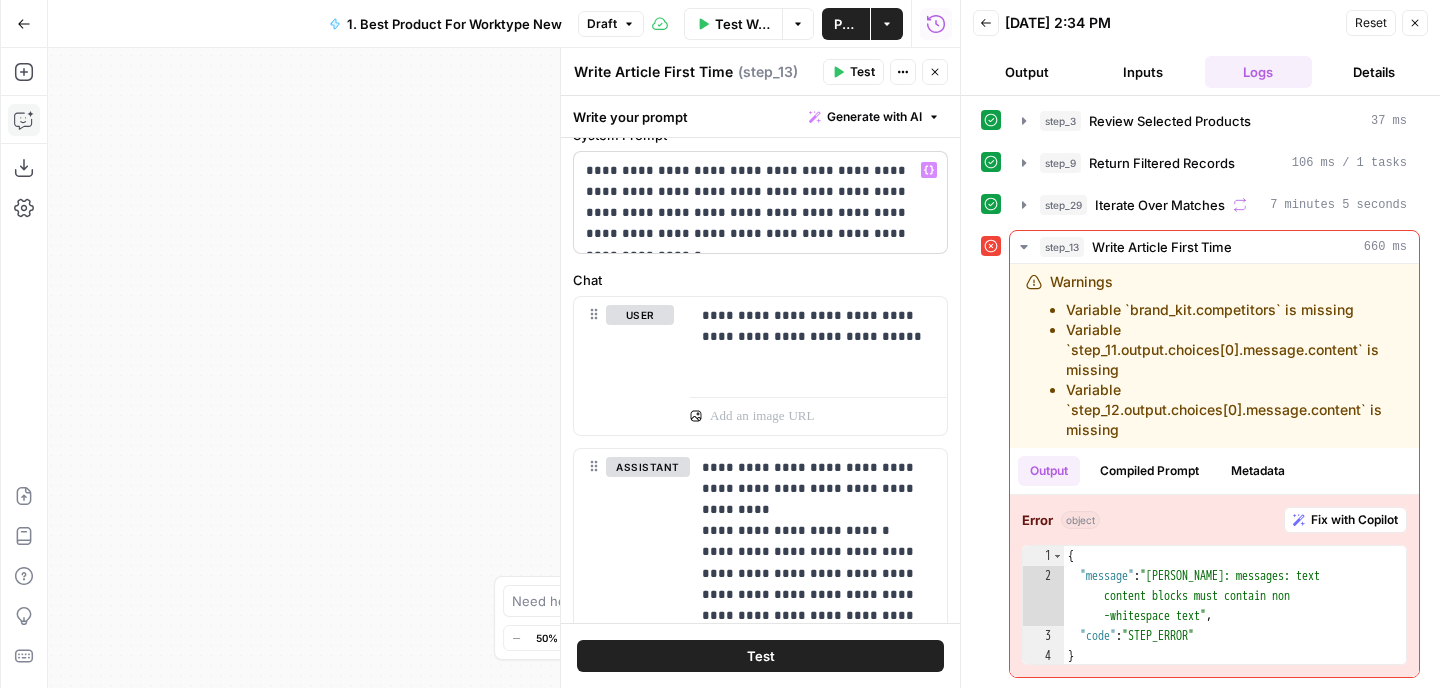 scroll, scrollTop: 331, scrollLeft: 0, axis: vertical 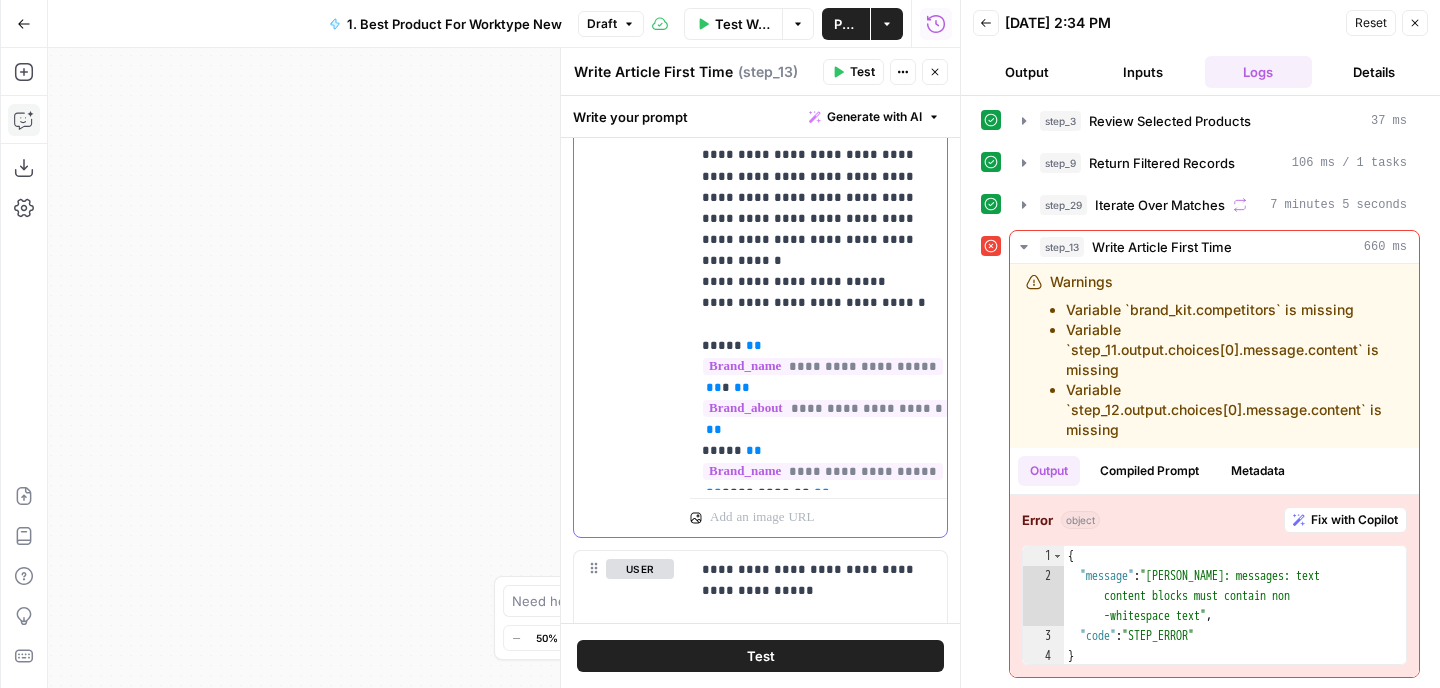 click on "**********" at bounding box center [823, 577] 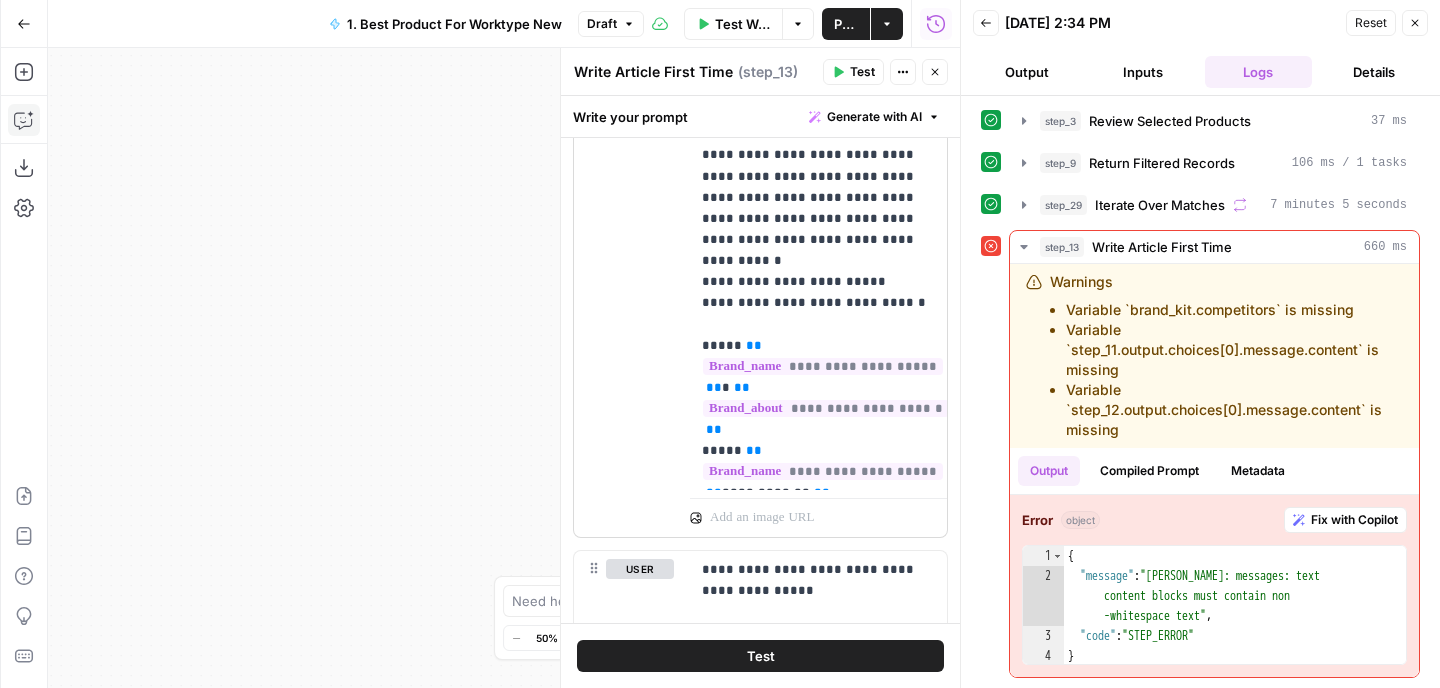 scroll, scrollTop: 638, scrollLeft: 0, axis: vertical 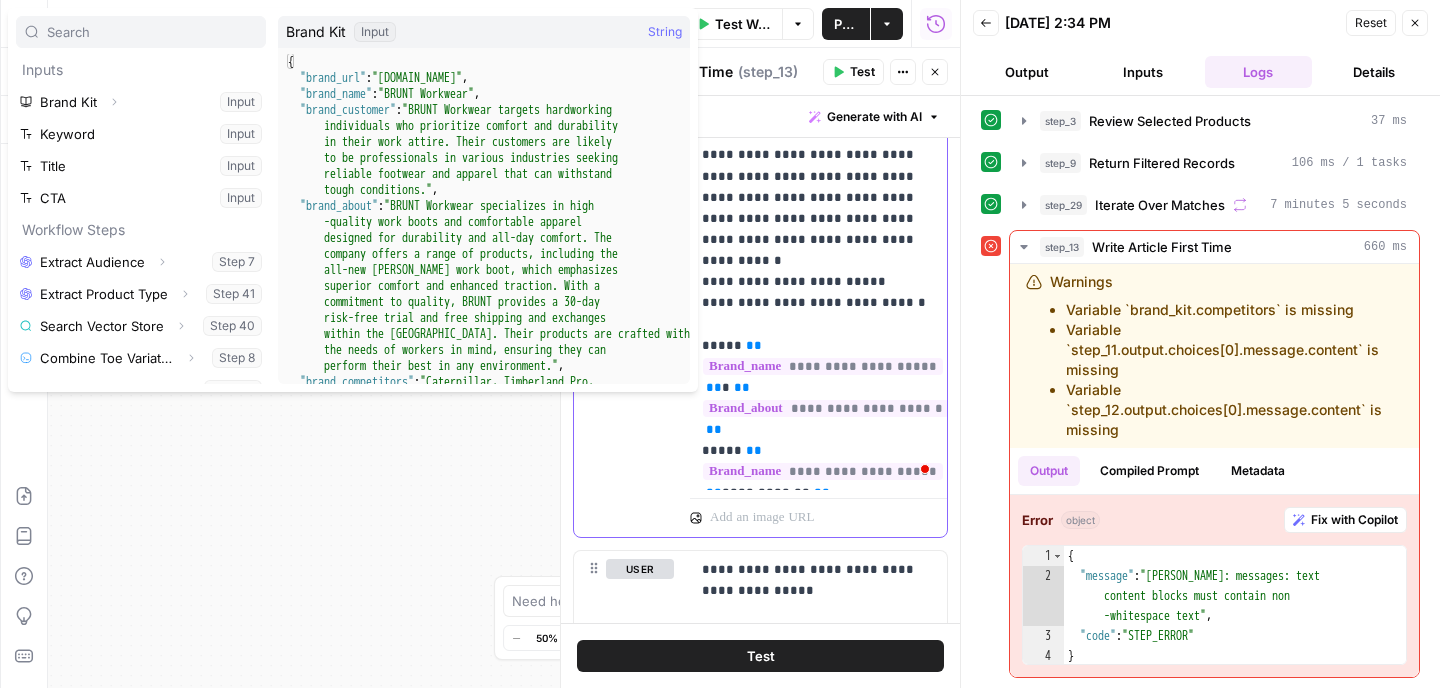 click on "assistant Delete" at bounding box center [648, 106] 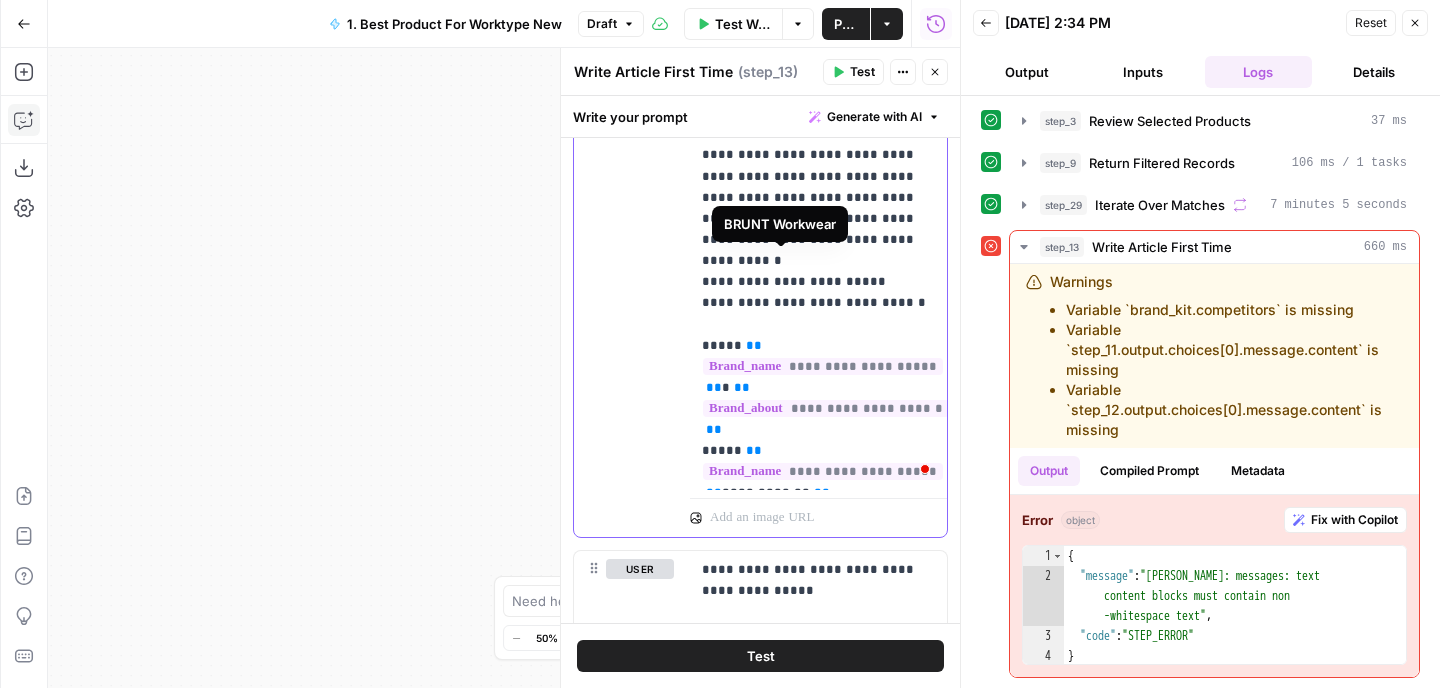 scroll, scrollTop: 638, scrollLeft: 91, axis: both 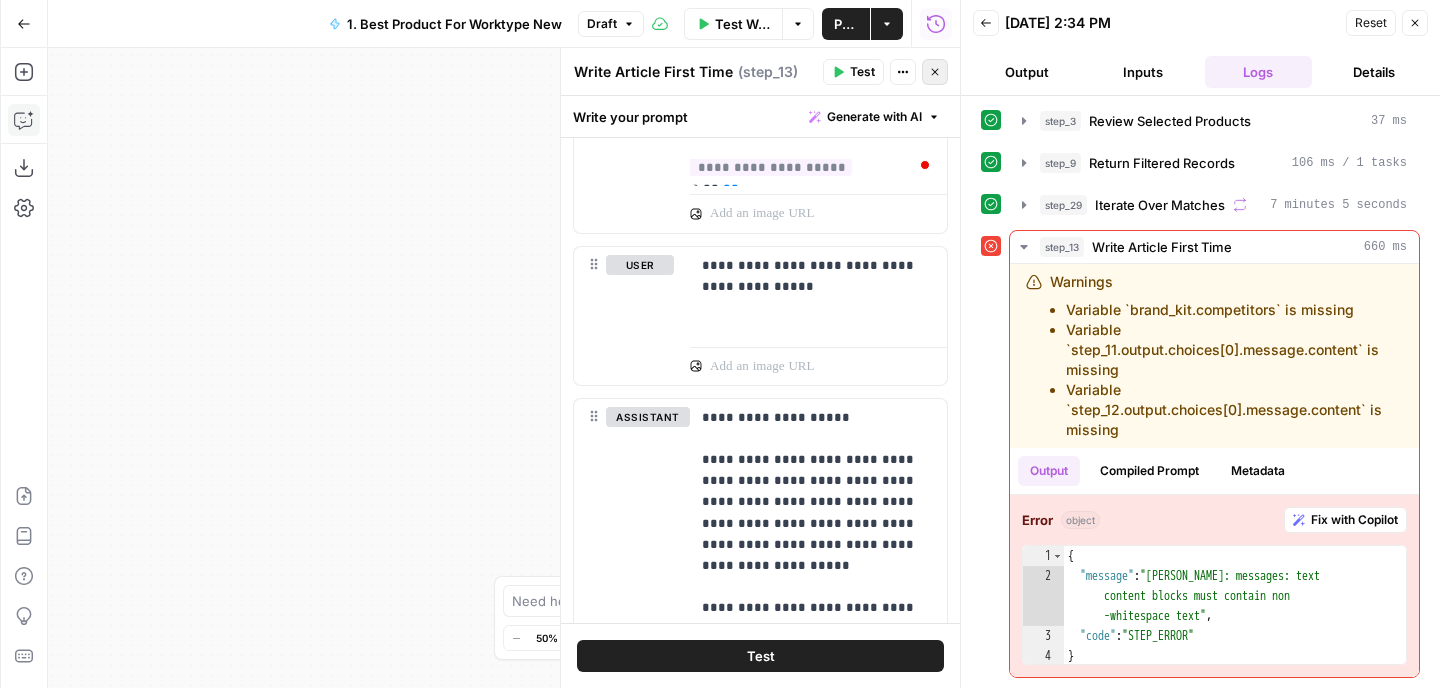 click 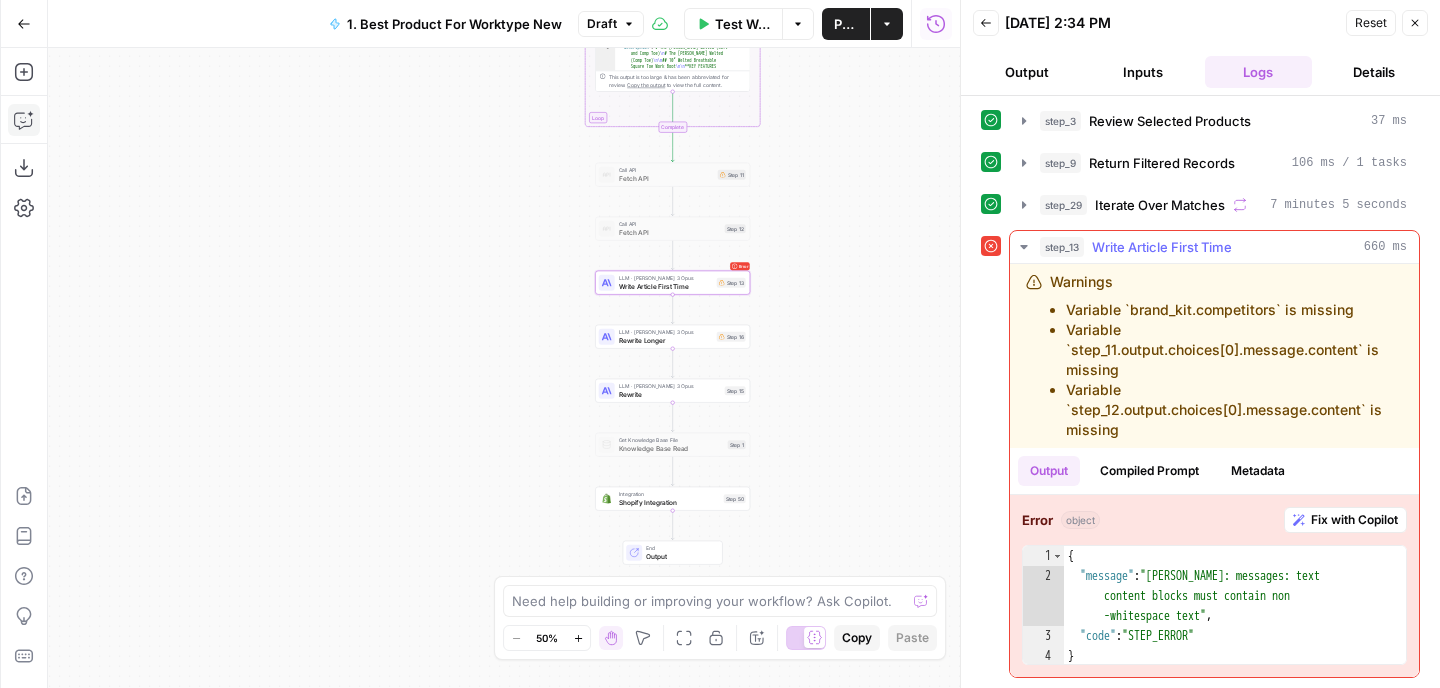 drag, startPoint x: 1087, startPoint y: 309, endPoint x: 1292, endPoint y: 346, distance: 208.31227 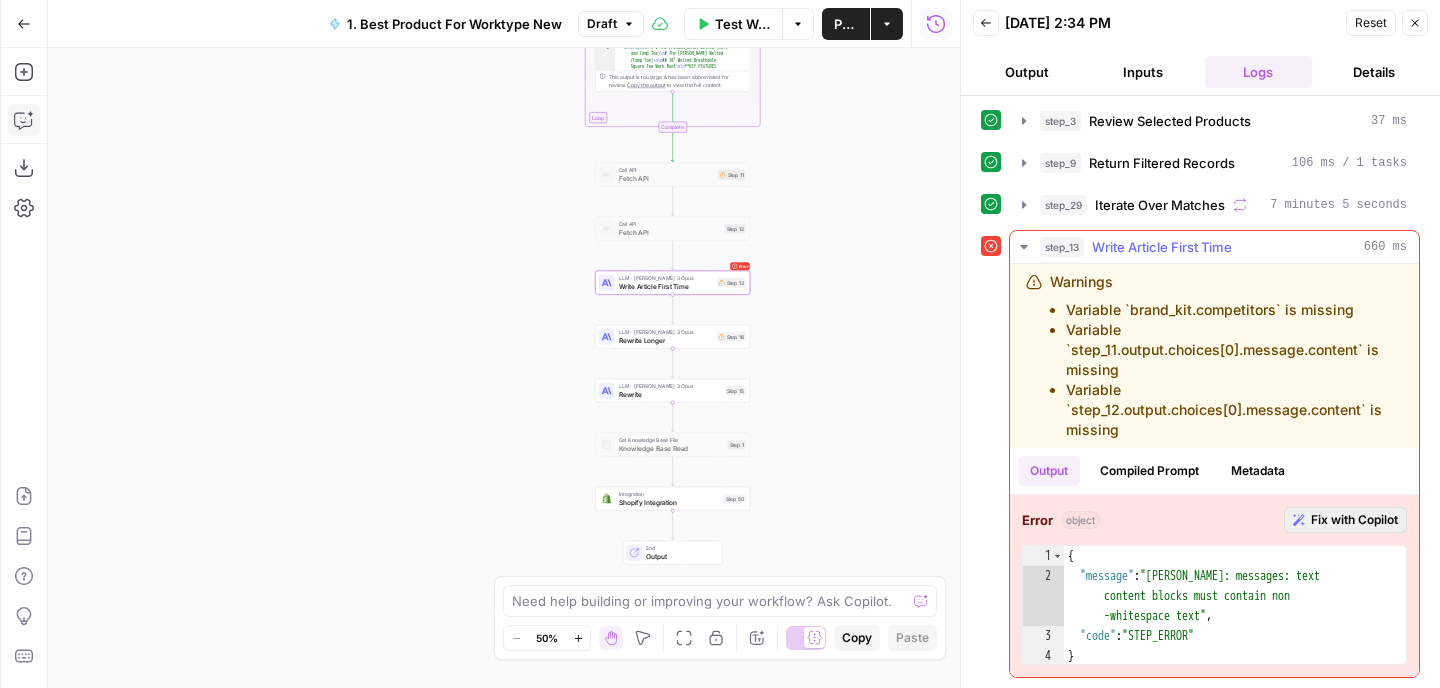 click on "Fix with Copilot" at bounding box center [1345, 520] 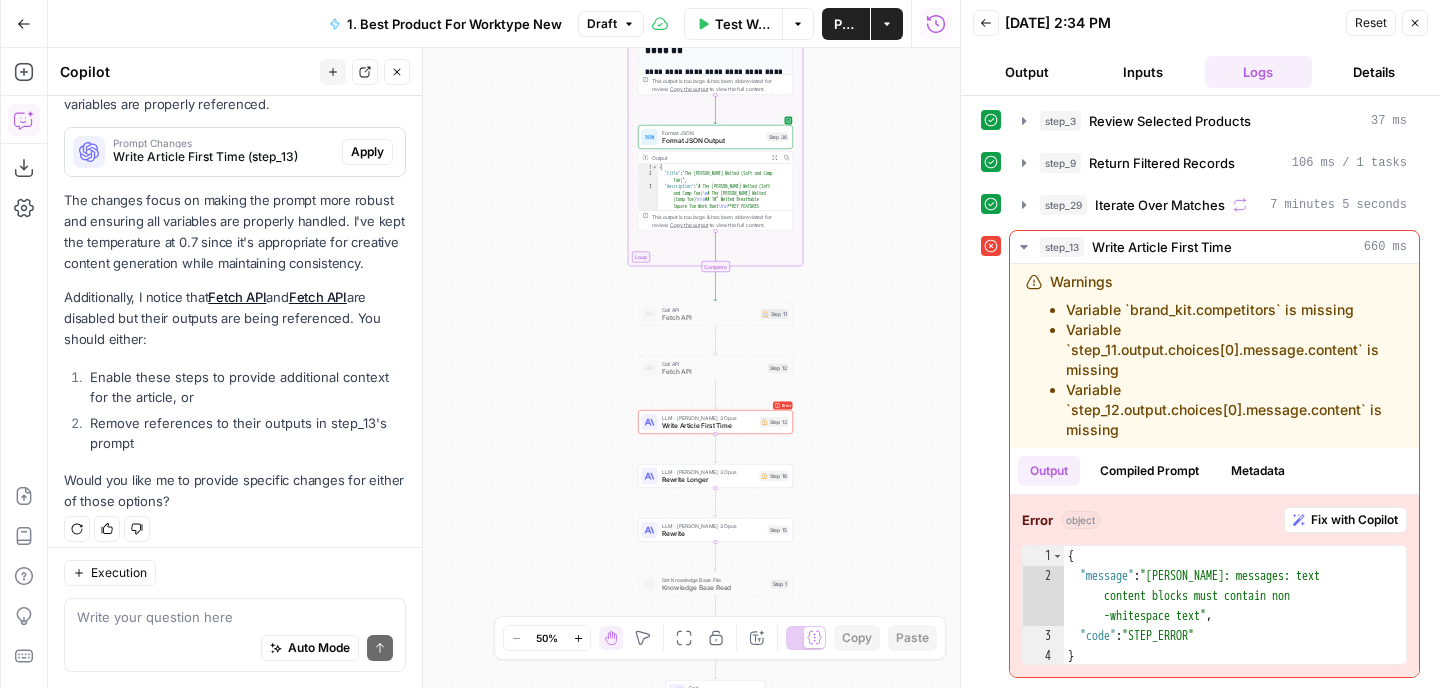 scroll, scrollTop: 277, scrollLeft: 0, axis: vertical 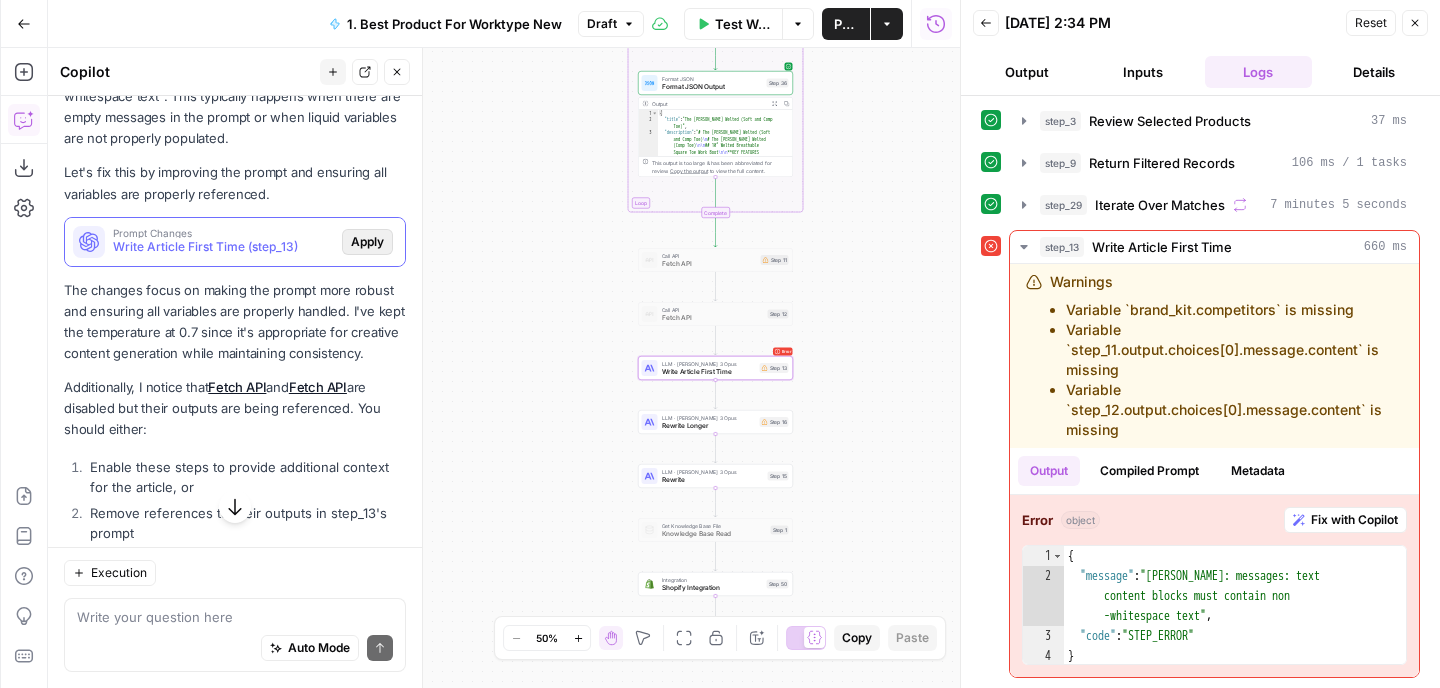click on "Apply" at bounding box center [367, 242] 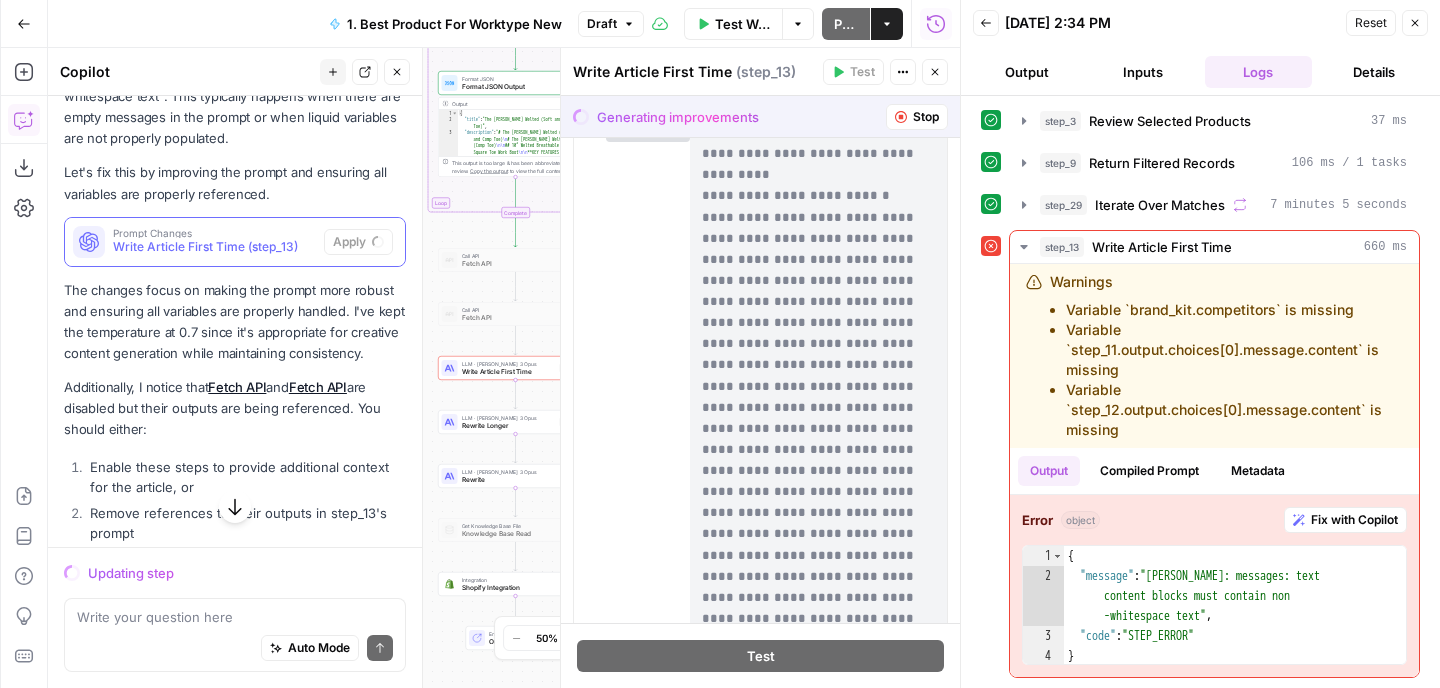 scroll, scrollTop: 592, scrollLeft: 0, axis: vertical 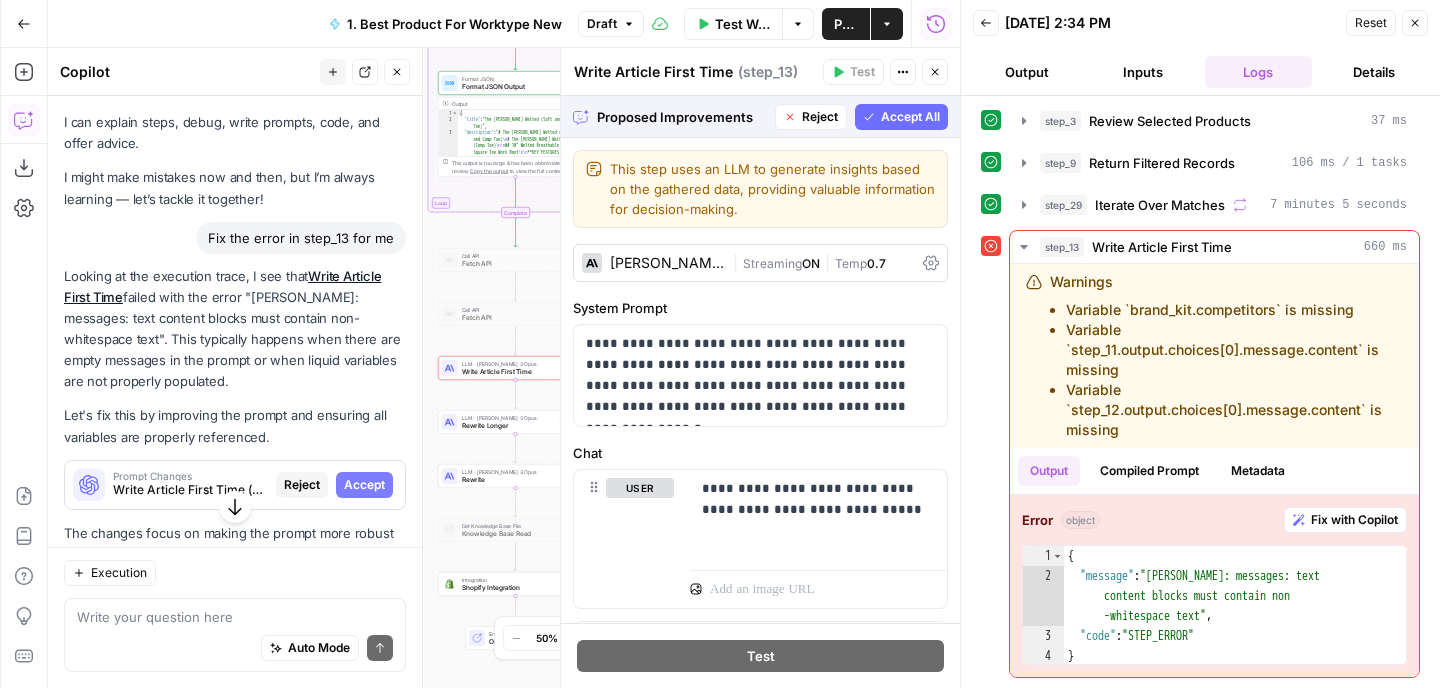 click on "Accept All" at bounding box center (901, 117) 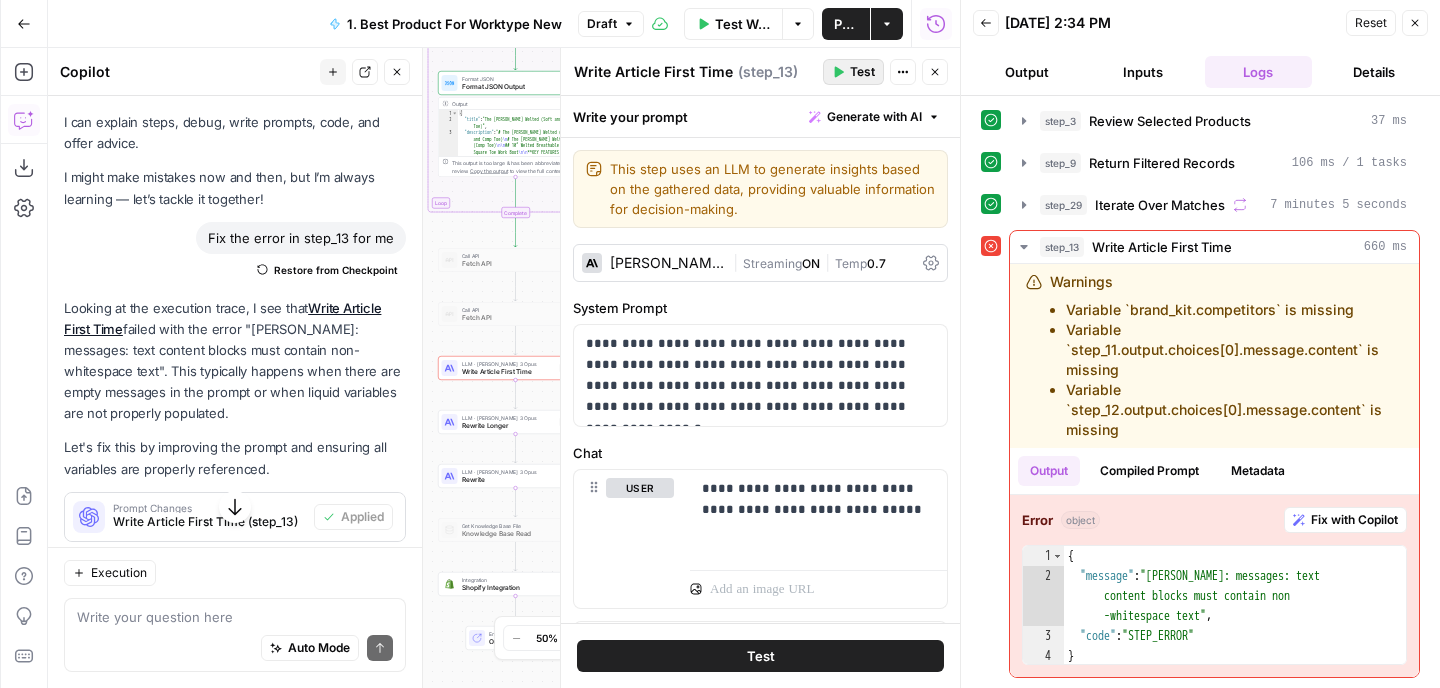 click on "Test" at bounding box center (862, 72) 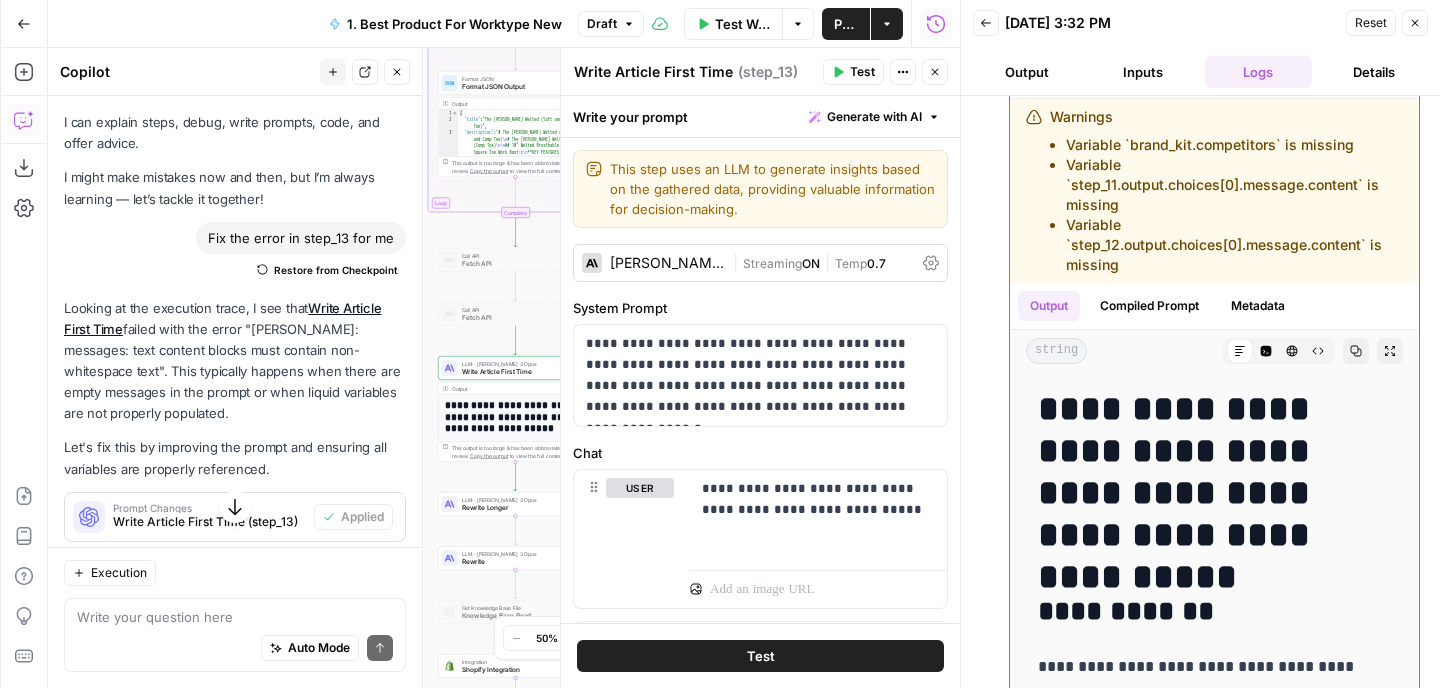 scroll, scrollTop: 378, scrollLeft: 0, axis: vertical 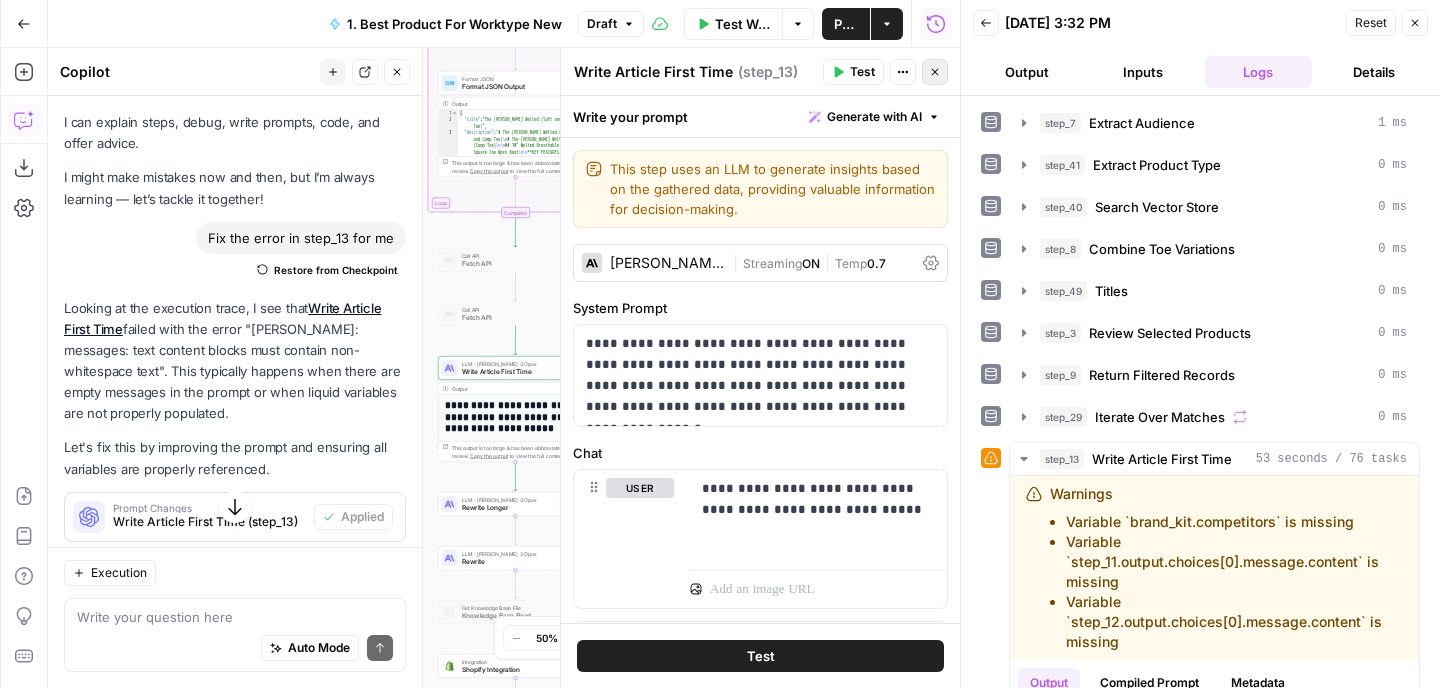 click on "Close" at bounding box center [935, 72] 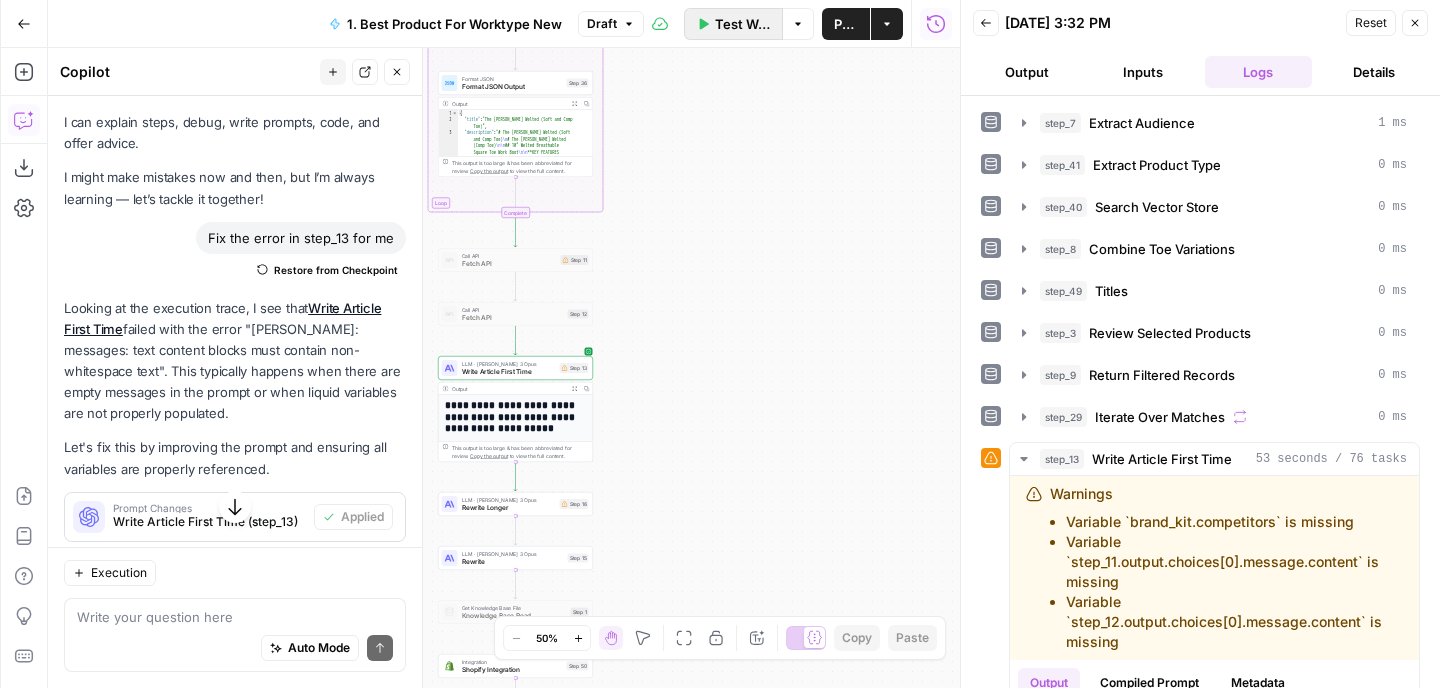 click on "Test Workflow" at bounding box center (743, 24) 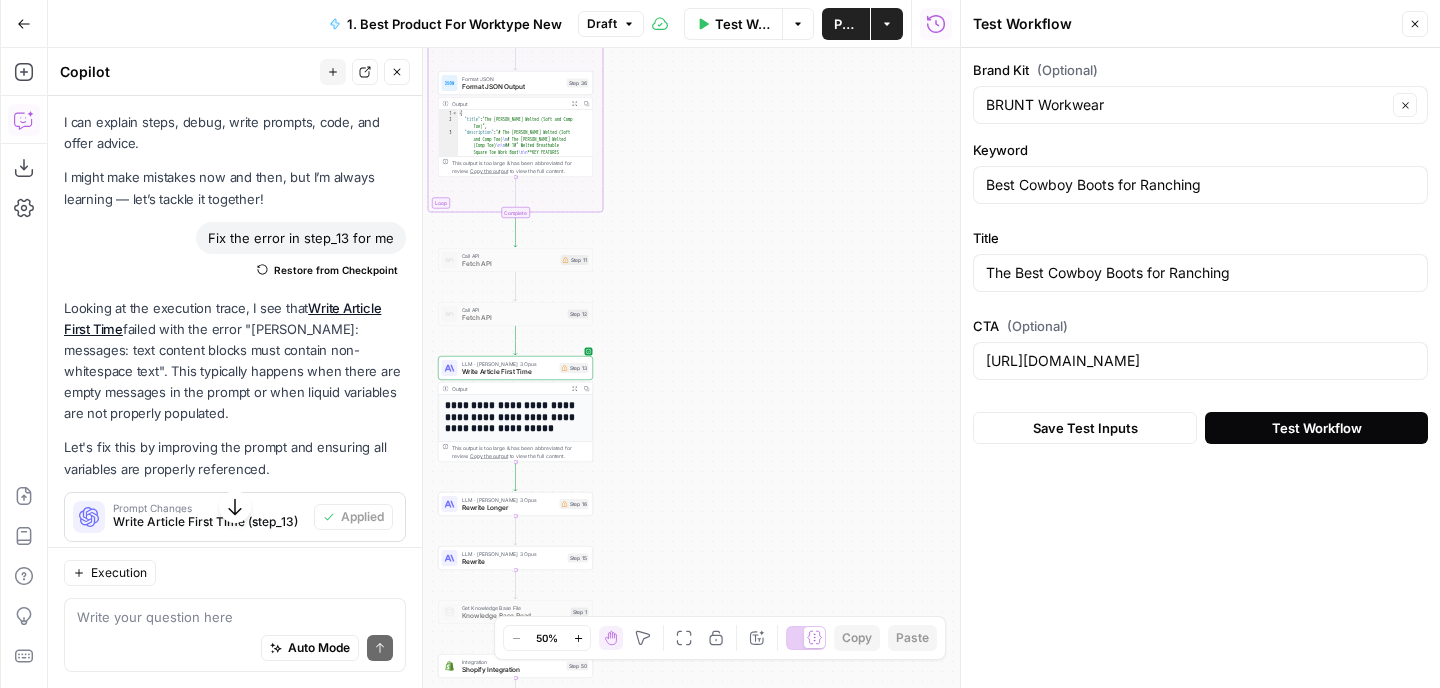 click on "Test Workflow" at bounding box center [1316, 428] 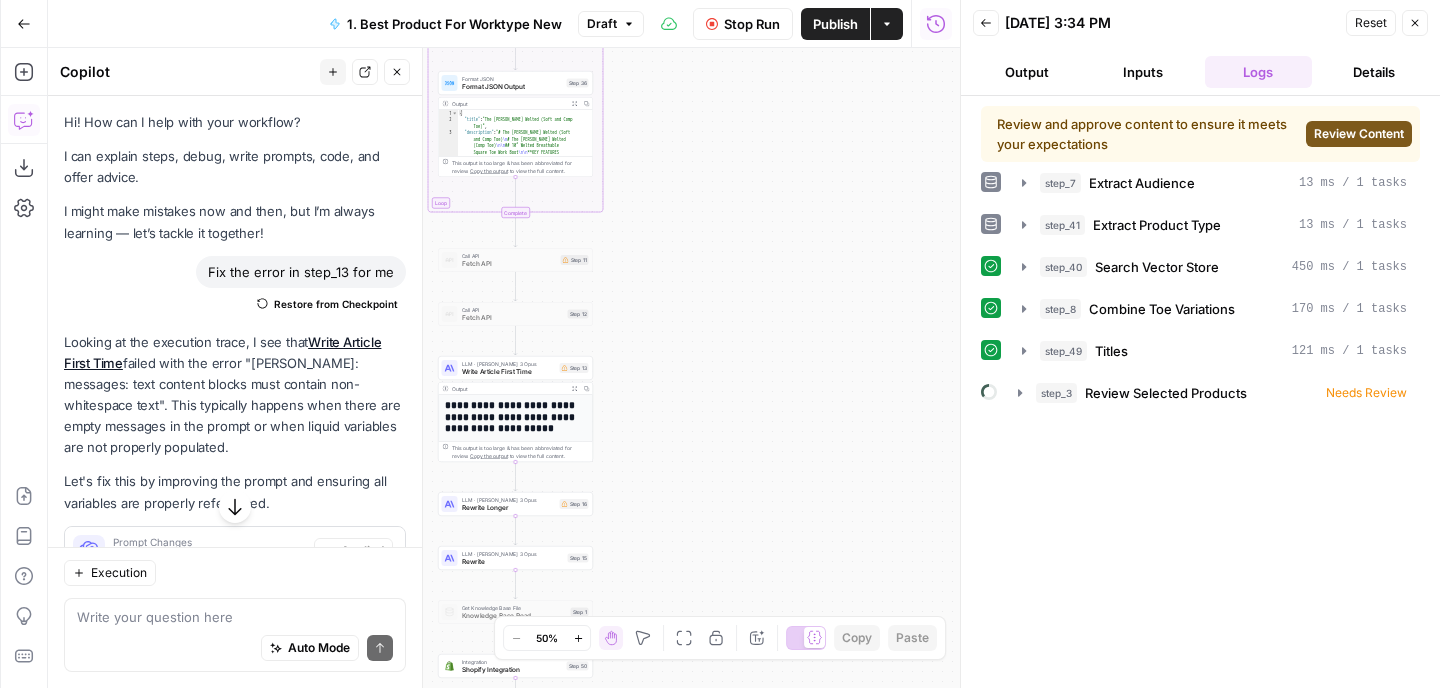 scroll, scrollTop: 0, scrollLeft: 0, axis: both 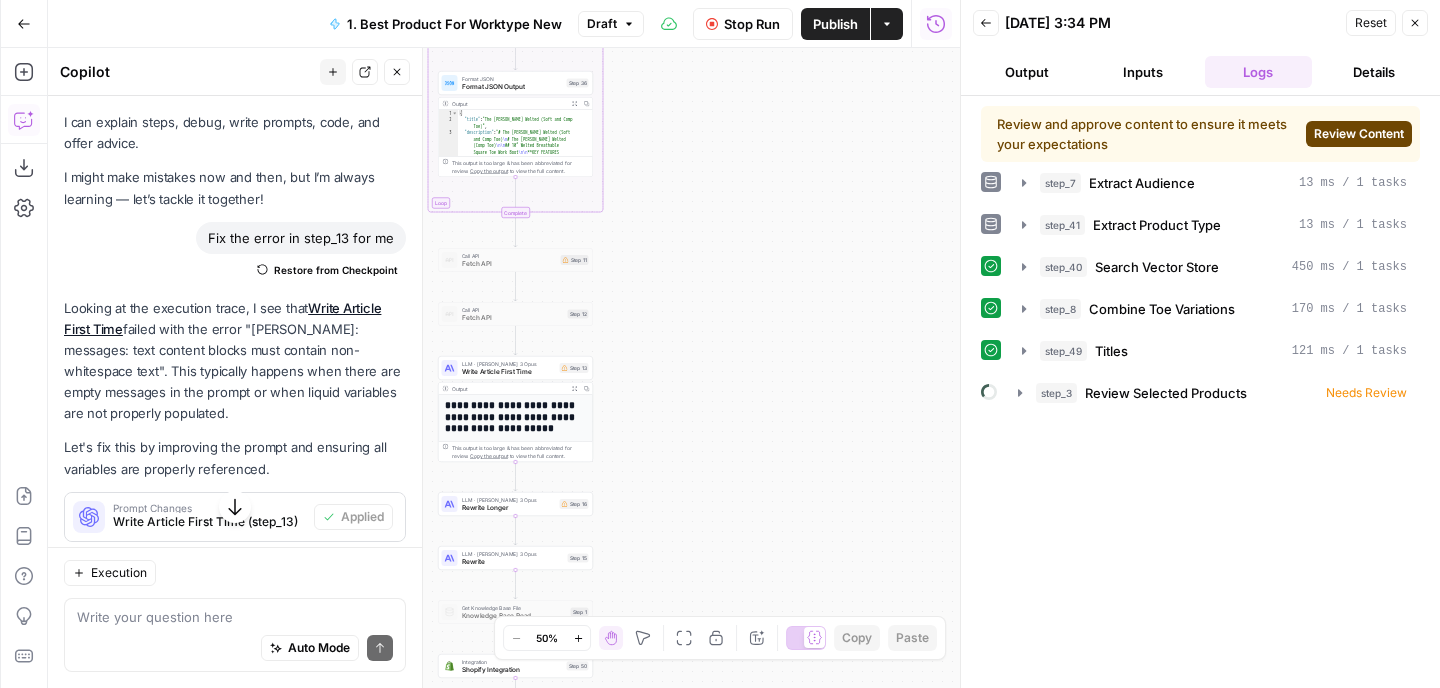 click on "Review Content" at bounding box center [1359, 134] 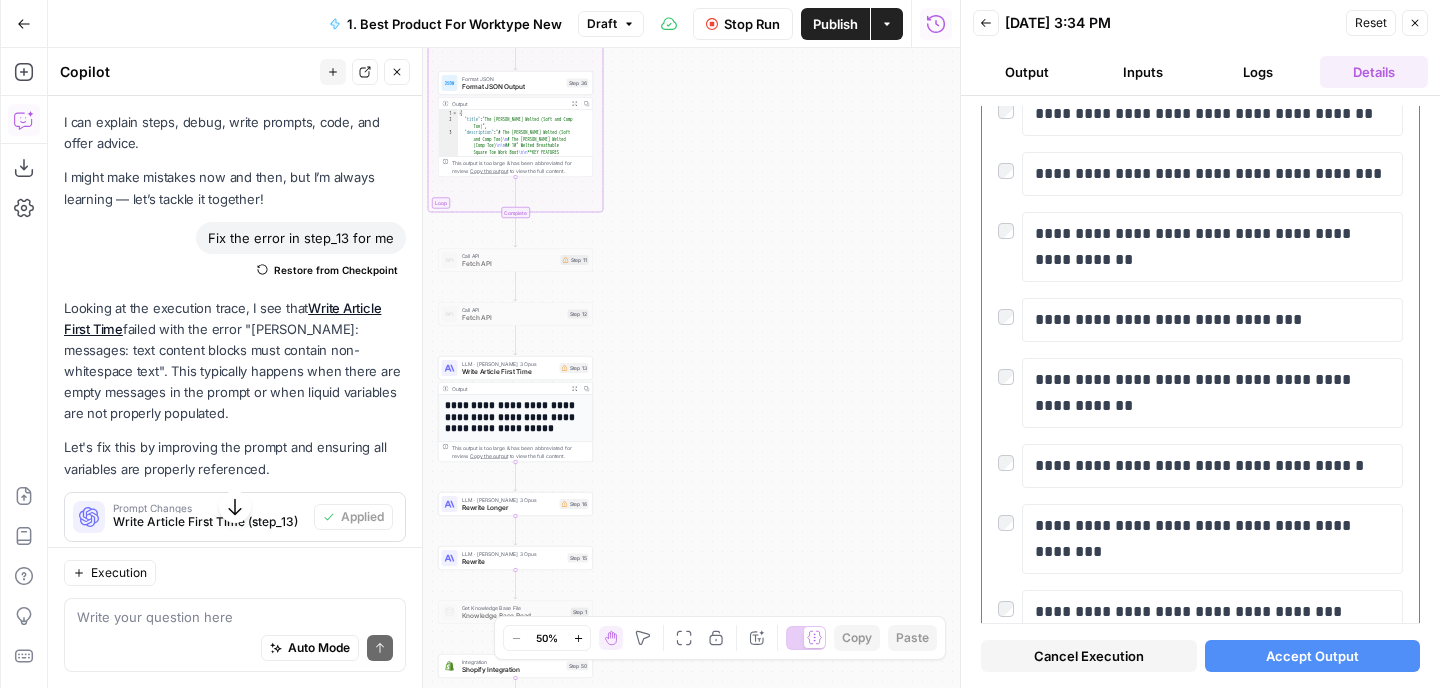 scroll, scrollTop: 1448, scrollLeft: 0, axis: vertical 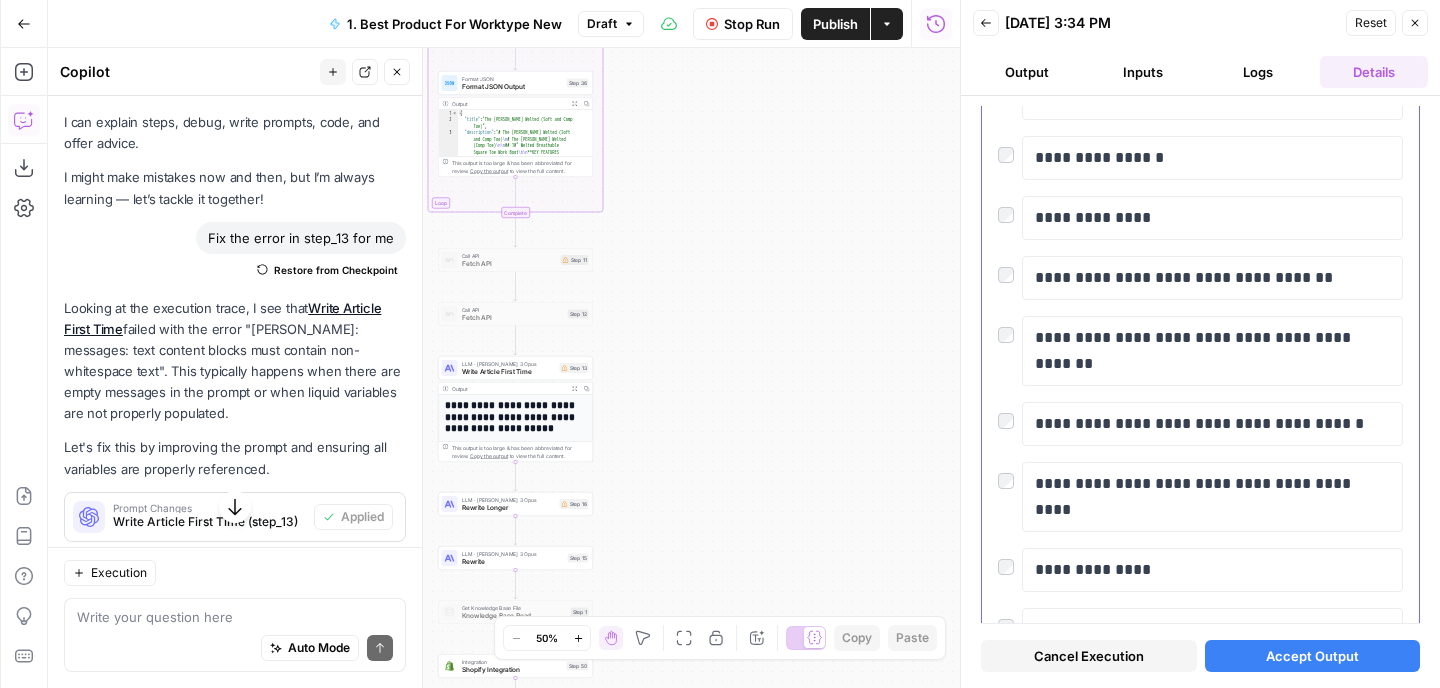 click on "Accept Output" at bounding box center (1312, 656) 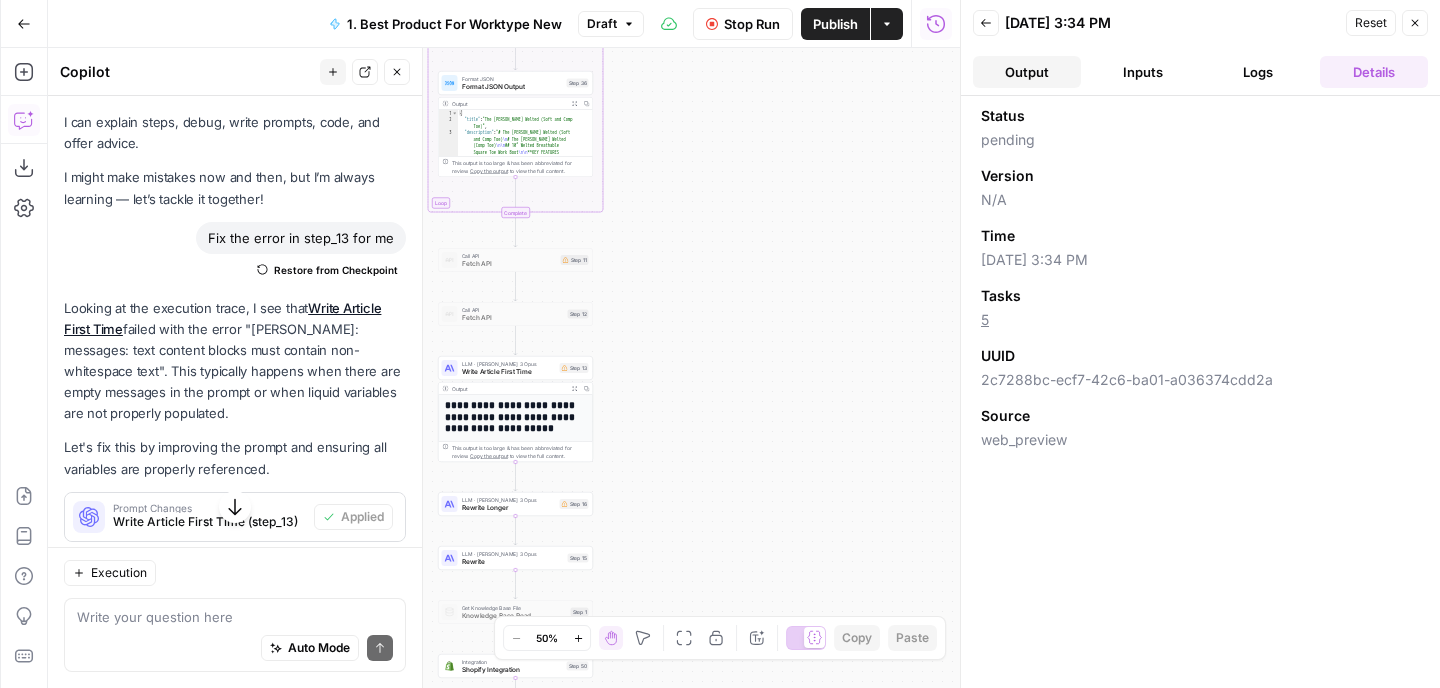click on "Output" at bounding box center [1027, 72] 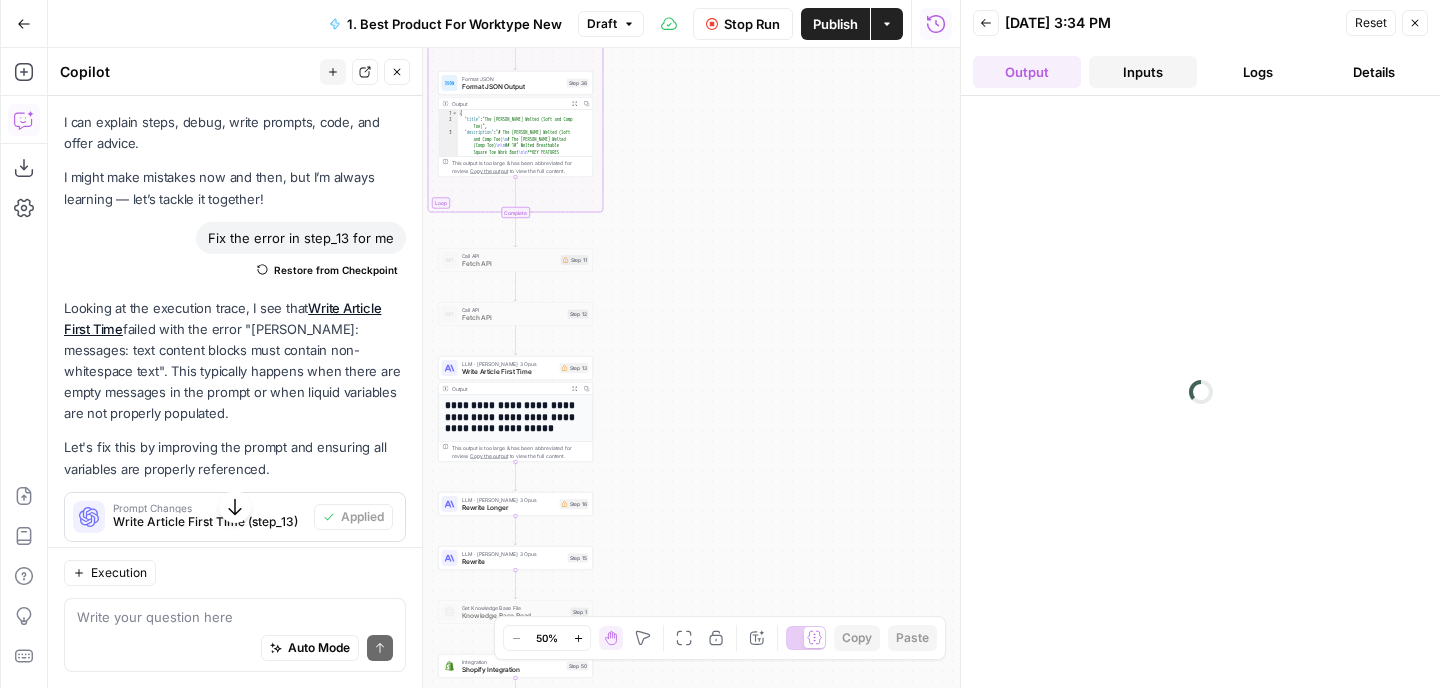 click on "Inputs" at bounding box center (1143, 72) 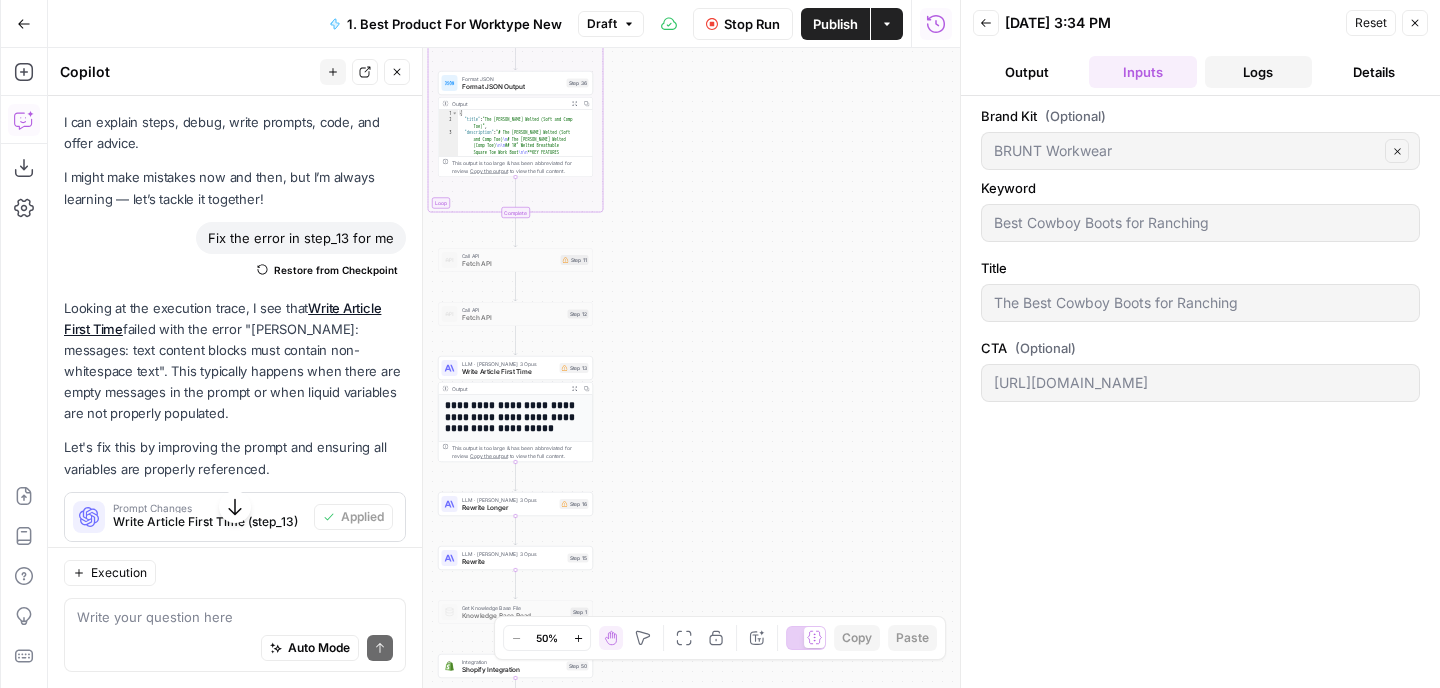 click on "Logs" at bounding box center [1259, 72] 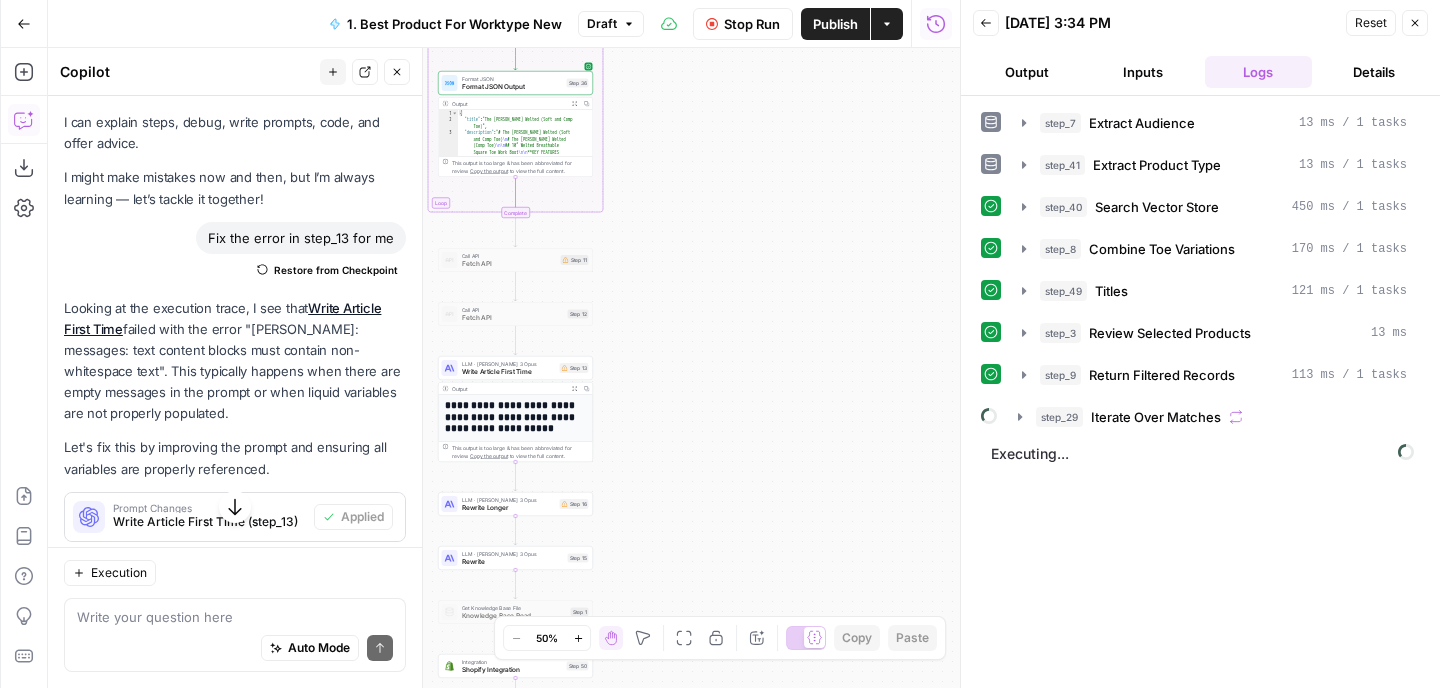 drag, startPoint x: 686, startPoint y: 164, endPoint x: 739, endPoint y: 263, distance: 112.29426 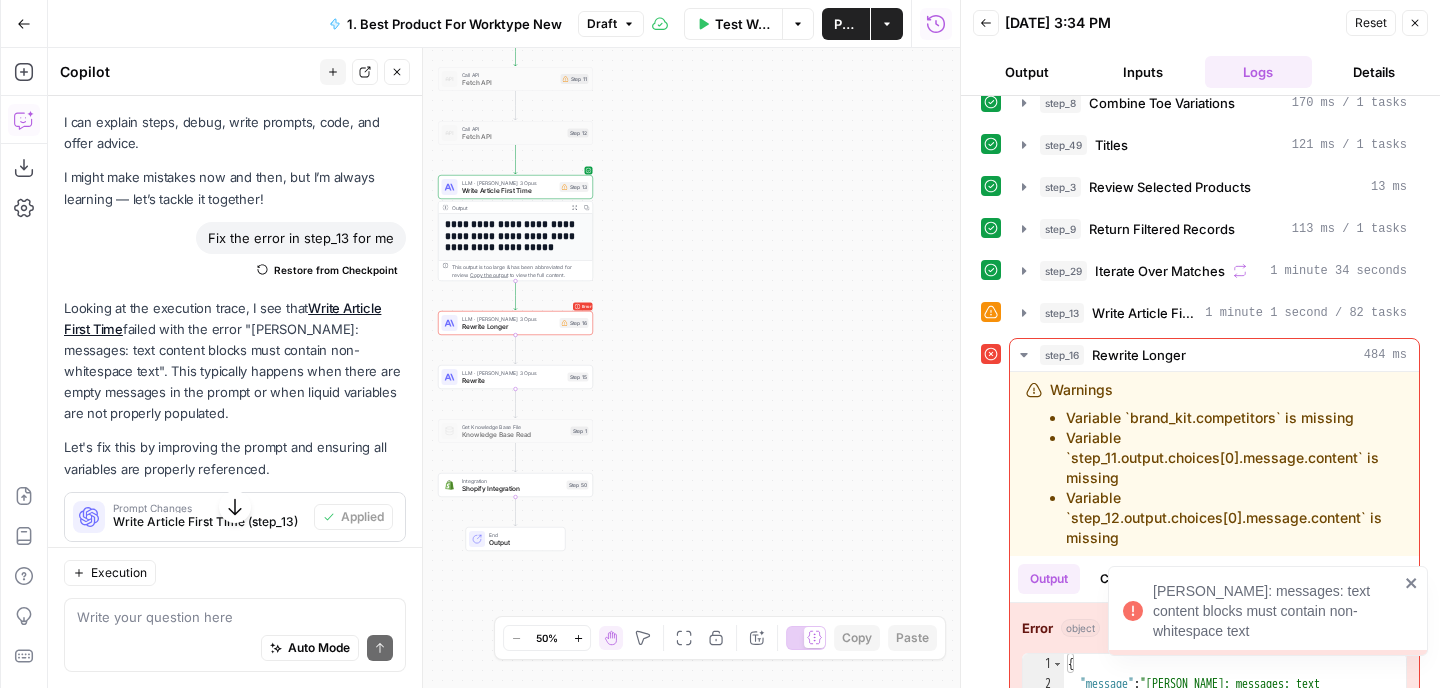 scroll, scrollTop: 254, scrollLeft: 0, axis: vertical 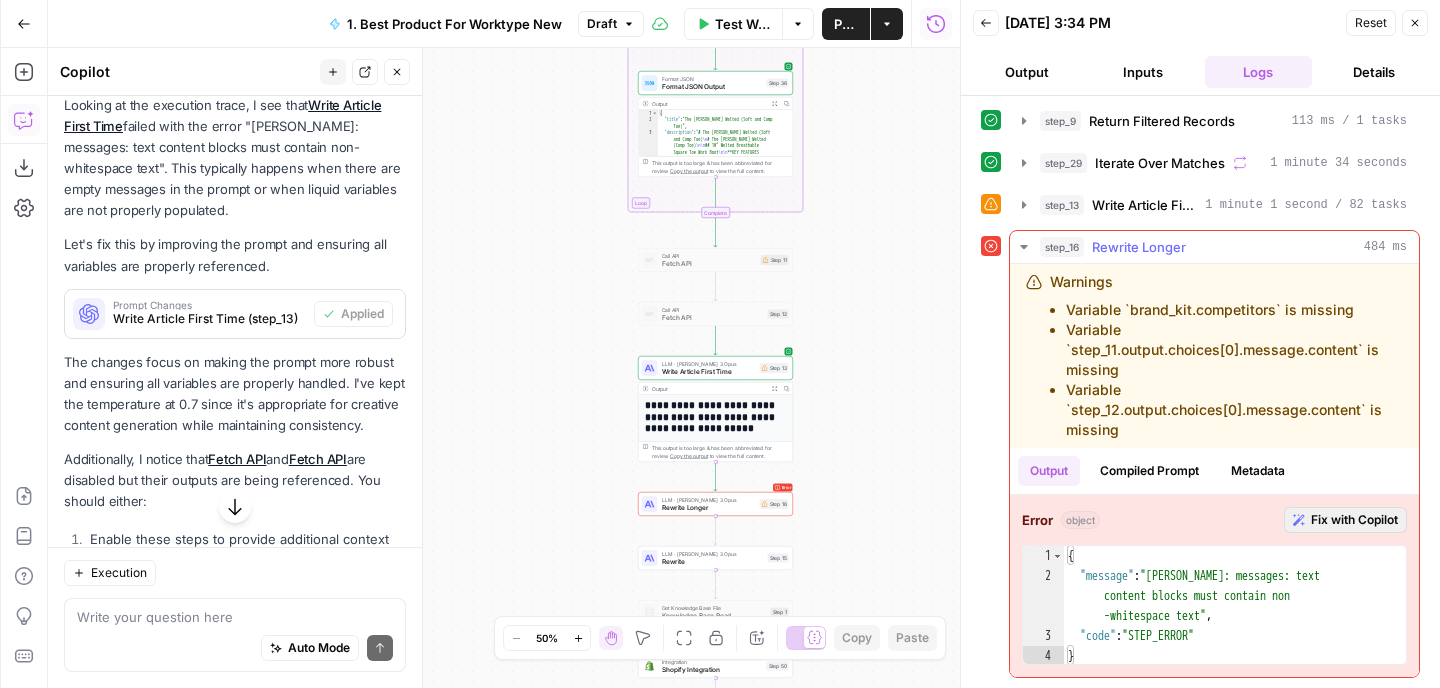 click on "Fix with Copilot" at bounding box center (1354, 520) 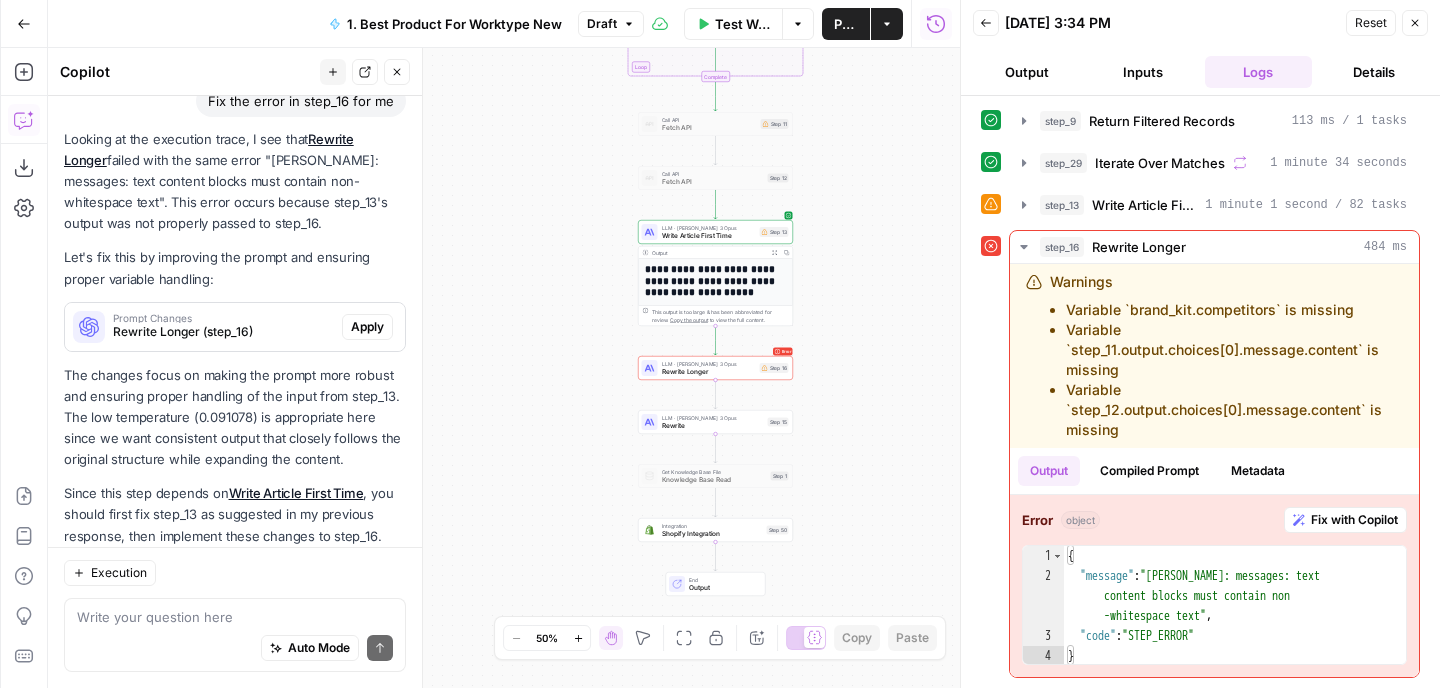 scroll, scrollTop: 928, scrollLeft: 0, axis: vertical 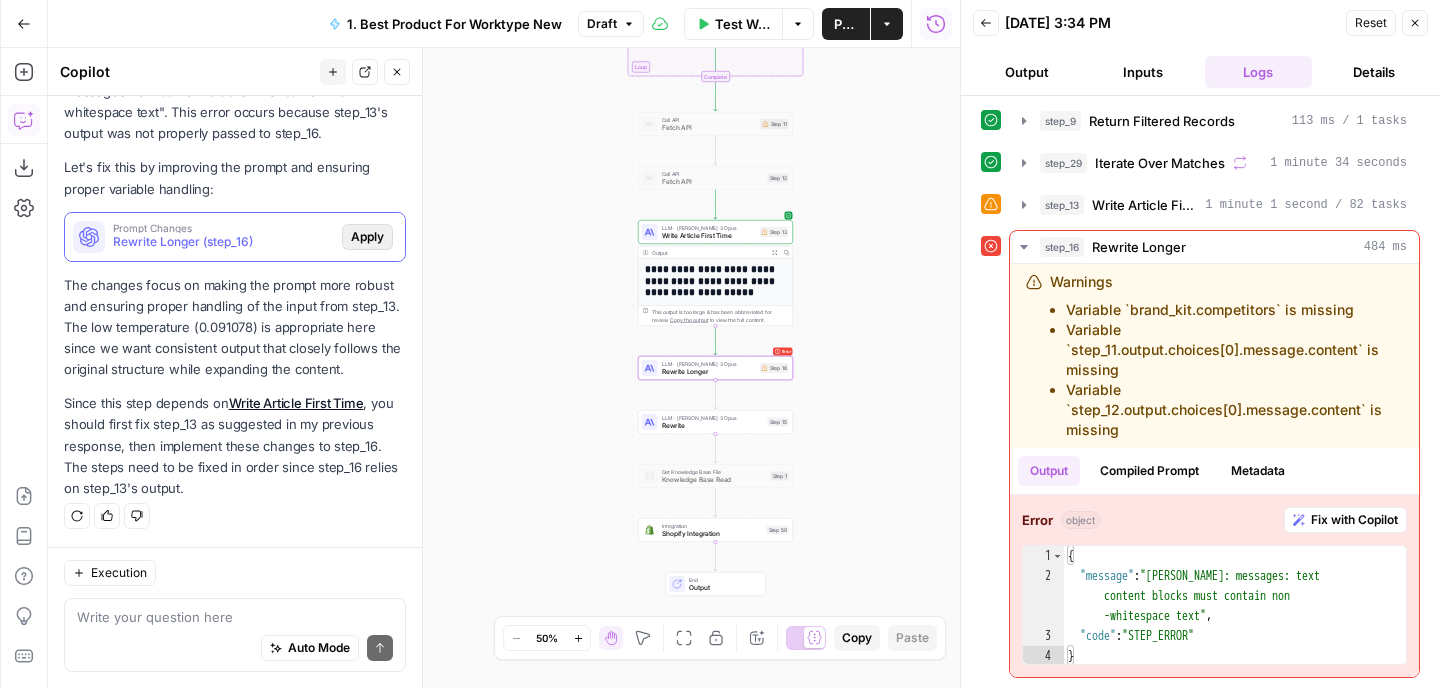 click on "Apply" at bounding box center (367, 237) 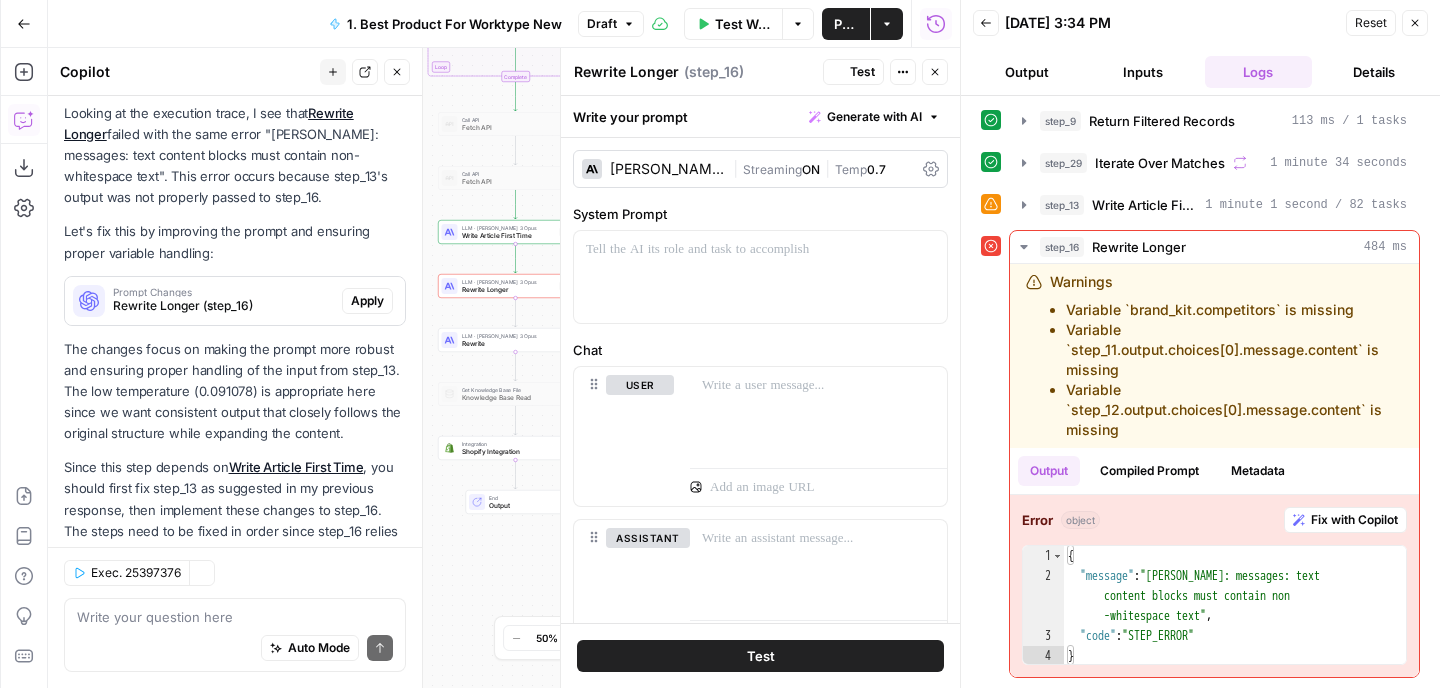 scroll, scrollTop: 960, scrollLeft: 0, axis: vertical 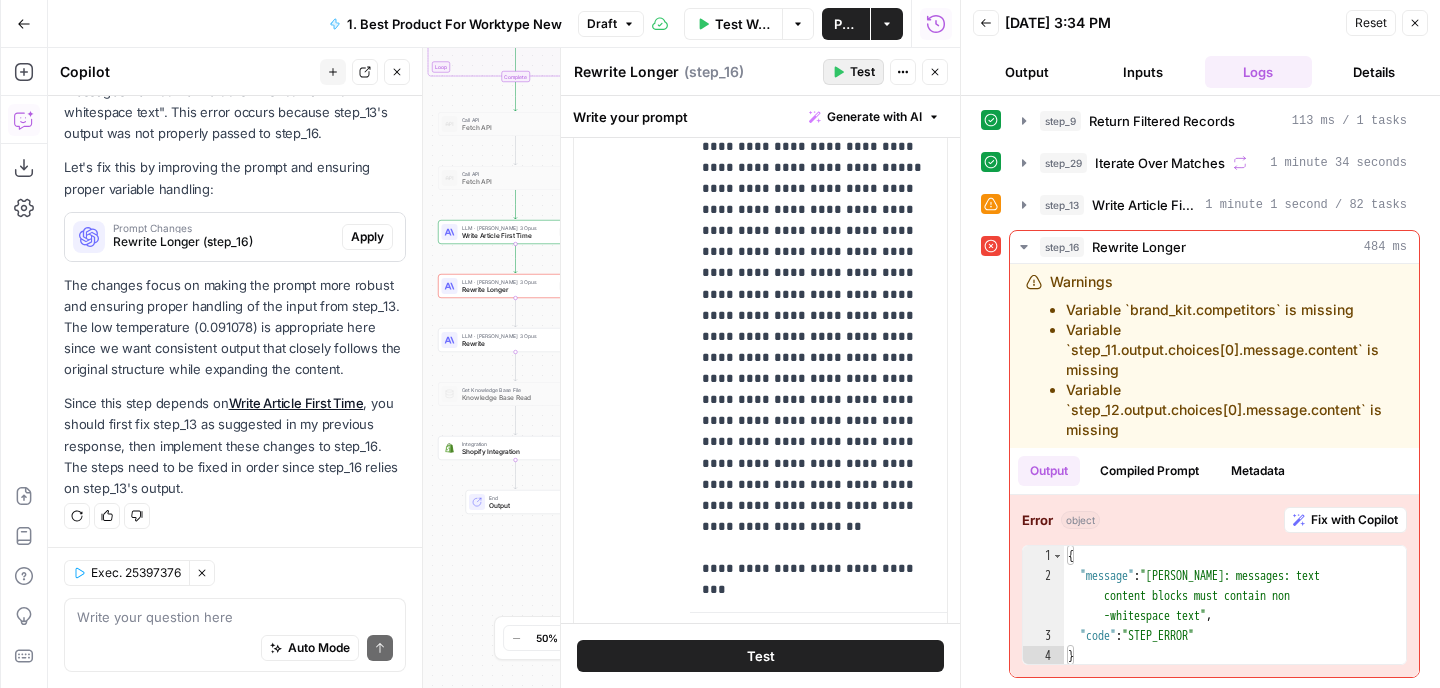 click on "Test" at bounding box center (862, 72) 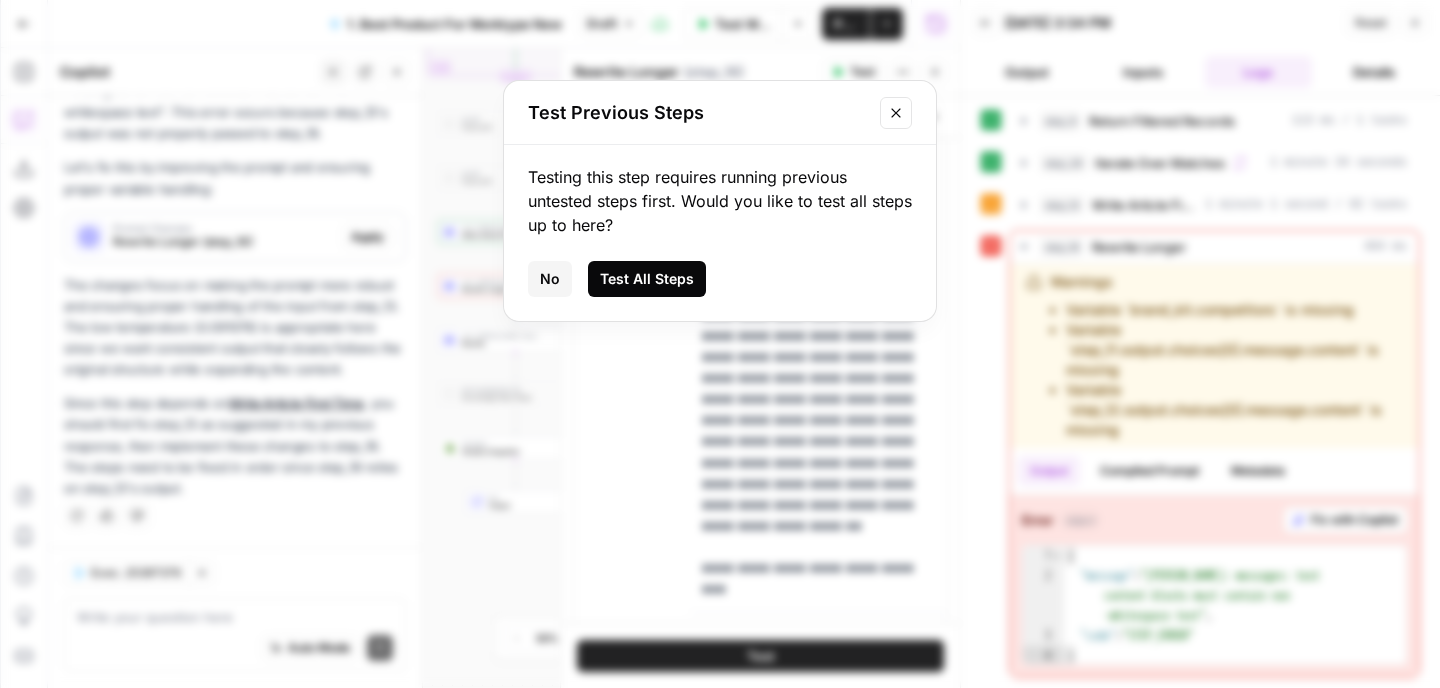 click on "Test All Steps" at bounding box center (647, 279) 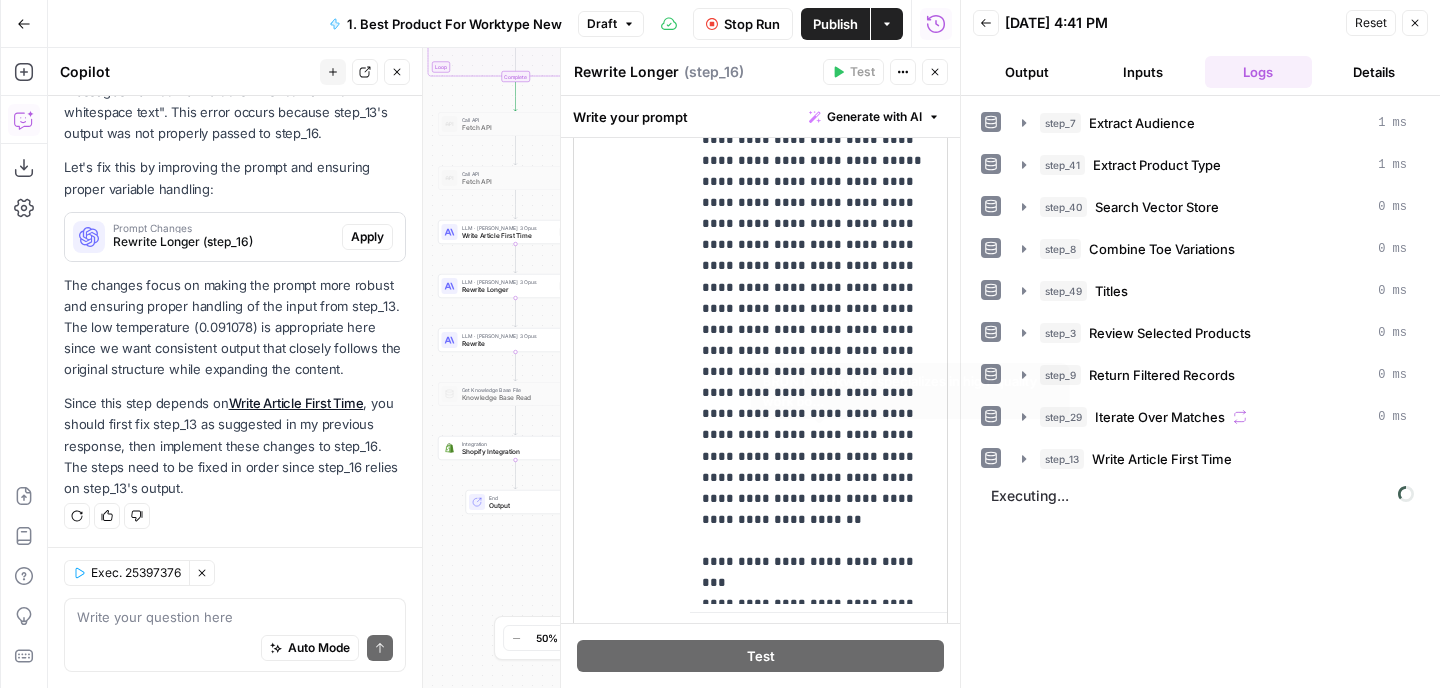 scroll, scrollTop: 0, scrollLeft: 0, axis: both 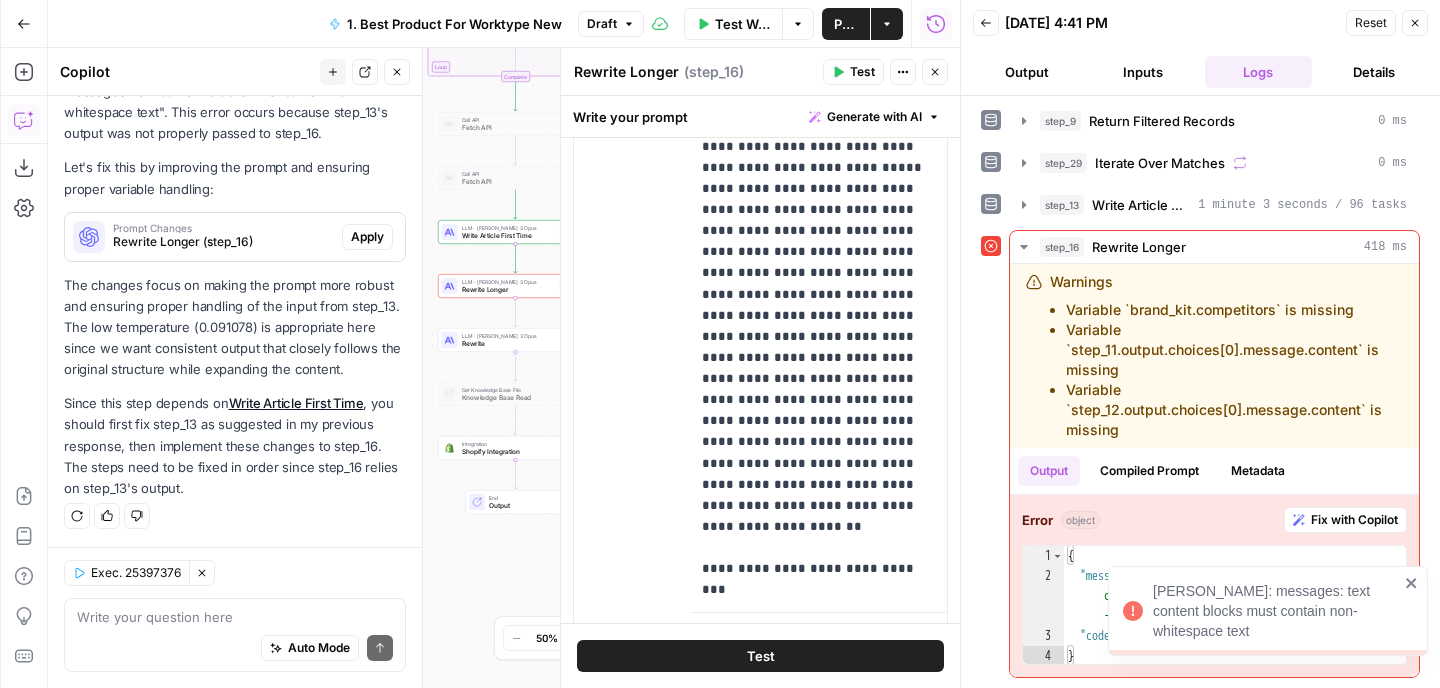 click 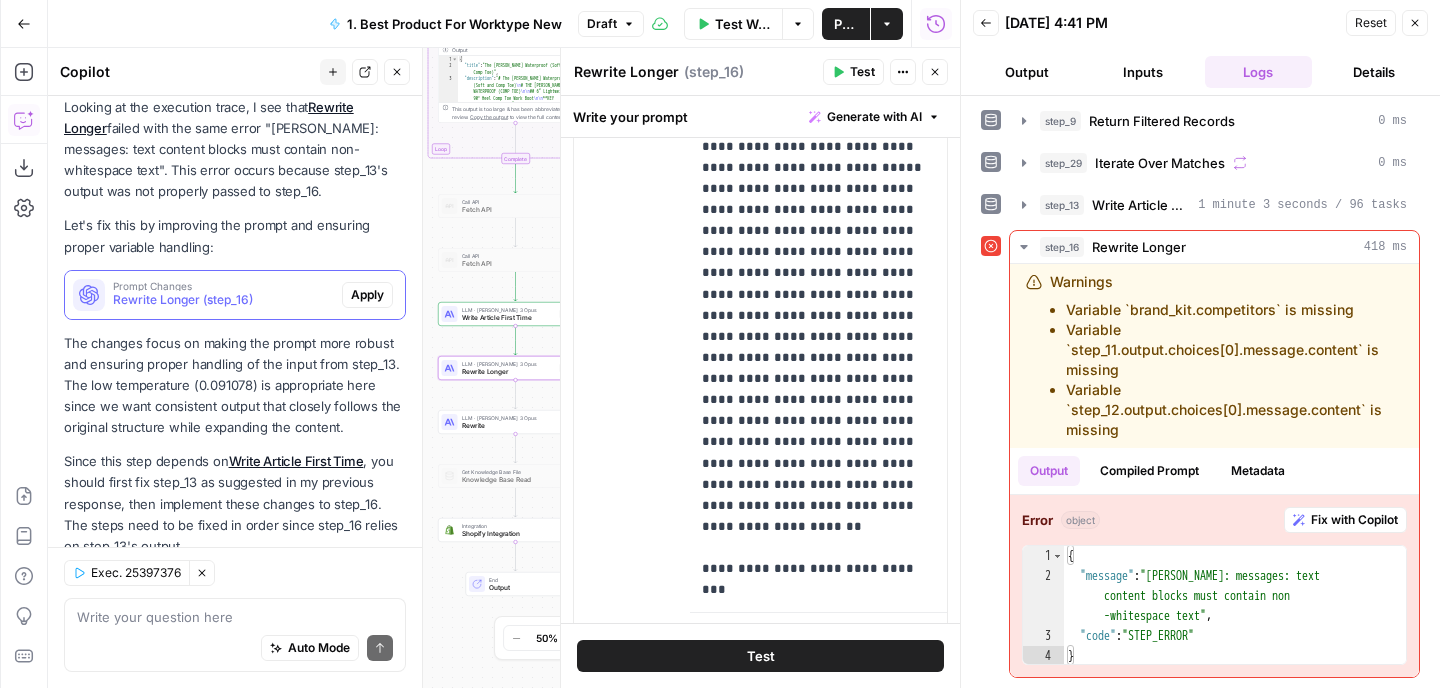 scroll, scrollTop: 960, scrollLeft: 0, axis: vertical 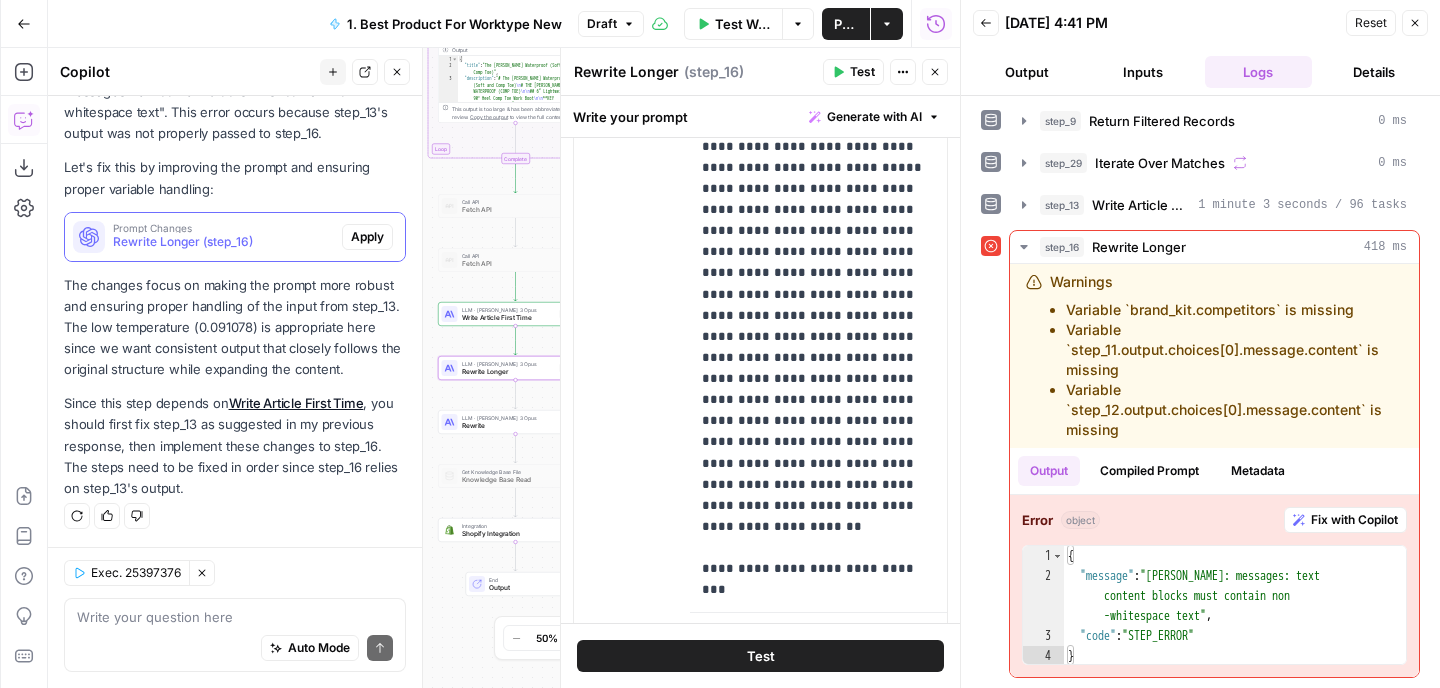 click on "Prompt Changes Rewrite Longer (step_16) Apply" at bounding box center [235, 237] 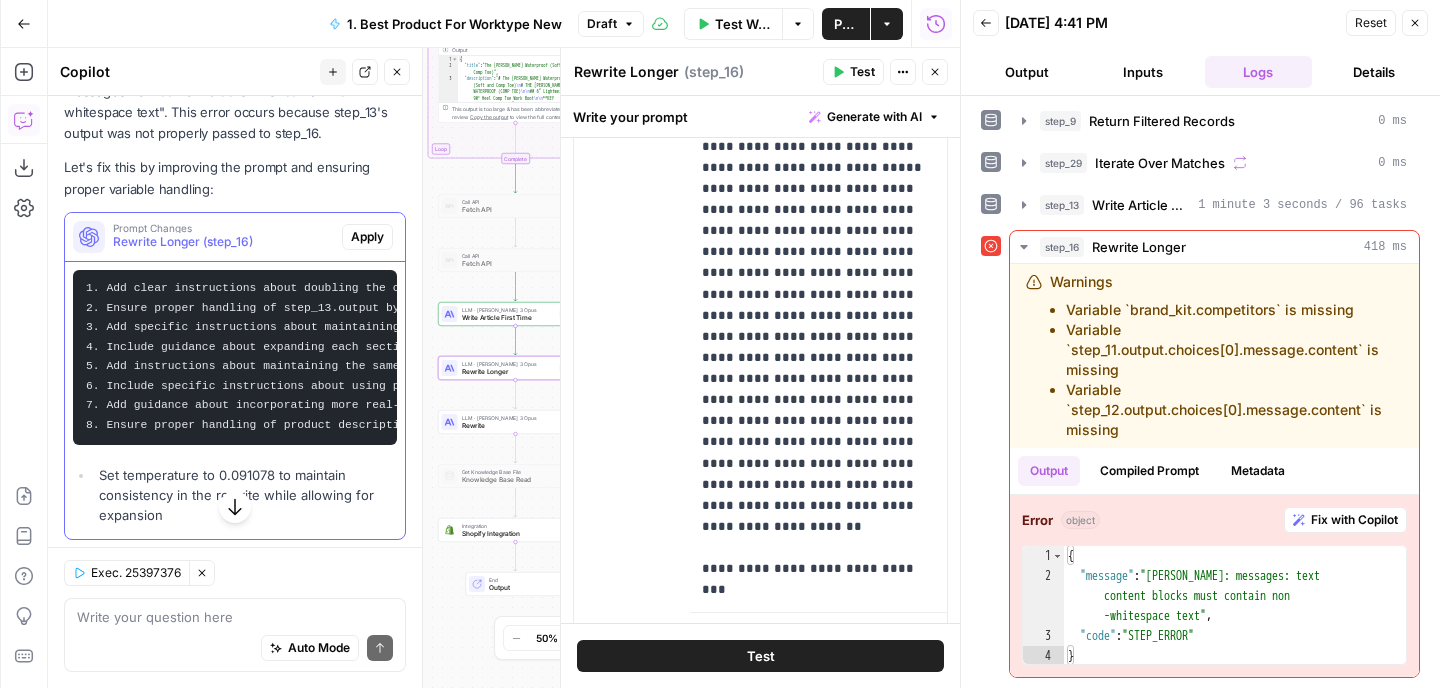 scroll, scrollTop: 1238, scrollLeft: 0, axis: vertical 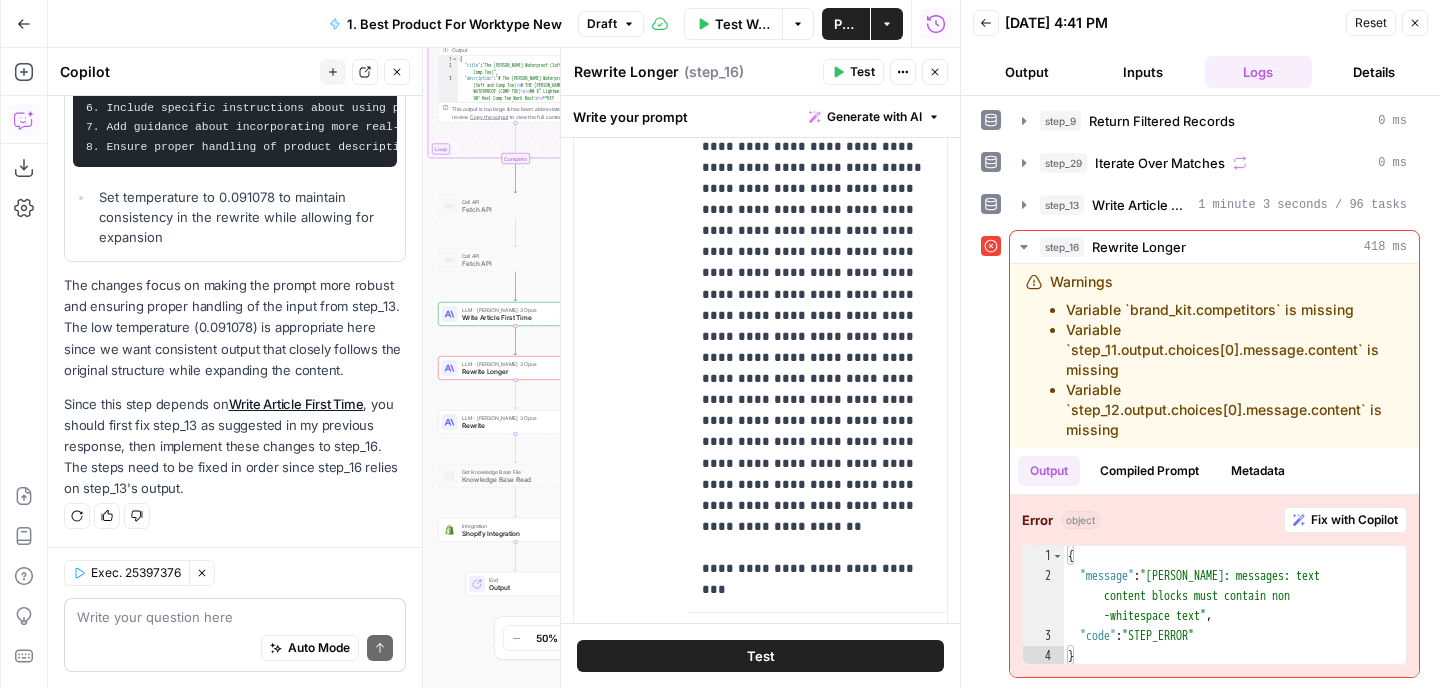 click on "Auto Mode Send" at bounding box center [235, 649] 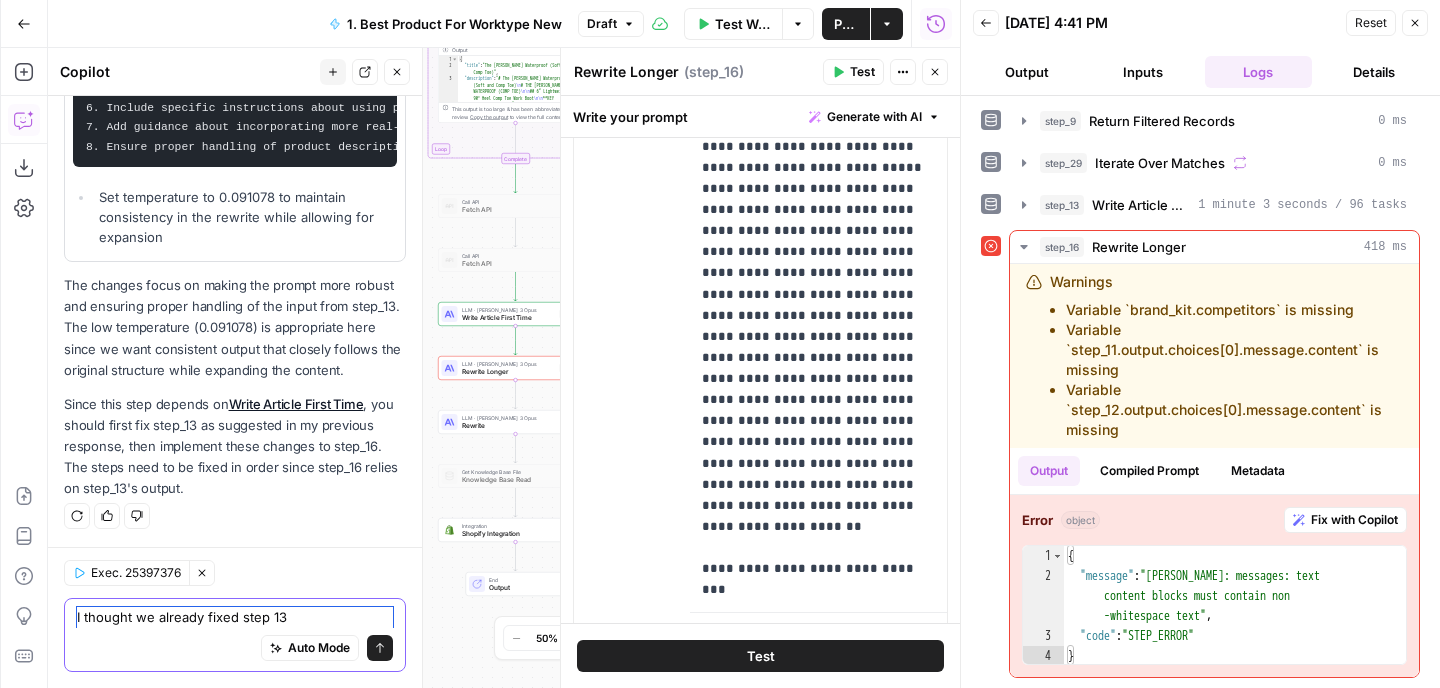 type on "I thought we already fixed step 13?" 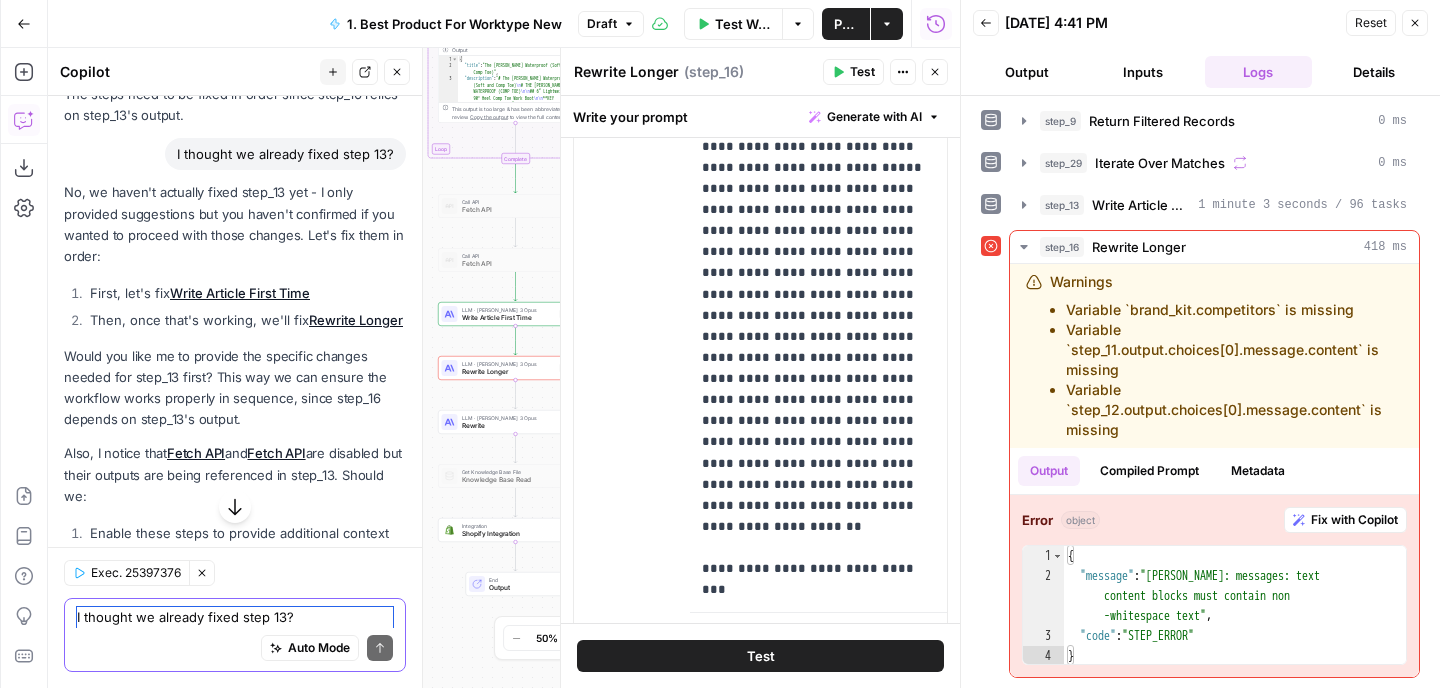 scroll, scrollTop: 1610, scrollLeft: 0, axis: vertical 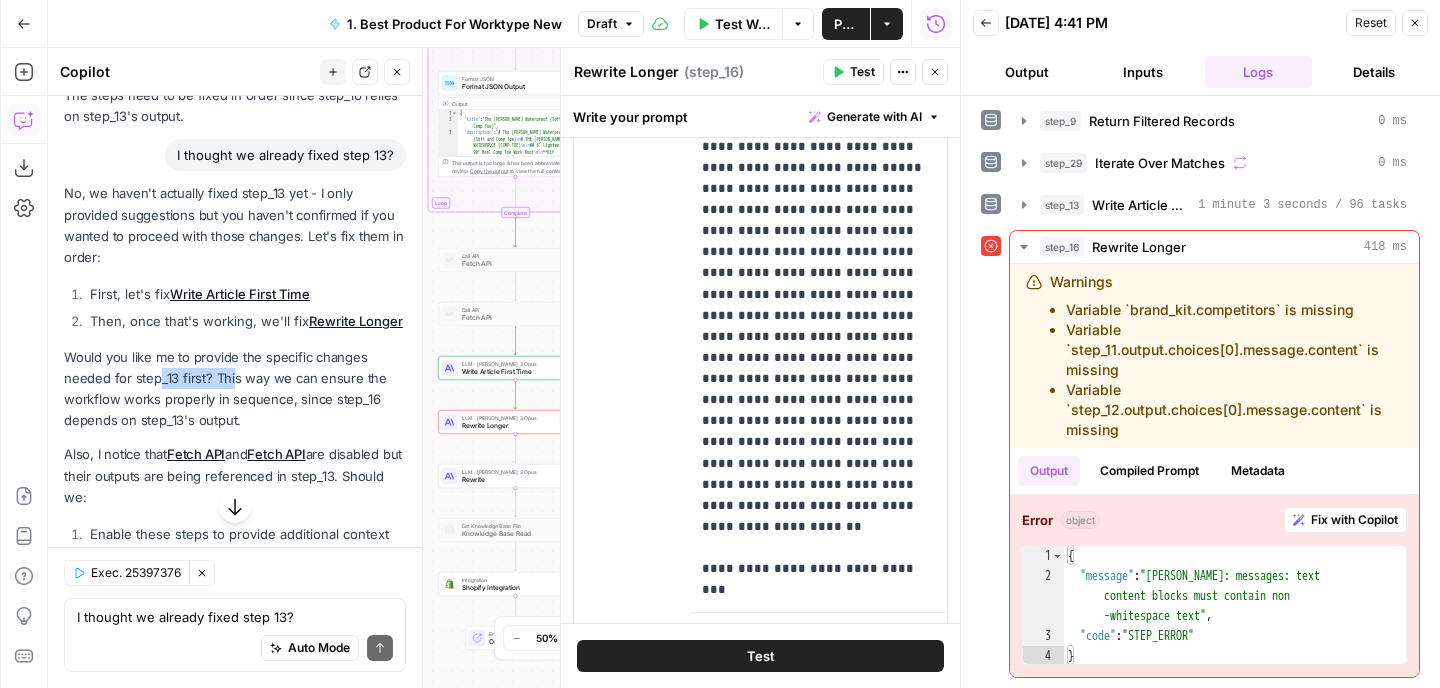drag, startPoint x: 159, startPoint y: 357, endPoint x: 232, endPoint y: 358, distance: 73.00685 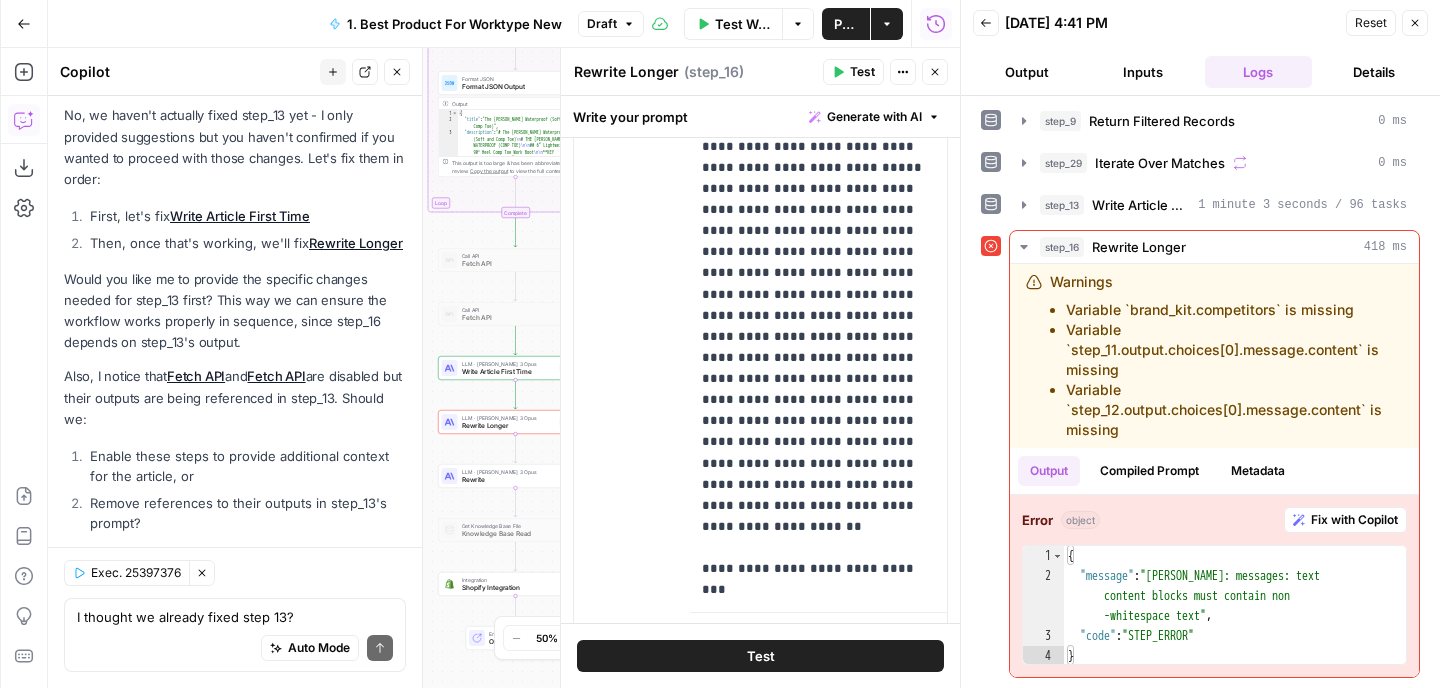 scroll, scrollTop: 1759, scrollLeft: 0, axis: vertical 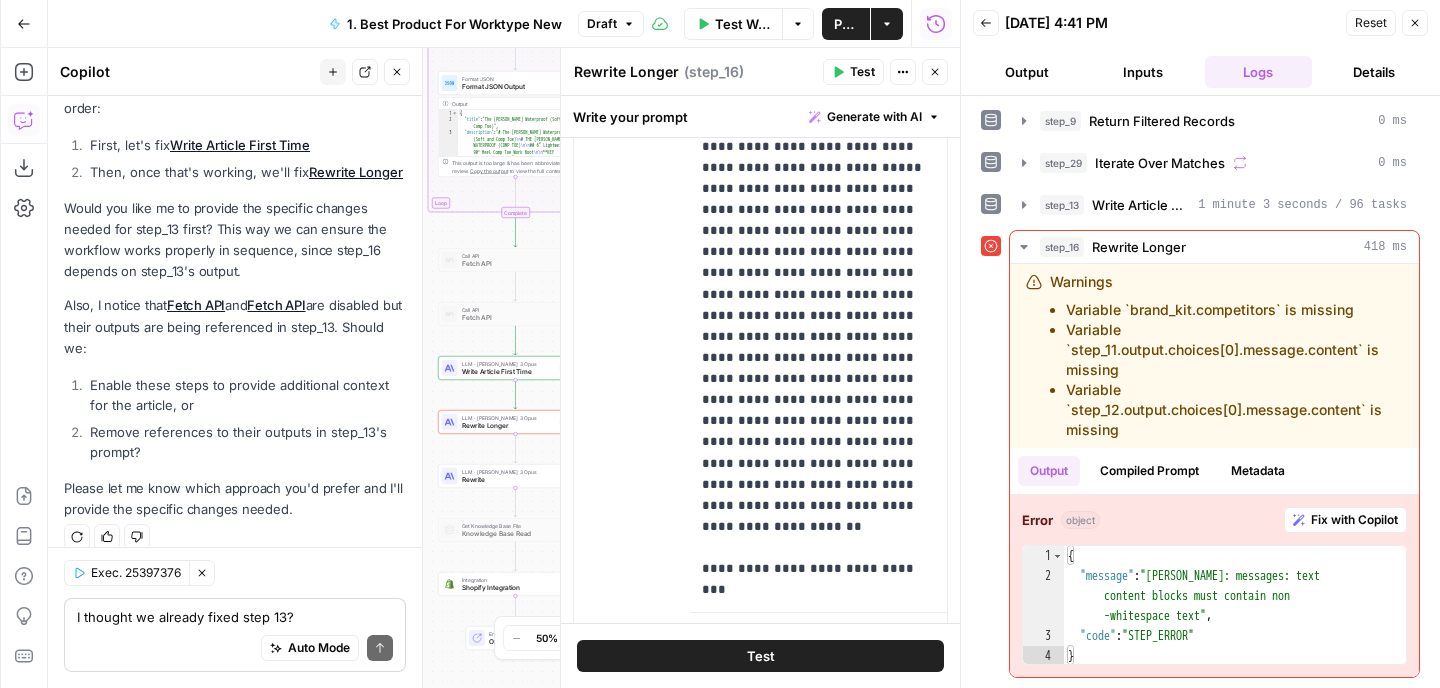 click on "Auto Mode Send" at bounding box center (235, 649) 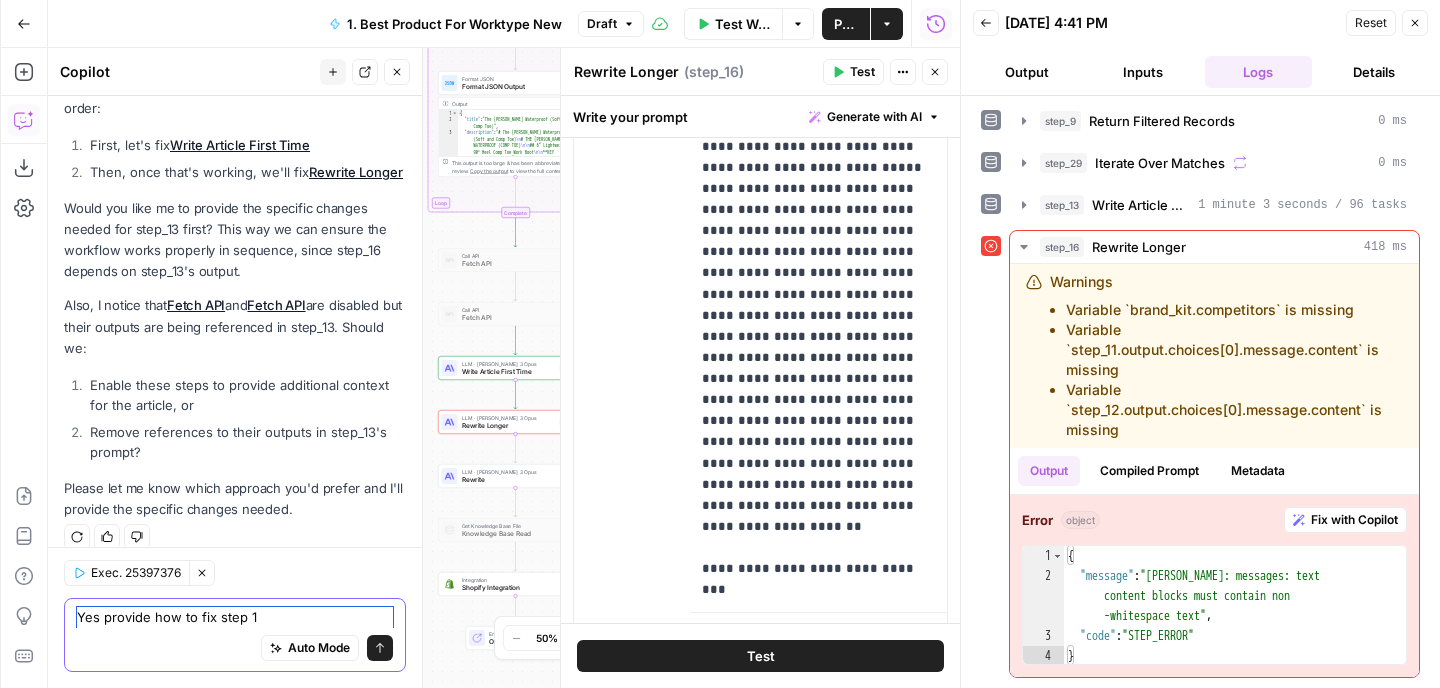 type on "Yes provide how to fix step 13" 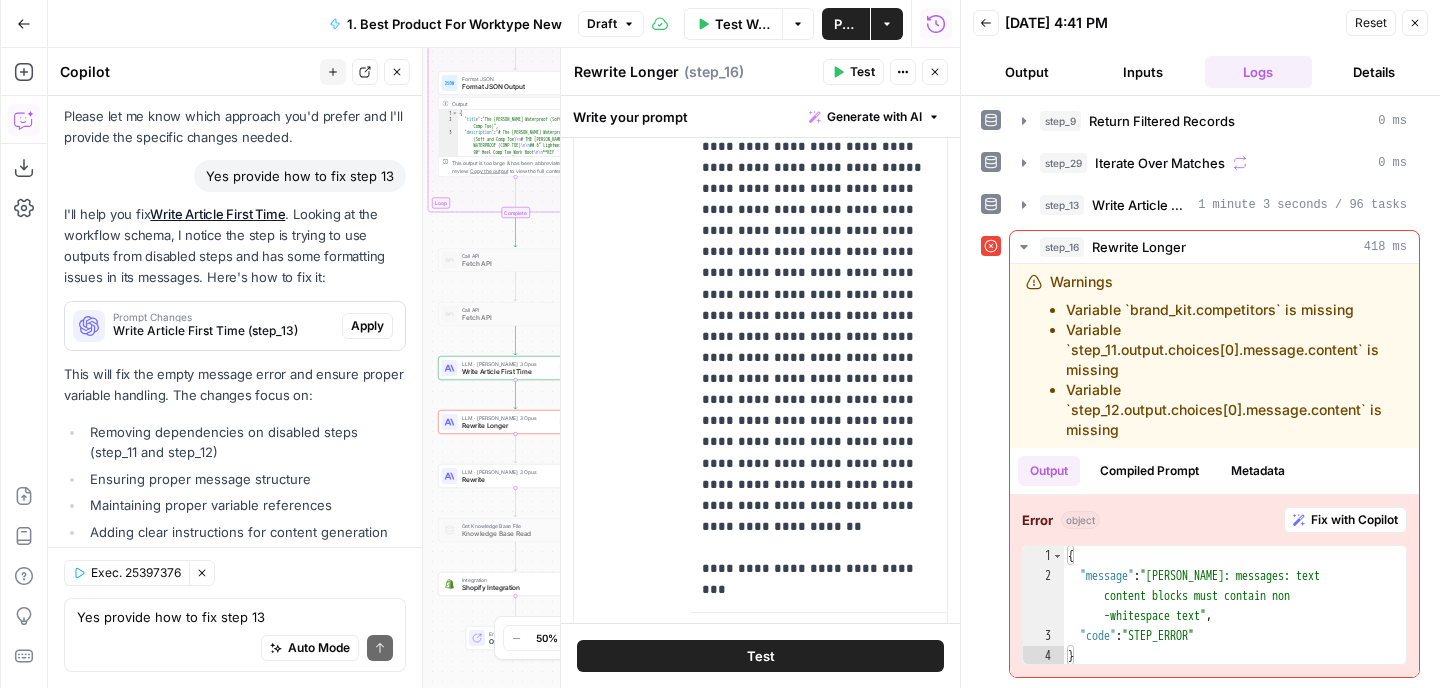 scroll, scrollTop: 2253, scrollLeft: 0, axis: vertical 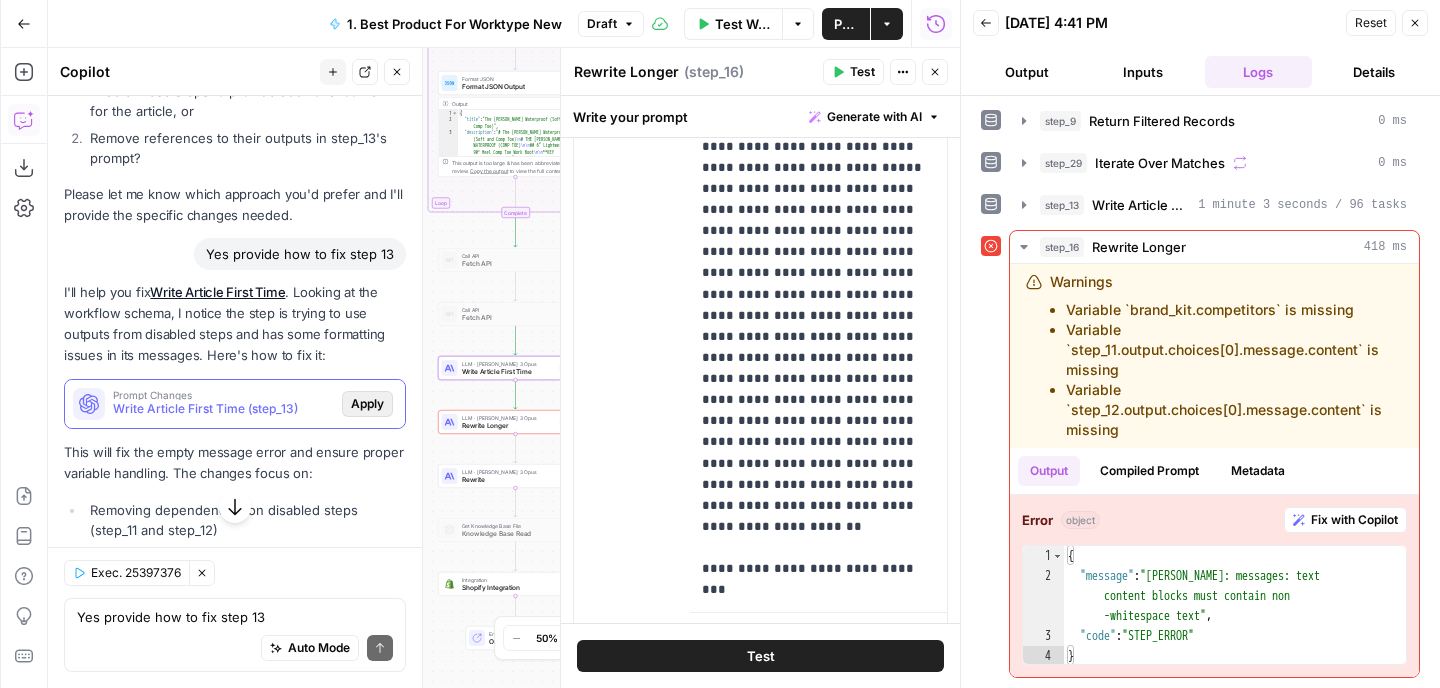 click on "Apply" at bounding box center (367, 404) 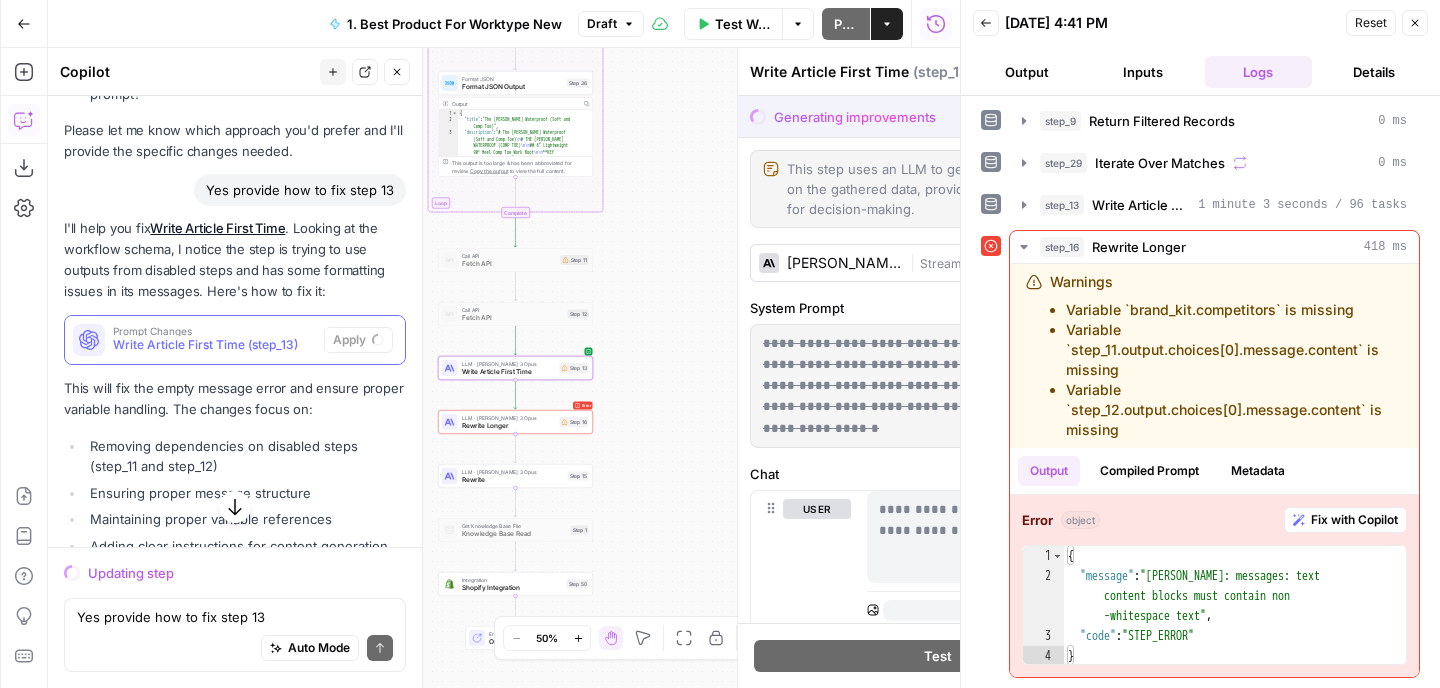 scroll, scrollTop: 1989, scrollLeft: 0, axis: vertical 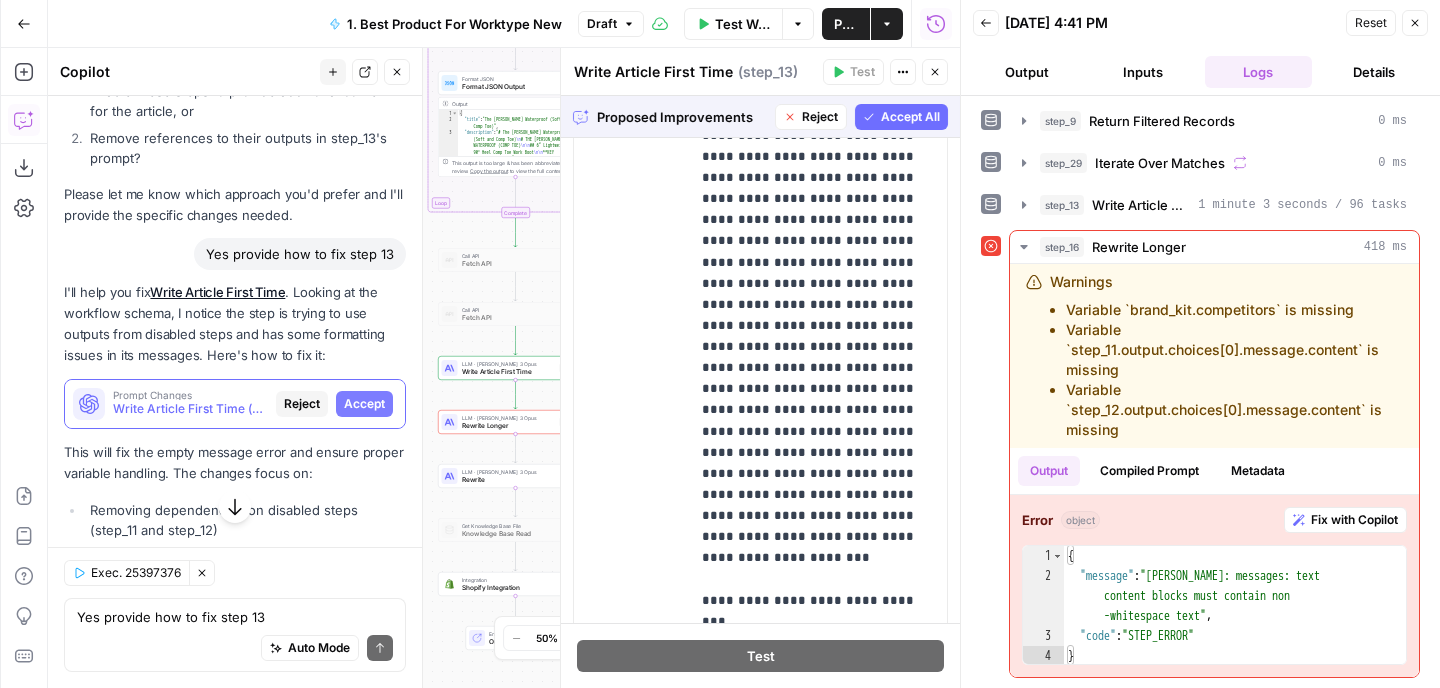 click on "Accept All" at bounding box center [910, 117] 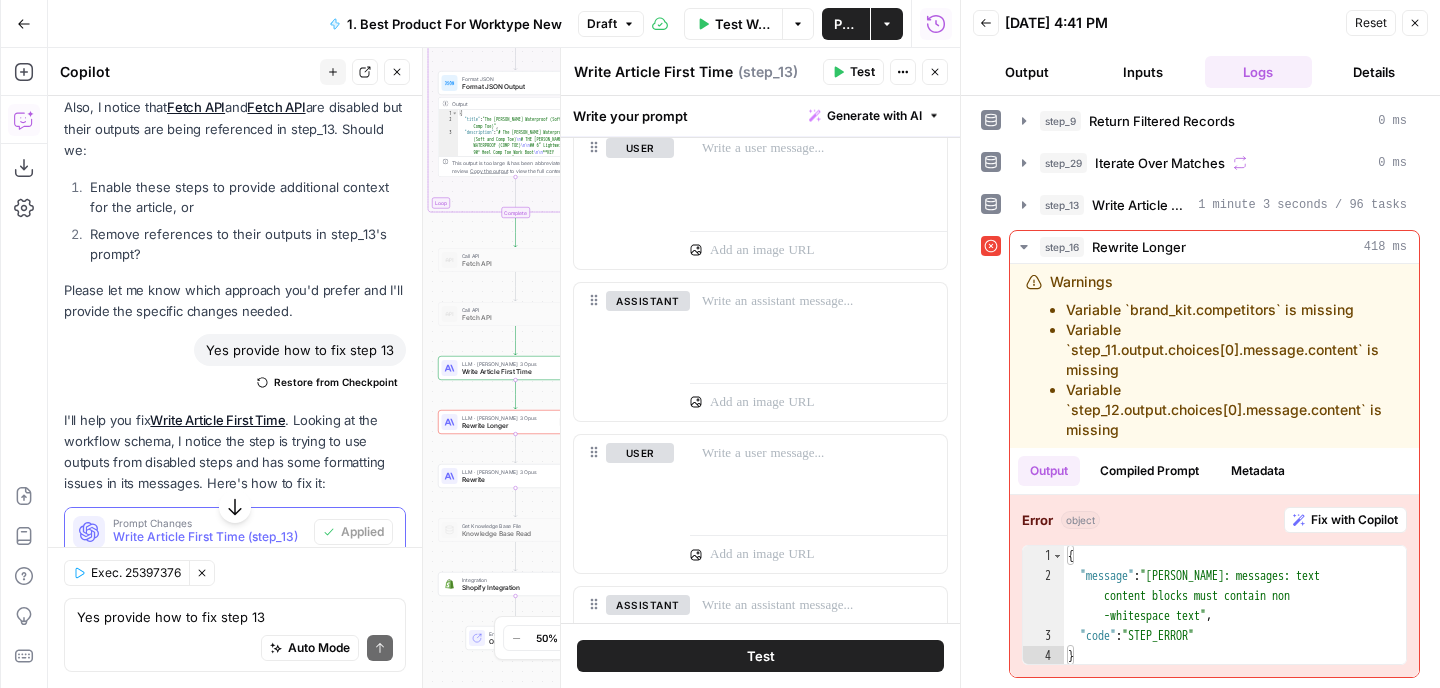 scroll, scrollTop: 2085, scrollLeft: 0, axis: vertical 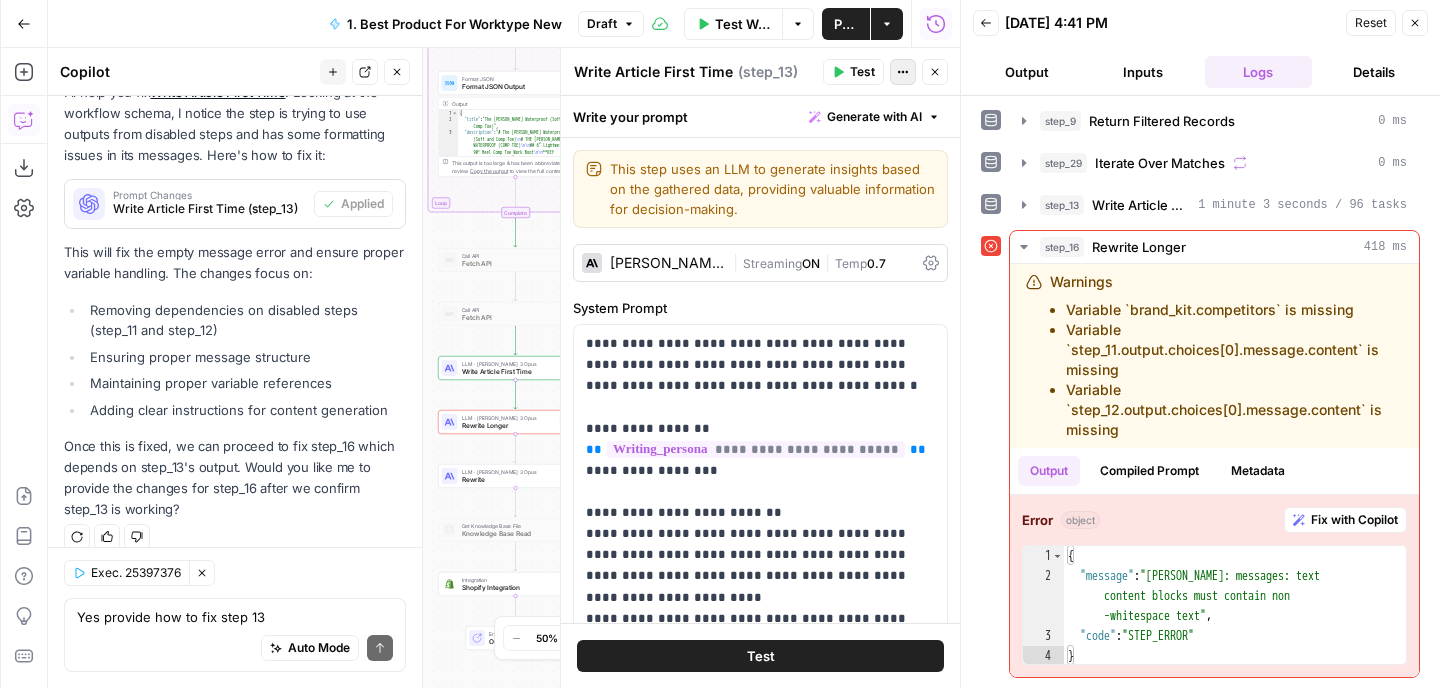 click 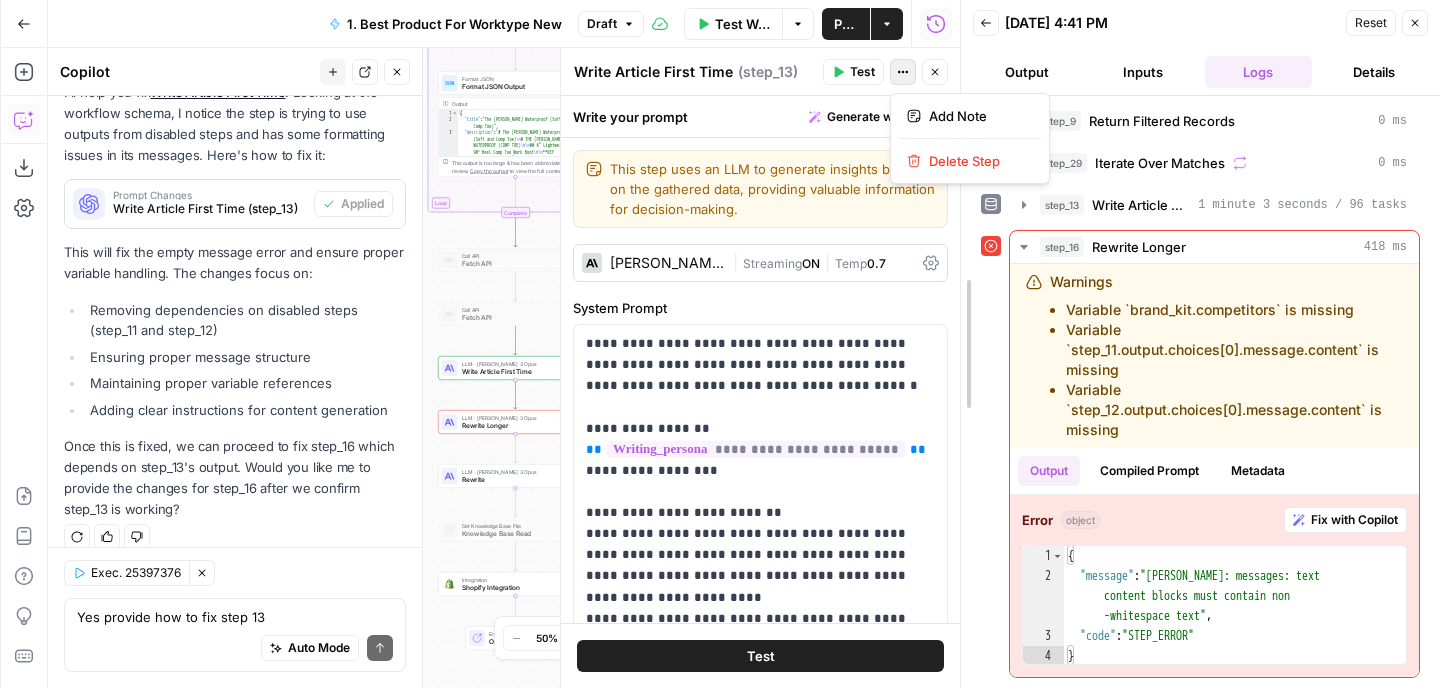 click at bounding box center (961, 344) 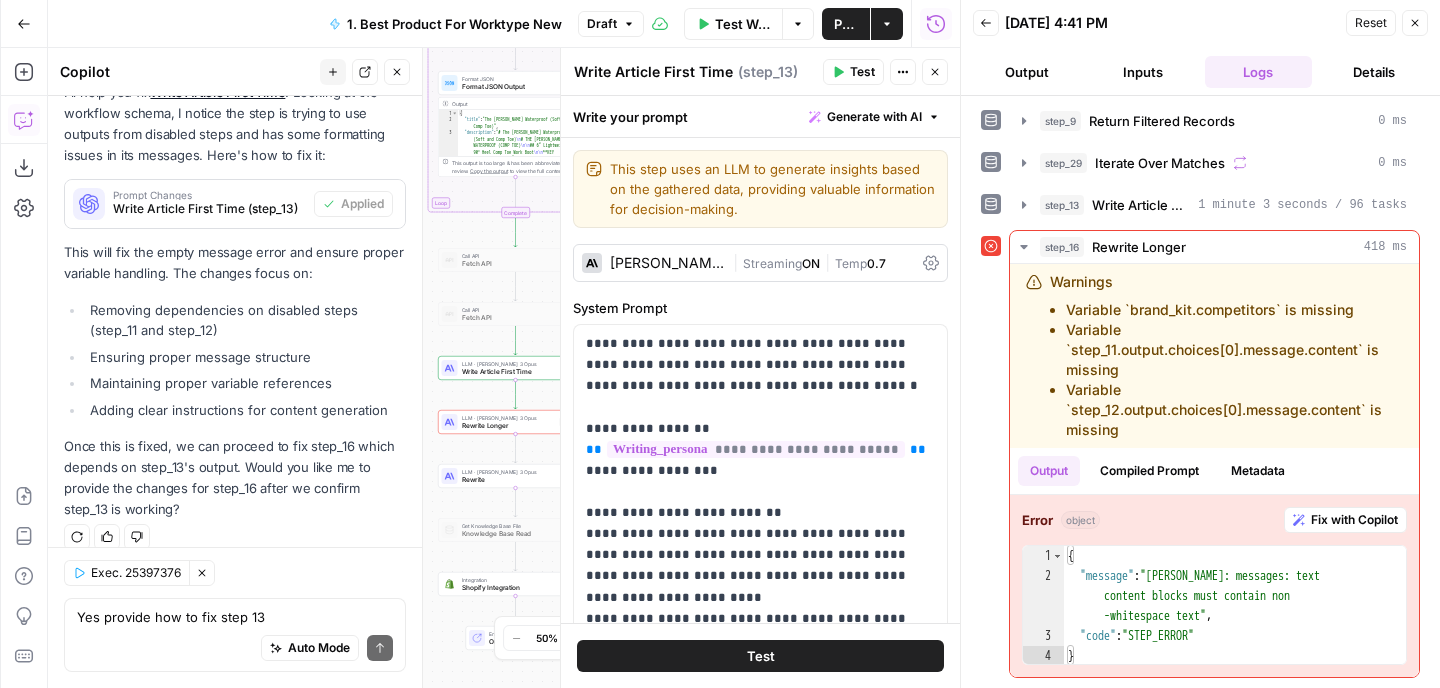click 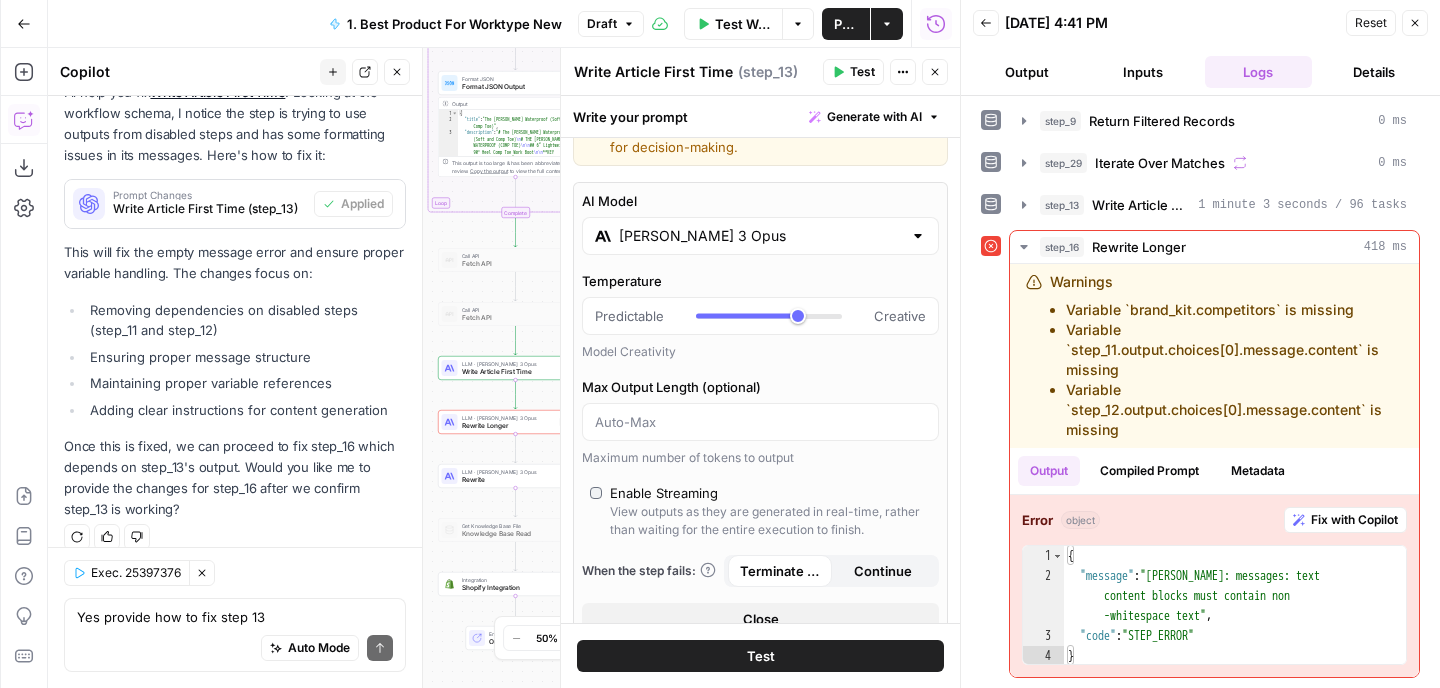 scroll, scrollTop: 0, scrollLeft: 0, axis: both 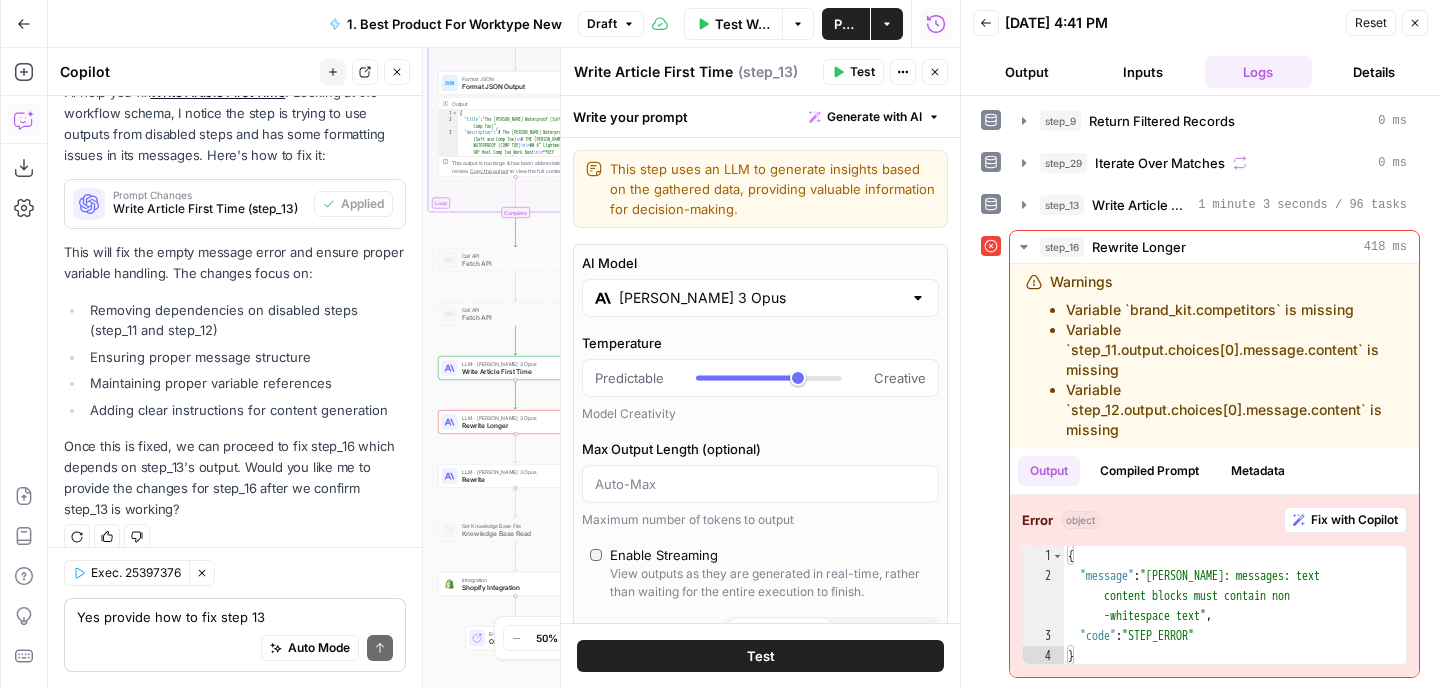 click on "Auto Mode Send" at bounding box center (235, 649) 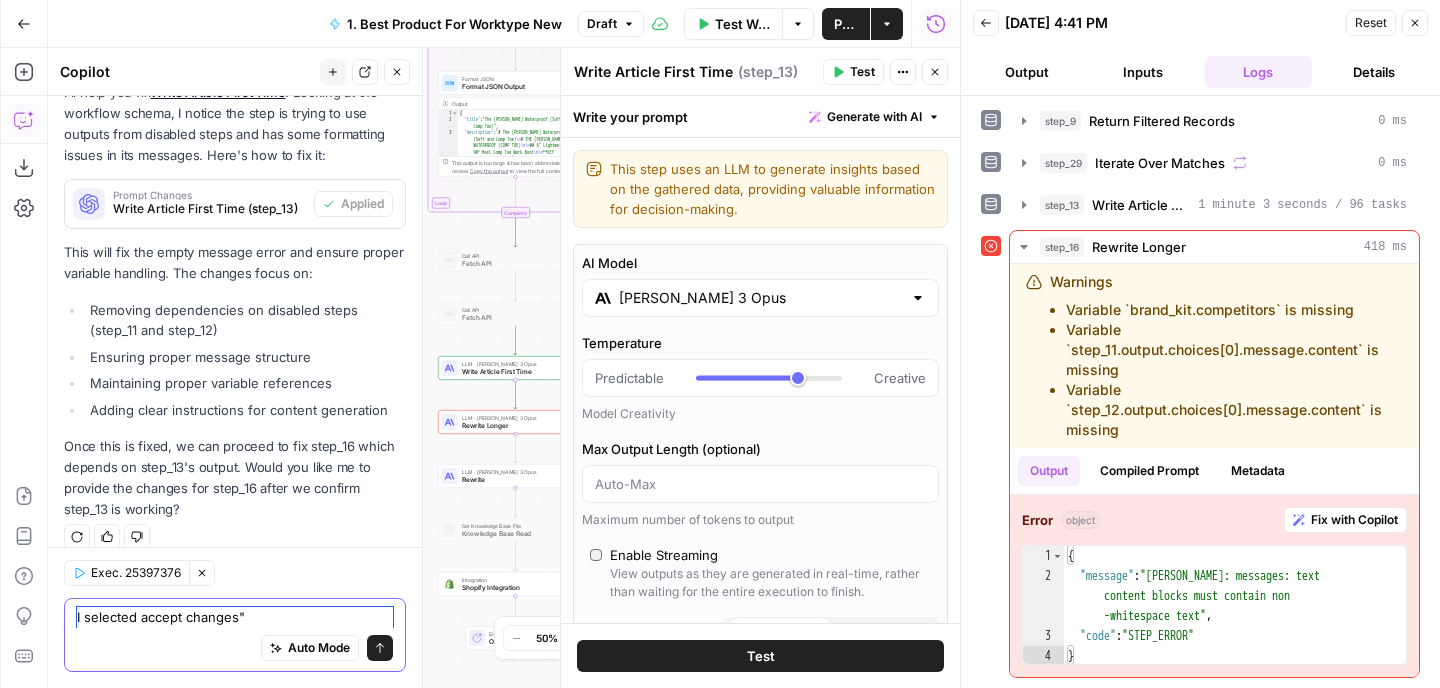 click on "I selected accept changes"" at bounding box center (235, 617) 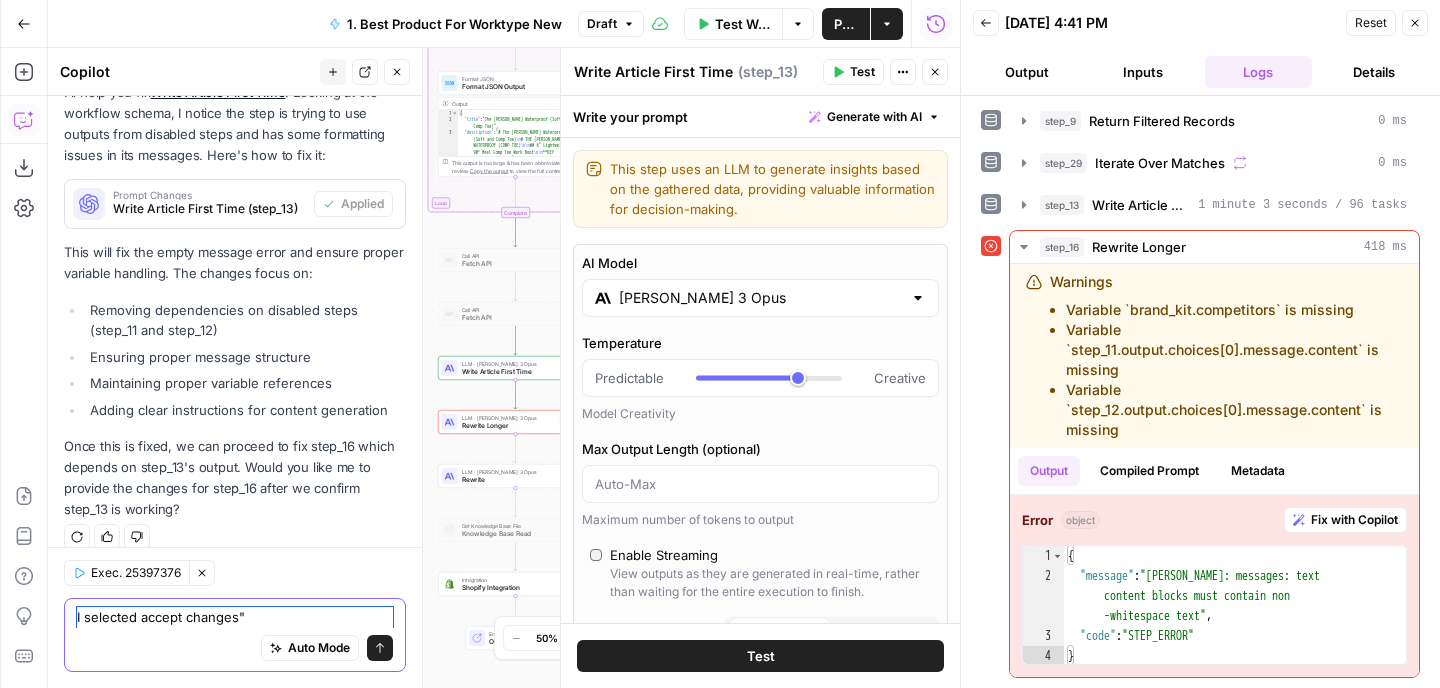 click on "I selected accept changes"" at bounding box center (235, 617) 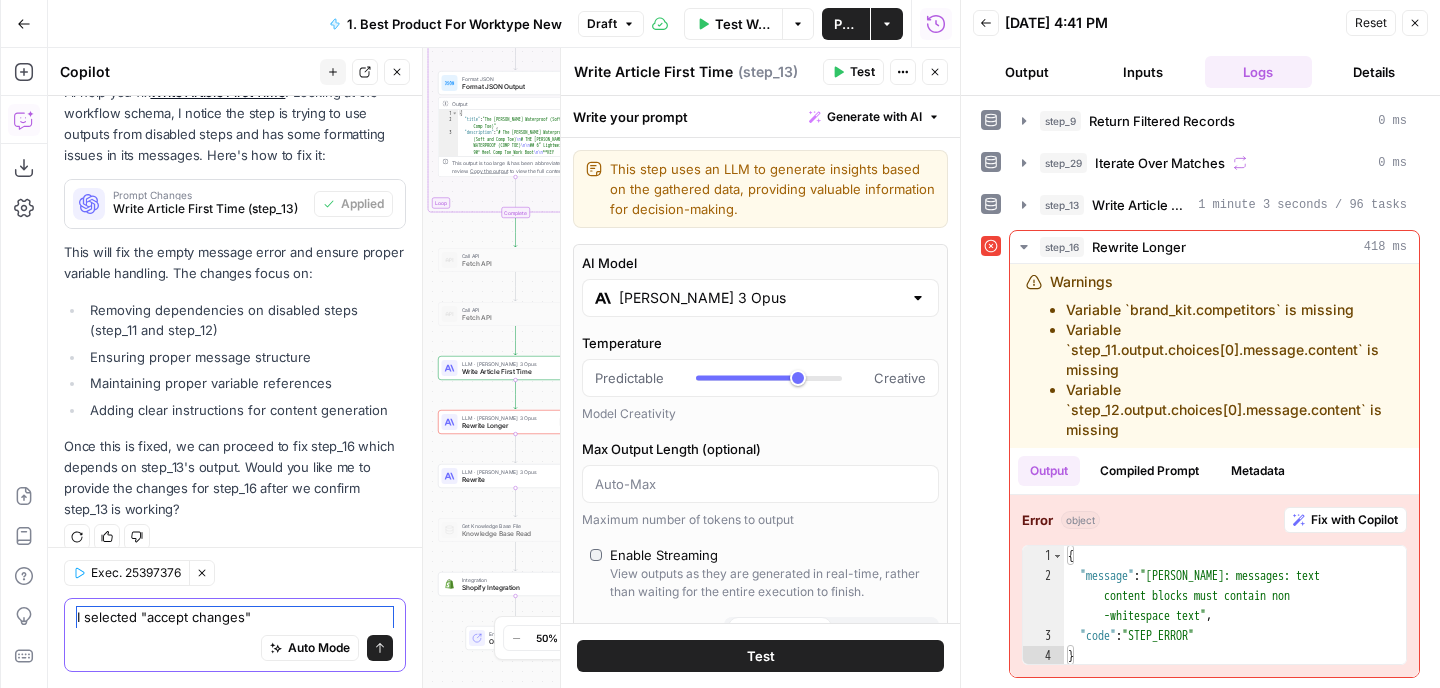 click on "I selected "accept changes"" at bounding box center [235, 617] 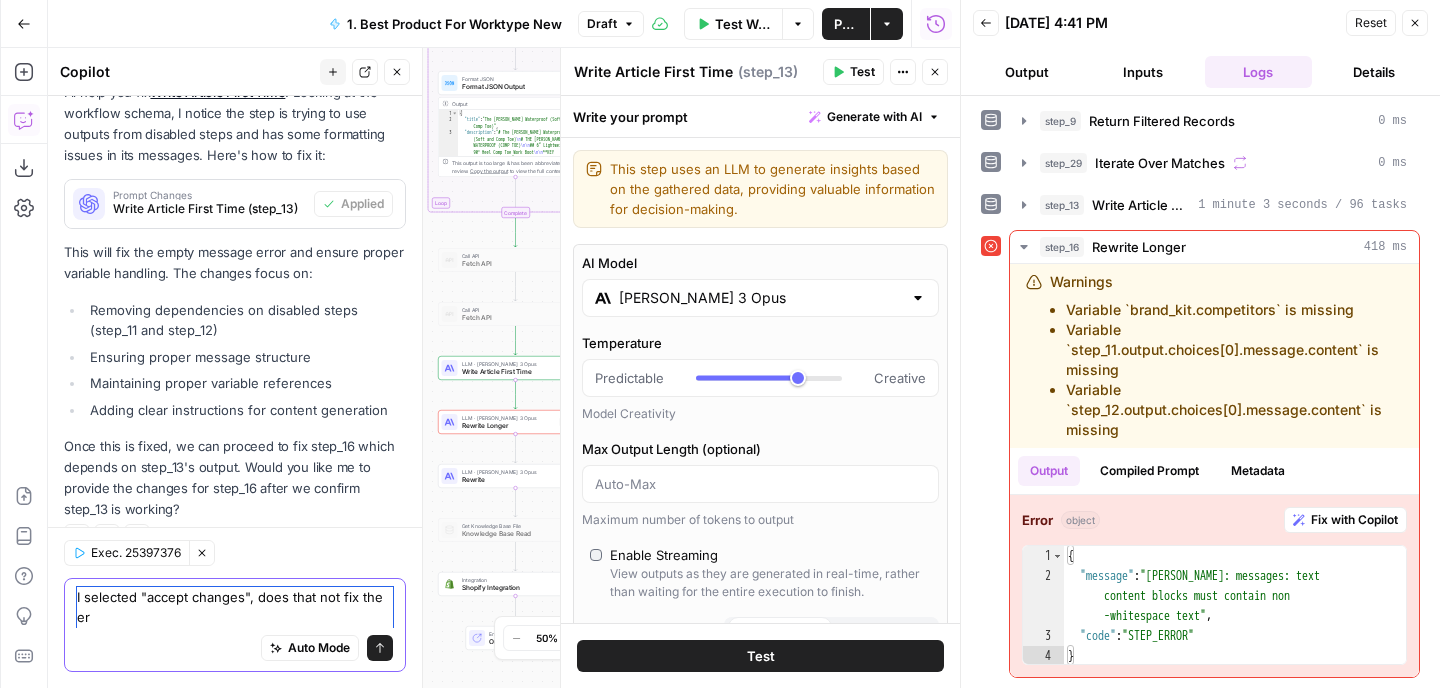 scroll, scrollTop: 2337, scrollLeft: 0, axis: vertical 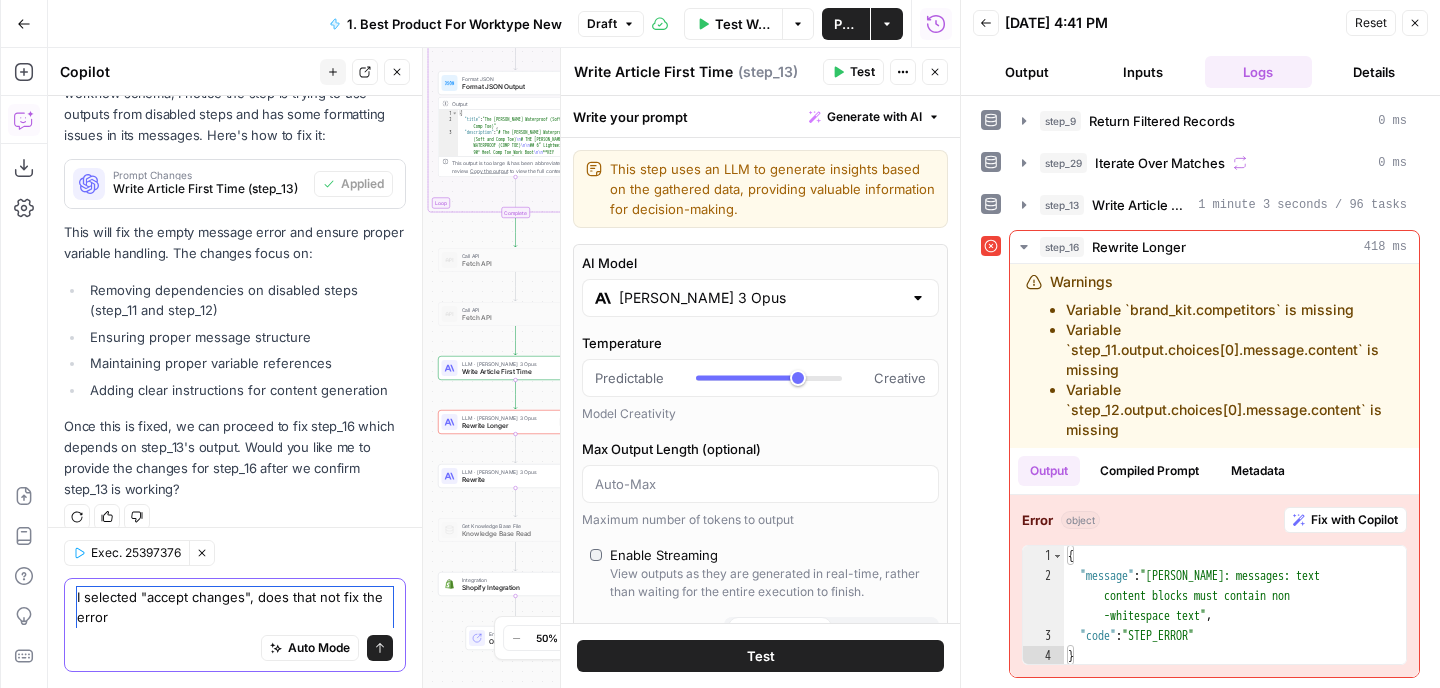 type on "I selected "accept changes", does that not fix the error?" 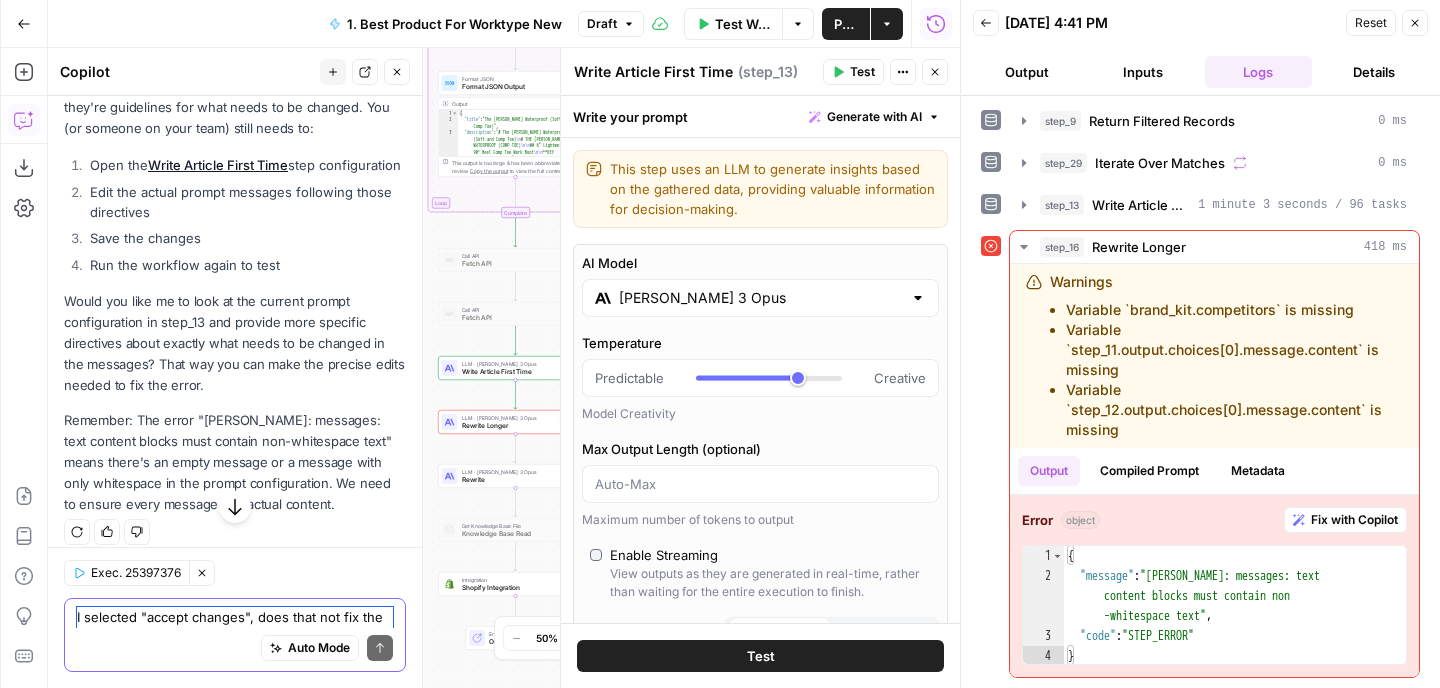 scroll, scrollTop: 2895, scrollLeft: 0, axis: vertical 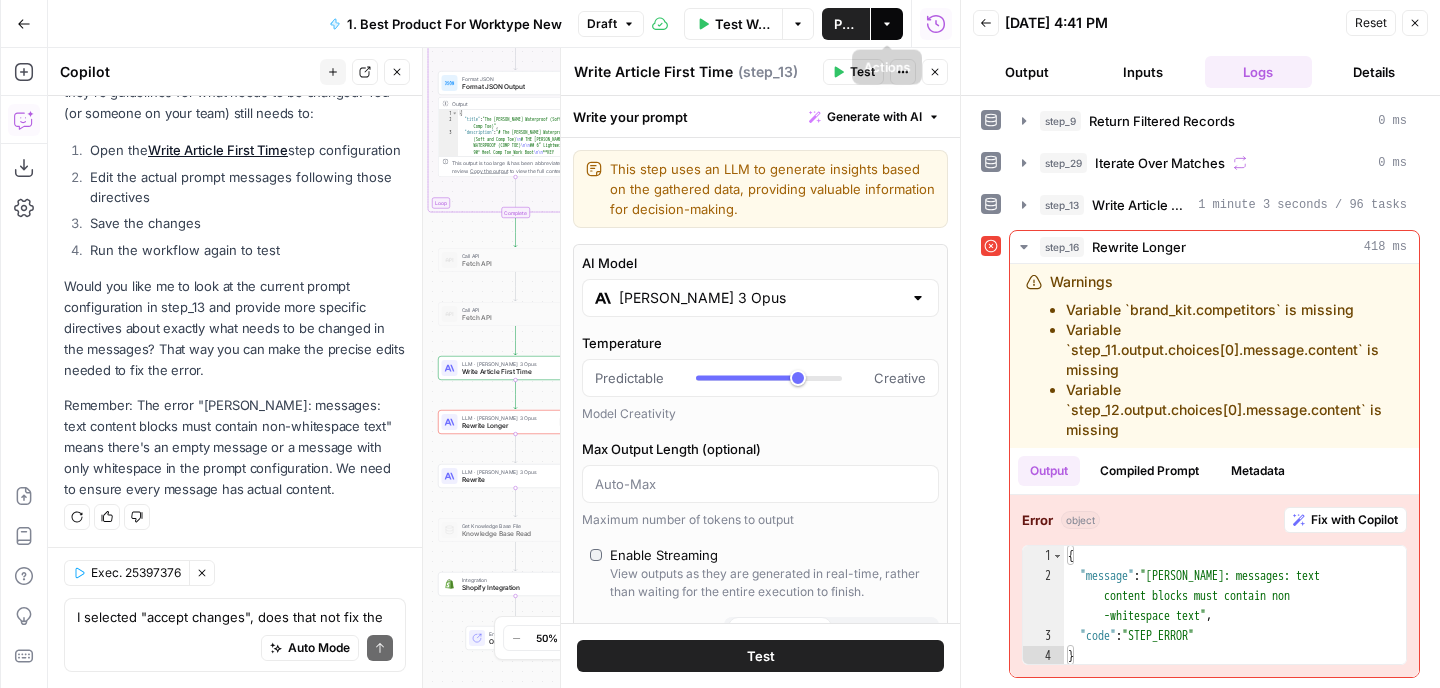 click 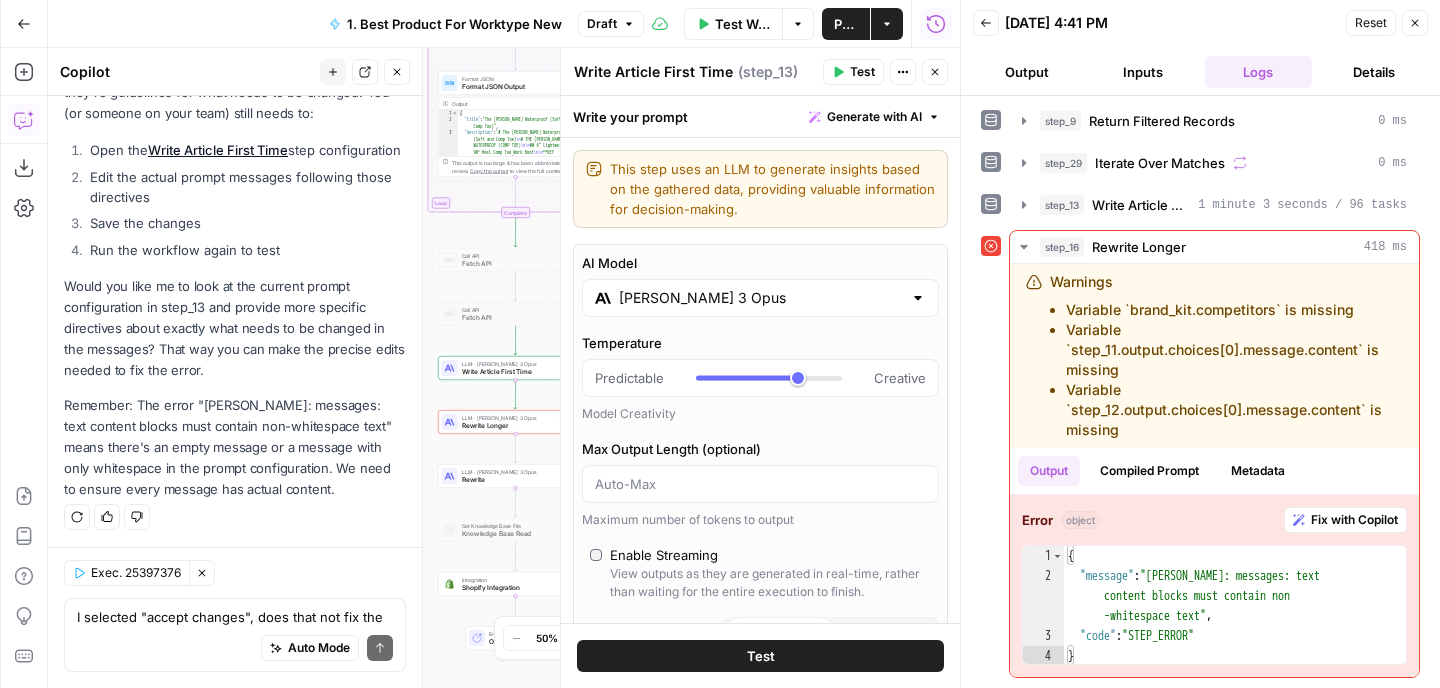 click on "This step uses an LLM to generate insights based on the gathered data, providing valuable information for decision-making. This step uses an LLM to generate insights based on the gathered data, providing valuable information for decision-making." at bounding box center [760, 189] 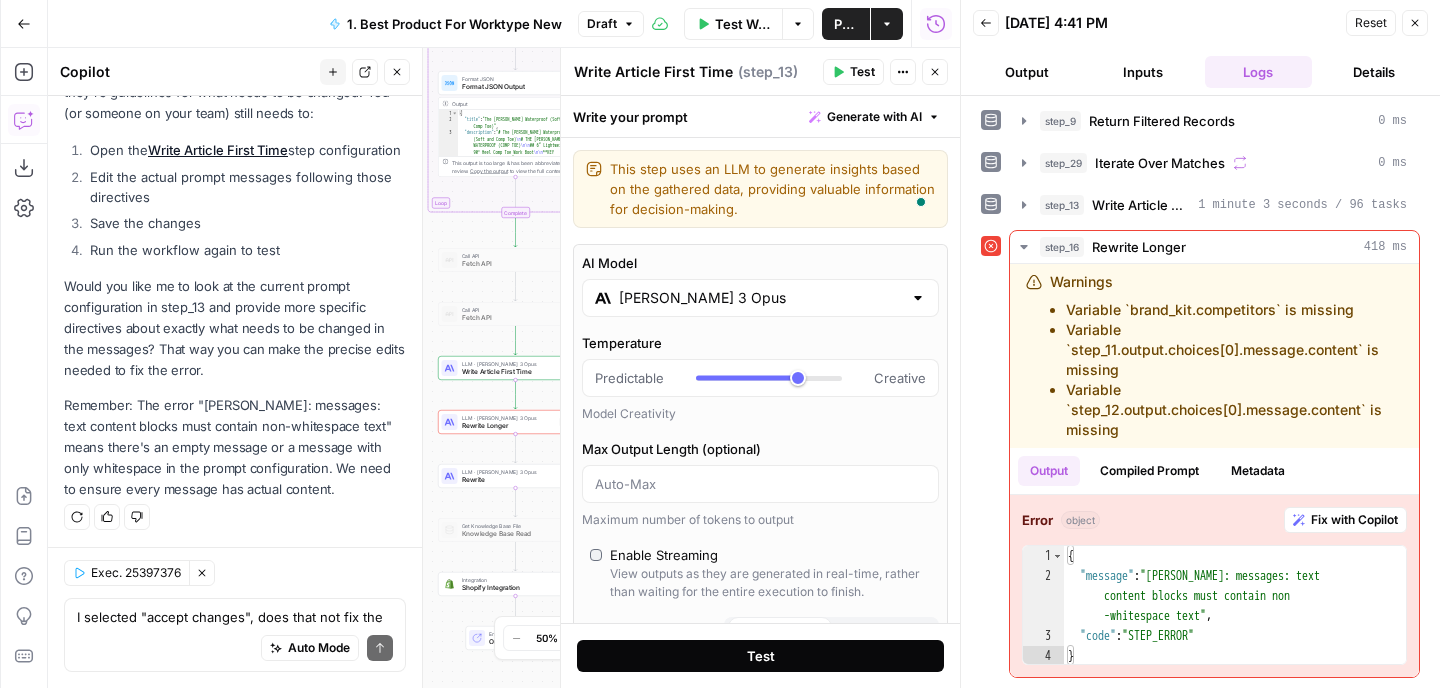 click on "Test" at bounding box center (761, 656) 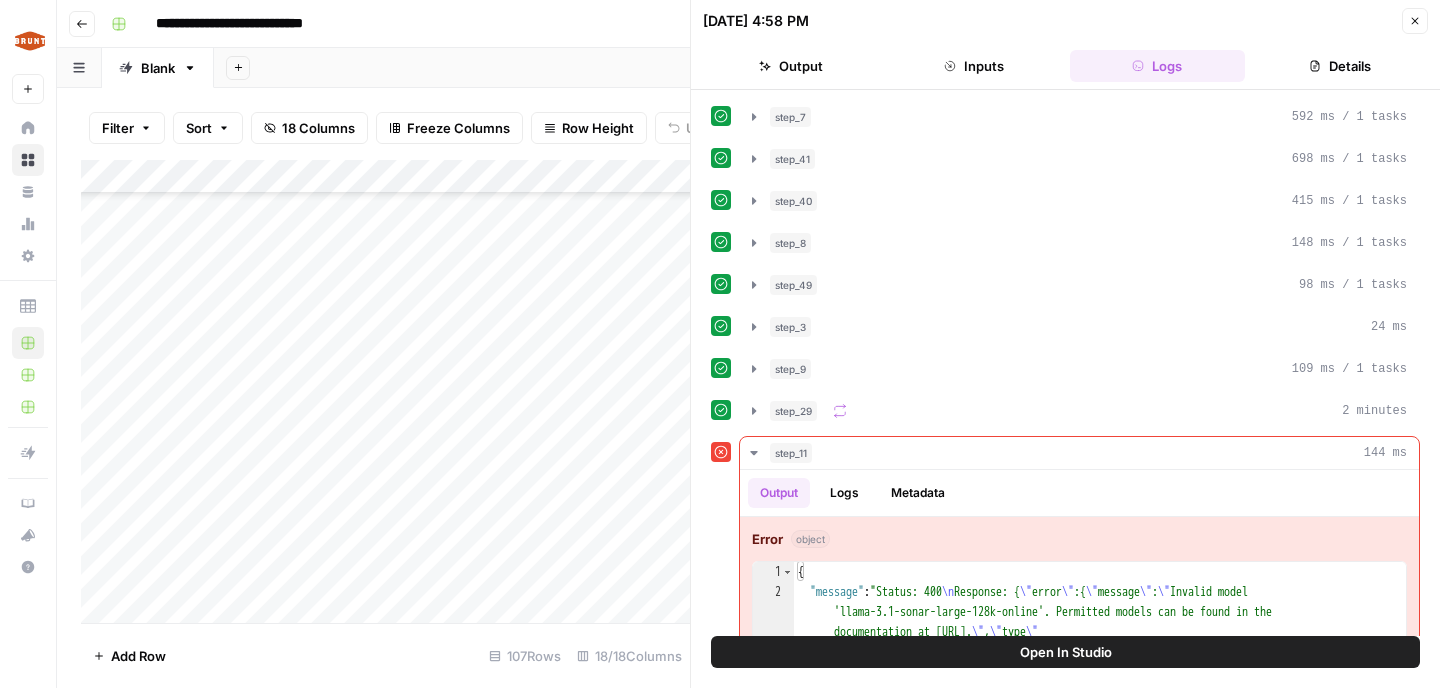 scroll, scrollTop: 0, scrollLeft: 0, axis: both 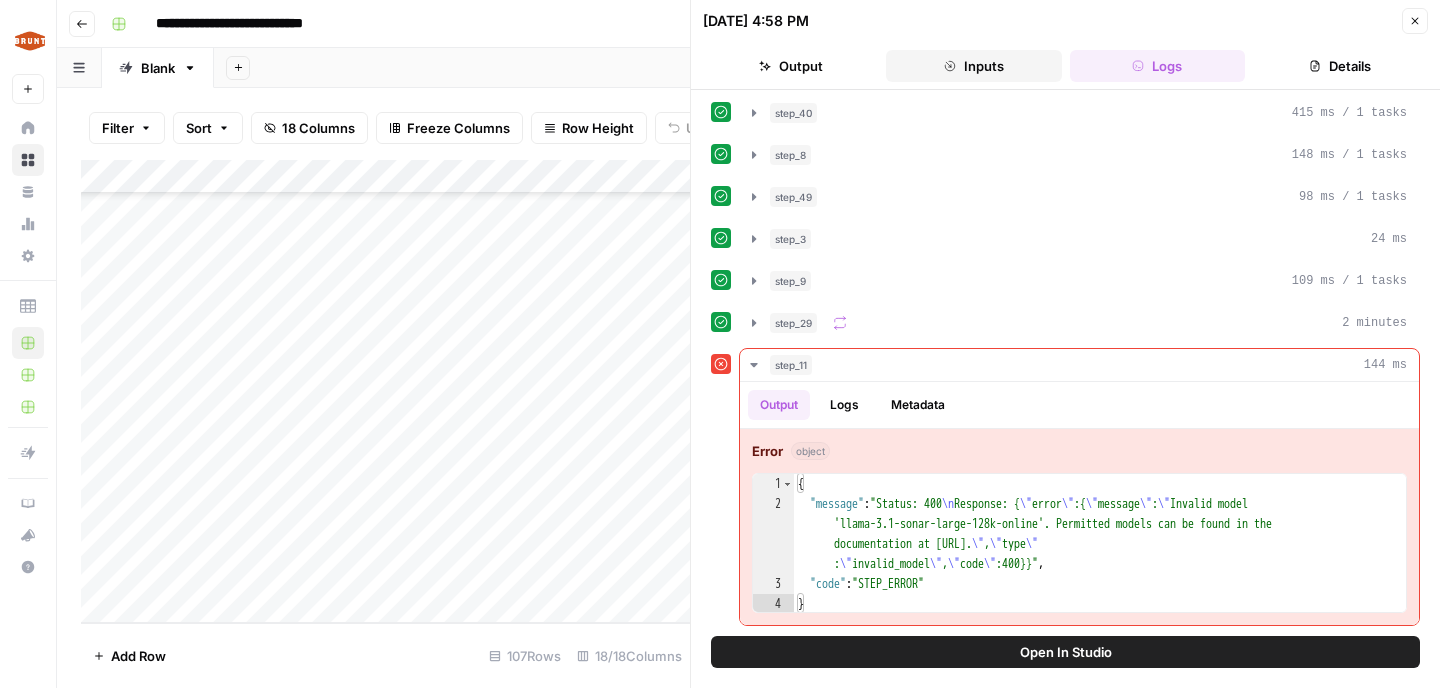 click on "Inputs" at bounding box center [973, 66] 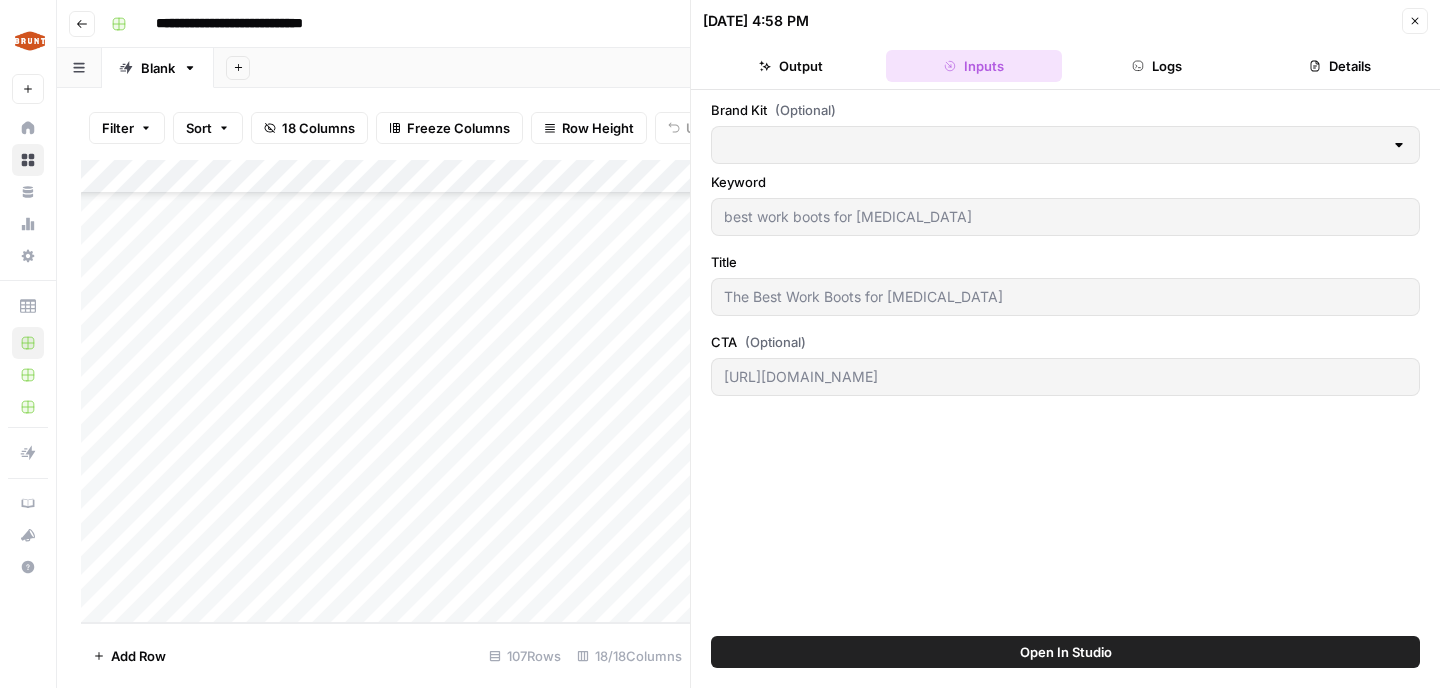 type on "BRUNT Workwear" 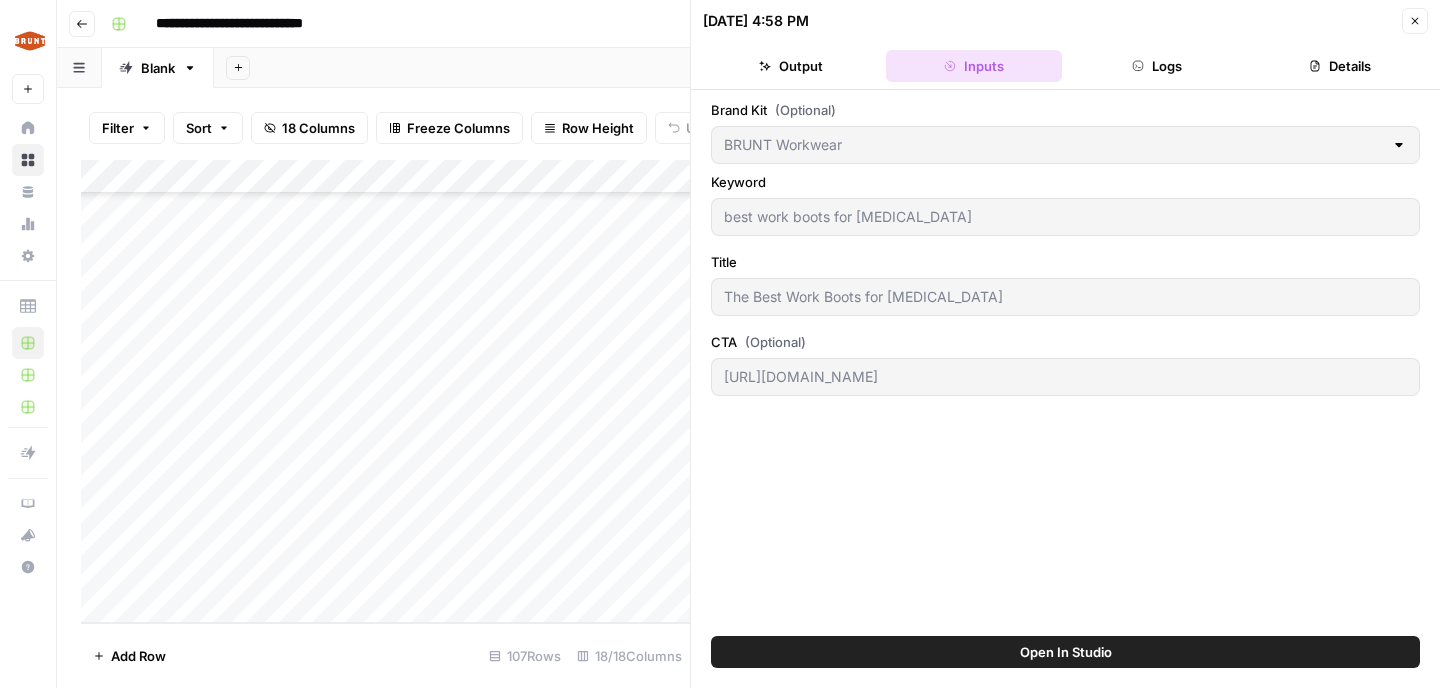 scroll, scrollTop: 0, scrollLeft: 0, axis: both 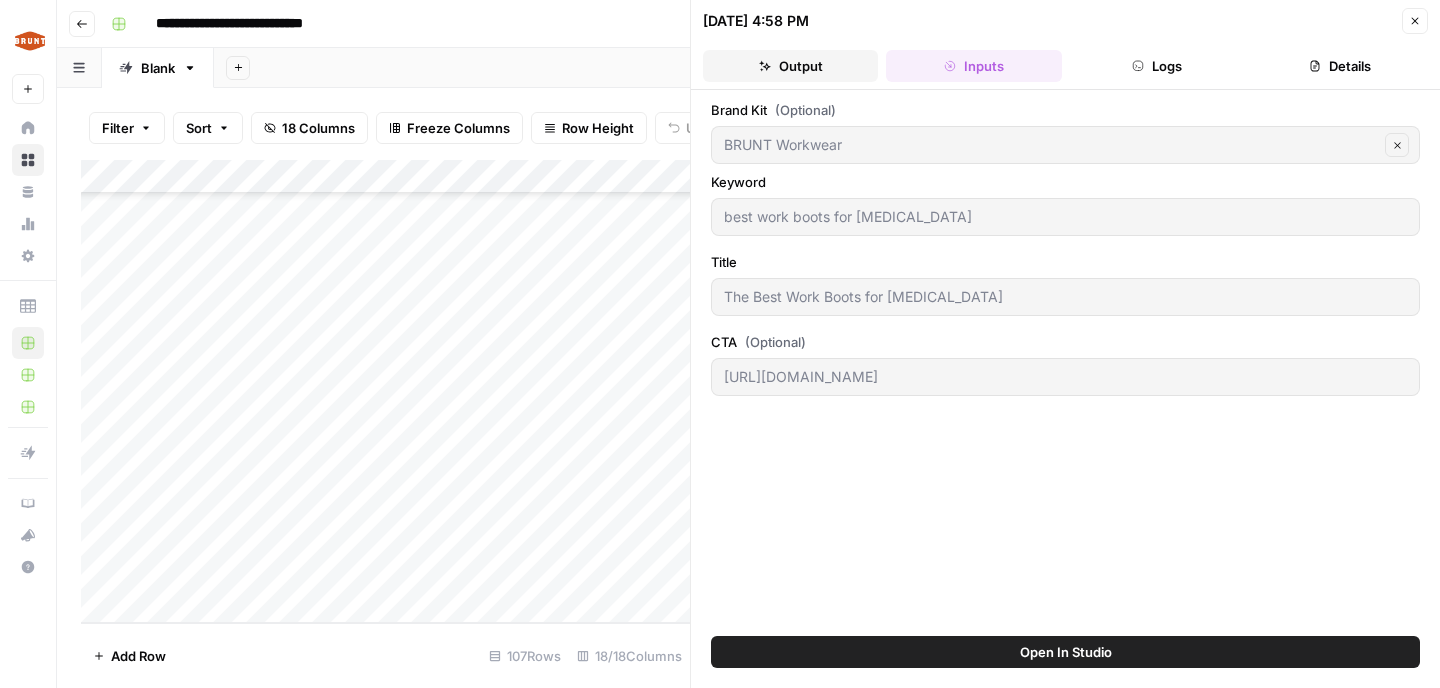click on "Output" at bounding box center (790, 66) 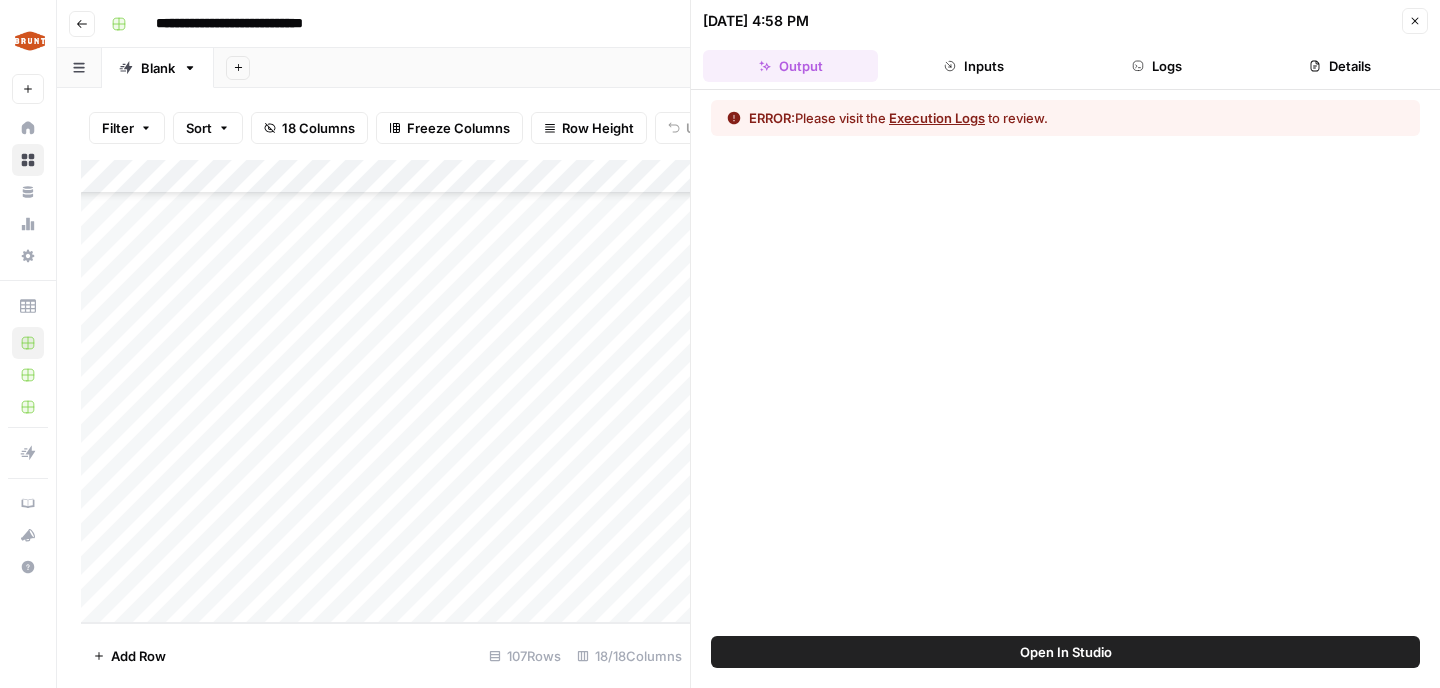 click on "Execution Logs" at bounding box center [937, 118] 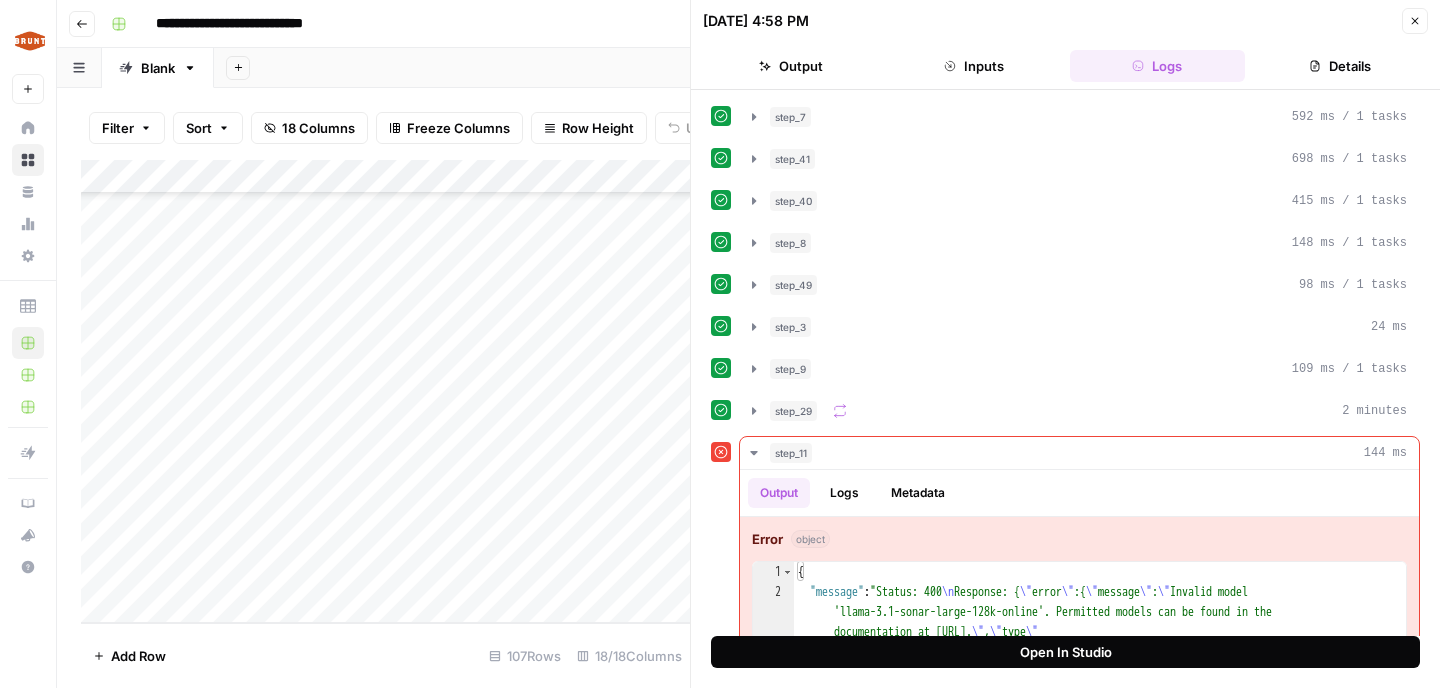 click on "Open In Studio" at bounding box center (1066, 652) 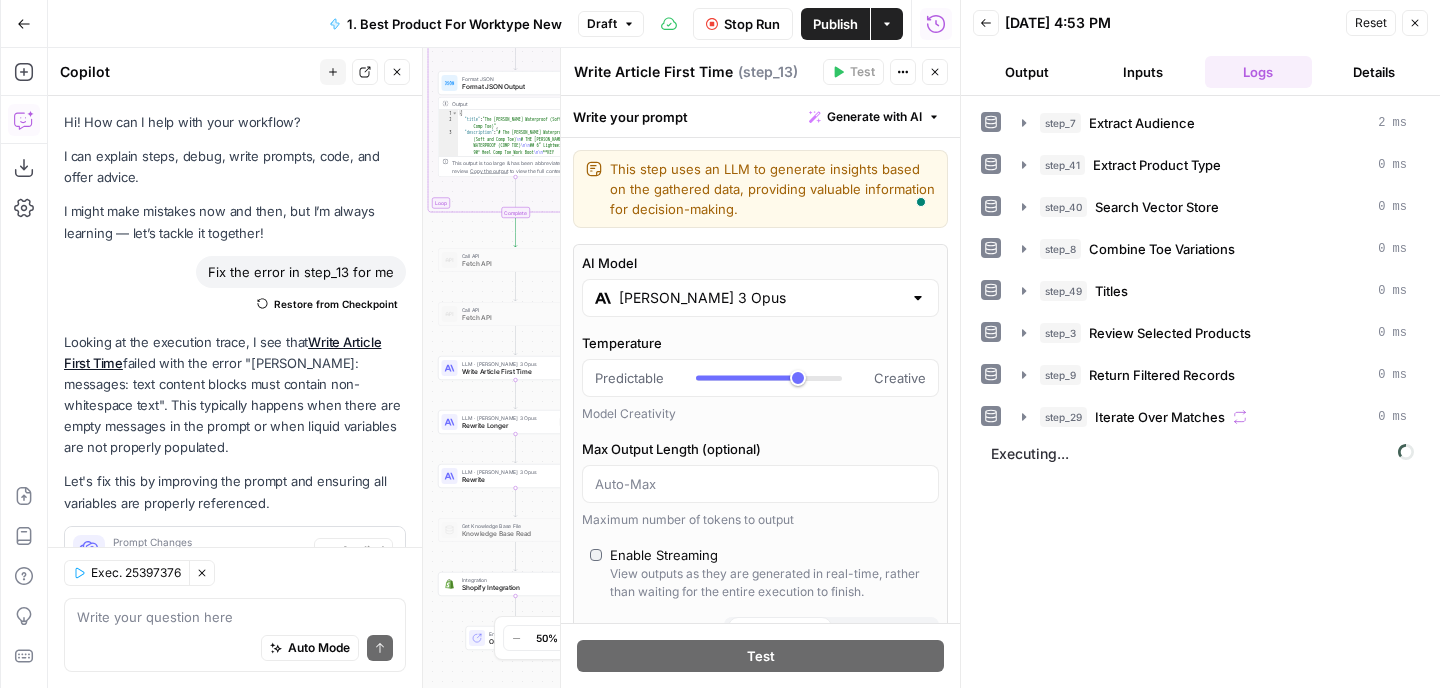 scroll, scrollTop: 0, scrollLeft: 0, axis: both 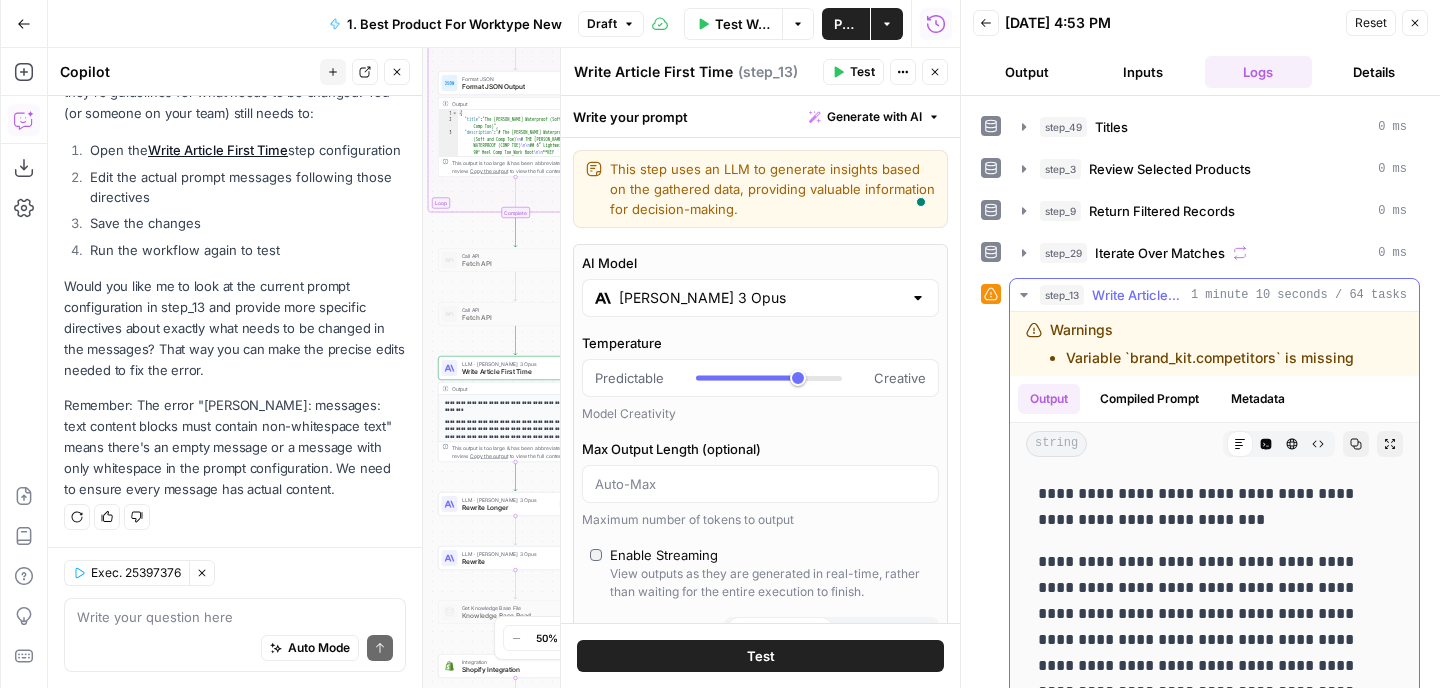 click 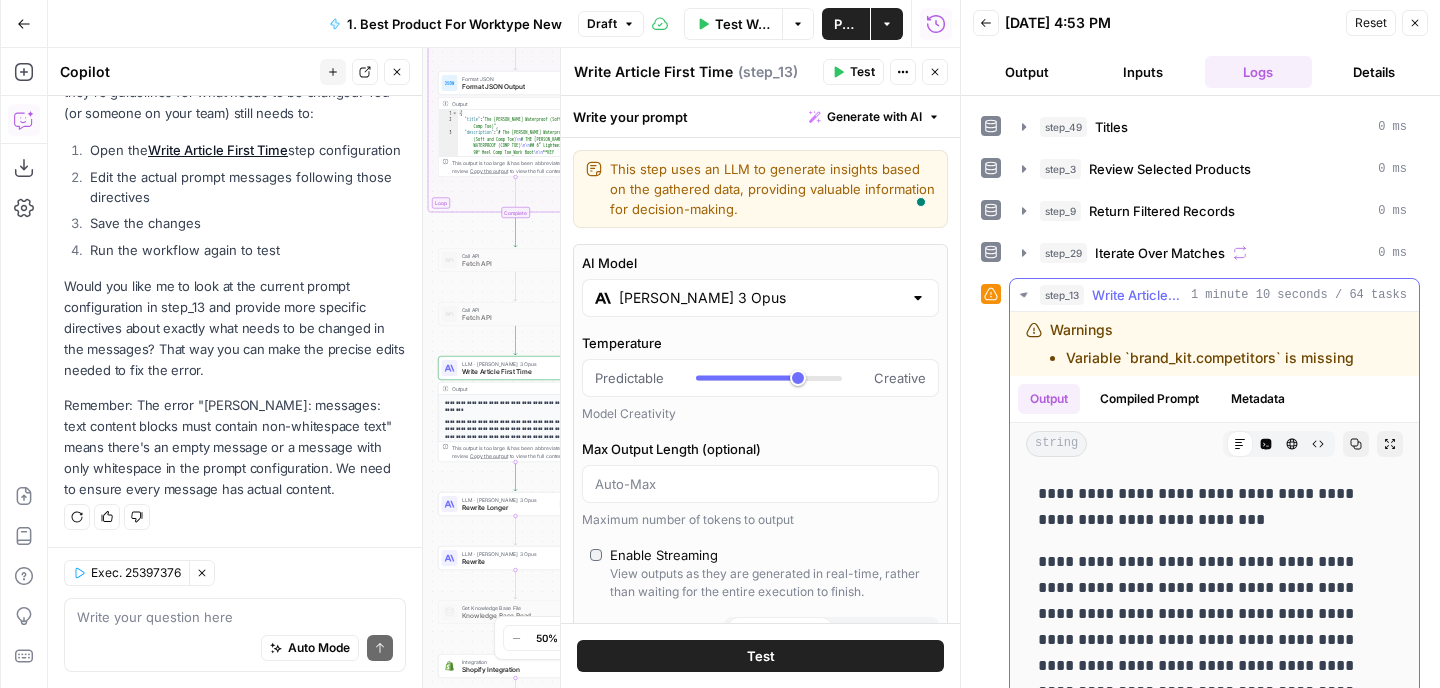 scroll, scrollTop: 0, scrollLeft: 0, axis: both 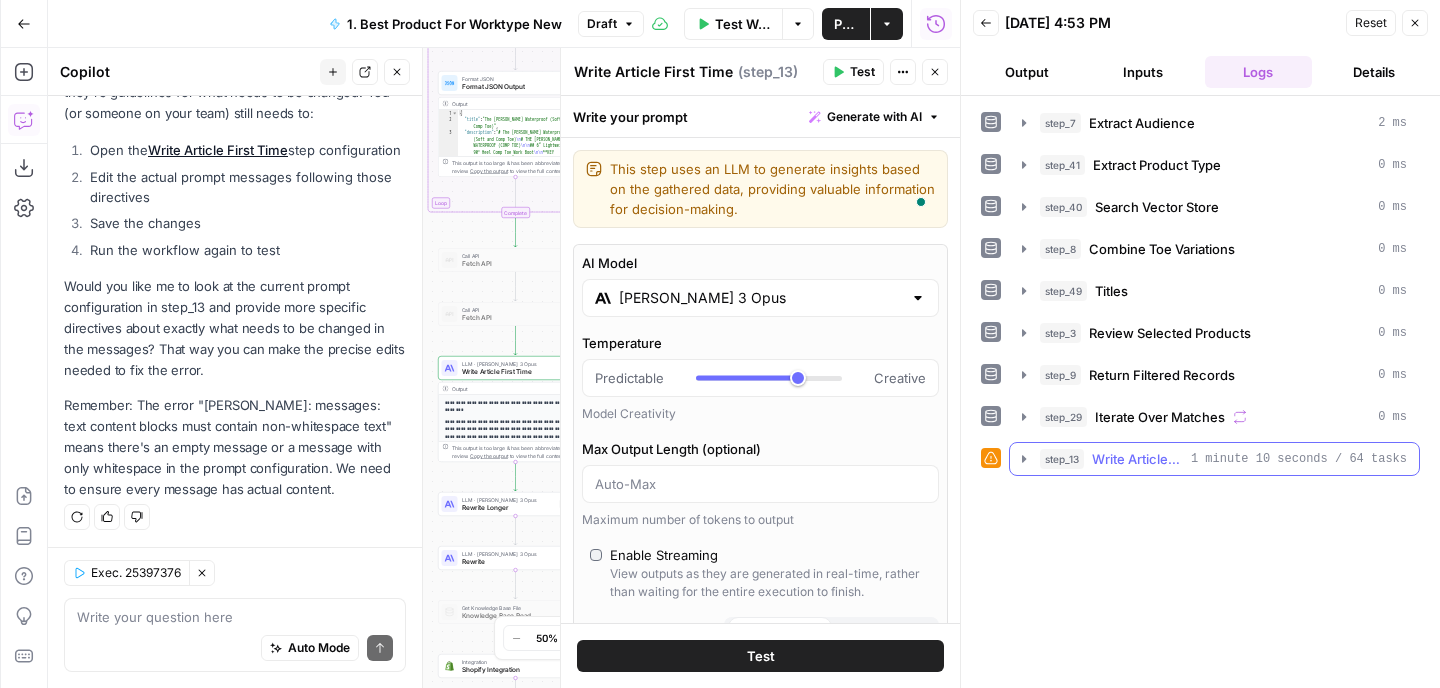 click 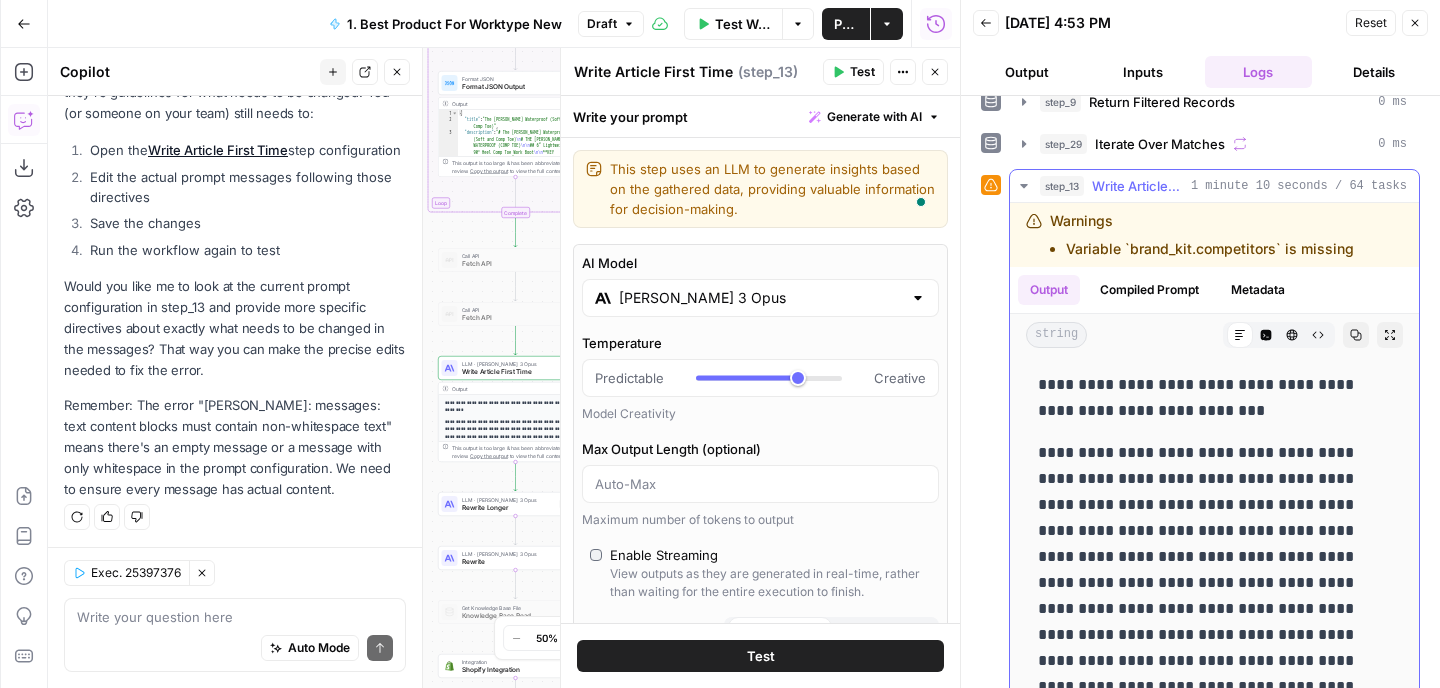 scroll, scrollTop: 222, scrollLeft: 0, axis: vertical 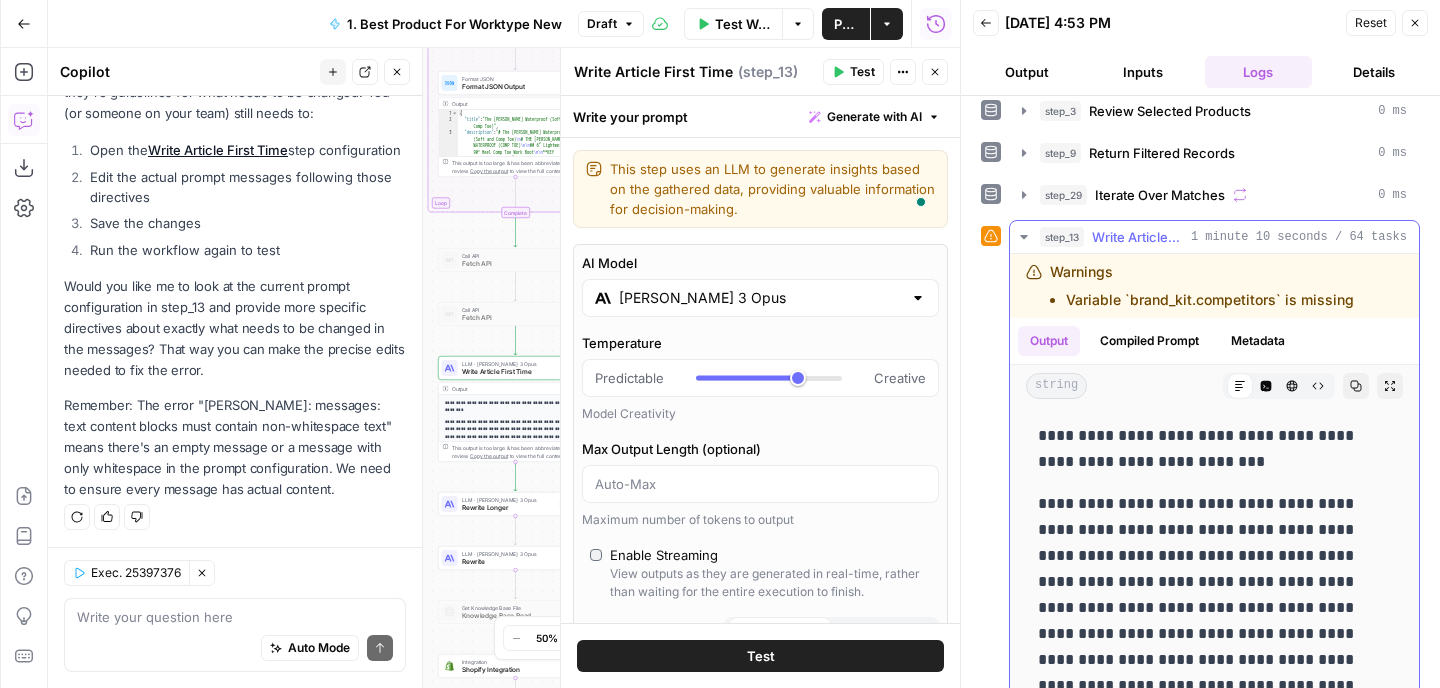 click 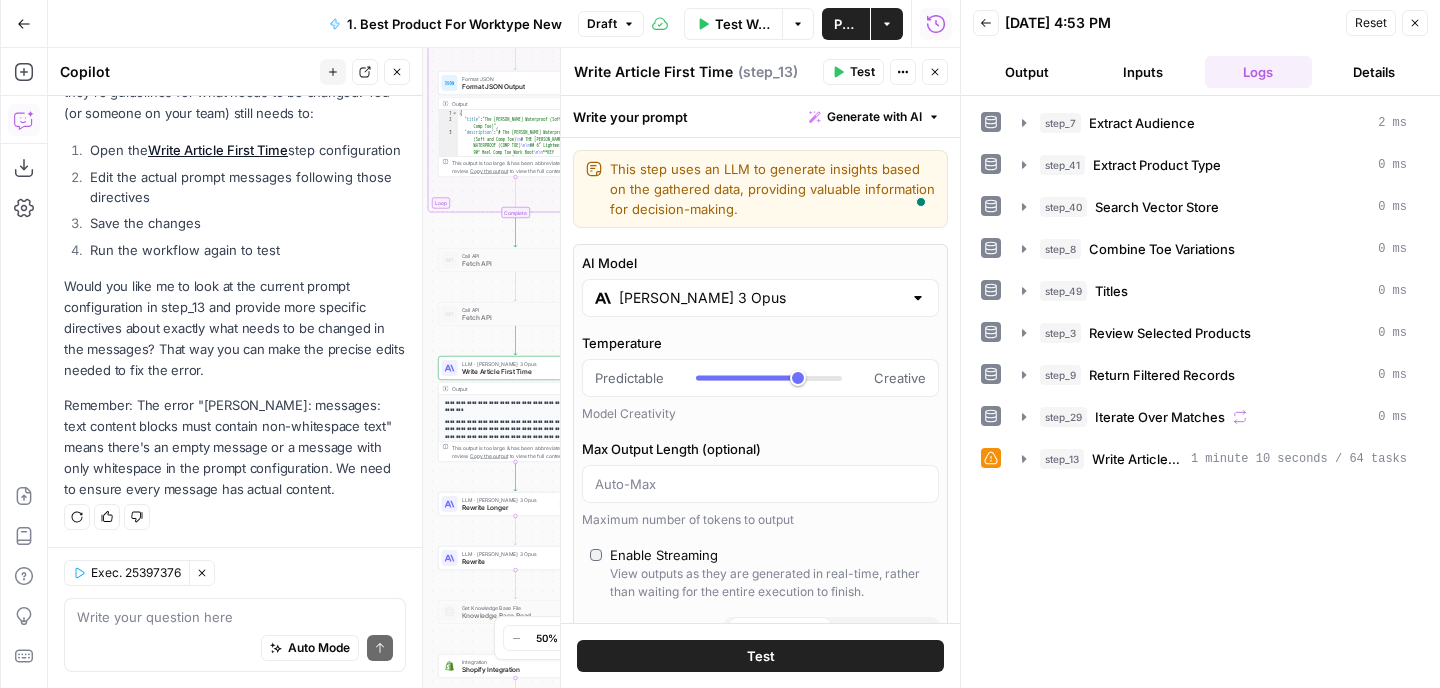 scroll, scrollTop: 0, scrollLeft: 0, axis: both 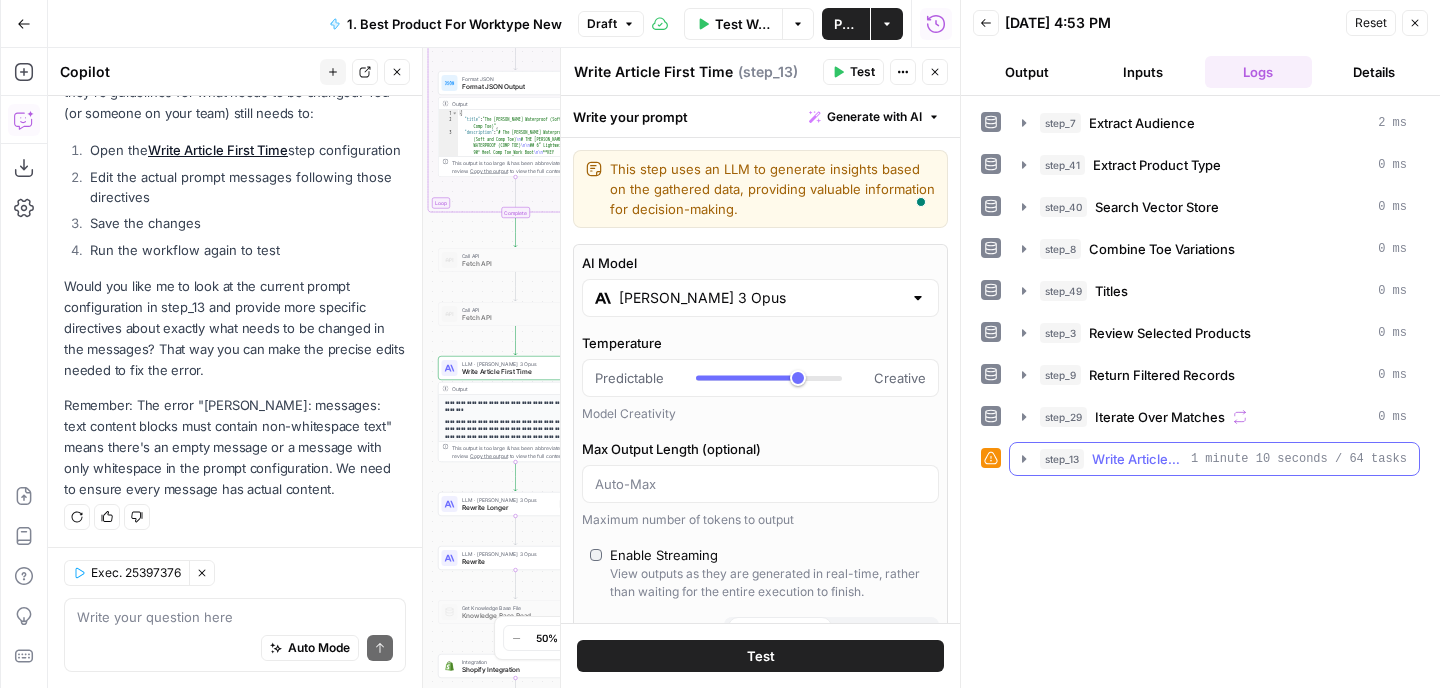 click 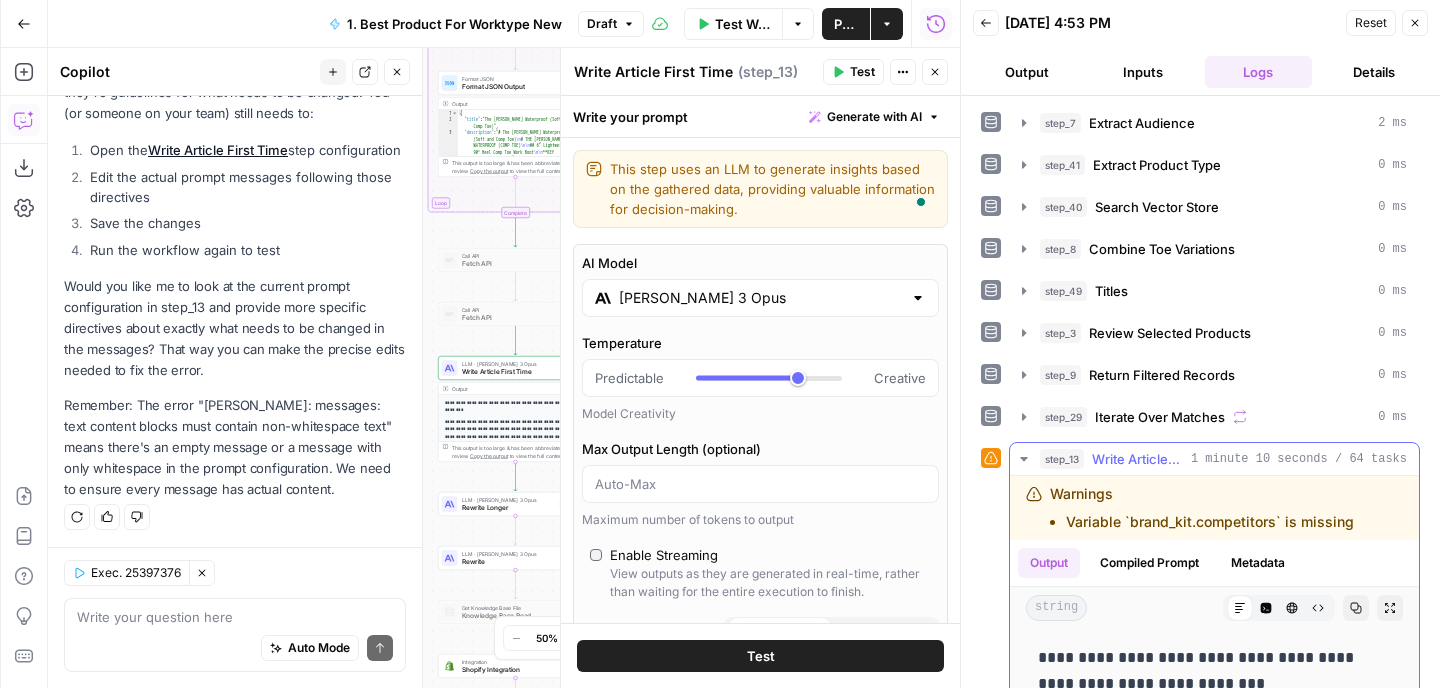scroll, scrollTop: 224, scrollLeft: 0, axis: vertical 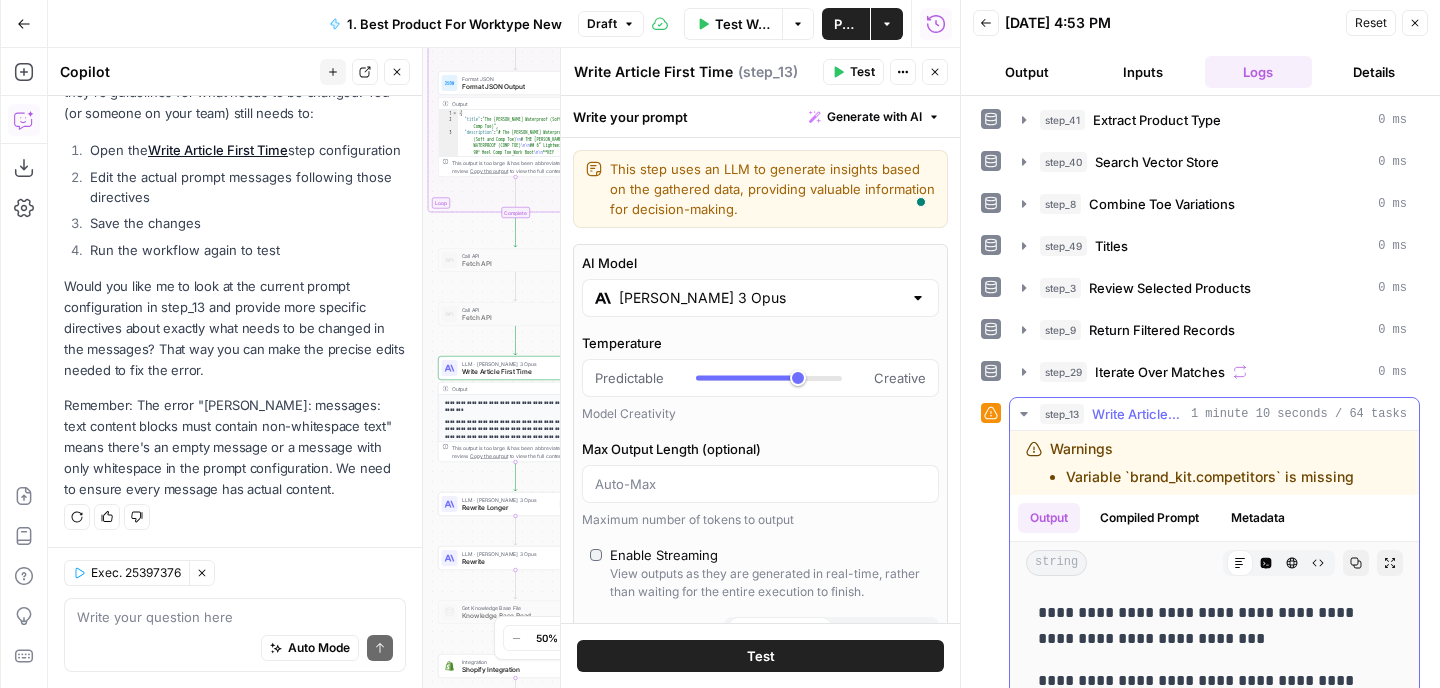 click on "step_13 Write Article First Time 1 minute 10 seconds / 64 tasks" at bounding box center [1214, 414] 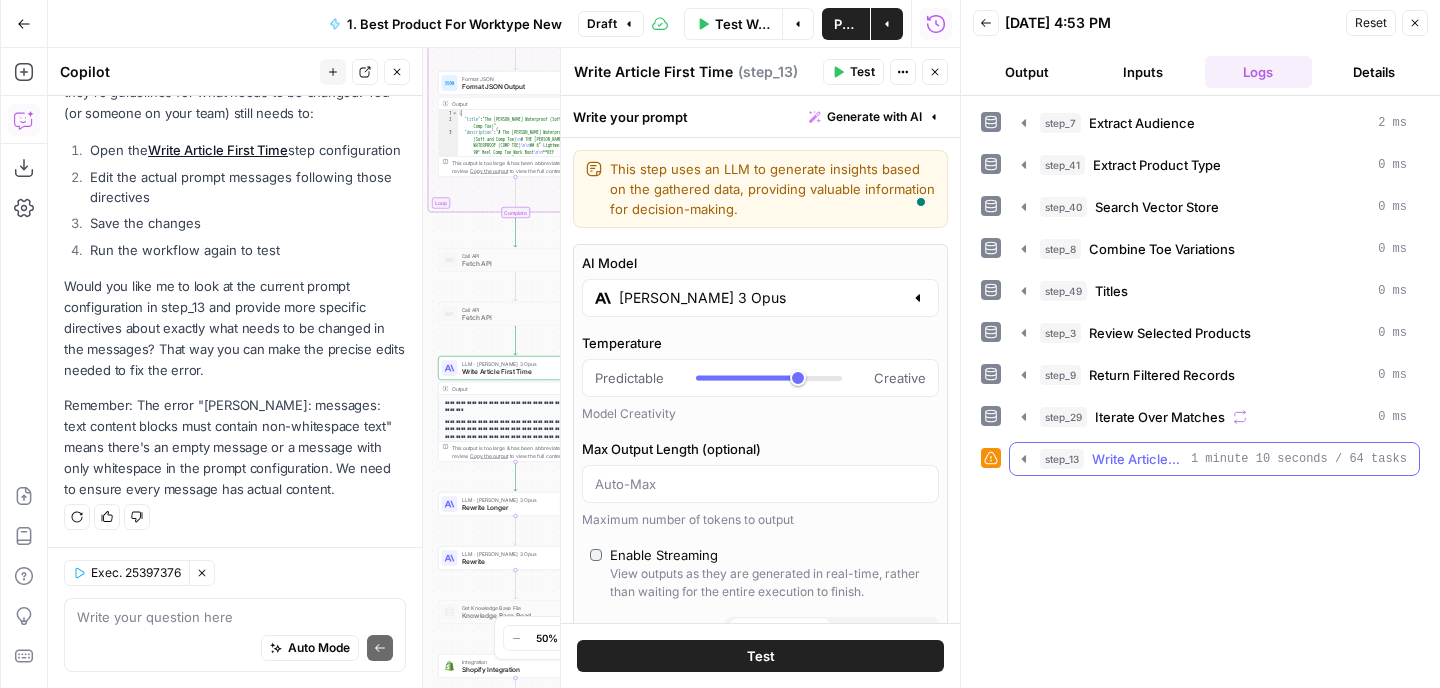 scroll, scrollTop: 0, scrollLeft: 0, axis: both 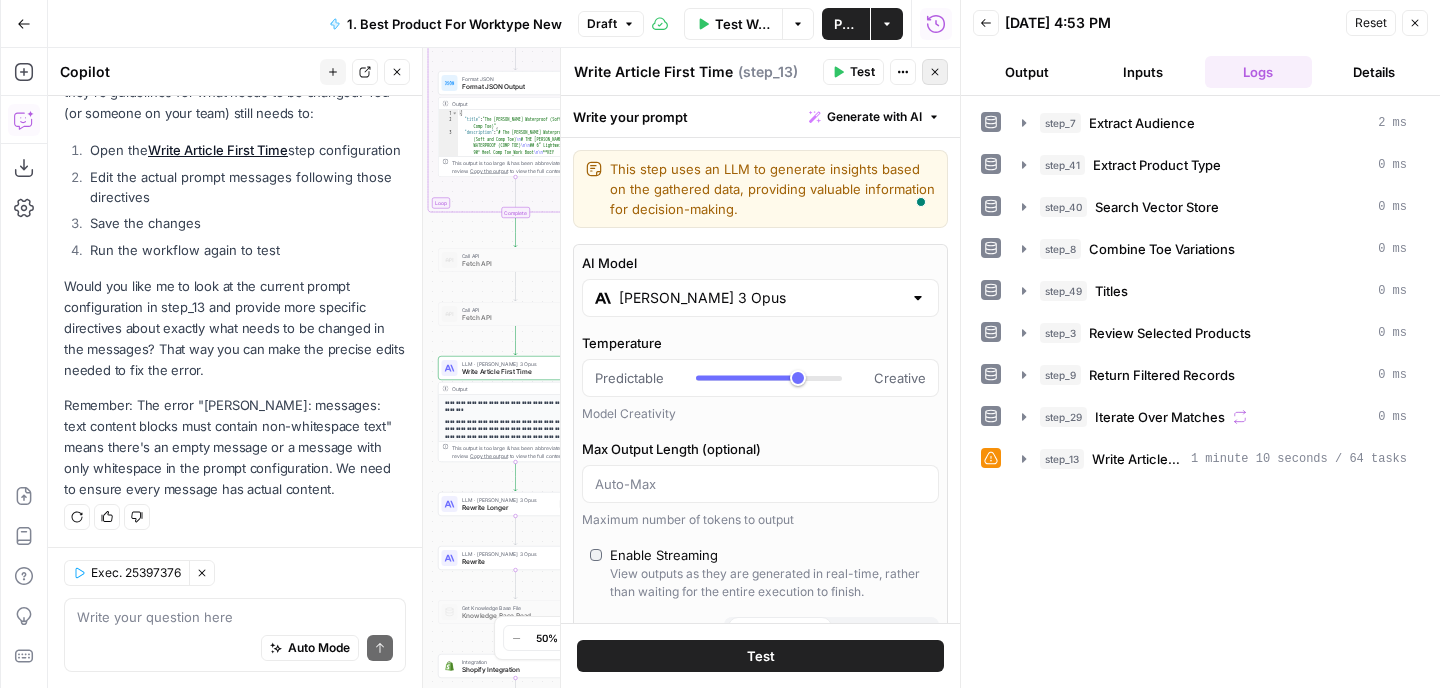 click on "Close" at bounding box center (935, 72) 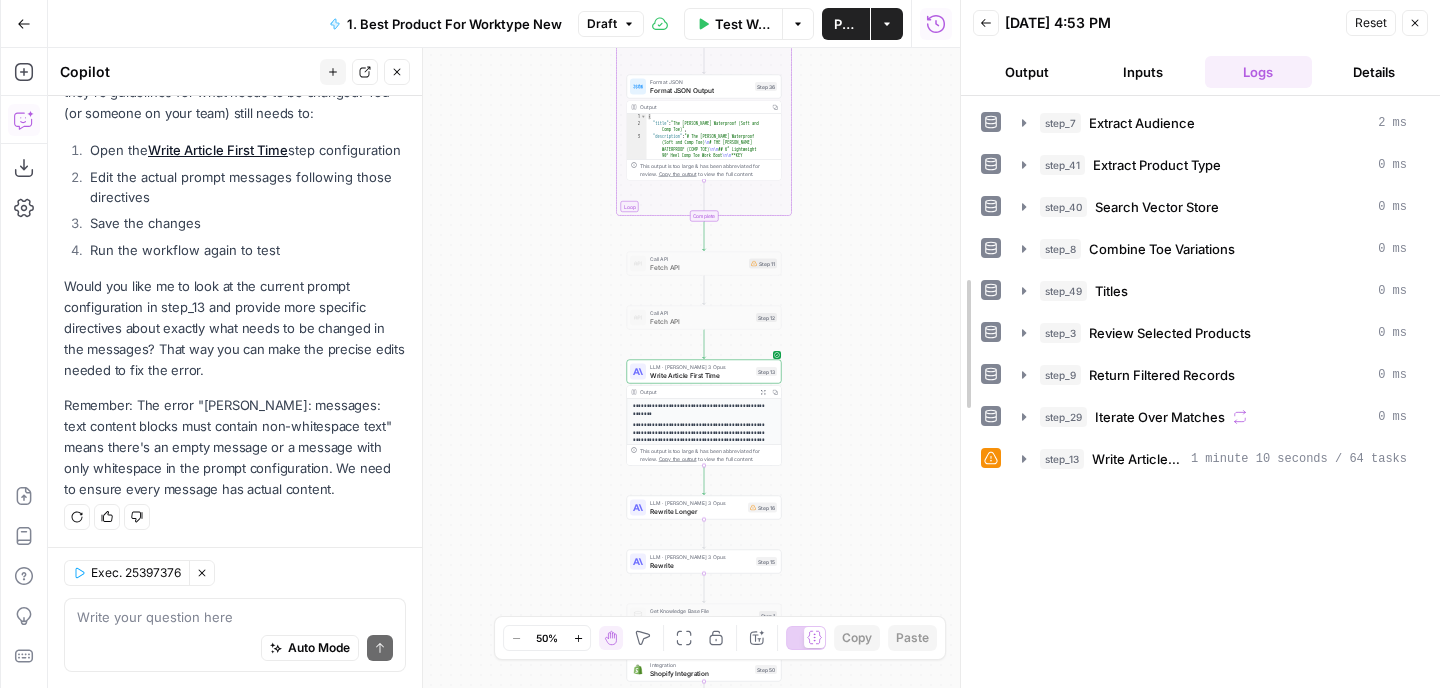 drag, startPoint x: 853, startPoint y: 422, endPoint x: 953, endPoint y: 421, distance: 100.005 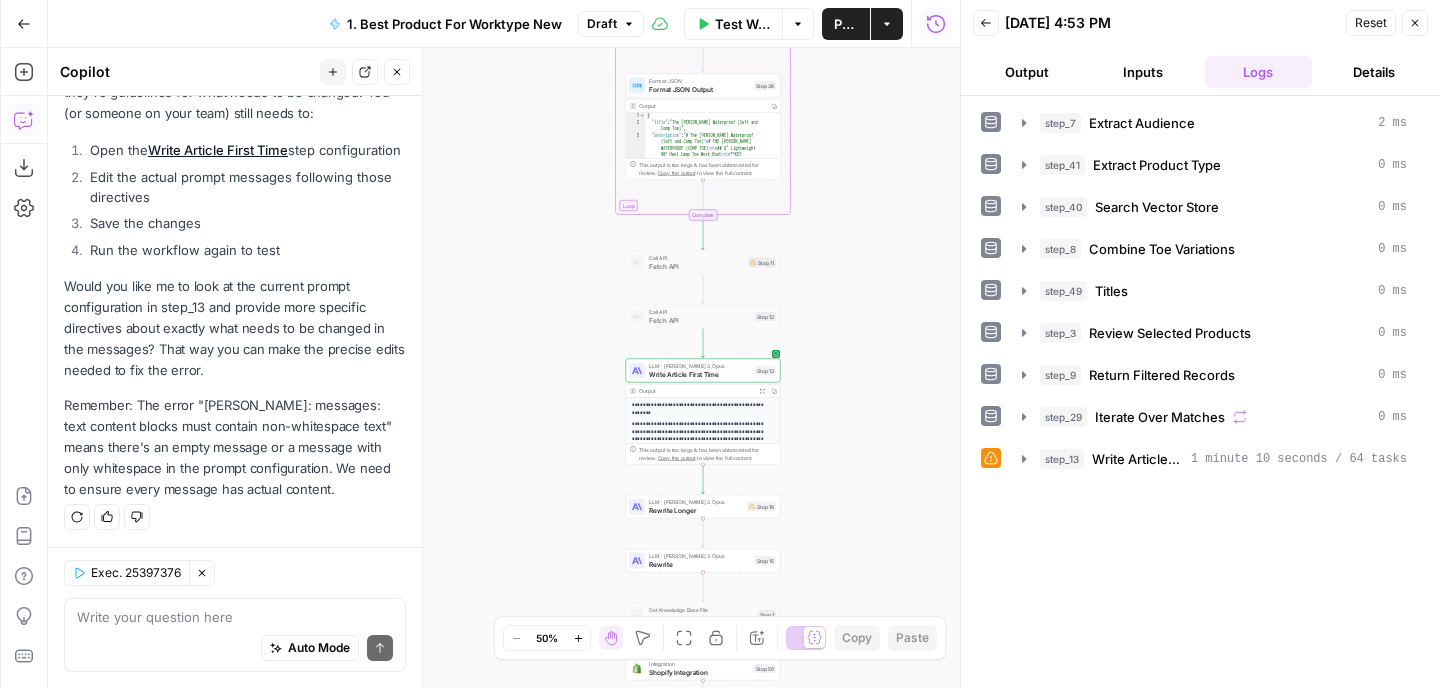 click on "**********" at bounding box center [504, 368] 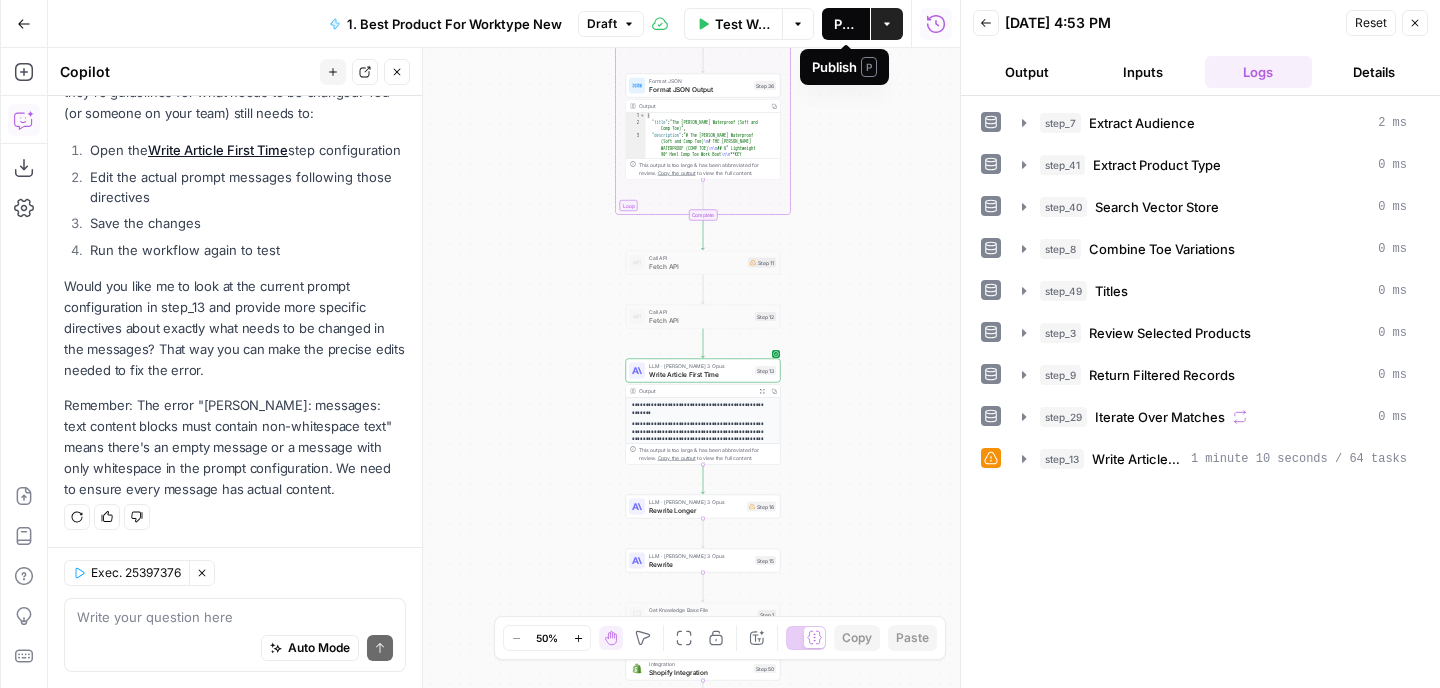 click on "Publish" at bounding box center [846, 24] 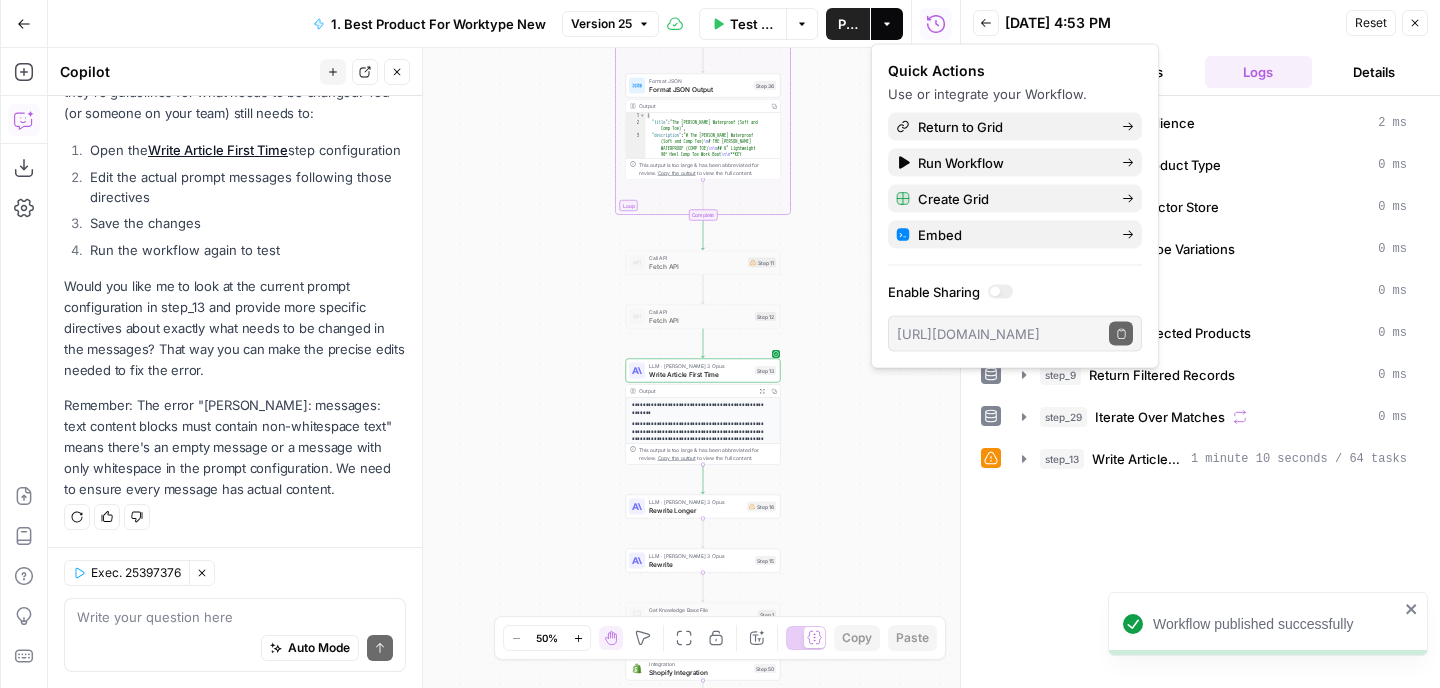 click on "Workflow published successfully" at bounding box center [1261, 624] 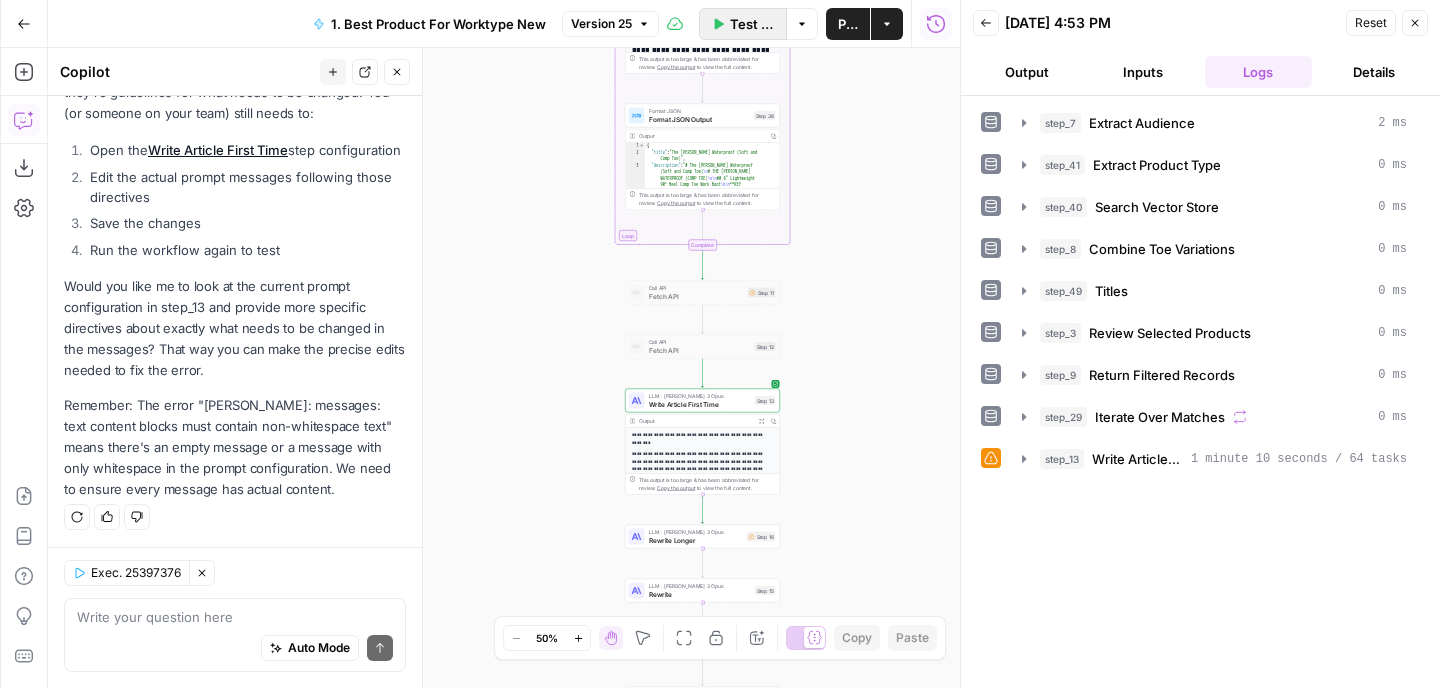 click on "Test Workflow" at bounding box center (752, 24) 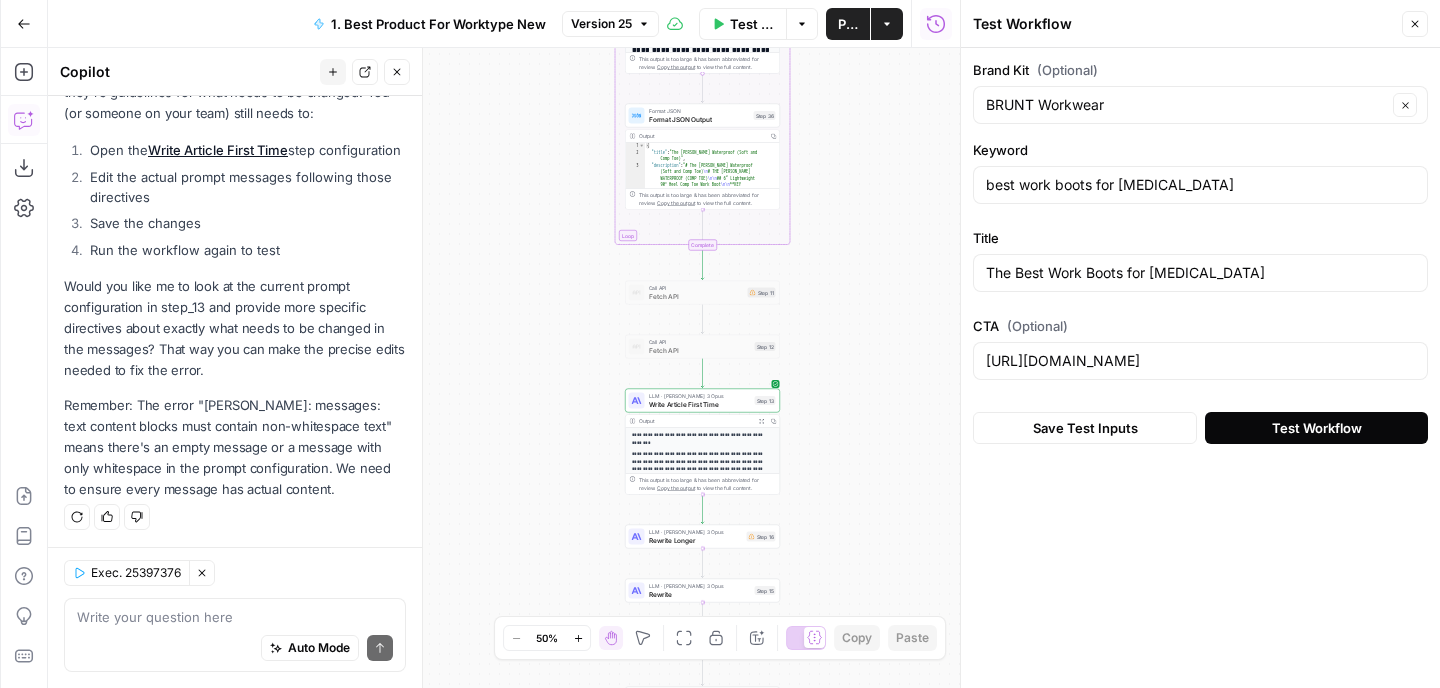 click on "Test Workflow" at bounding box center [1317, 428] 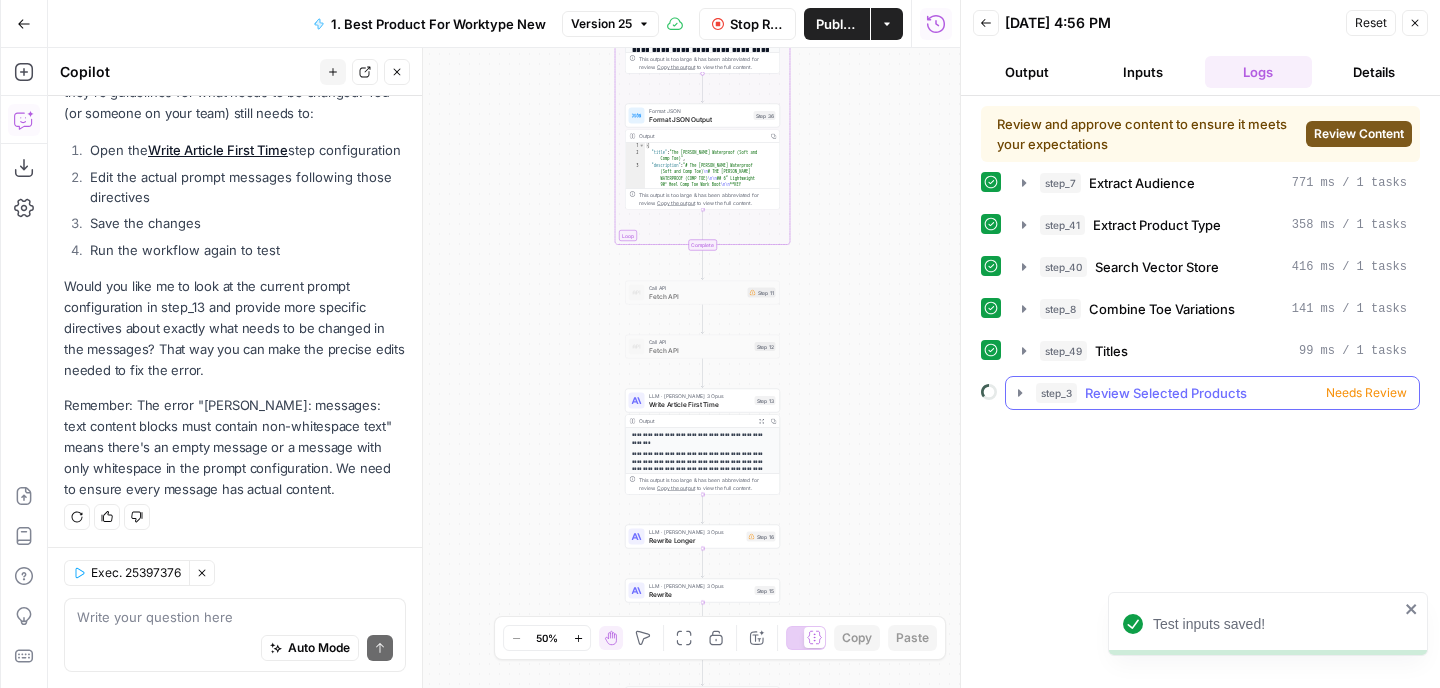click on "Needs Review" at bounding box center [1366, 393] 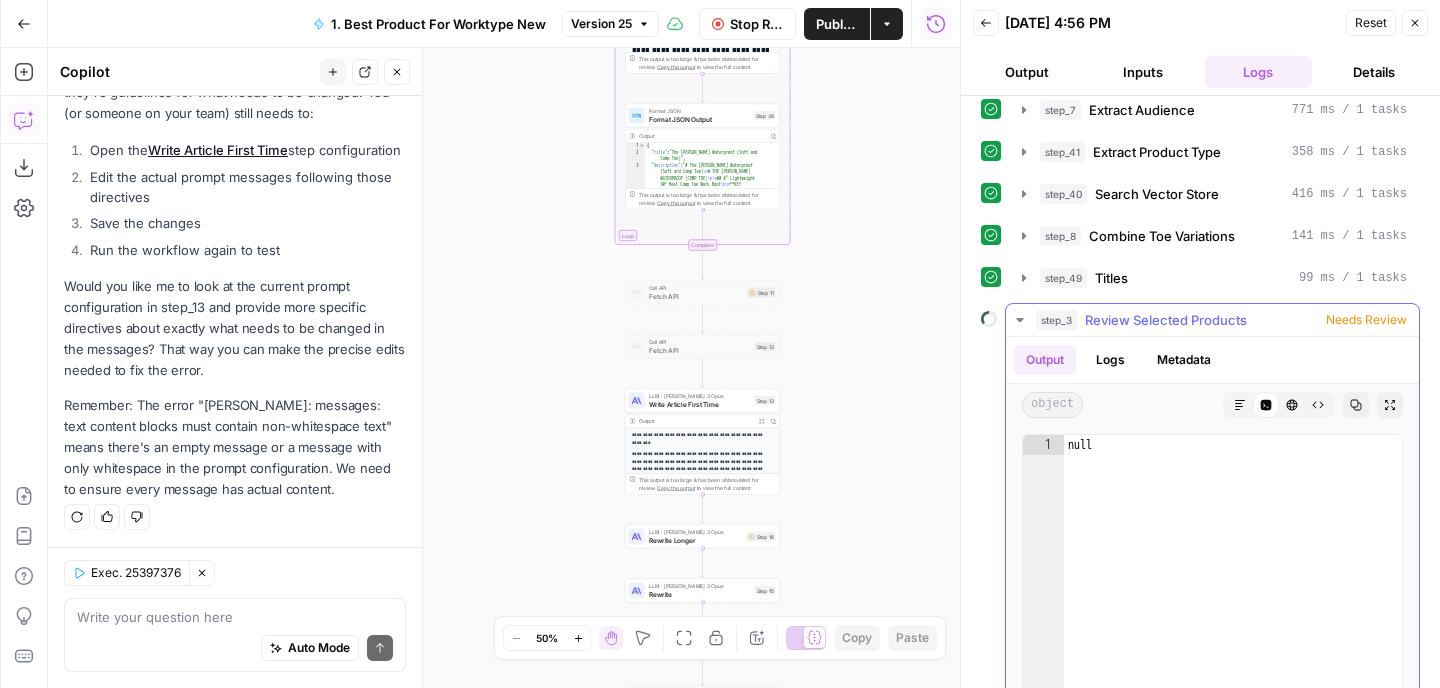 scroll, scrollTop: 72, scrollLeft: 0, axis: vertical 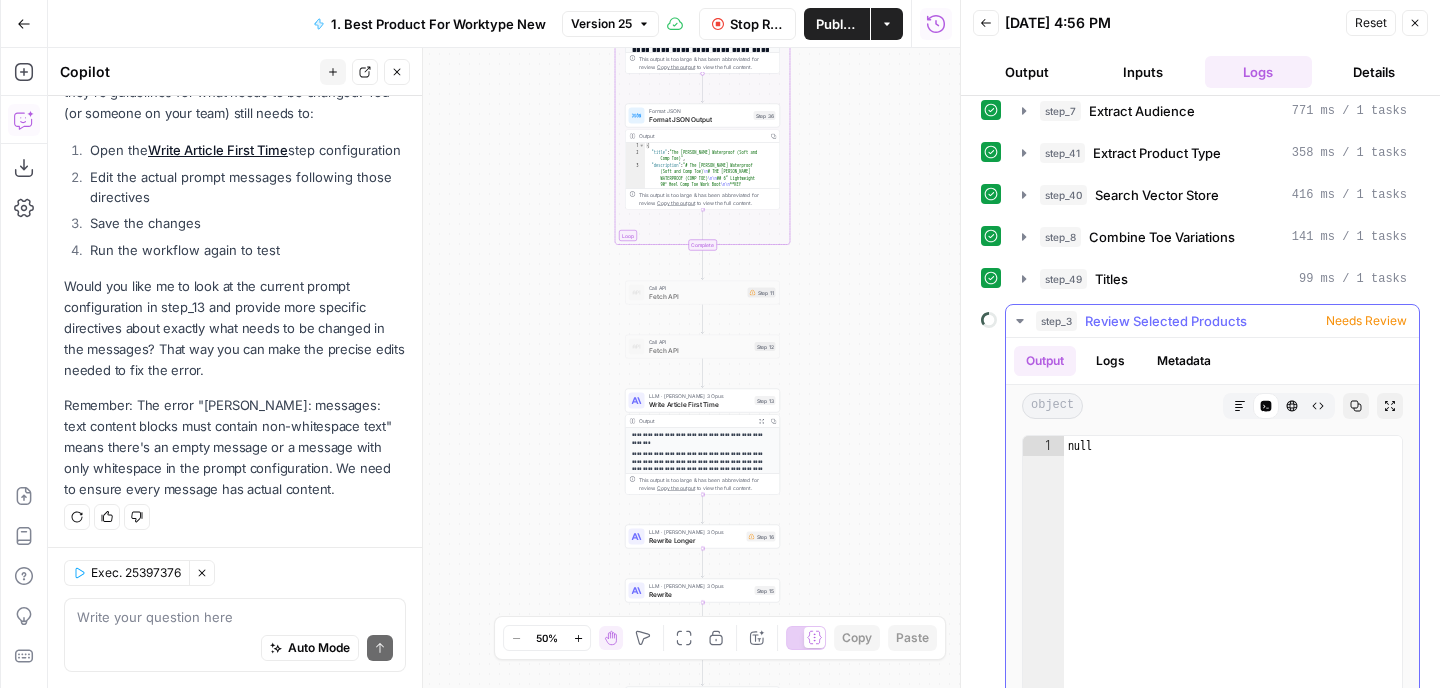 click on "Needs Review" at bounding box center (1366, 321) 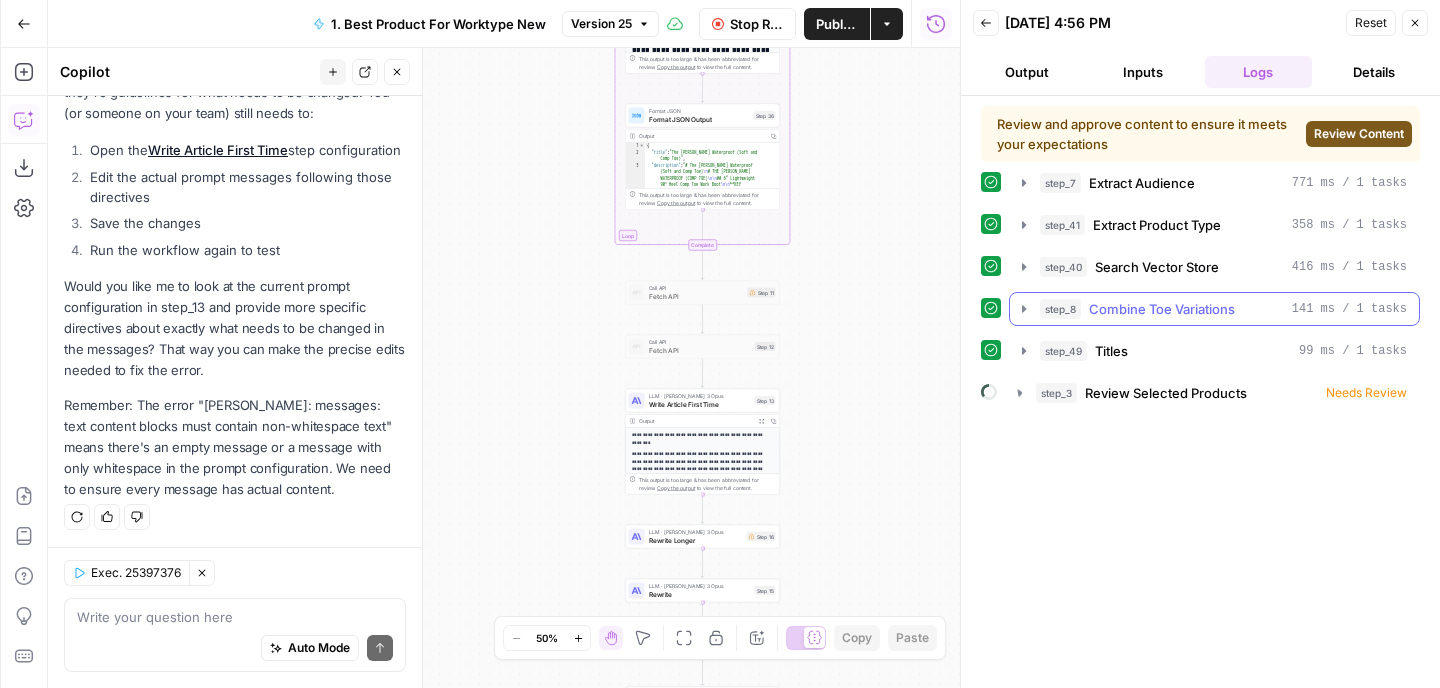 scroll, scrollTop: 0, scrollLeft: 0, axis: both 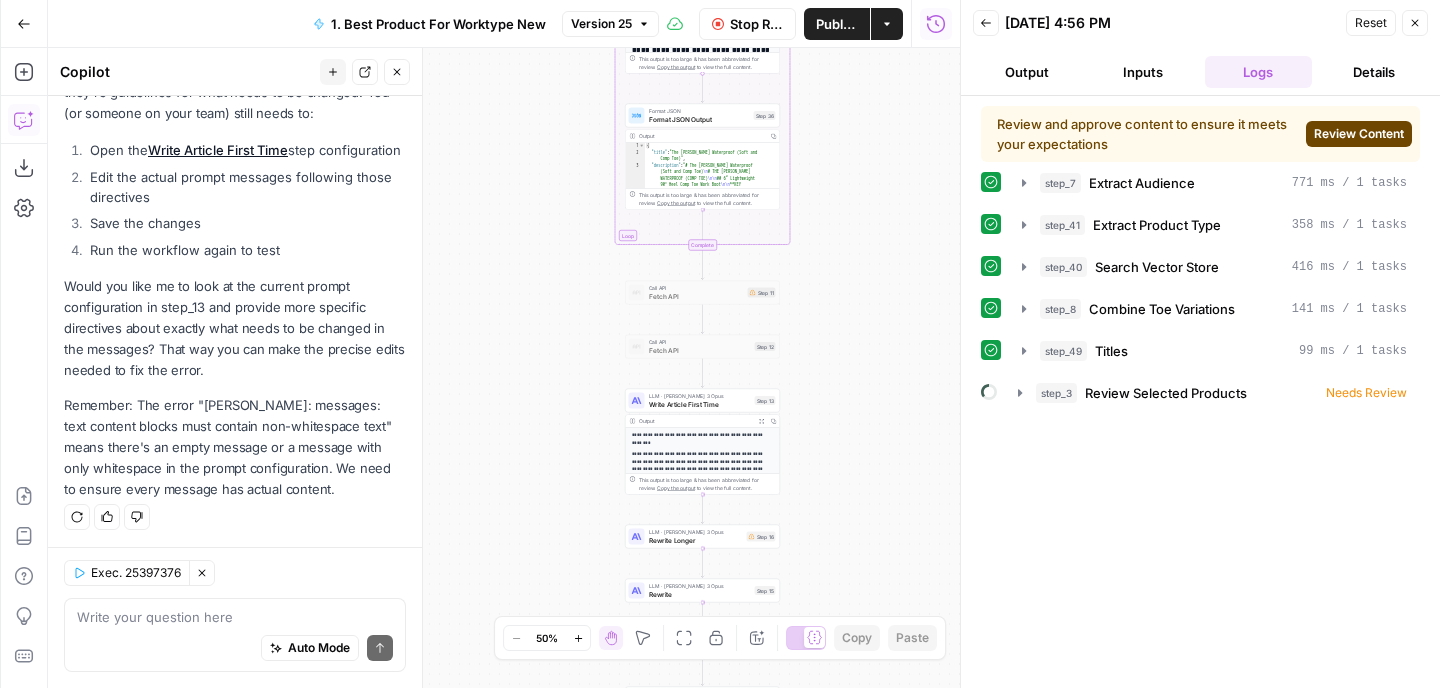 click on "Review Content" at bounding box center [1359, 134] 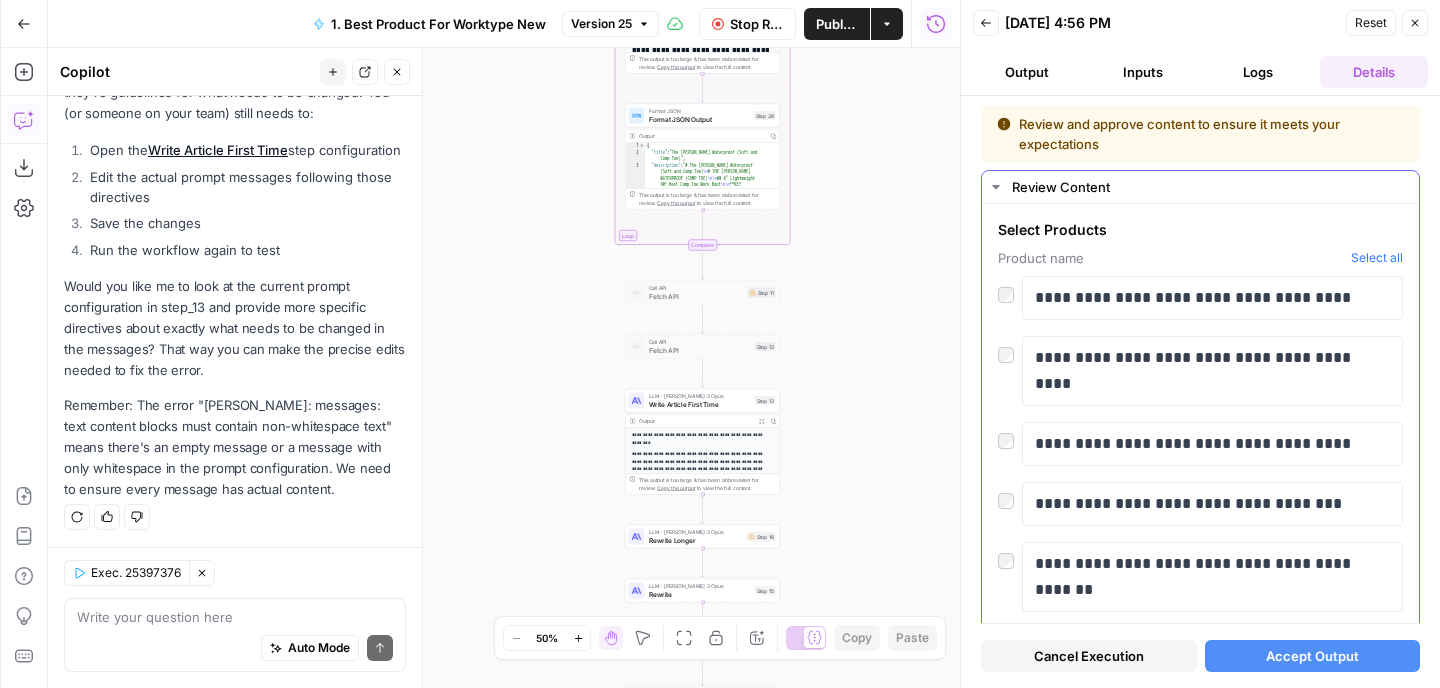 scroll, scrollTop: 255, scrollLeft: 0, axis: vertical 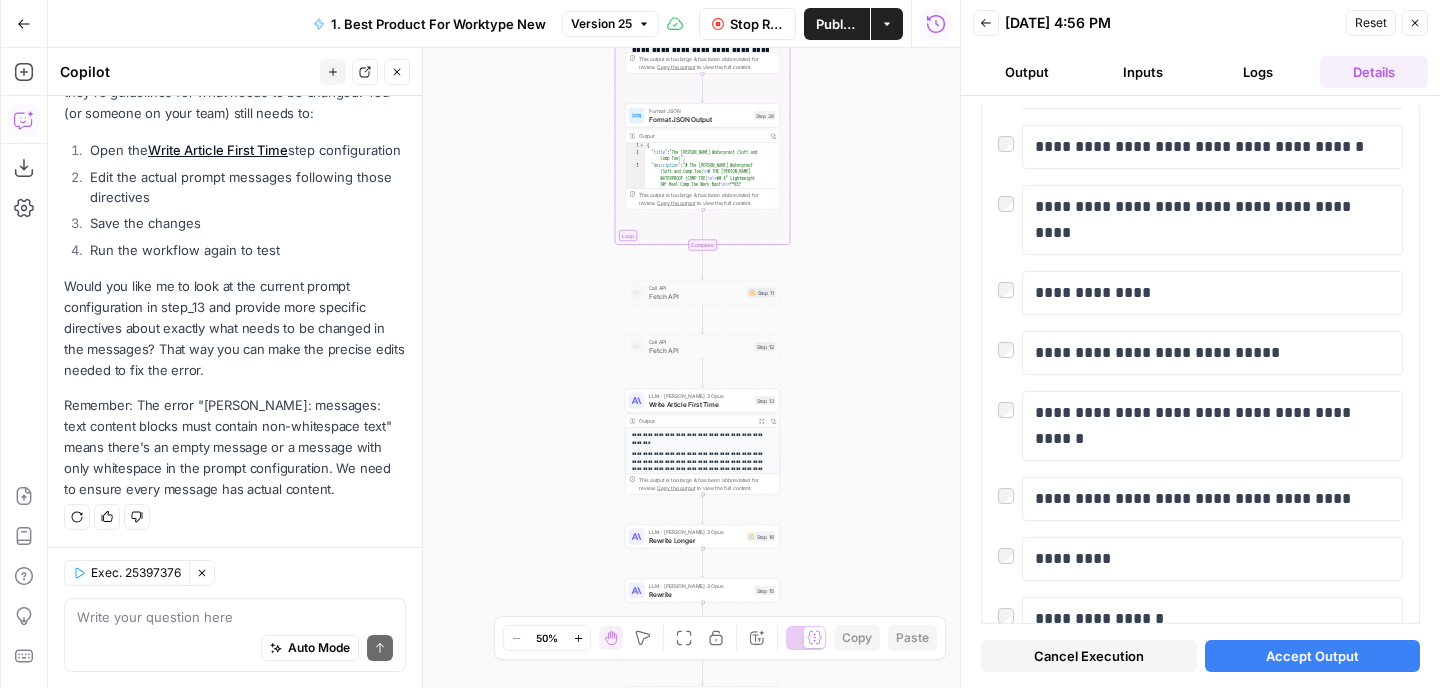 click on "Accept Output" at bounding box center [1313, 656] 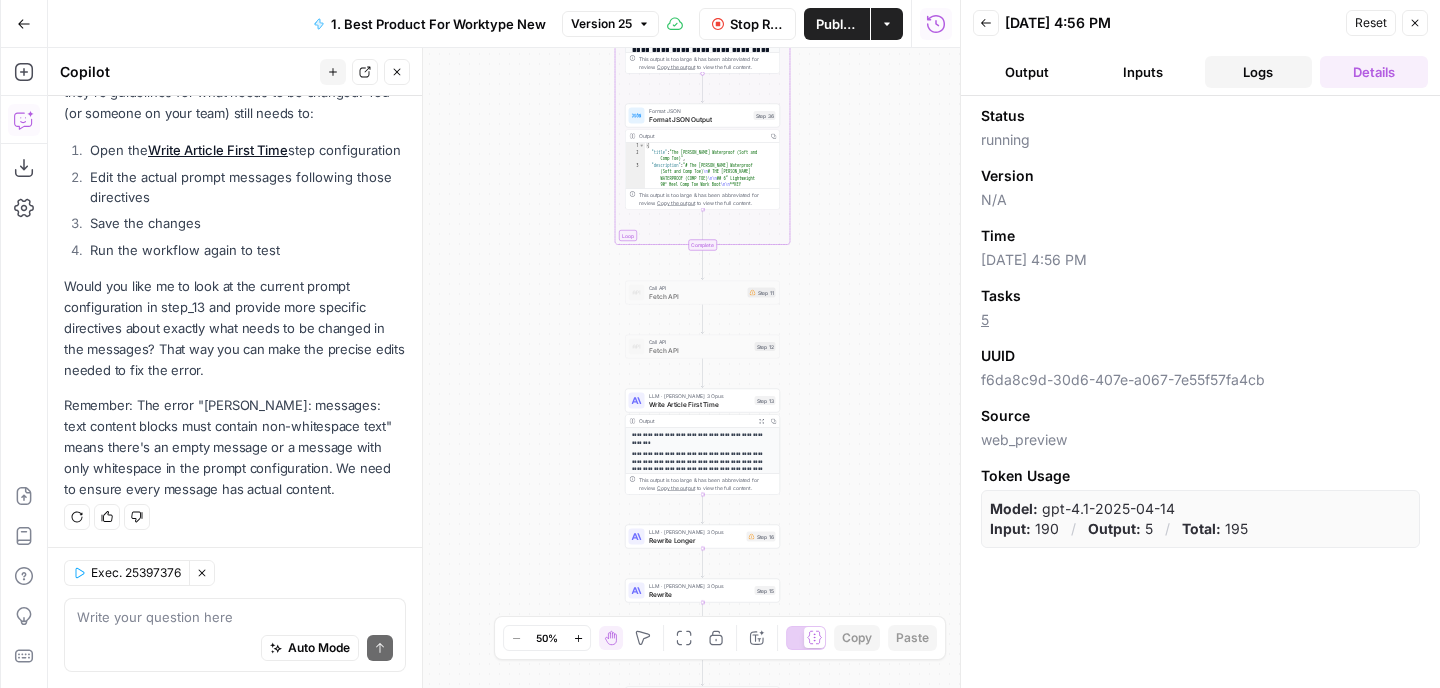 click on "Logs" at bounding box center (1259, 72) 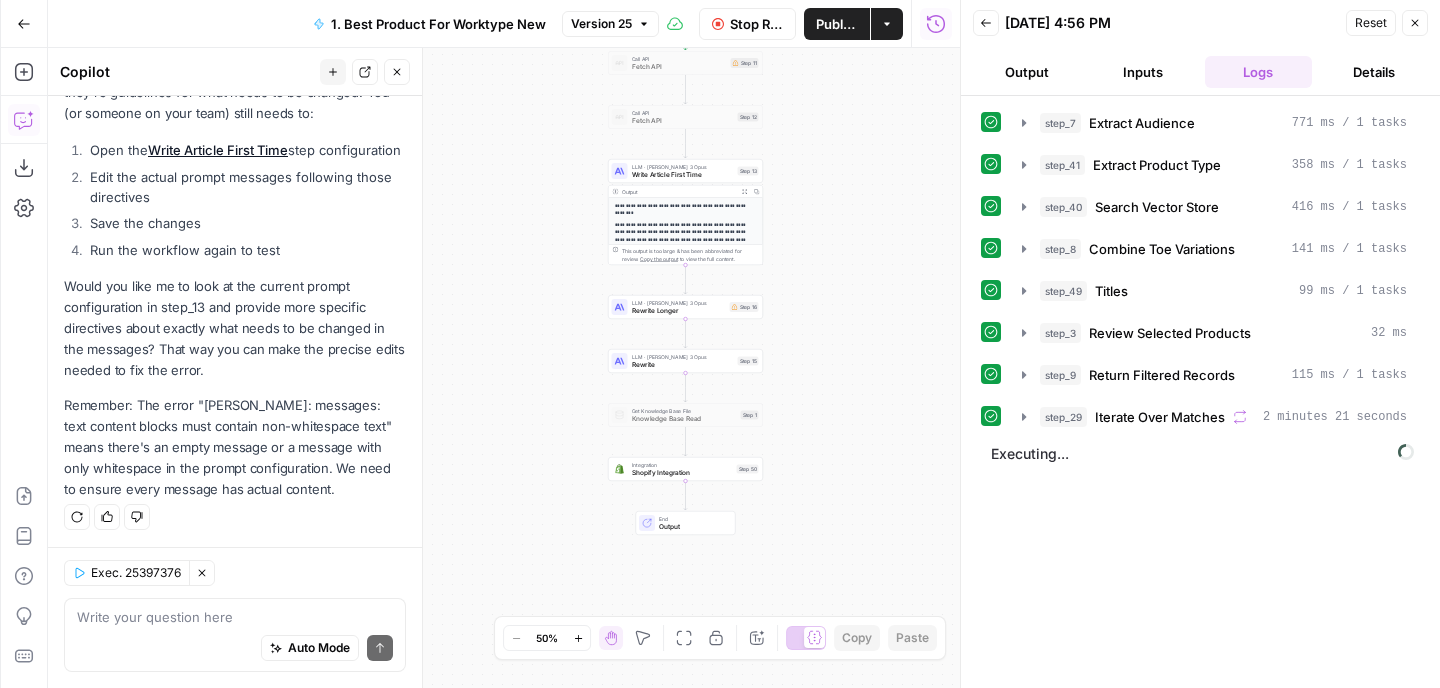 drag, startPoint x: 595, startPoint y: 421, endPoint x: 566, endPoint y: 231, distance: 192.20041 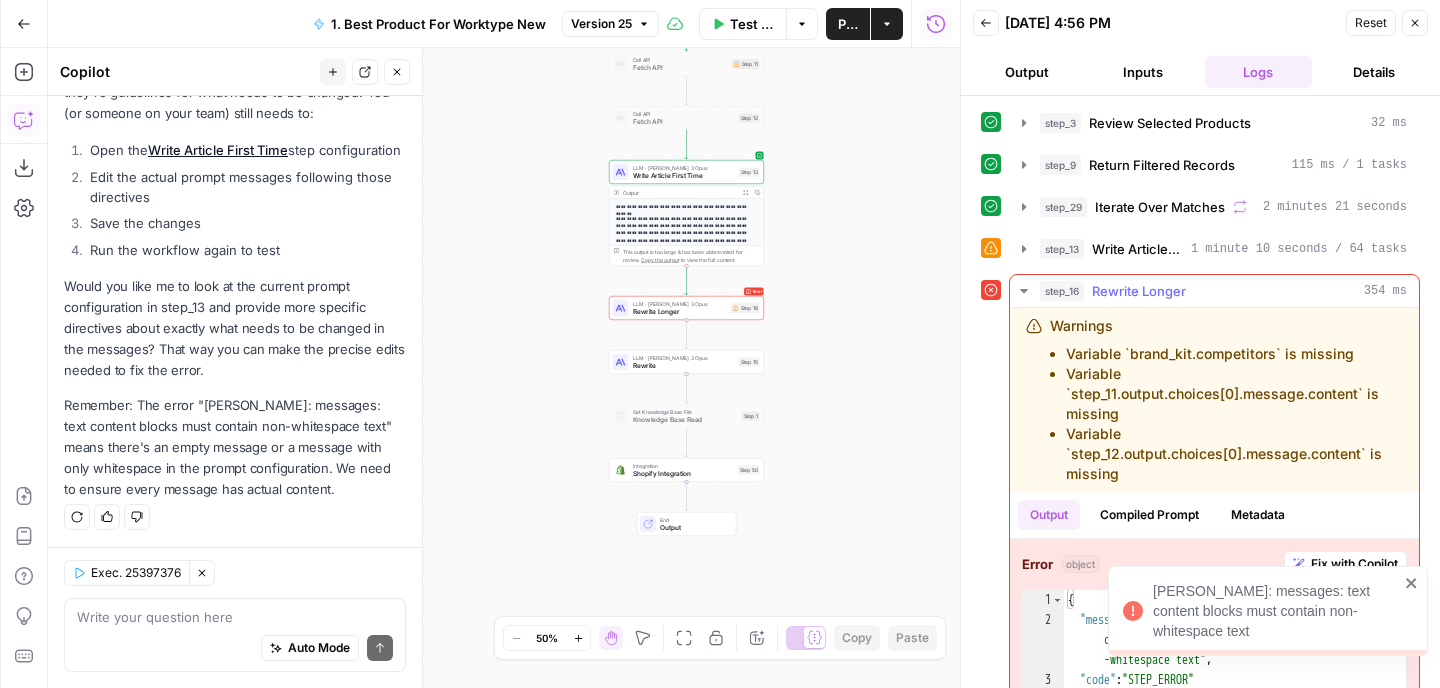 scroll, scrollTop: 254, scrollLeft: 0, axis: vertical 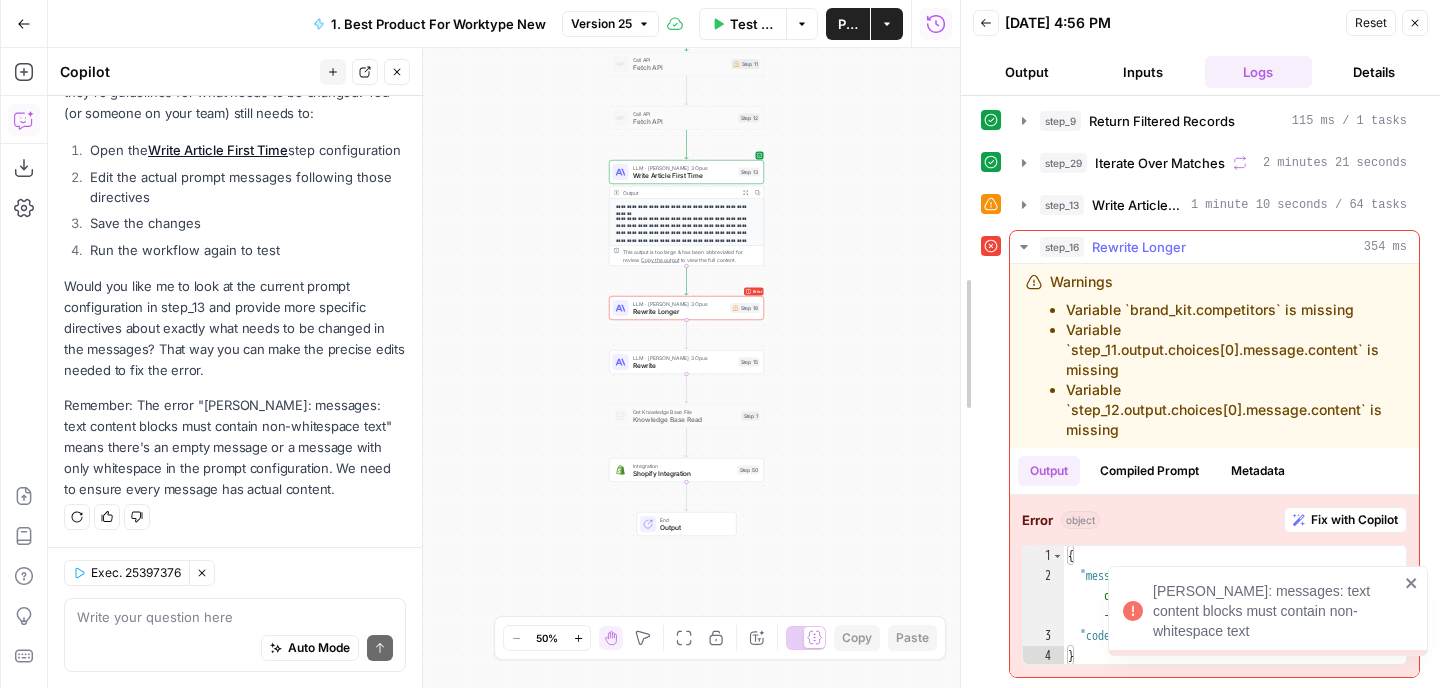 drag, startPoint x: 1324, startPoint y: 523, endPoint x: 955, endPoint y: 481, distance: 371.38254 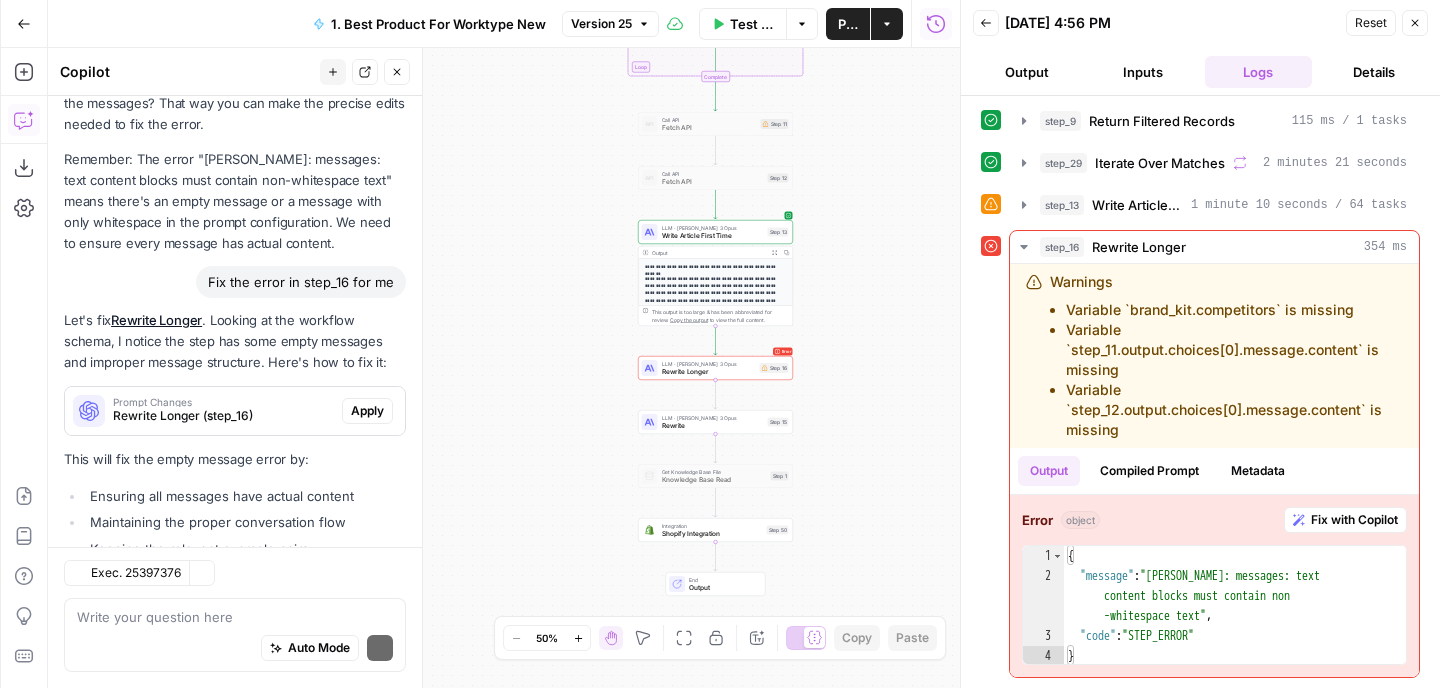 scroll, scrollTop: 3327, scrollLeft: 0, axis: vertical 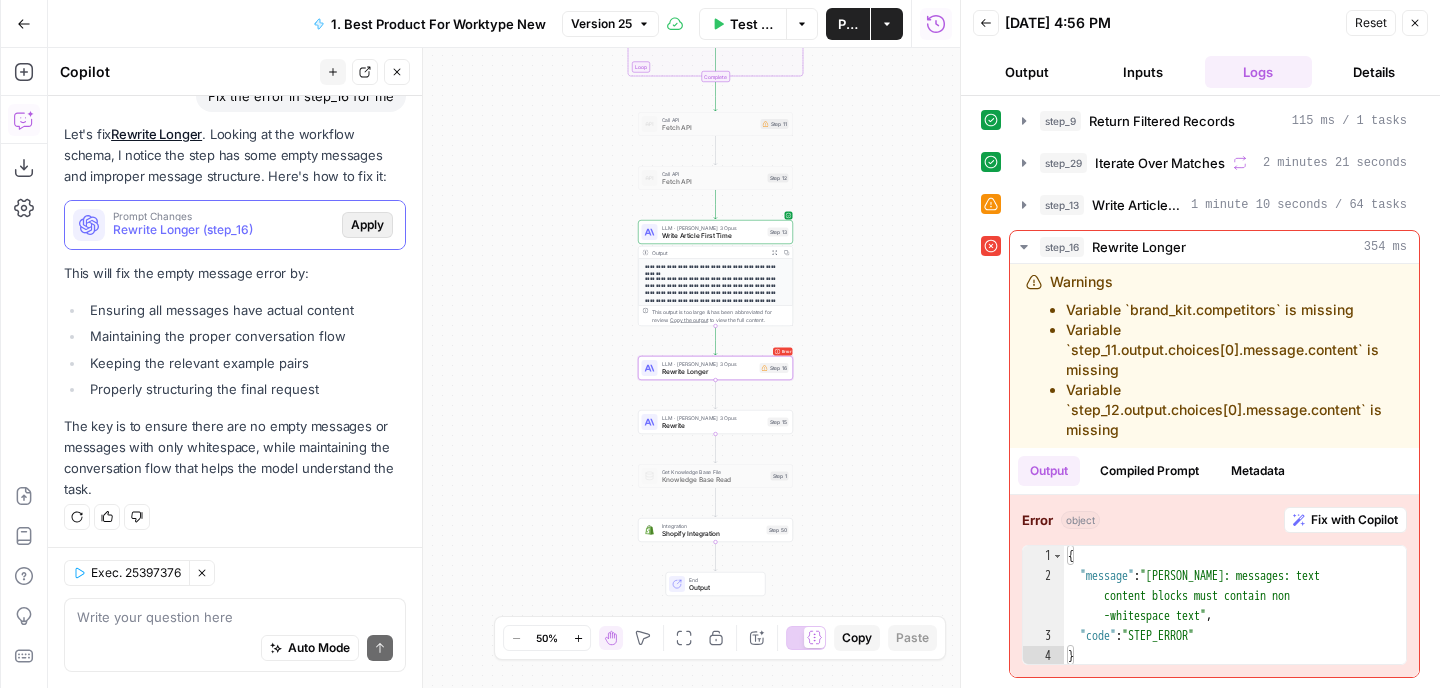 click on "Apply" at bounding box center (367, 225) 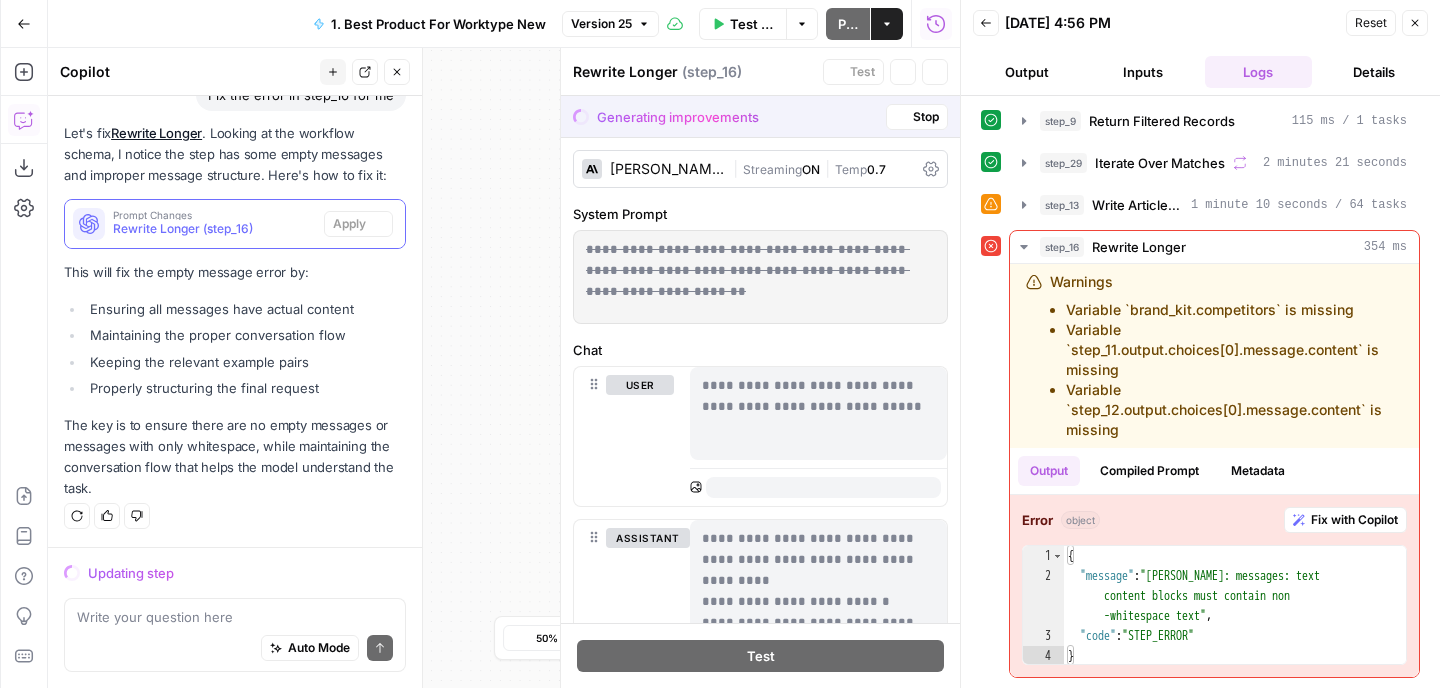 scroll, scrollTop: 3199, scrollLeft: 0, axis: vertical 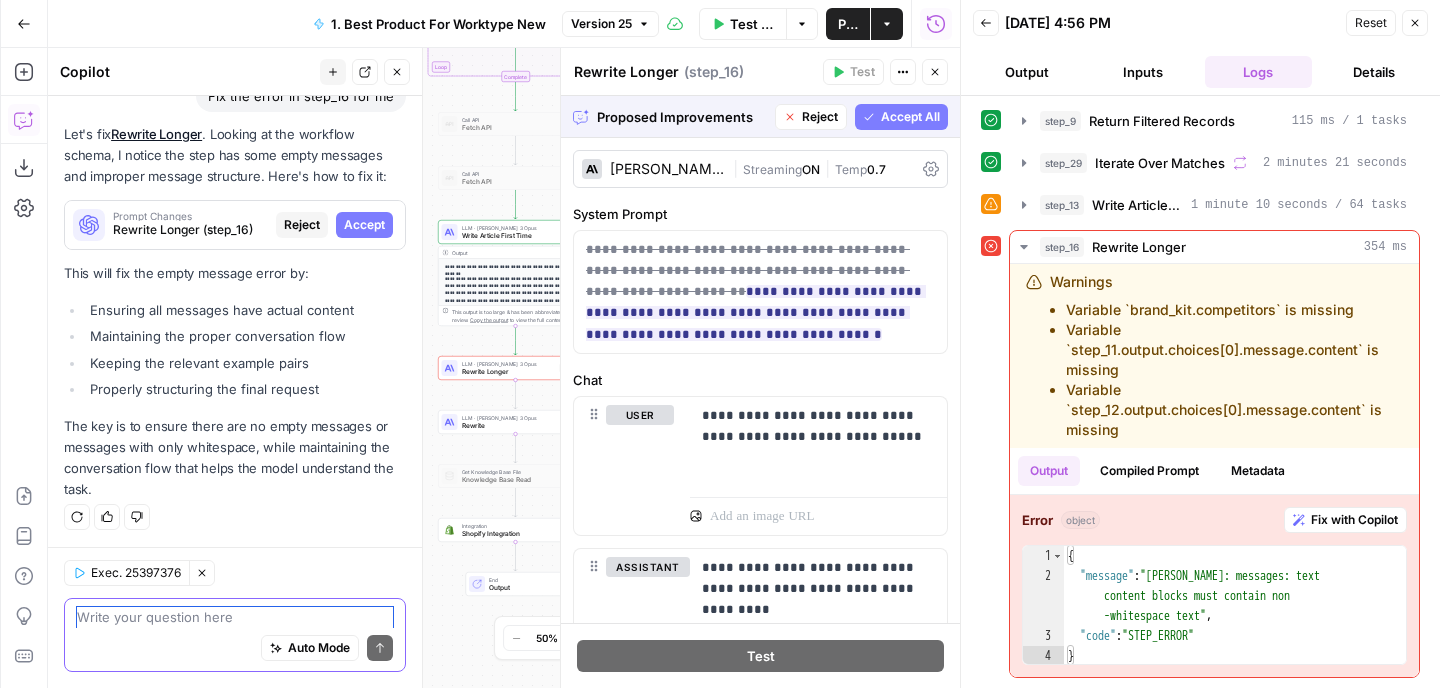 click at bounding box center [235, 617] 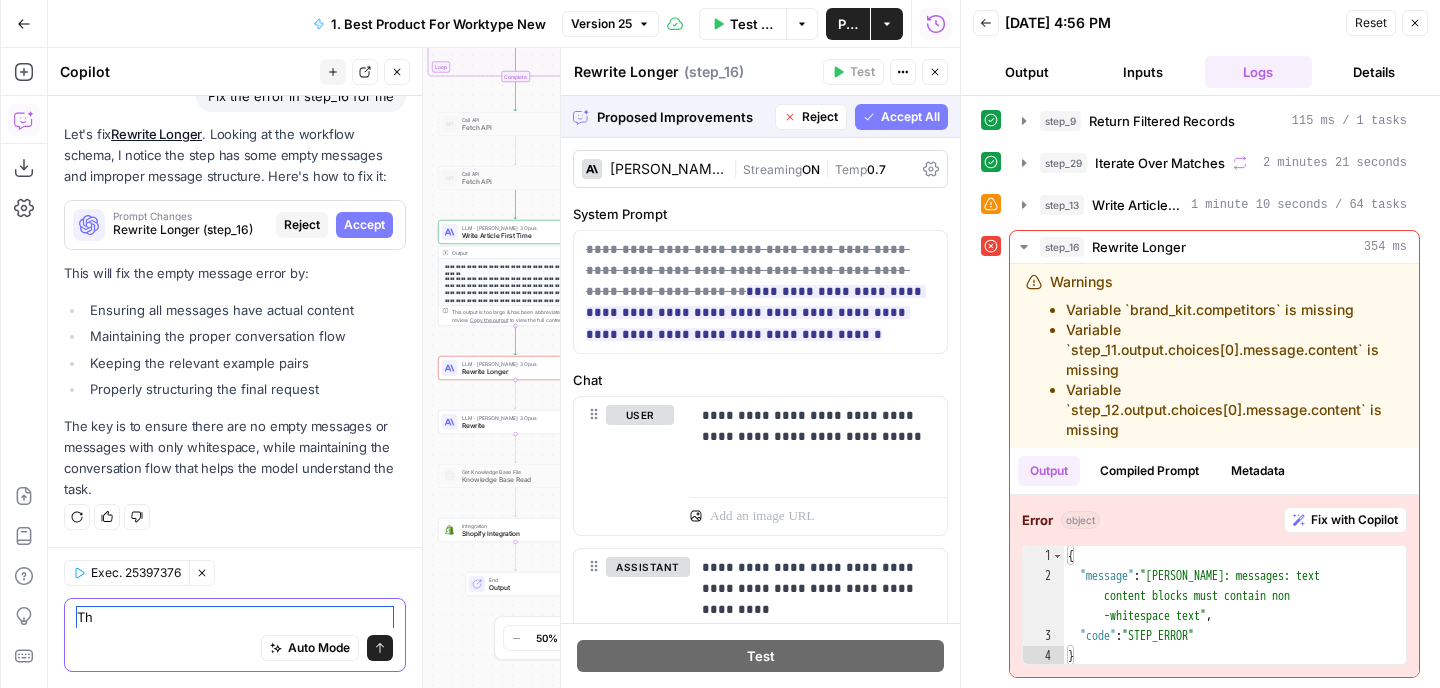 type on "T" 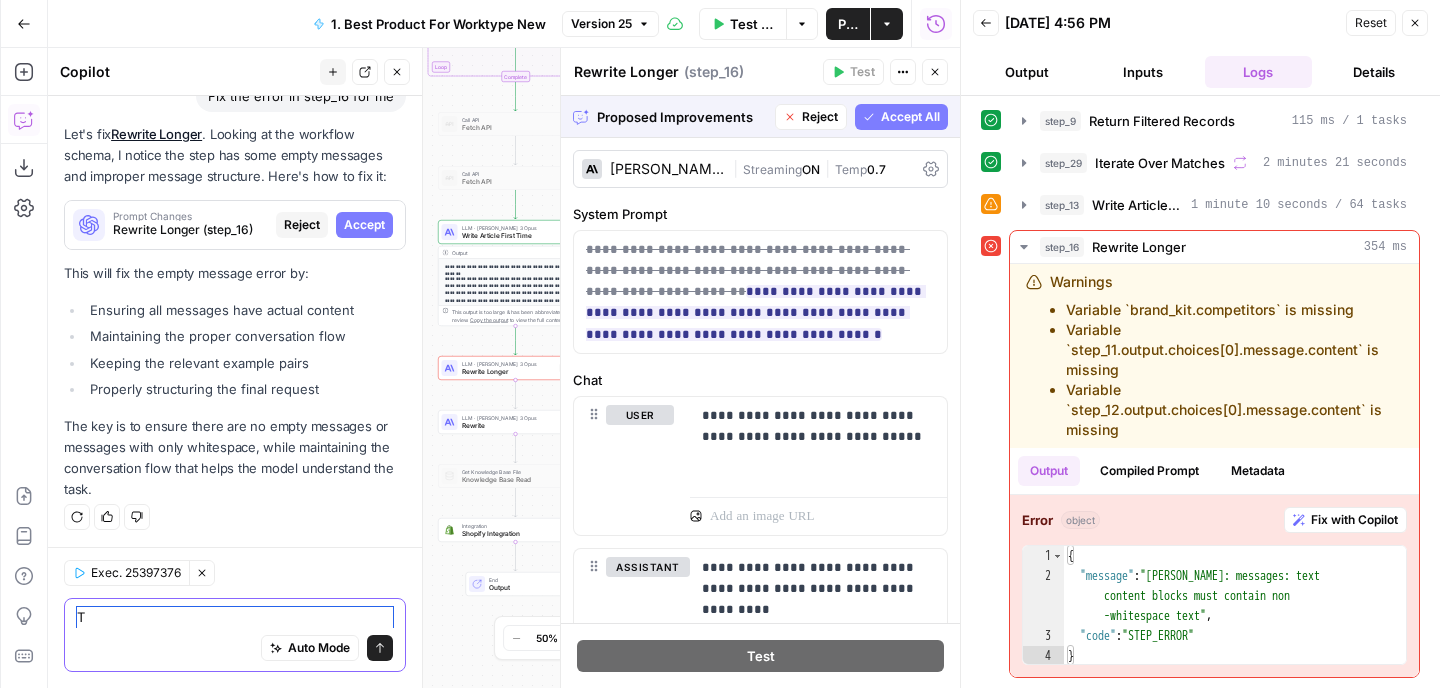 type 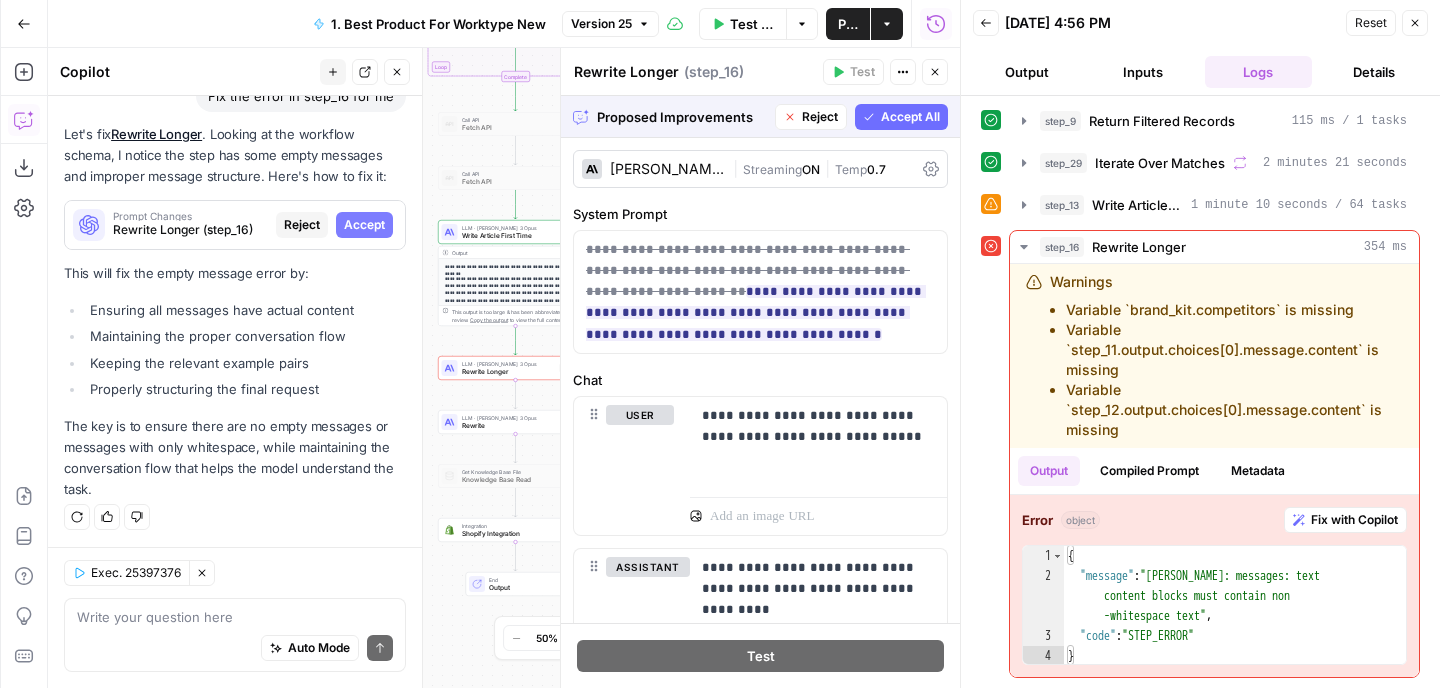 click on "Accept All" at bounding box center [910, 117] 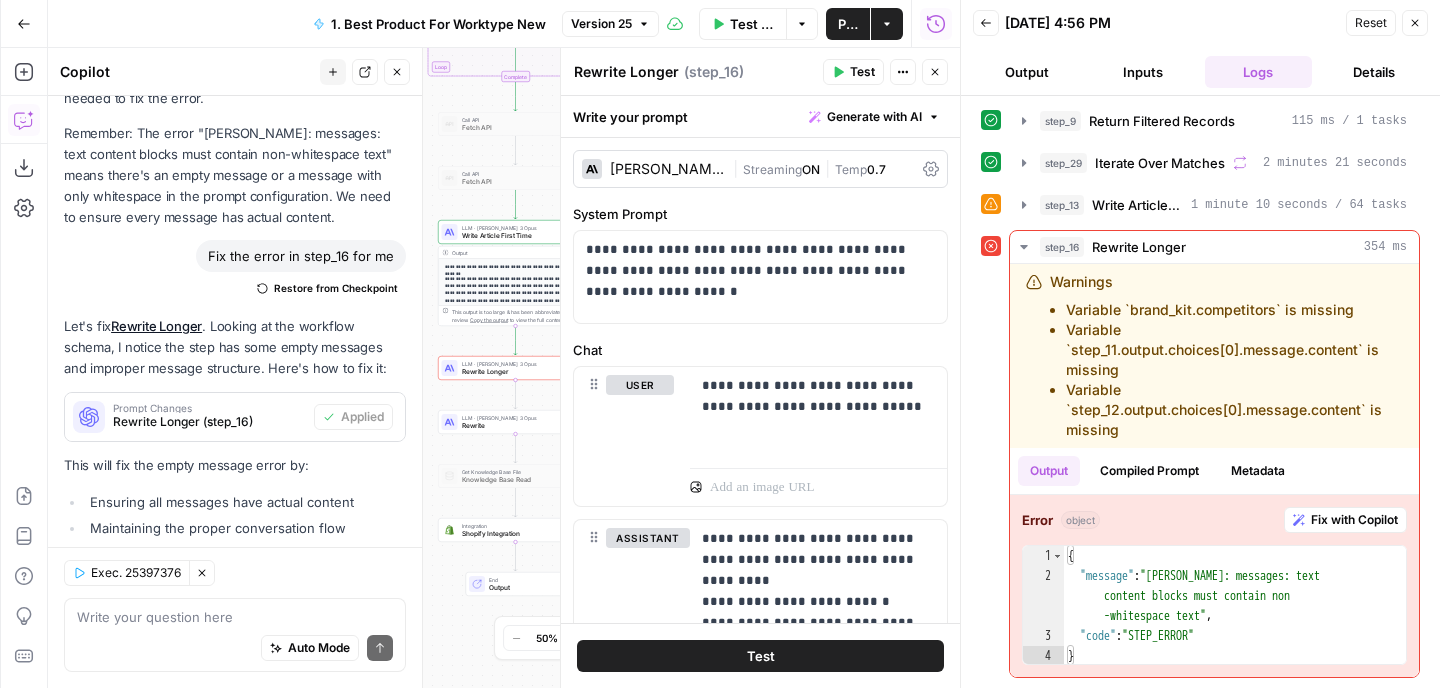 scroll, scrollTop: 3391, scrollLeft: 0, axis: vertical 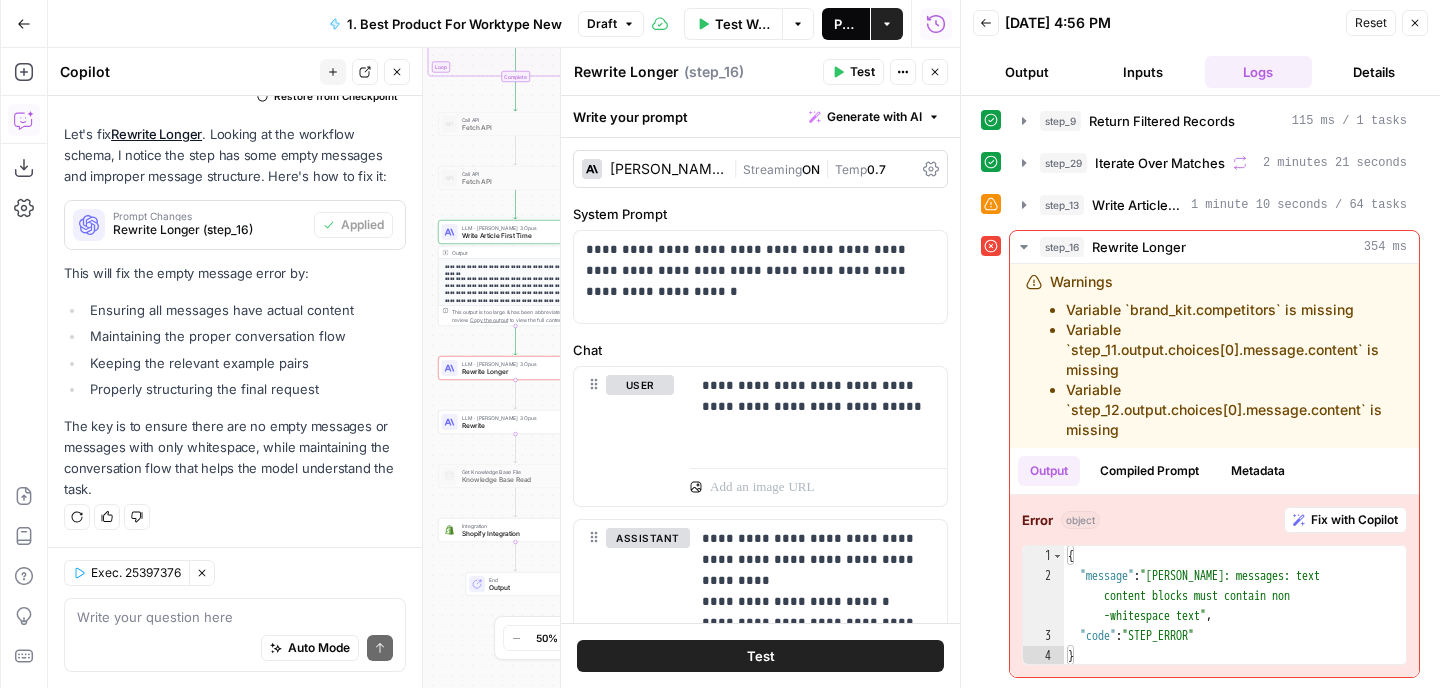 click on "Publish" at bounding box center (846, 24) 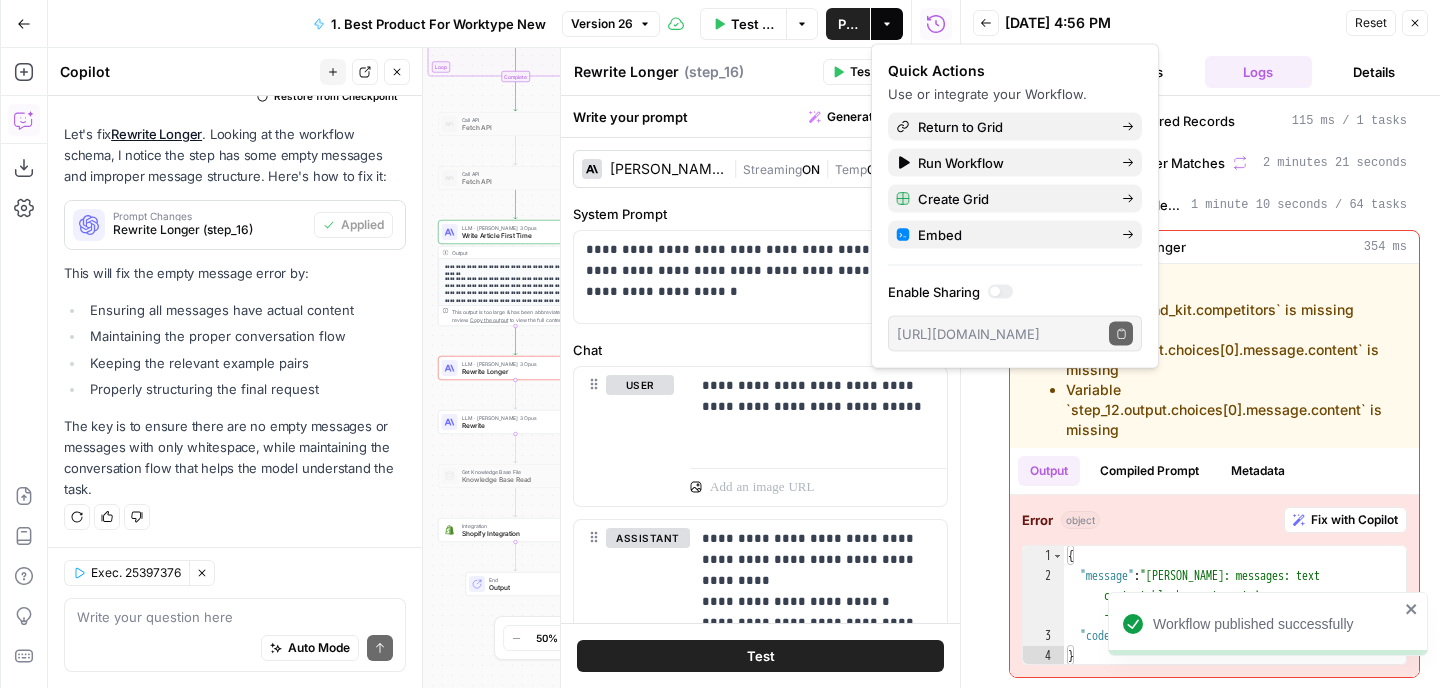 click 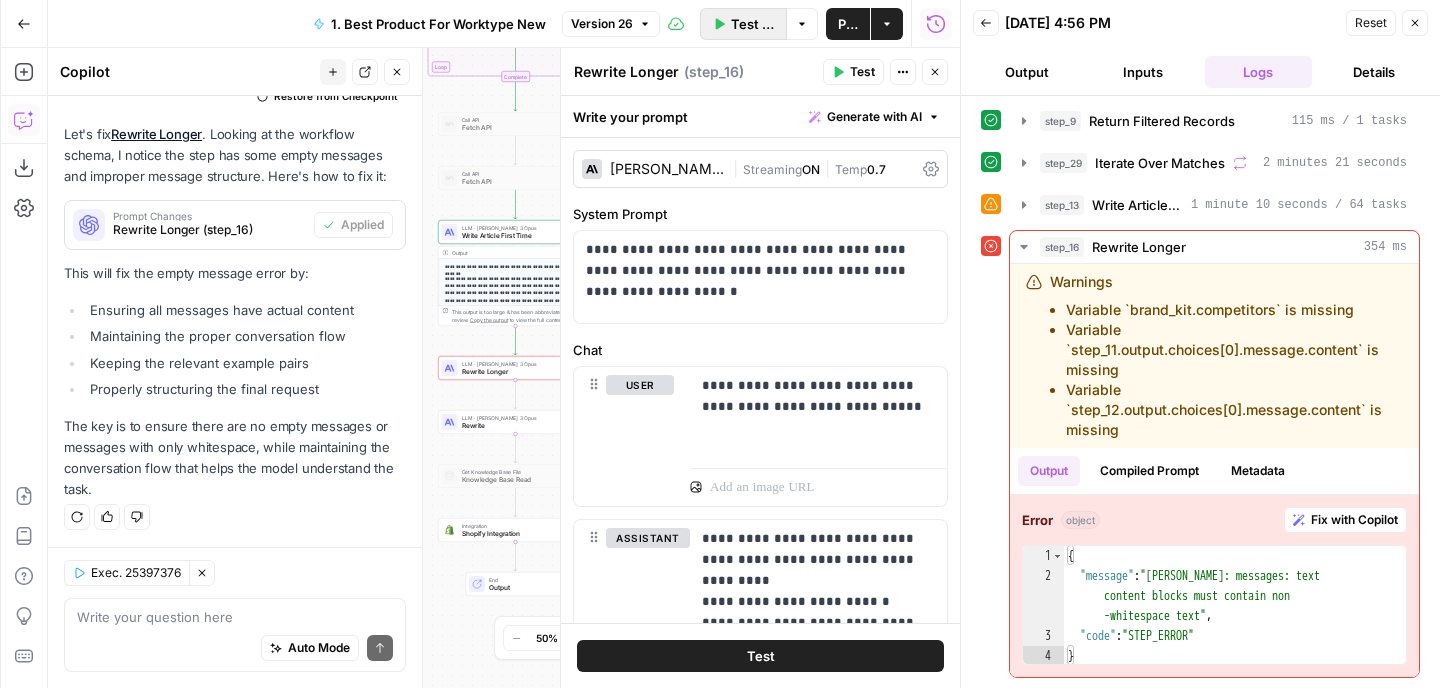 click on "Test Workflow" at bounding box center [753, 24] 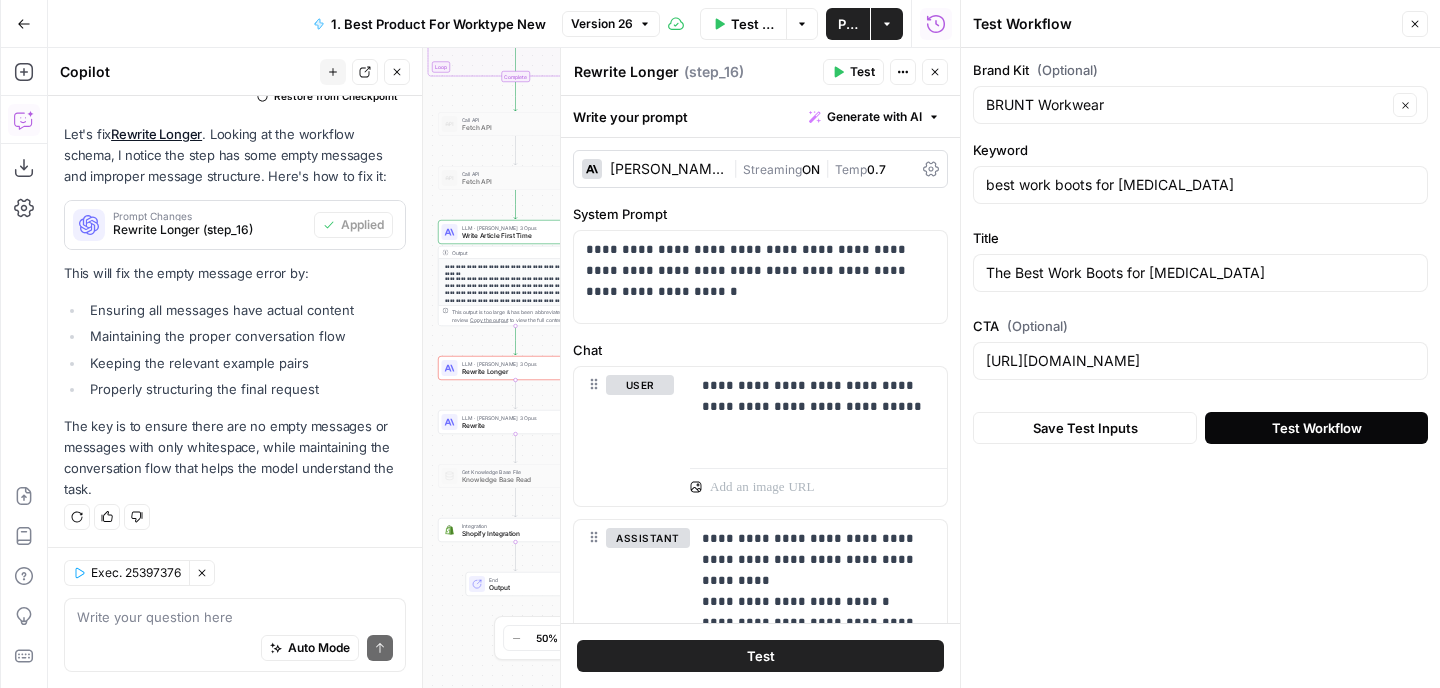 click on "Test Workflow" at bounding box center (1317, 428) 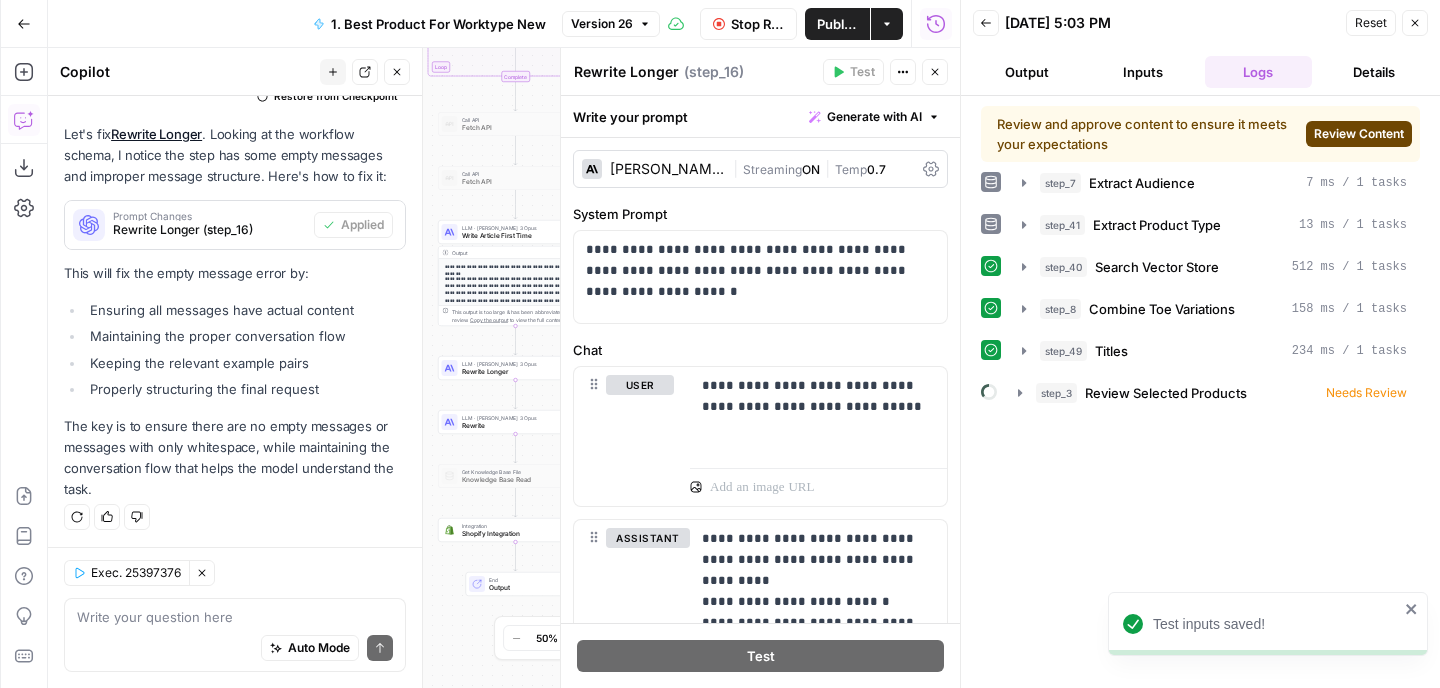 click on "Review Content" at bounding box center (1359, 134) 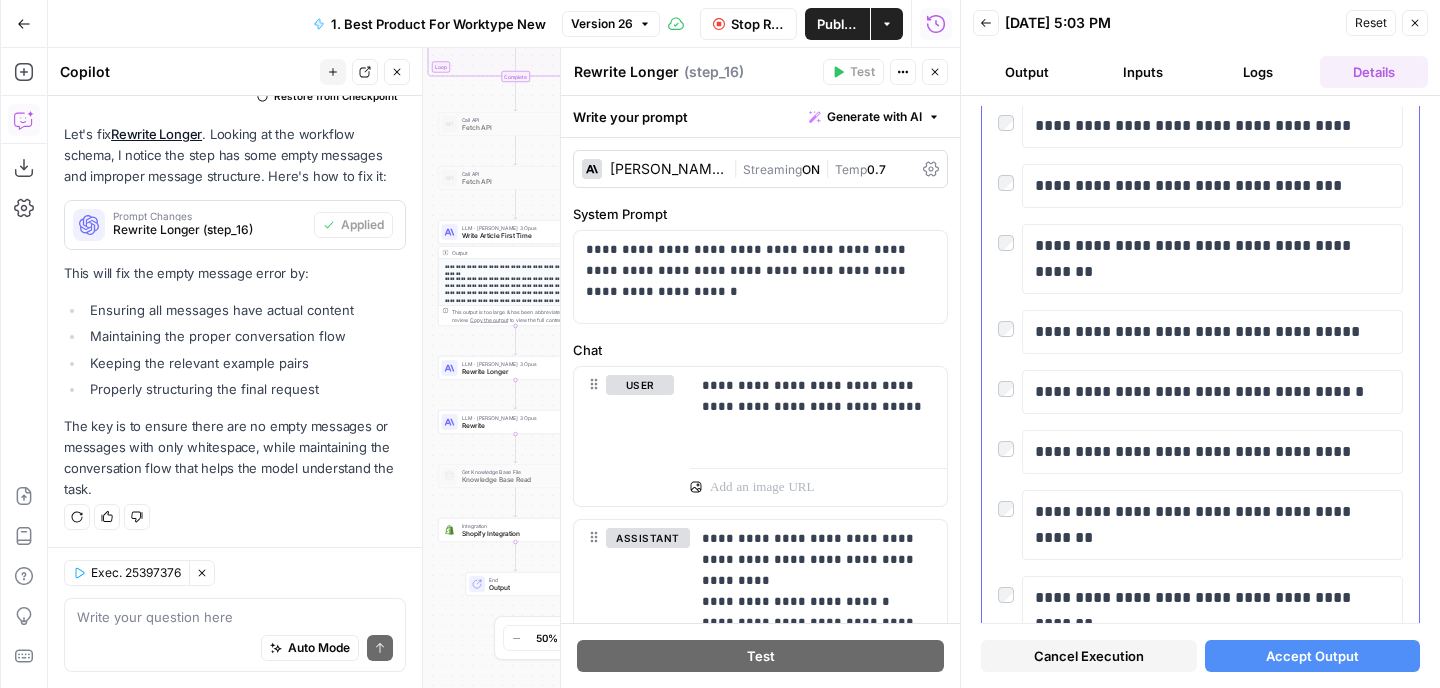 scroll, scrollTop: 318, scrollLeft: 0, axis: vertical 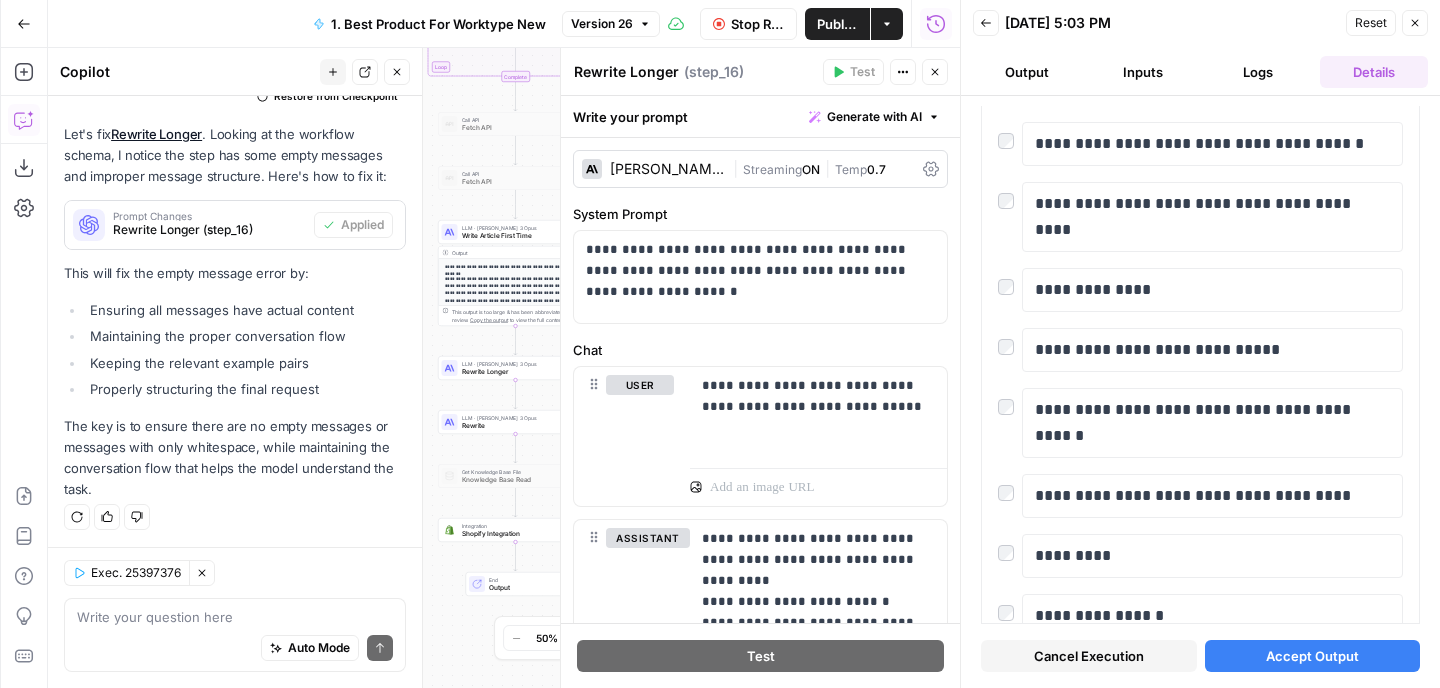 click on "Accept Output" at bounding box center (1312, 656) 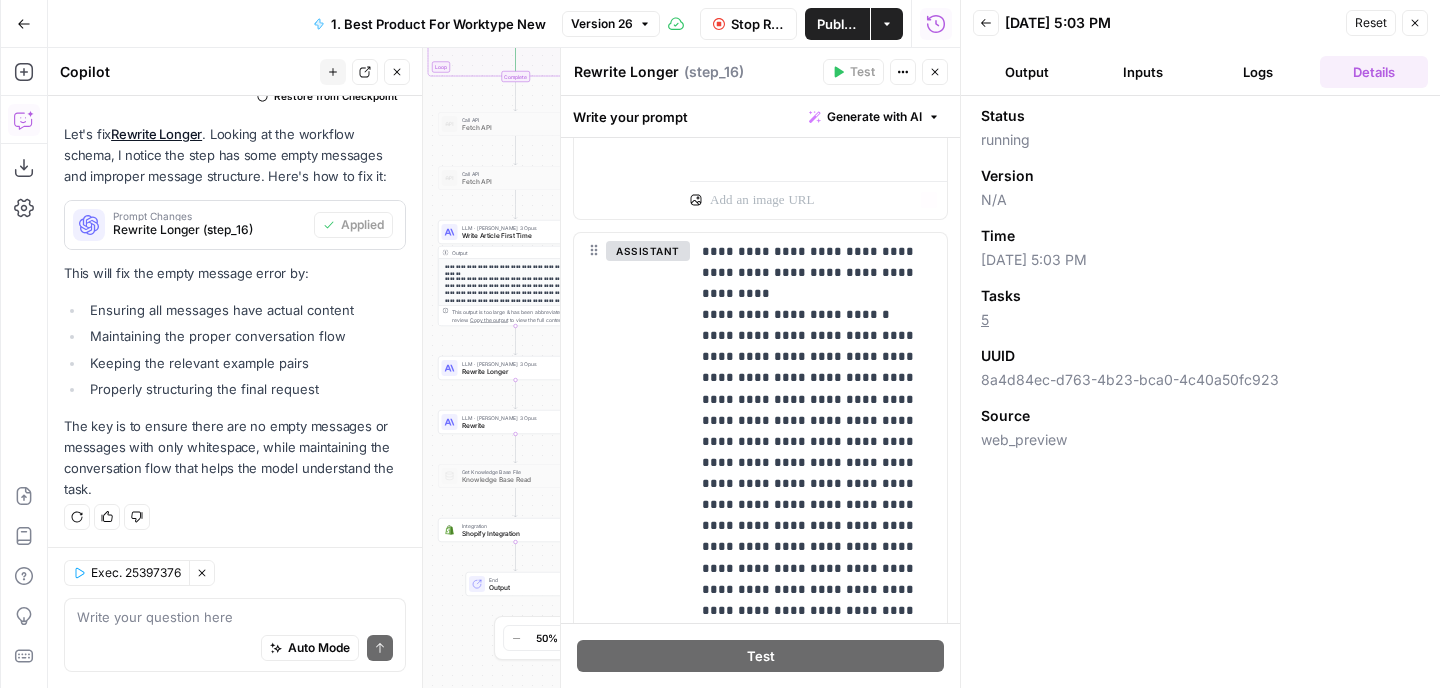 scroll, scrollTop: 741, scrollLeft: 0, axis: vertical 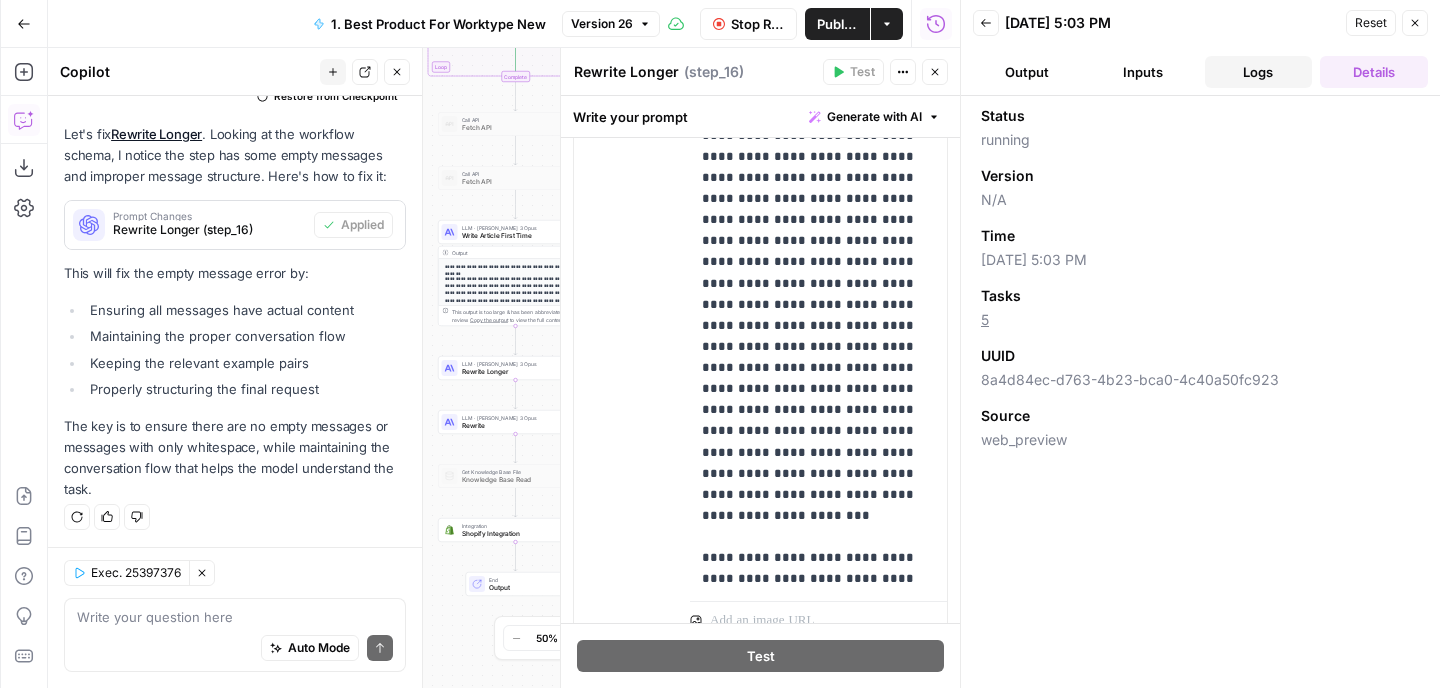 click on "Logs" at bounding box center (1259, 72) 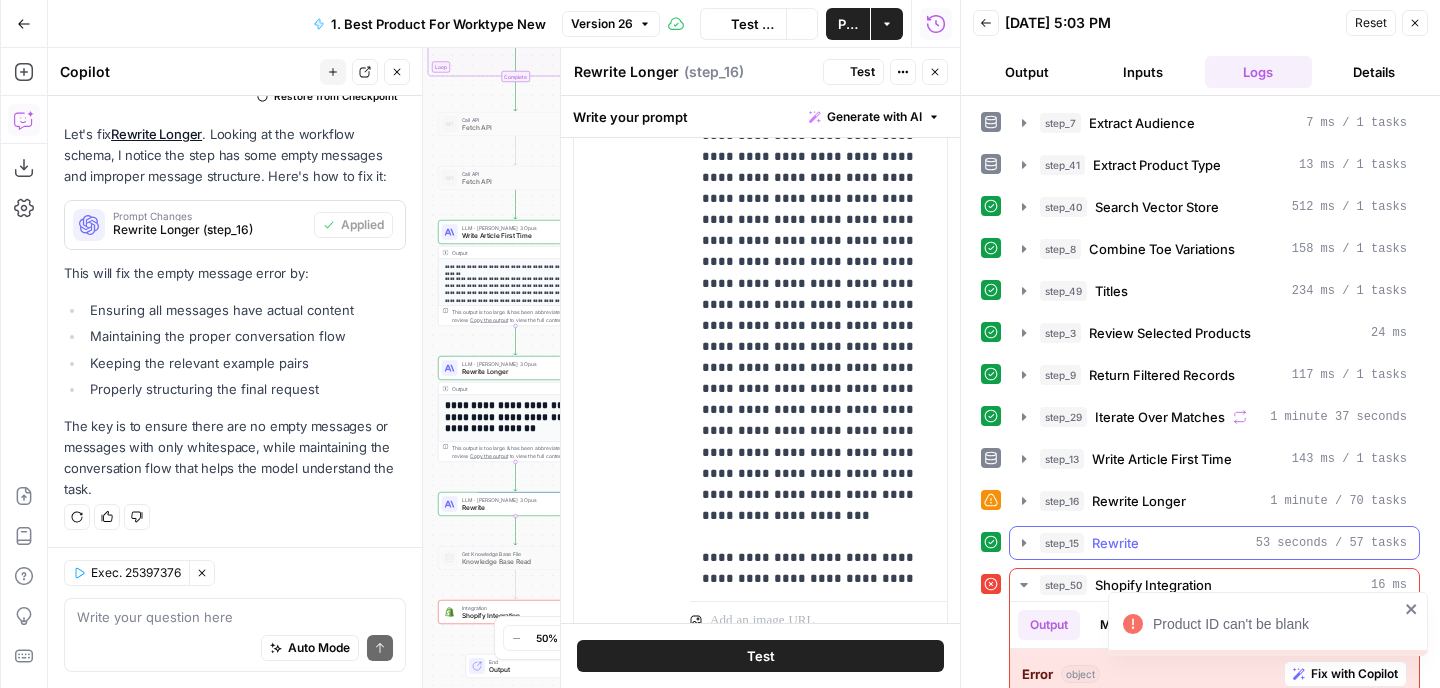 scroll, scrollTop: 114, scrollLeft: 0, axis: vertical 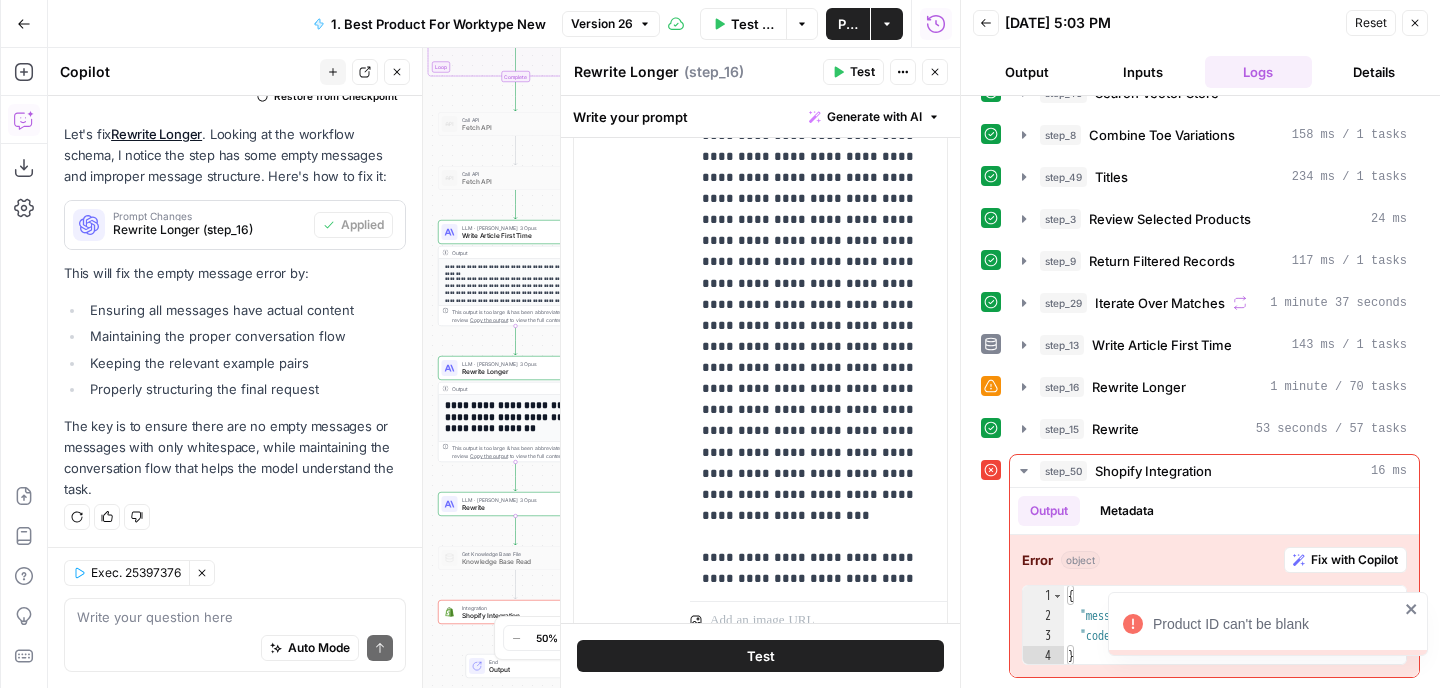 click 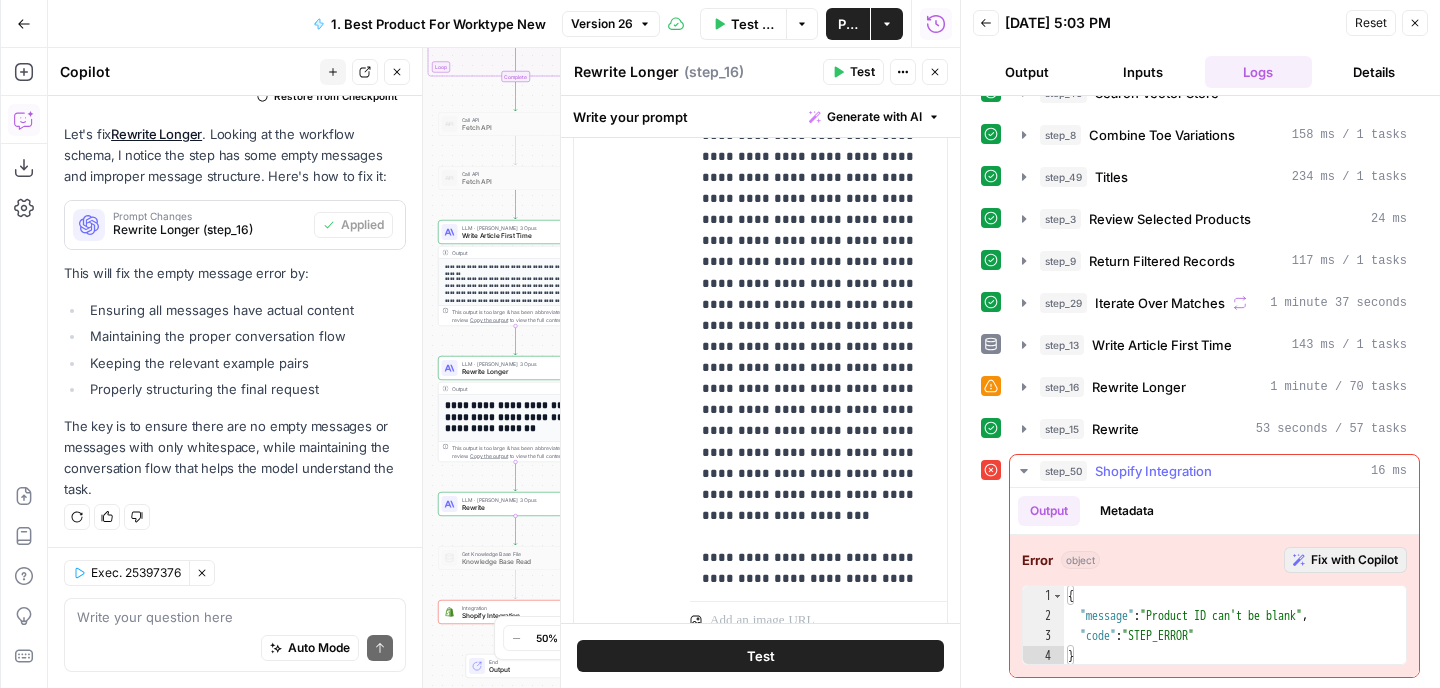 click on "Fix with Copilot" at bounding box center [1354, 560] 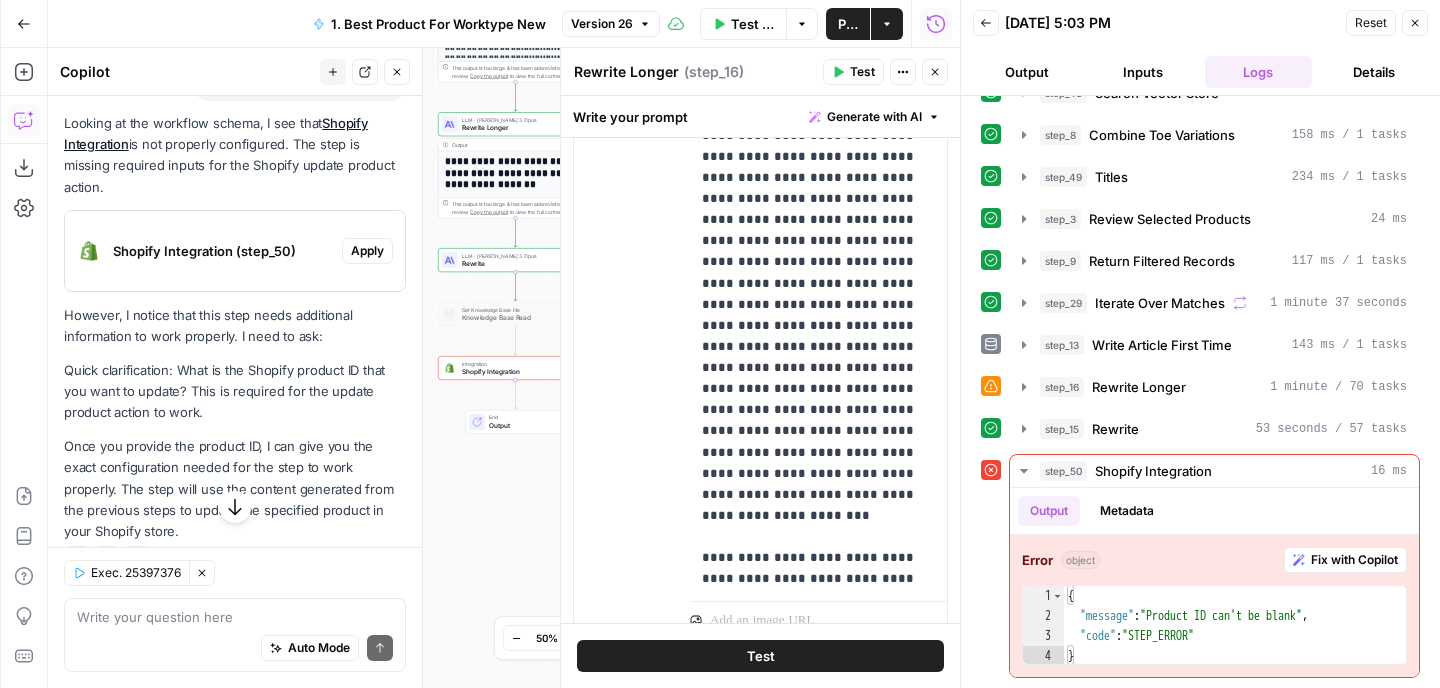 scroll, scrollTop: 3876, scrollLeft: 0, axis: vertical 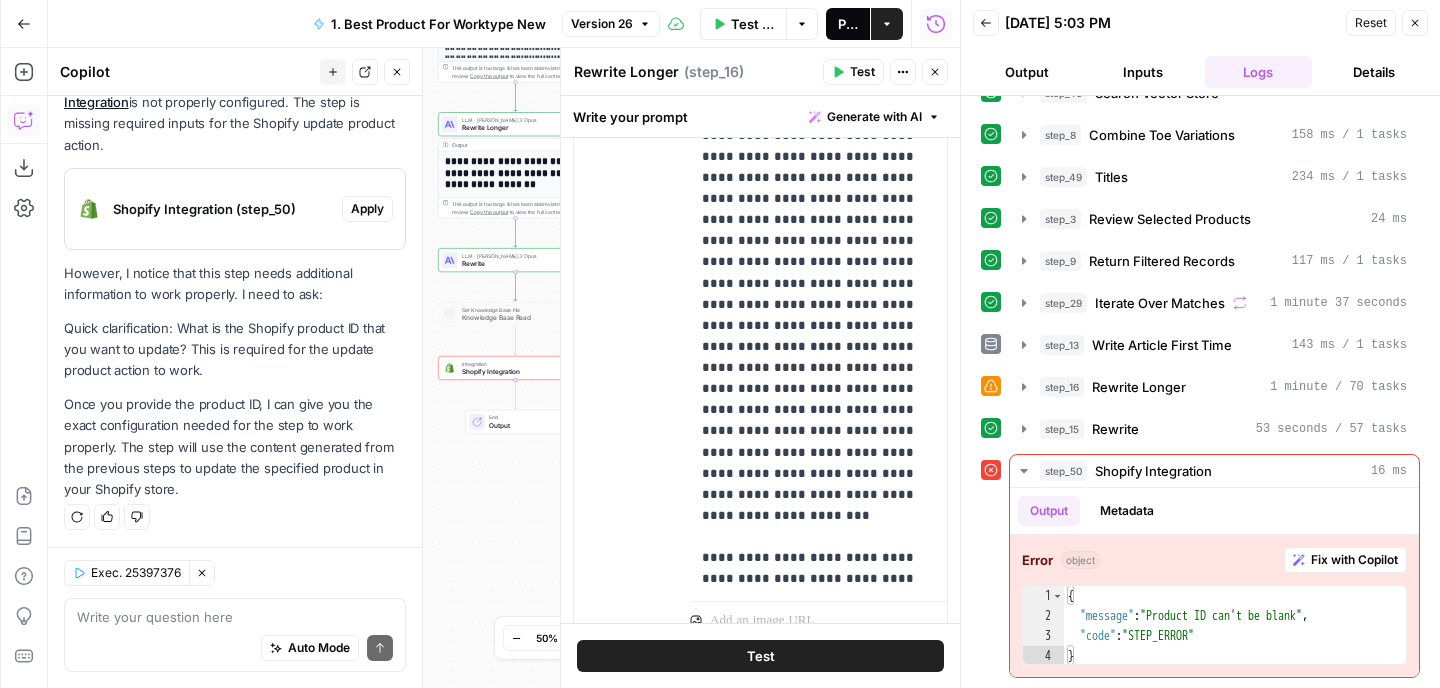 click on "Publish" at bounding box center (848, 24) 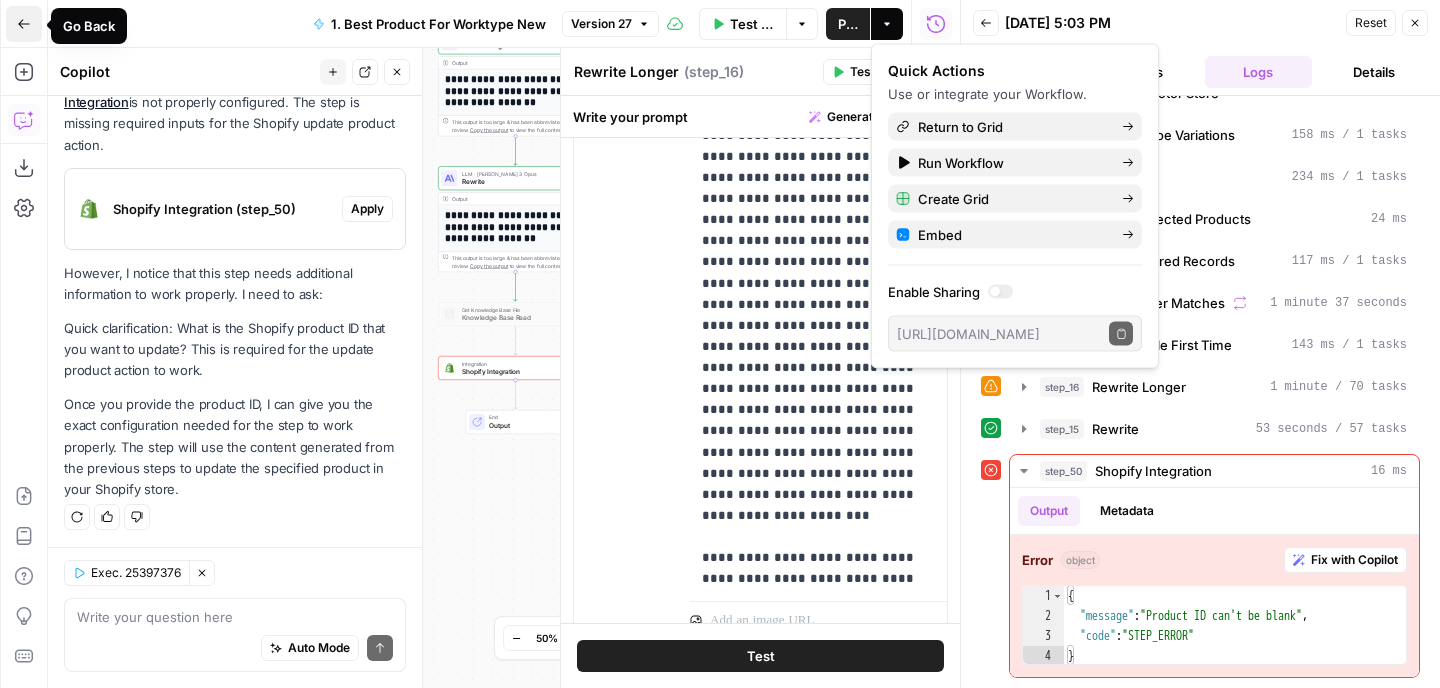 click on "Go Back" at bounding box center (24, 24) 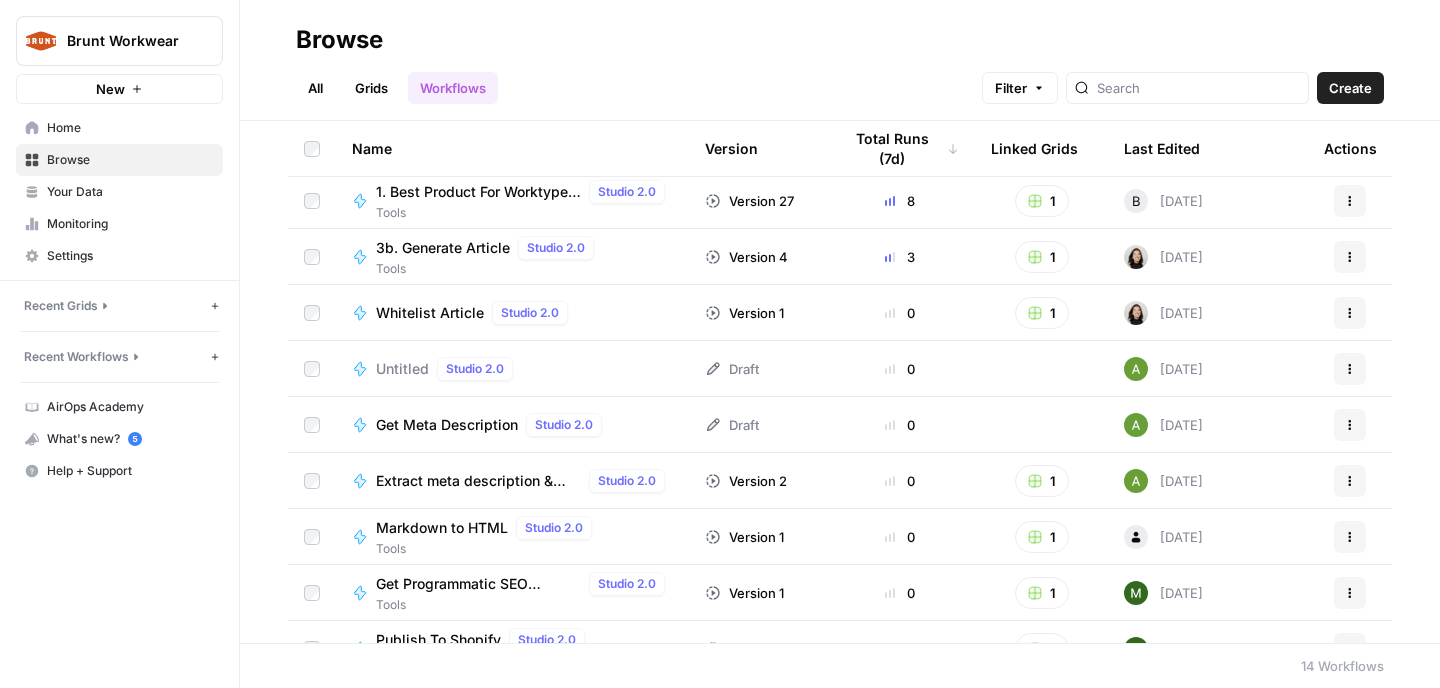scroll, scrollTop: 0, scrollLeft: 0, axis: both 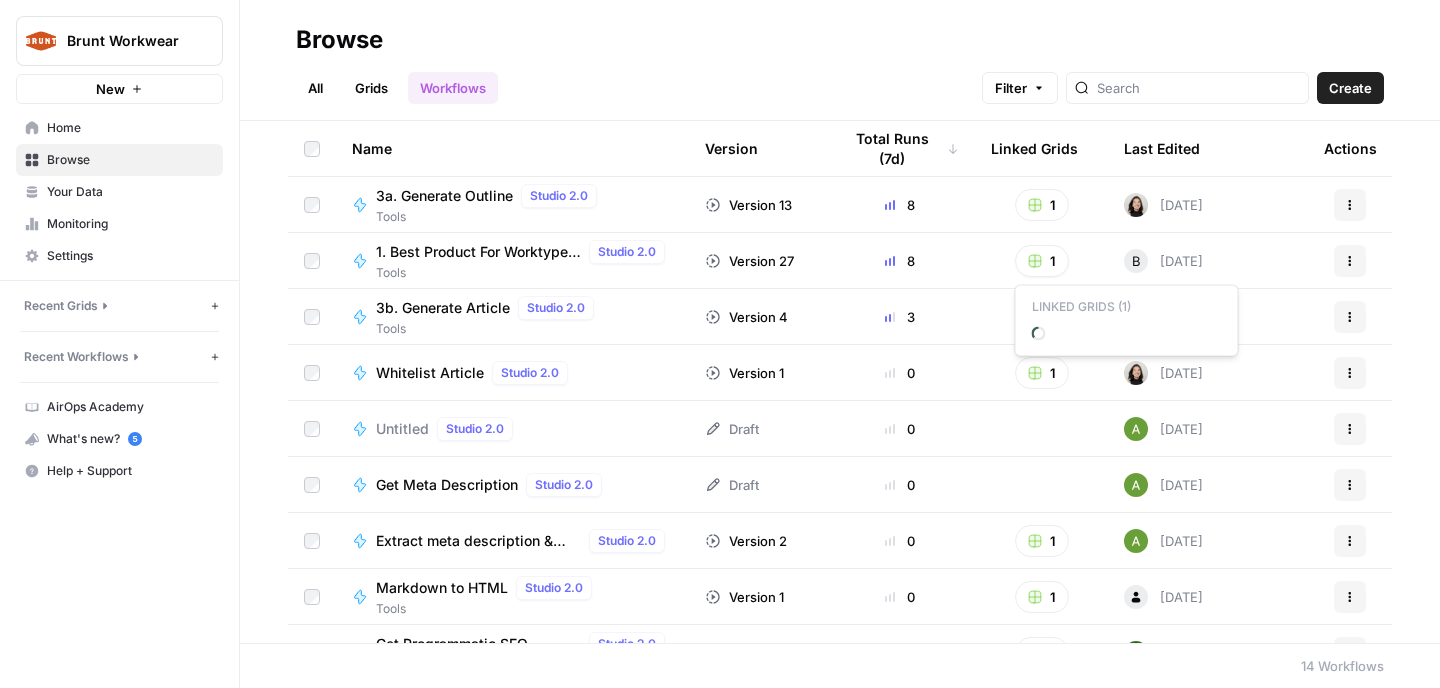 click on "1" at bounding box center (1042, 261) 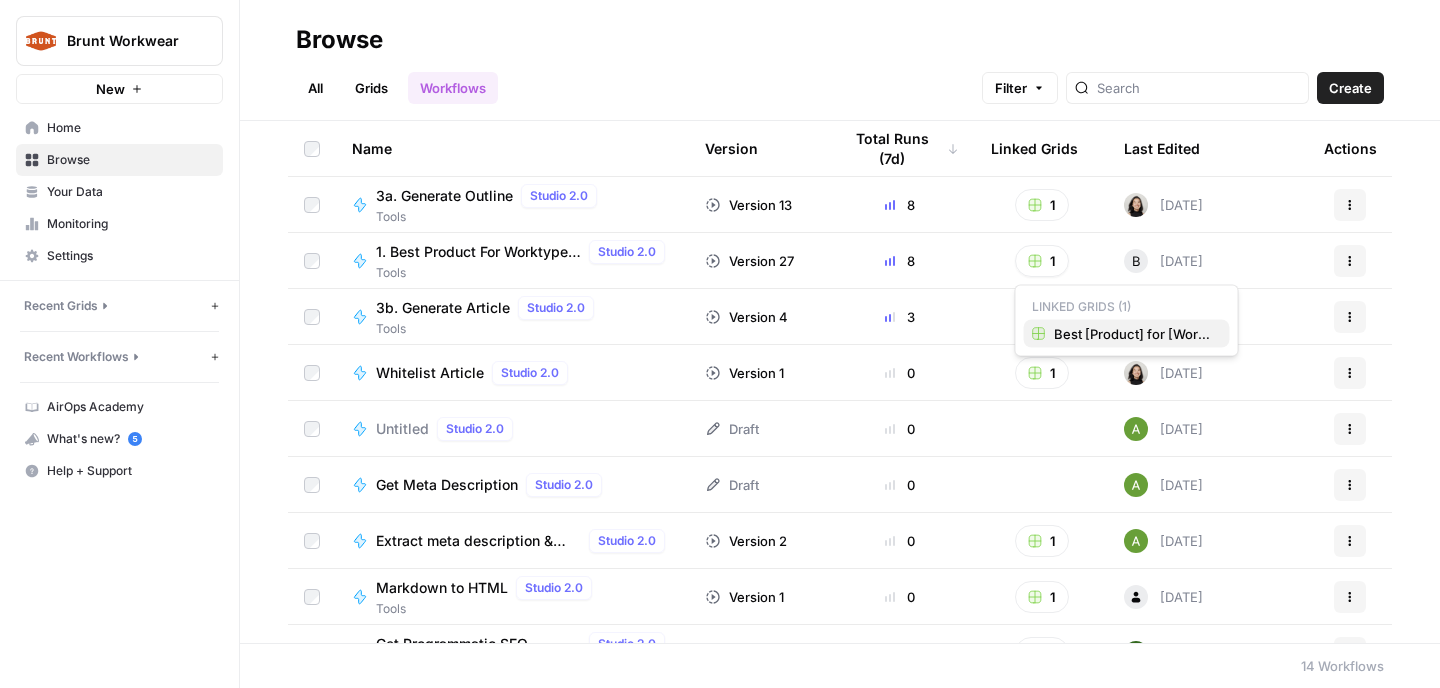 click on "Best [Product] for [Worktype]" at bounding box center [1134, 334] 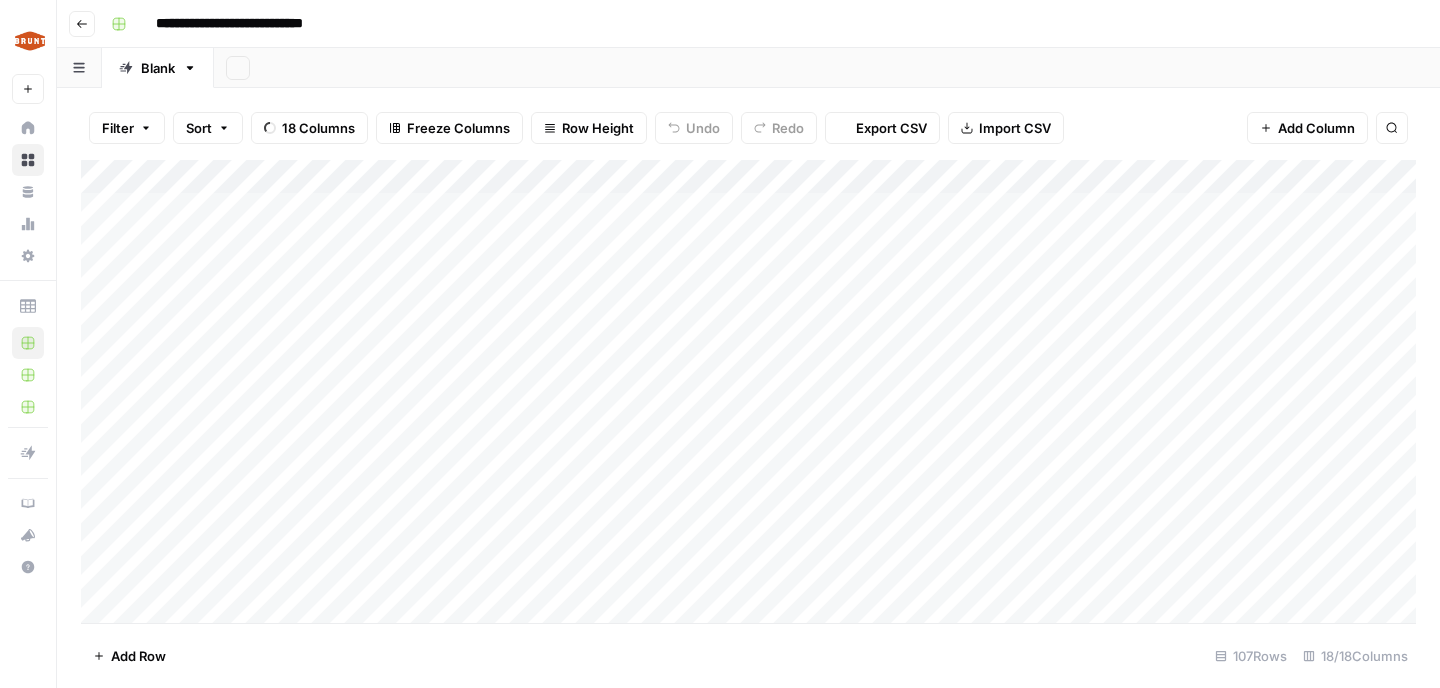 scroll, scrollTop: 0, scrollLeft: 0, axis: both 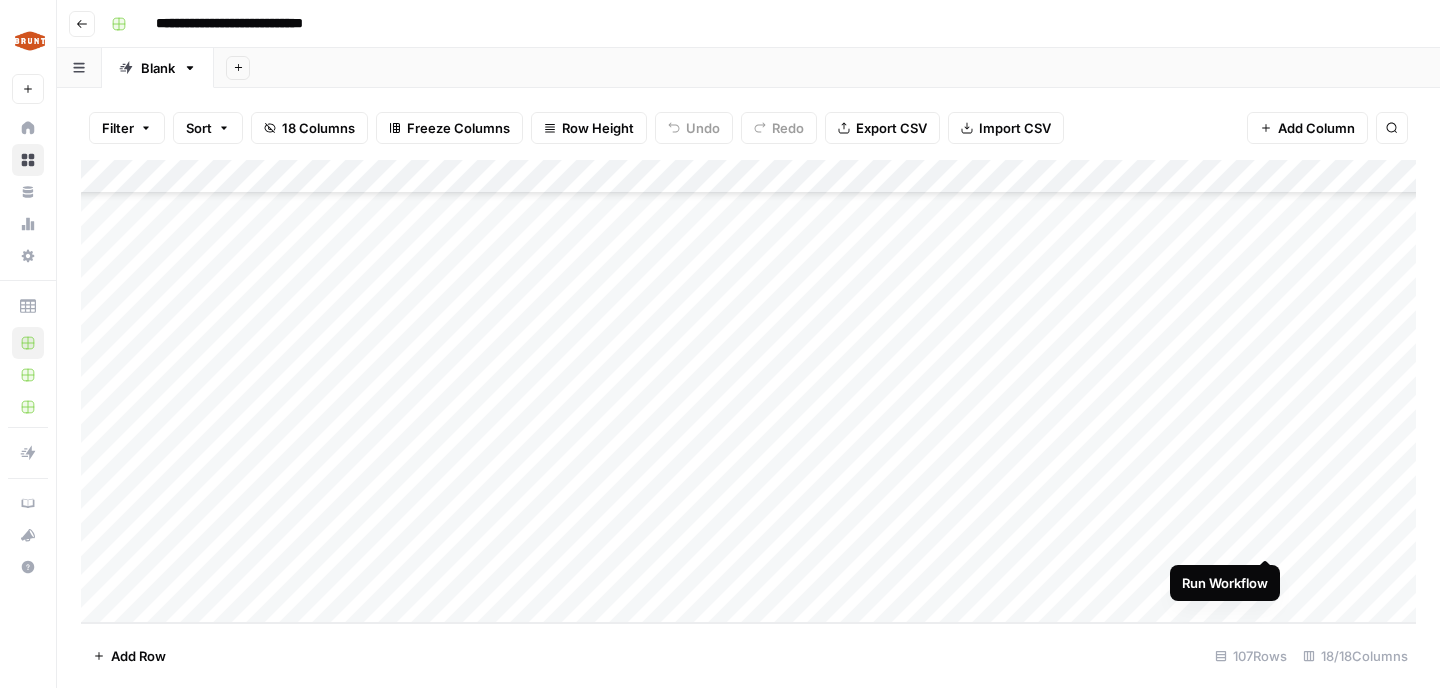 click on "Add Column" at bounding box center (748, 391) 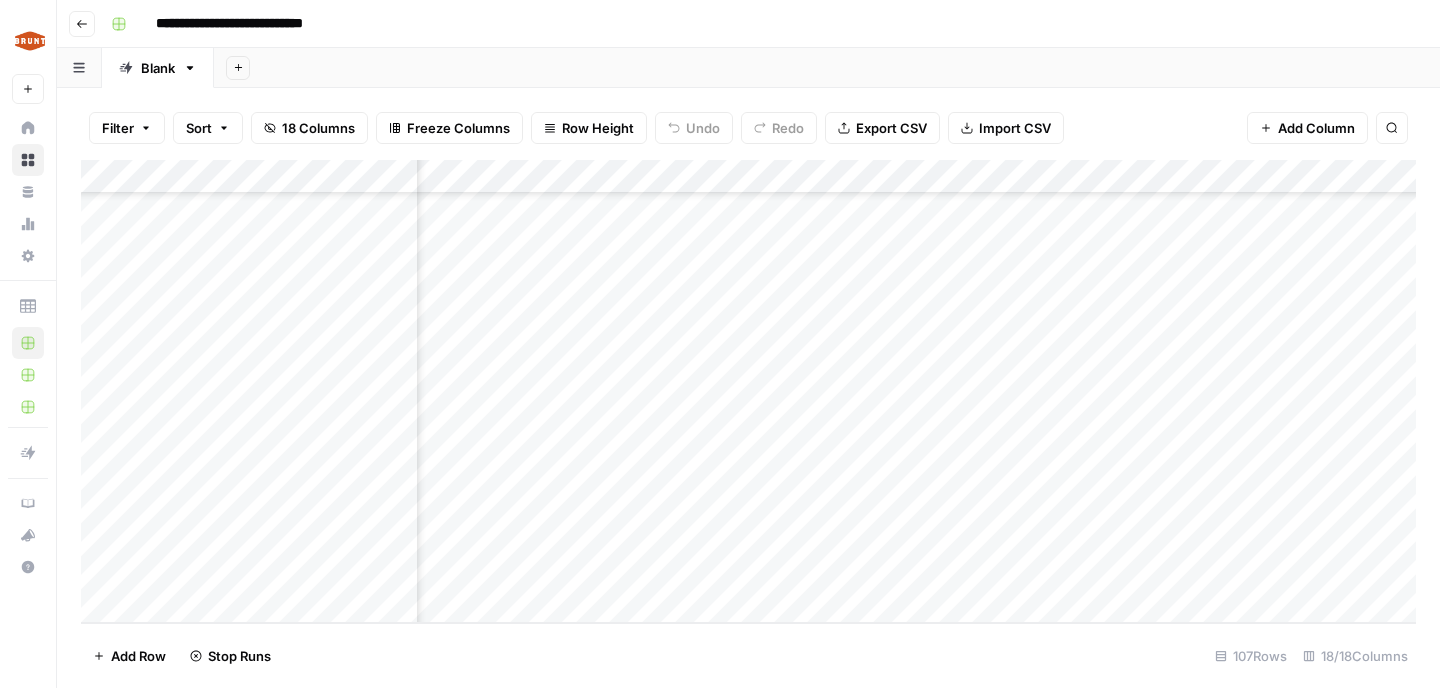 scroll, scrollTop: 3241, scrollLeft: 351, axis: both 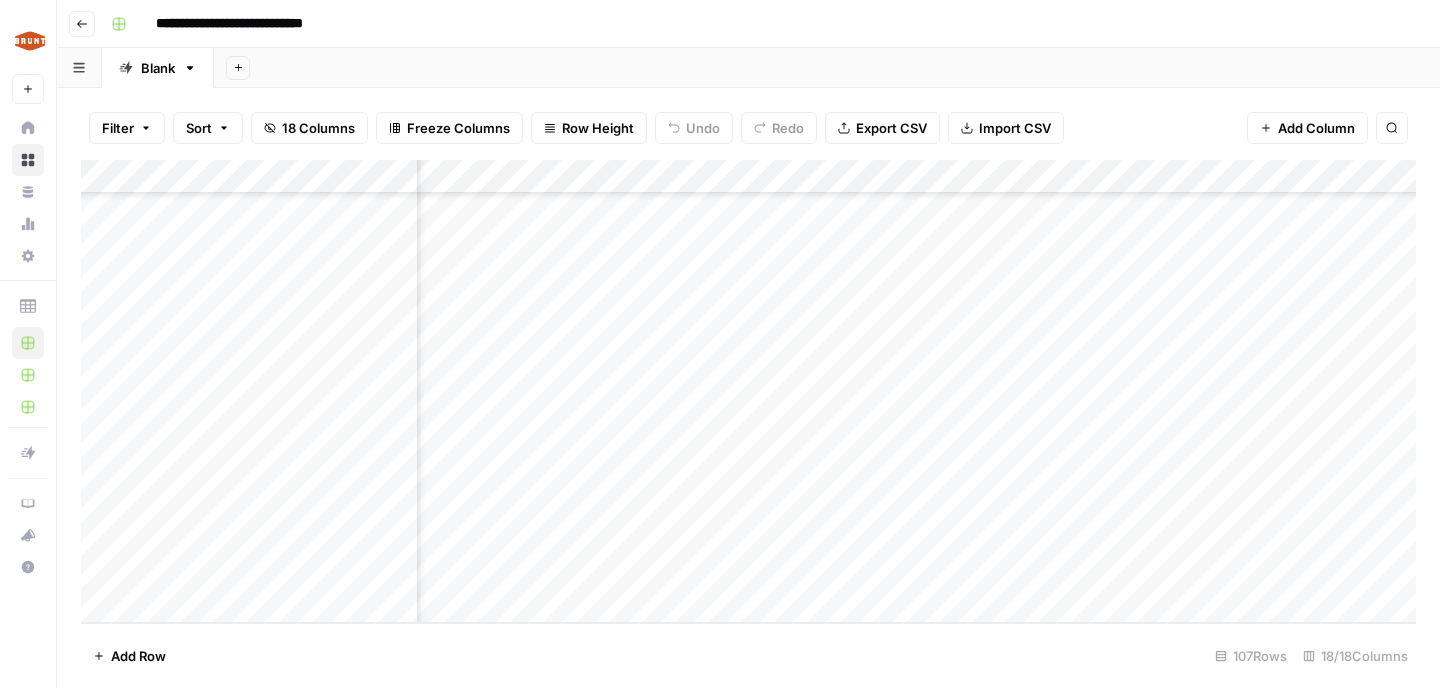 click on "Add Column" at bounding box center (748, 391) 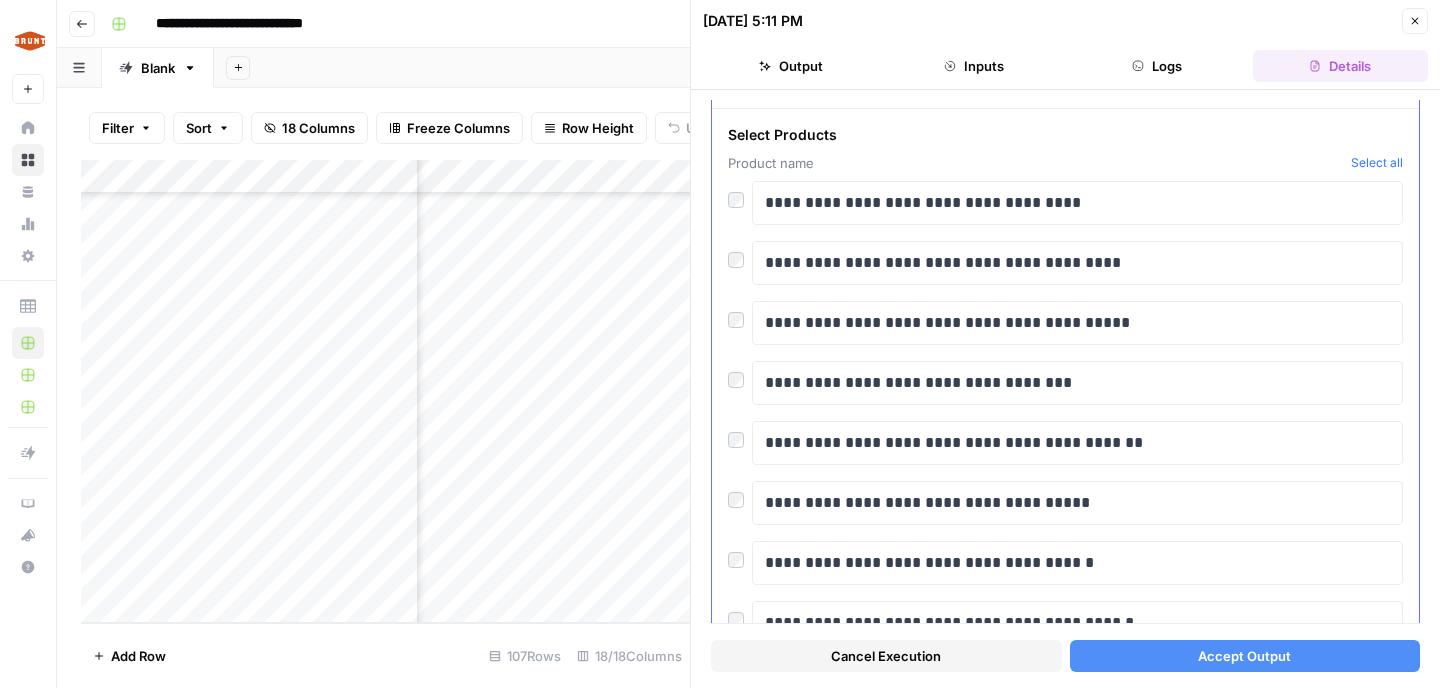 scroll, scrollTop: 108, scrollLeft: 0, axis: vertical 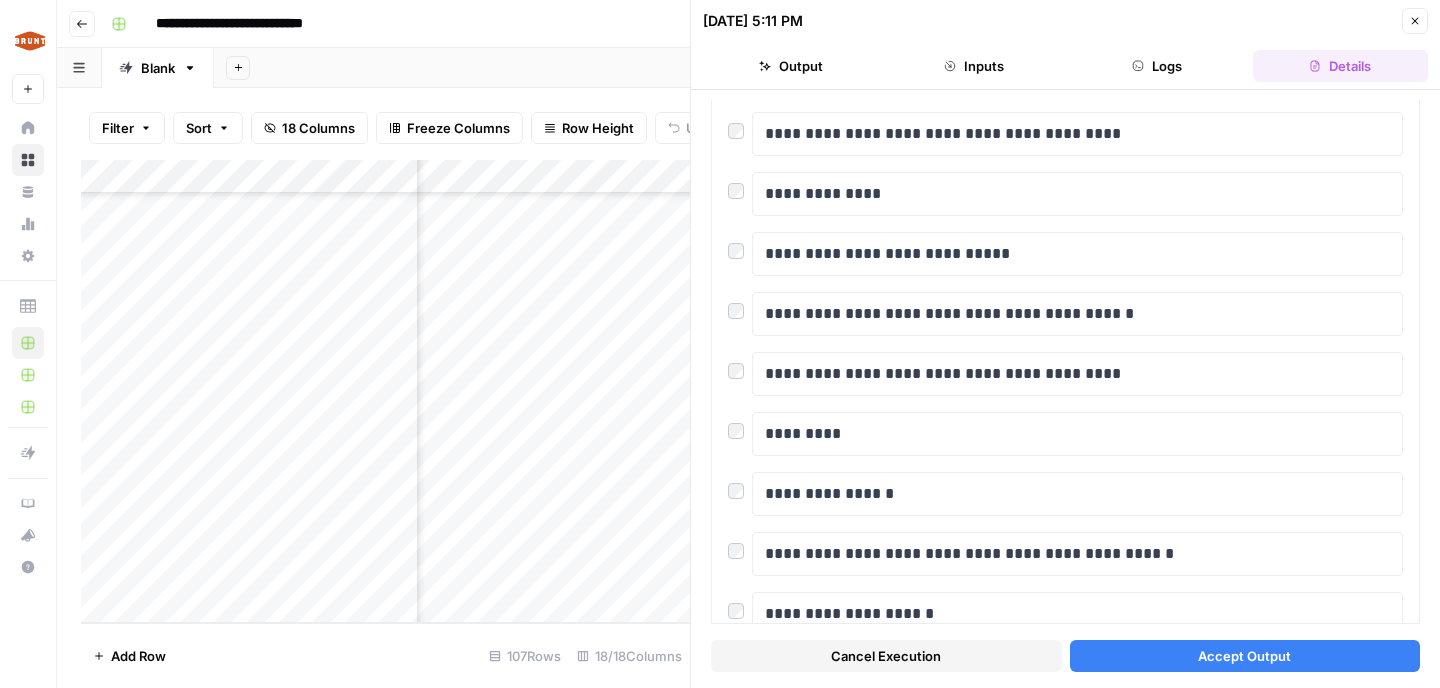 click on "Accept Output" at bounding box center (1245, 656) 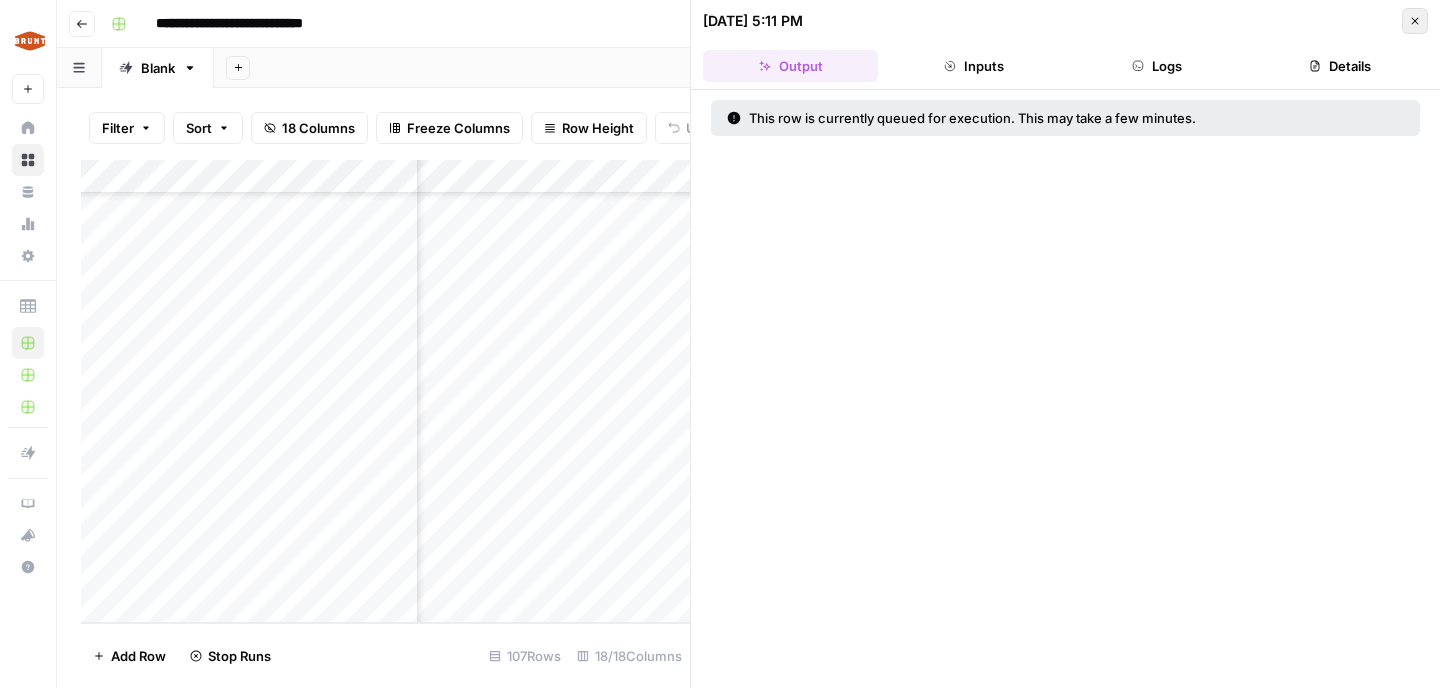 click 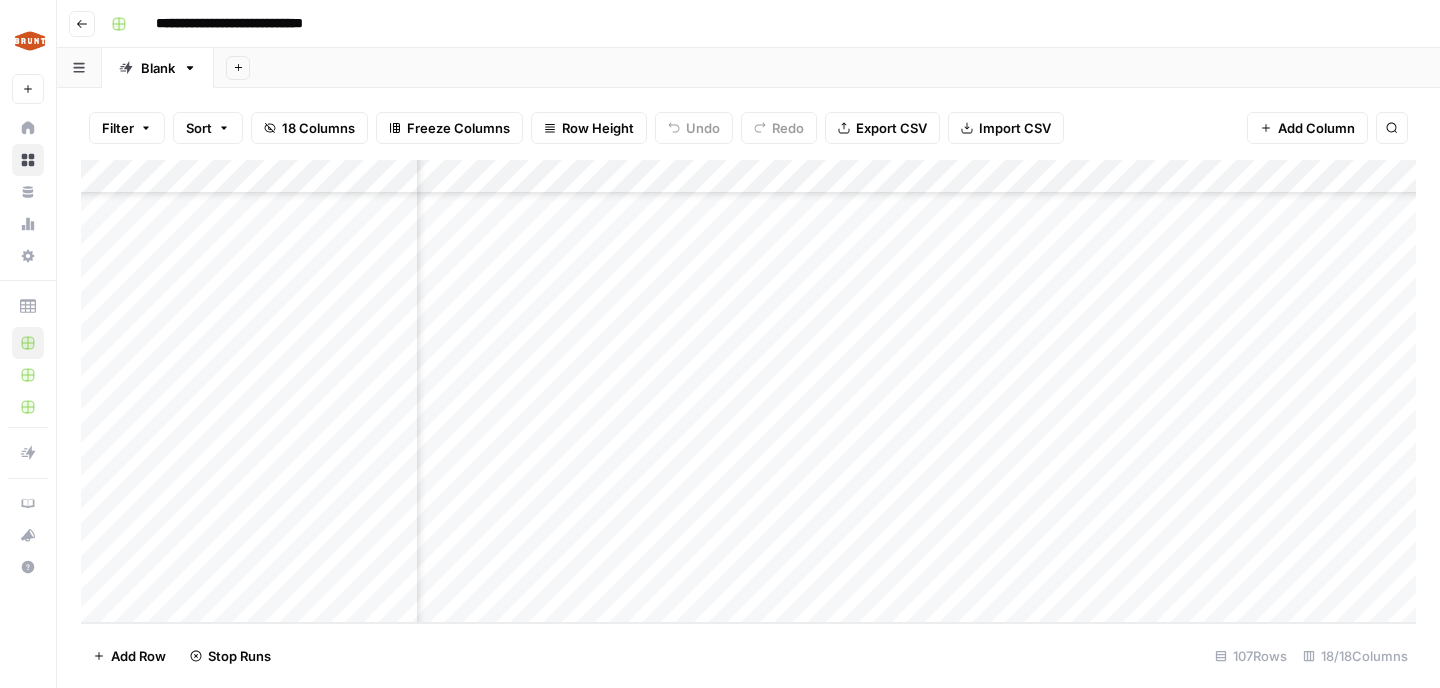 click on "Add Column" at bounding box center (748, 391) 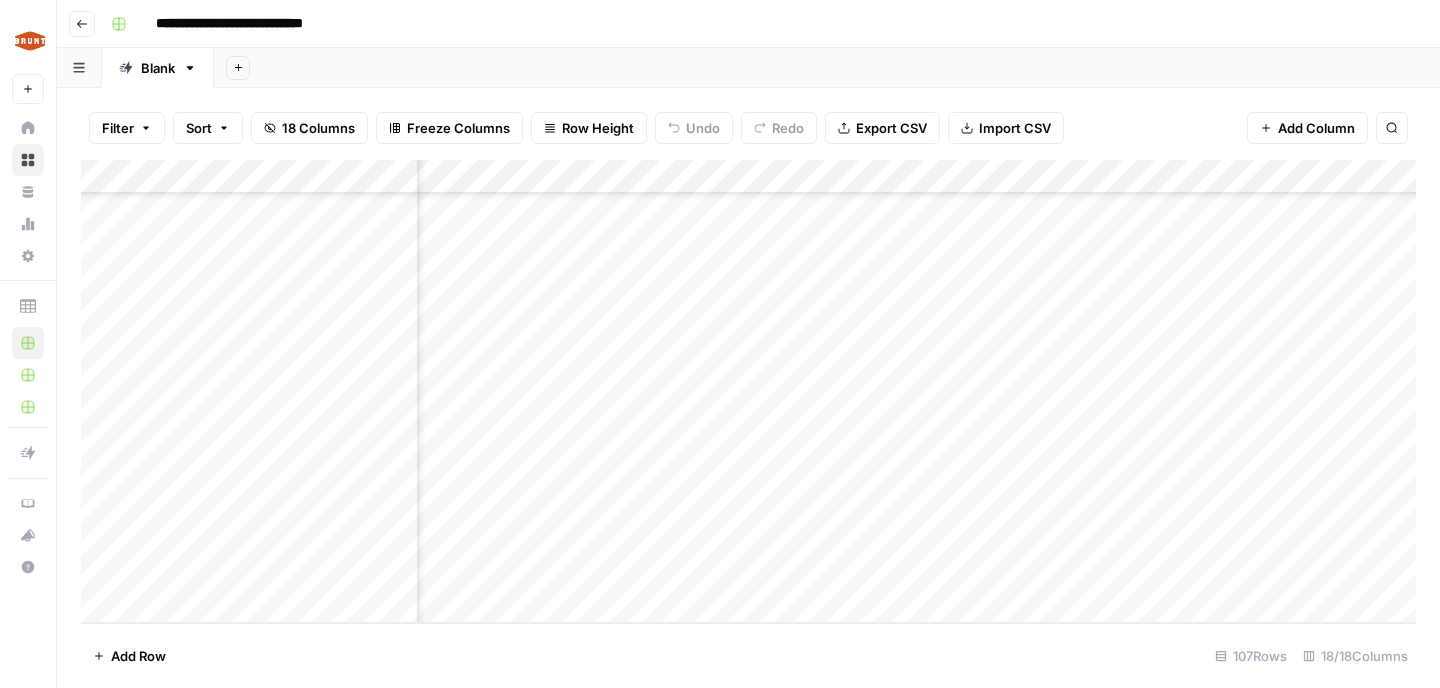 click on "Add Column" at bounding box center (748, 391) 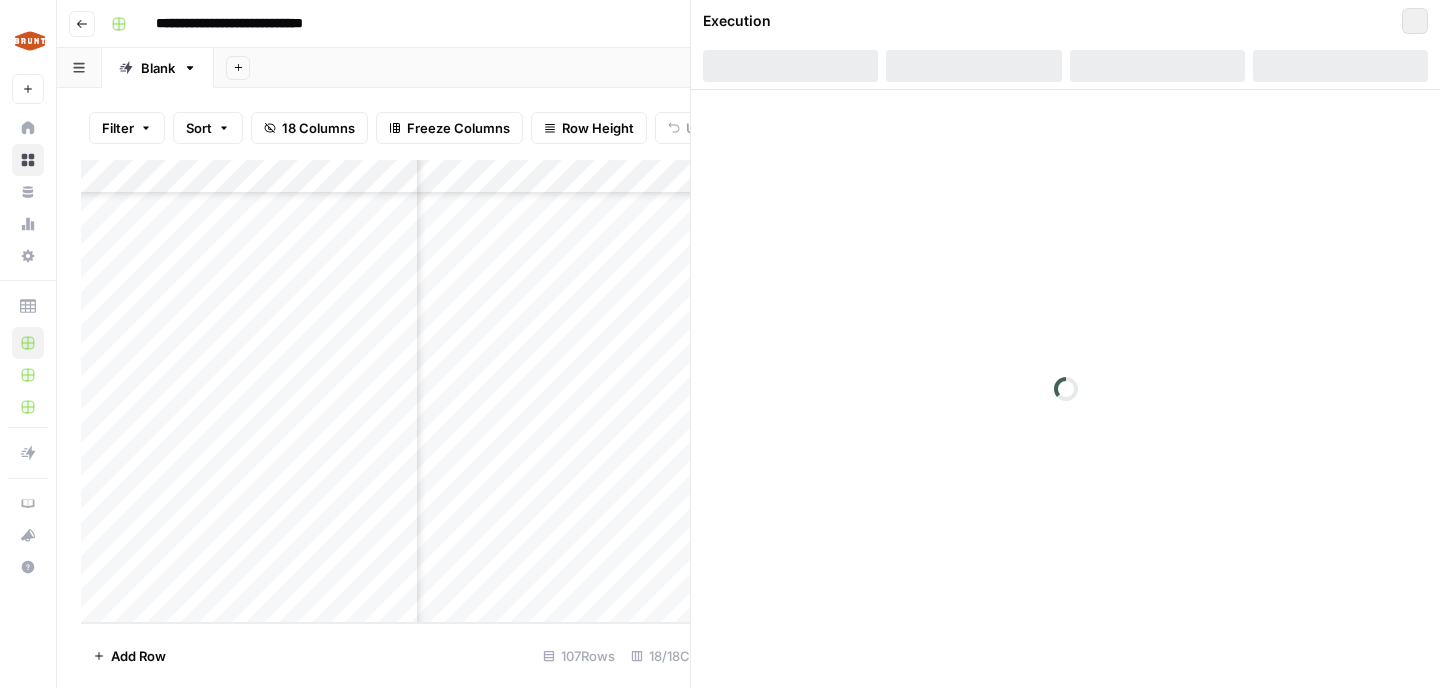 click 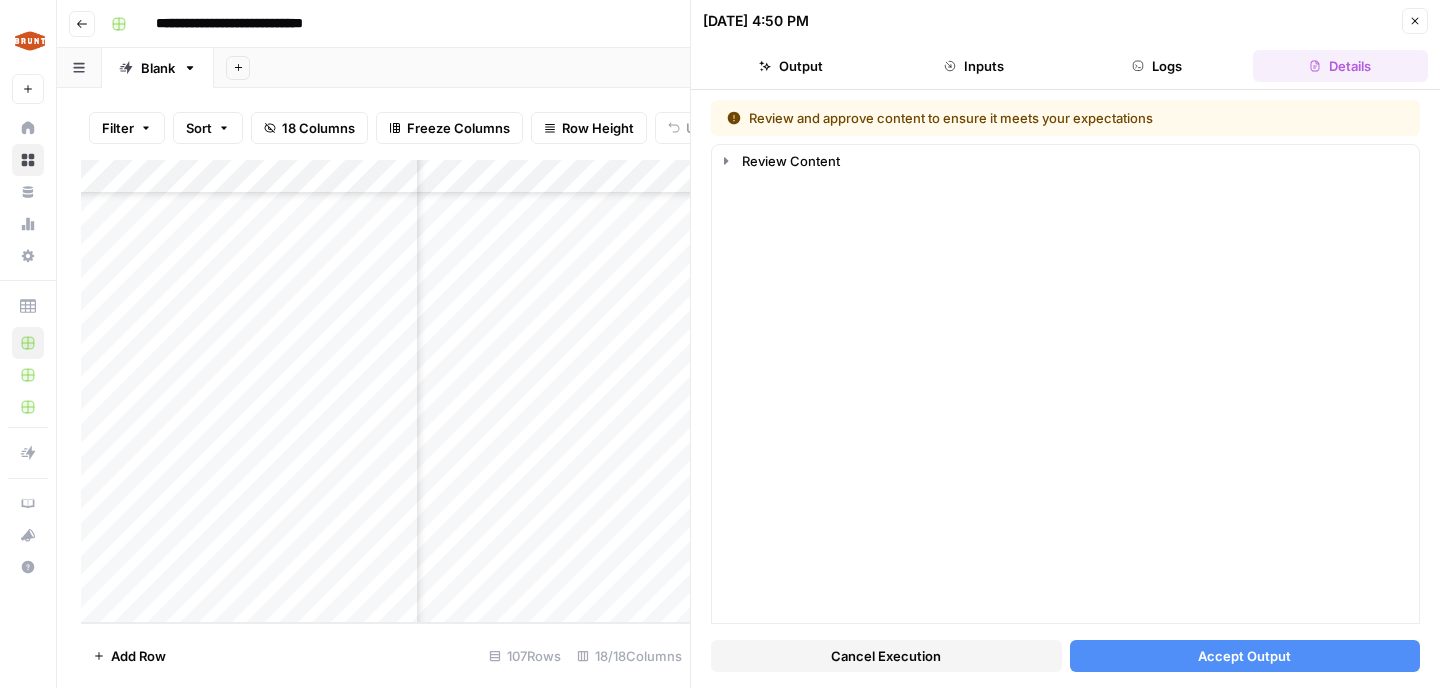 click 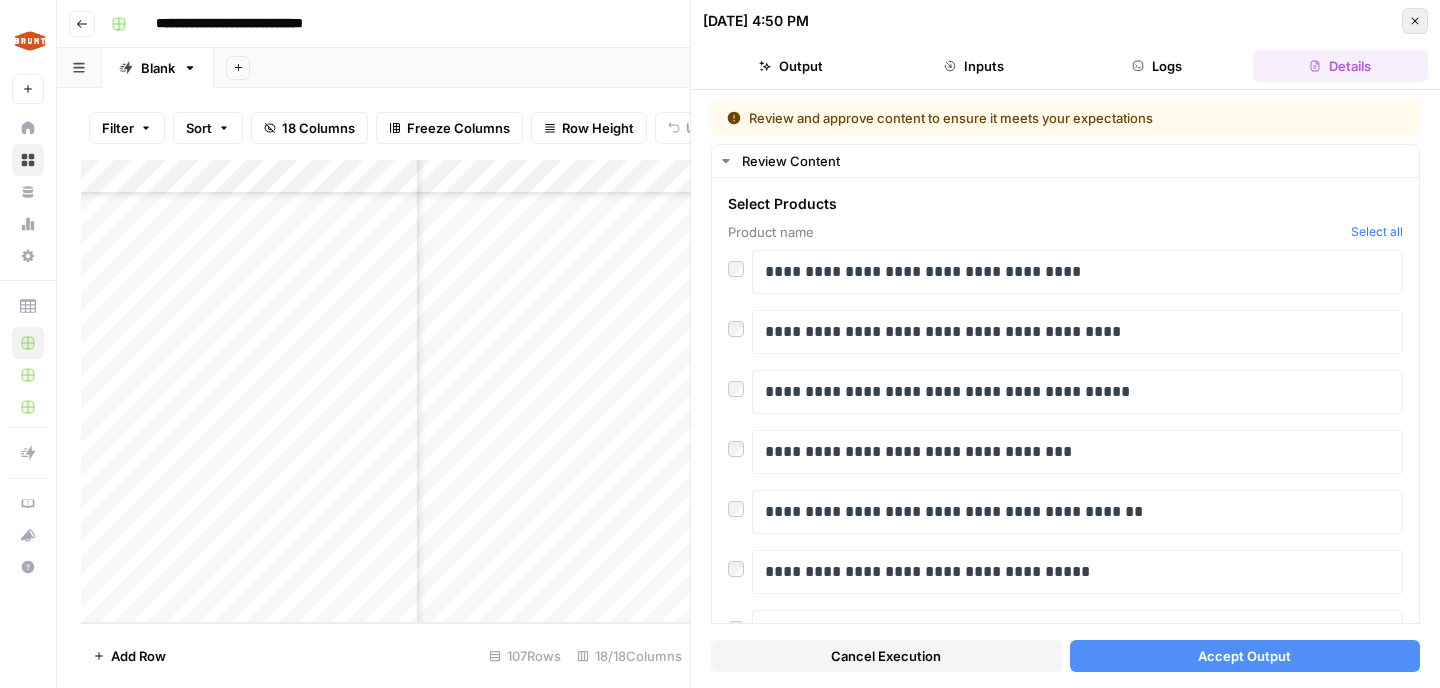 click 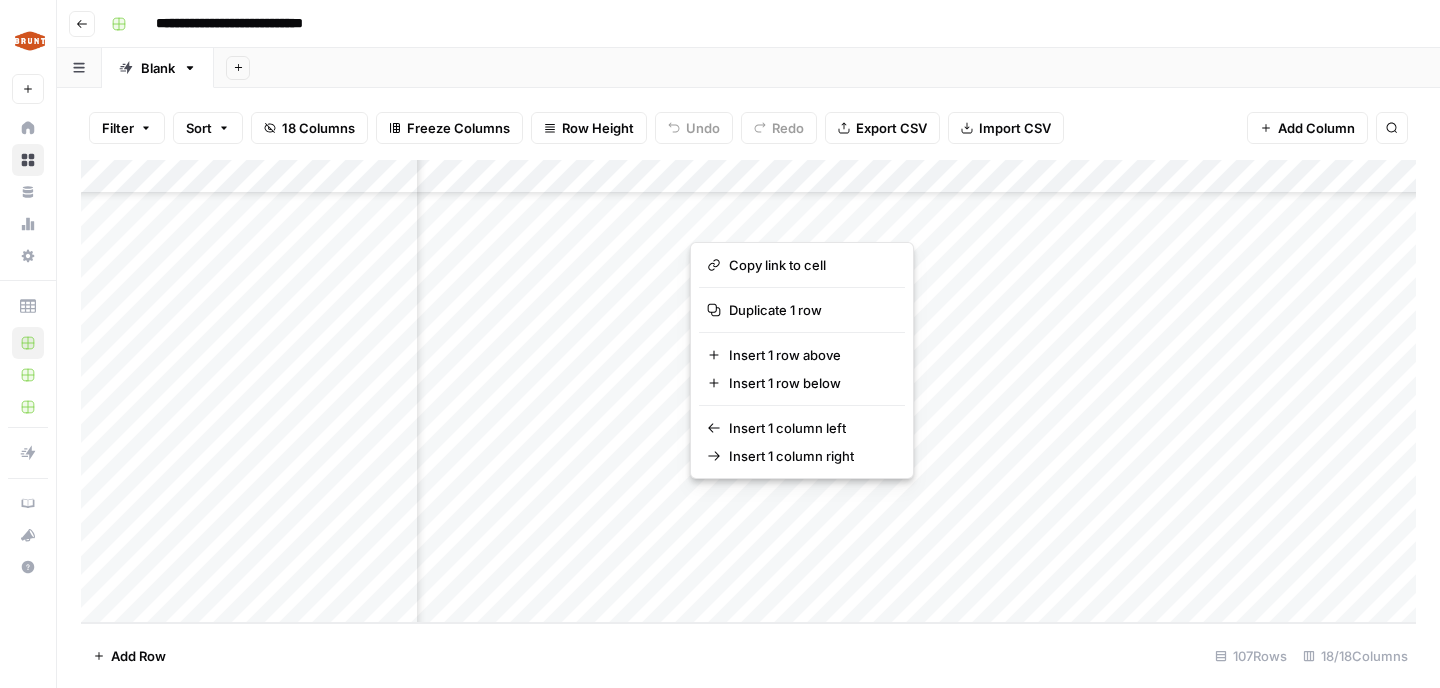 click at bounding box center [812, 504] 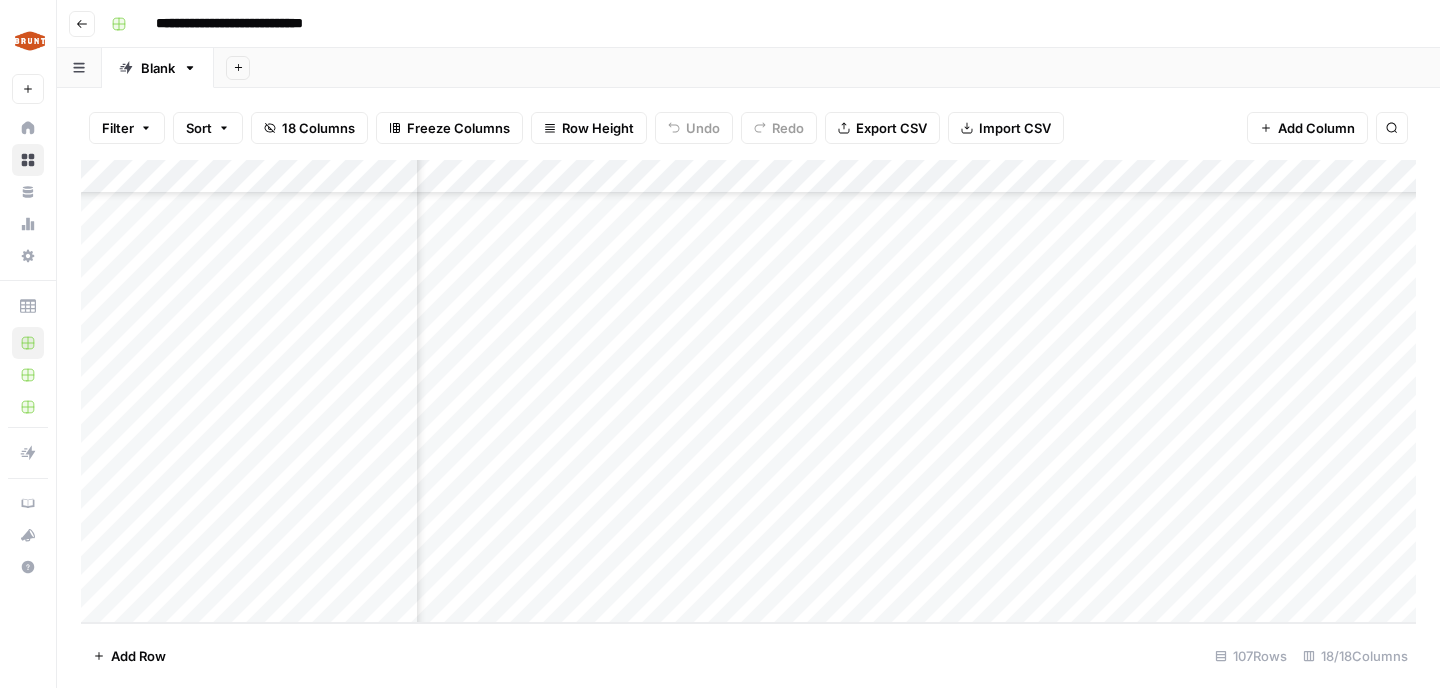 click on "Add Row 107  Rows 18/18  Columns" at bounding box center [748, 655] 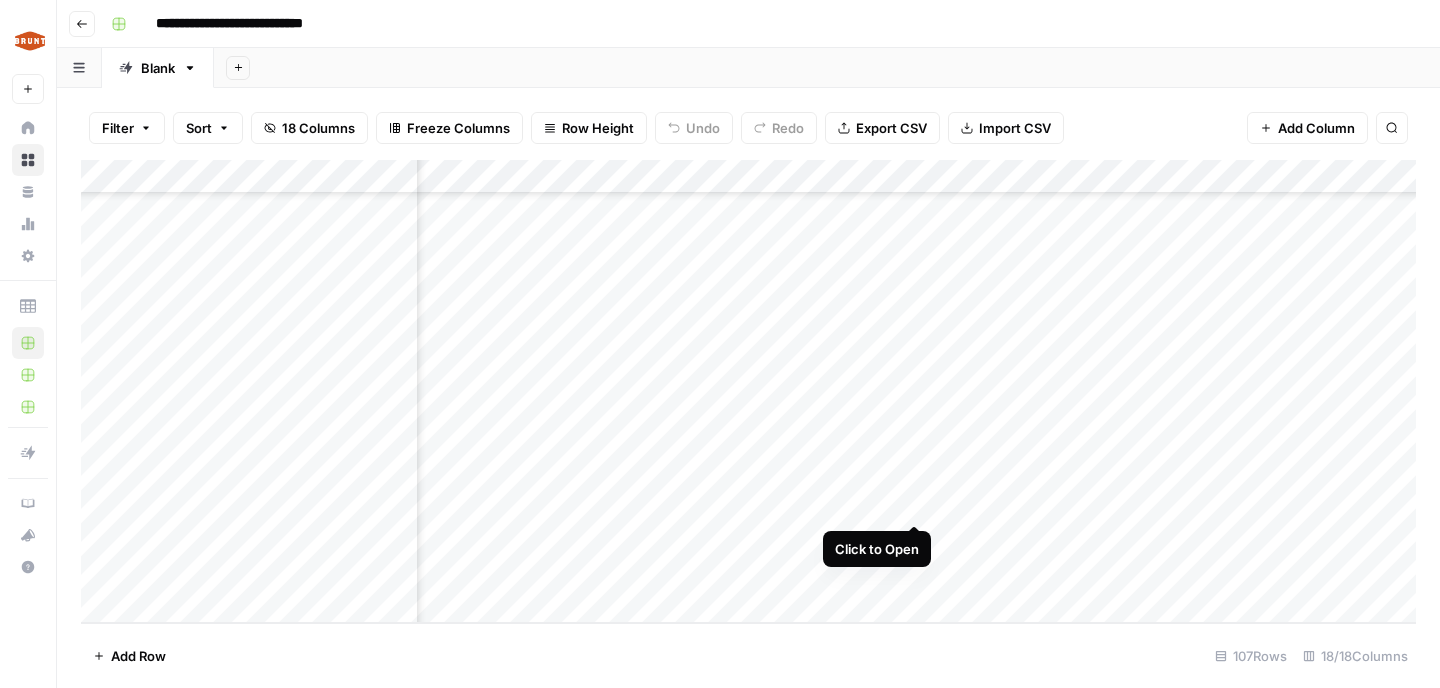 click on "Add Column" at bounding box center [748, 391] 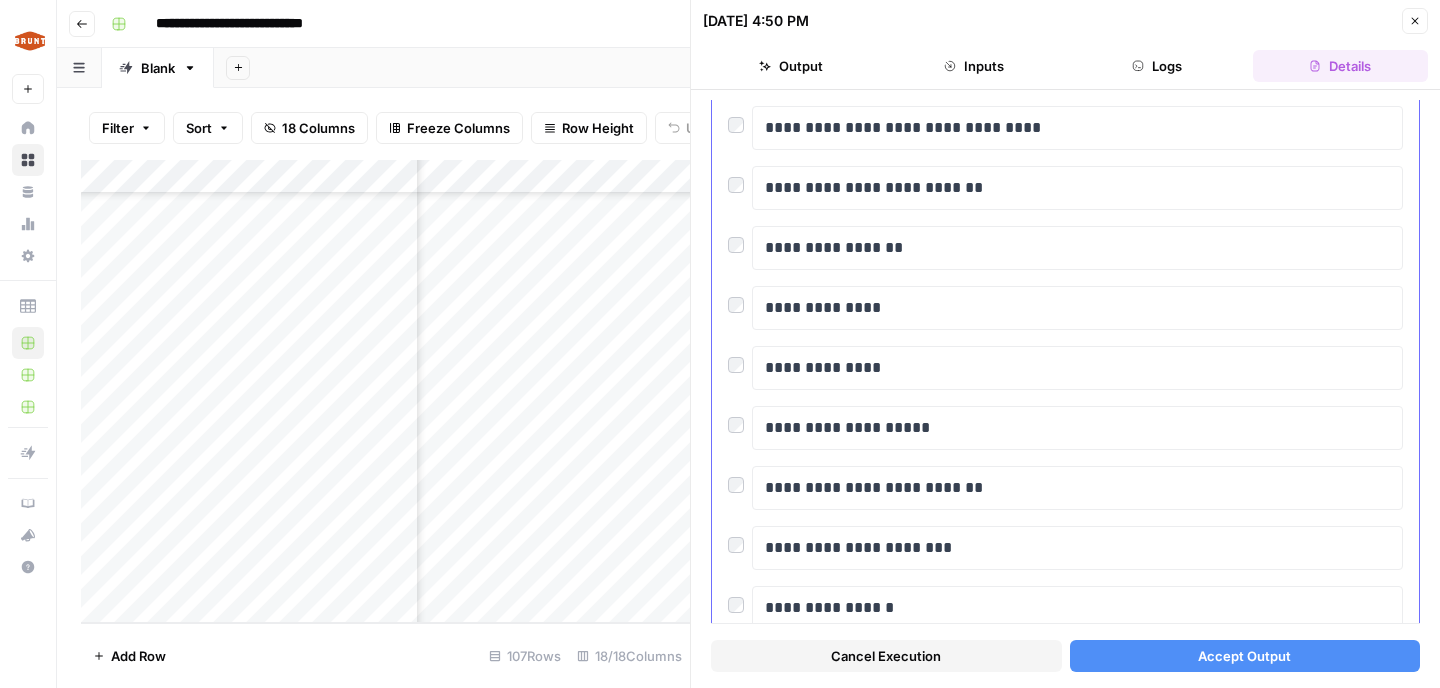 scroll, scrollTop: 3250, scrollLeft: 0, axis: vertical 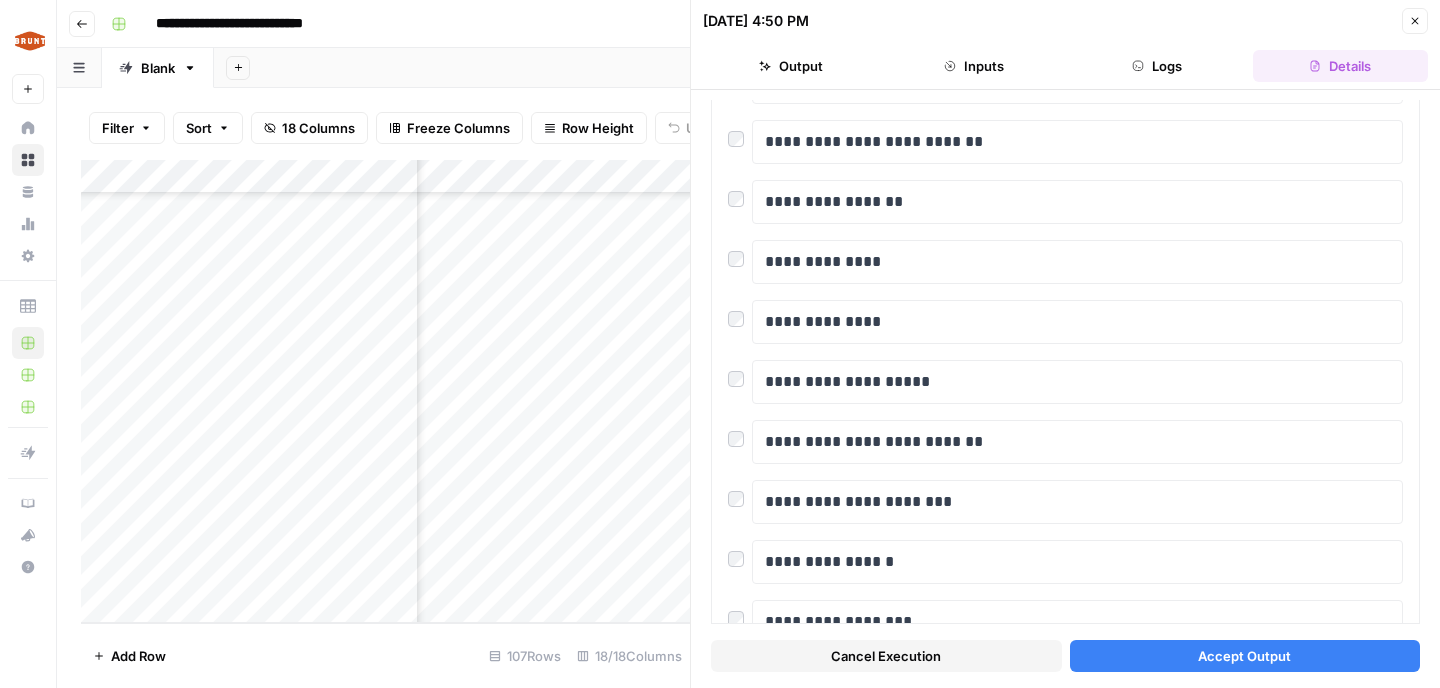 click on "Accept Output" at bounding box center [1245, 656] 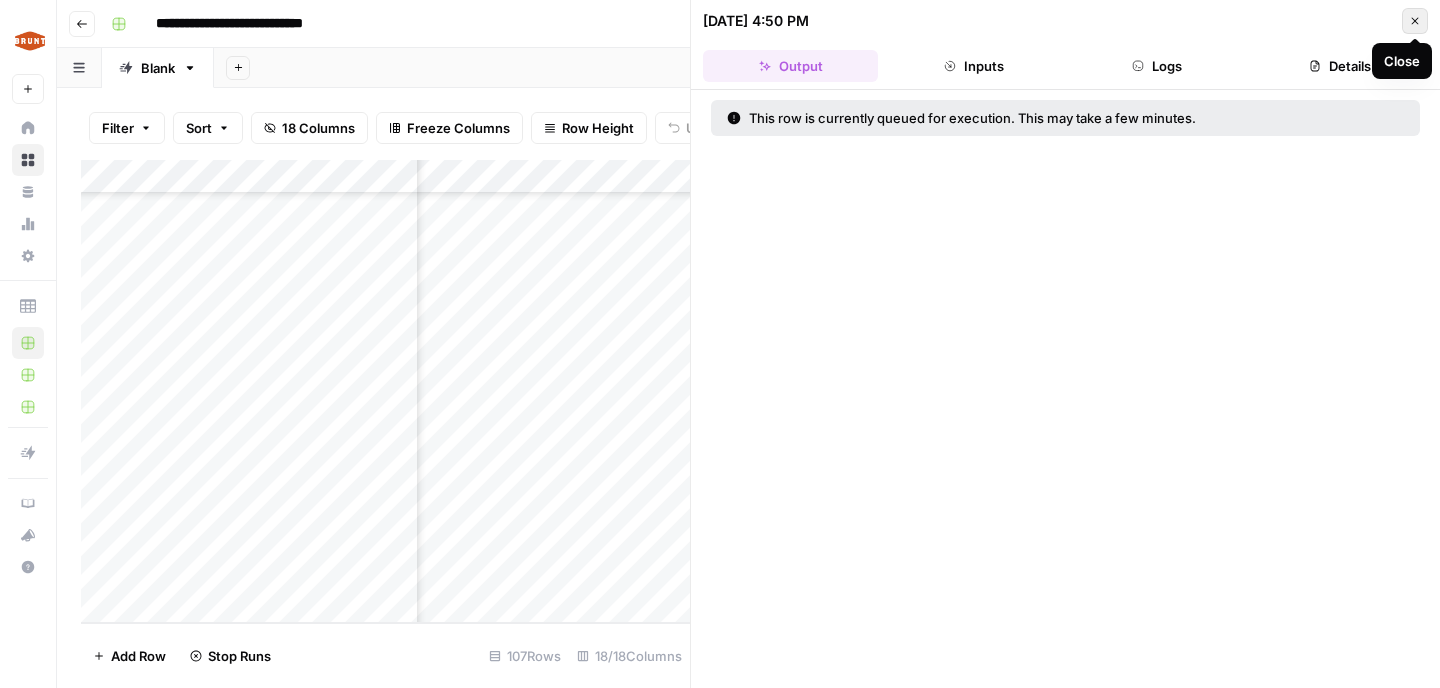 click 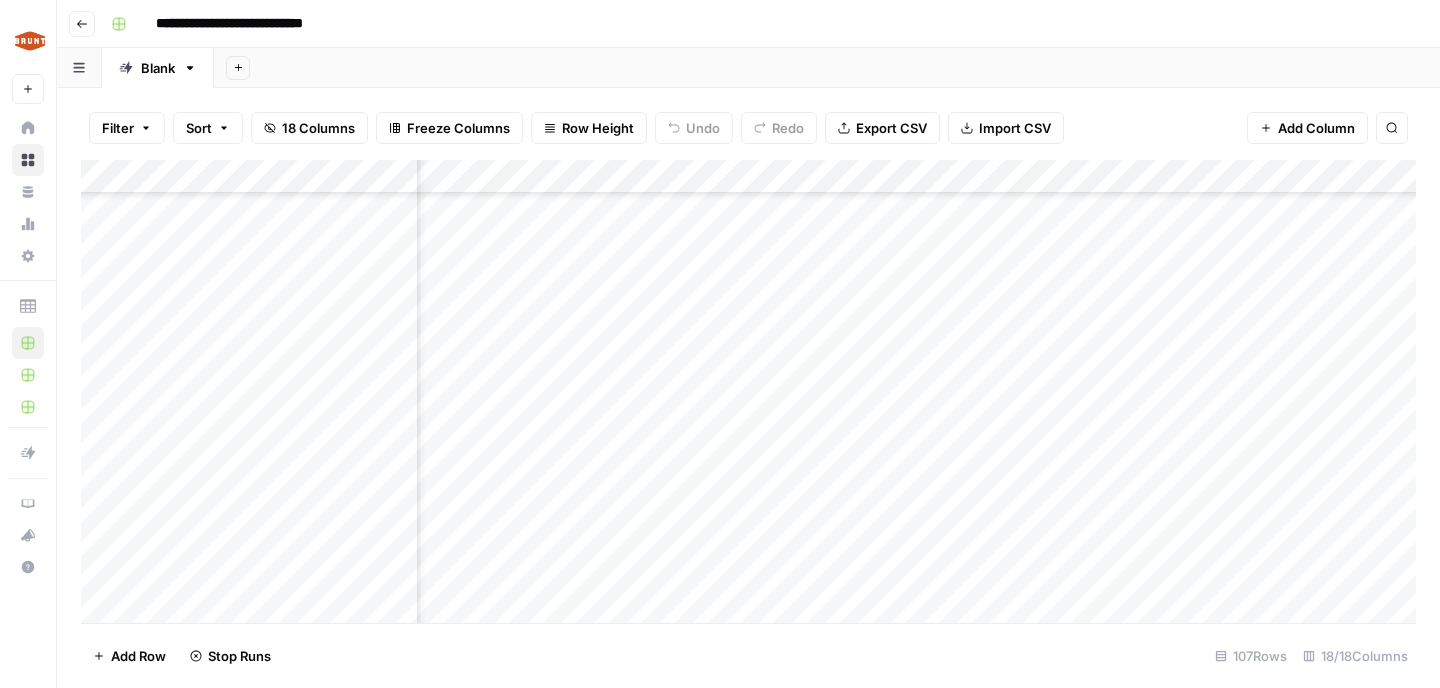 scroll, scrollTop: 3216, scrollLeft: 351, axis: both 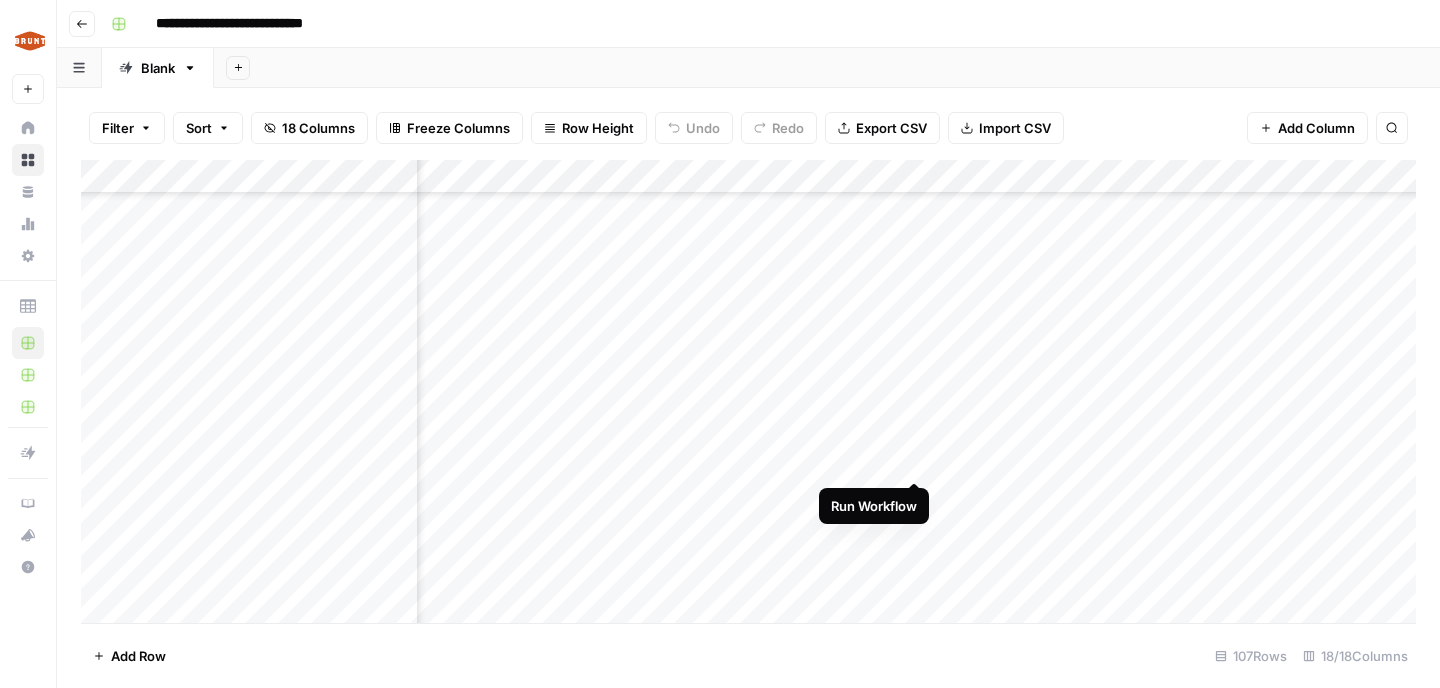 click on "Add Column" at bounding box center (748, 391) 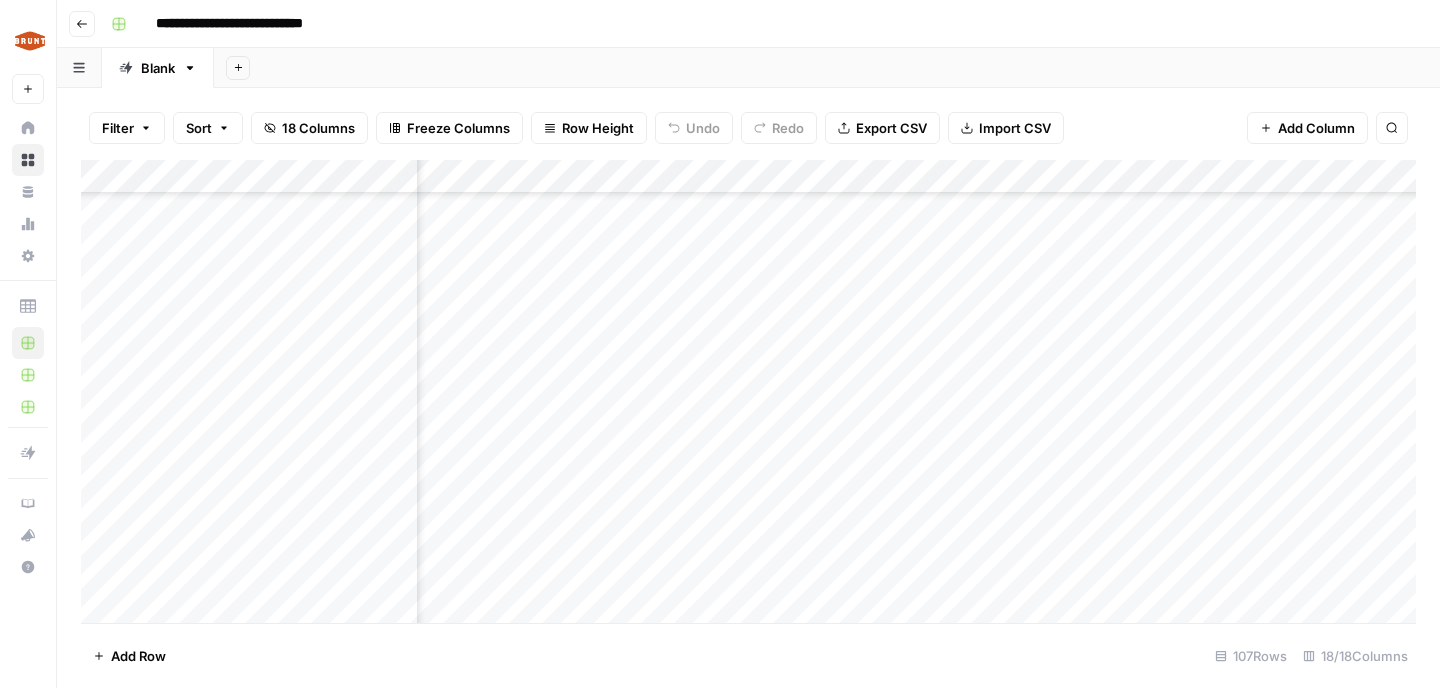click on "Add Column" at bounding box center (748, 391) 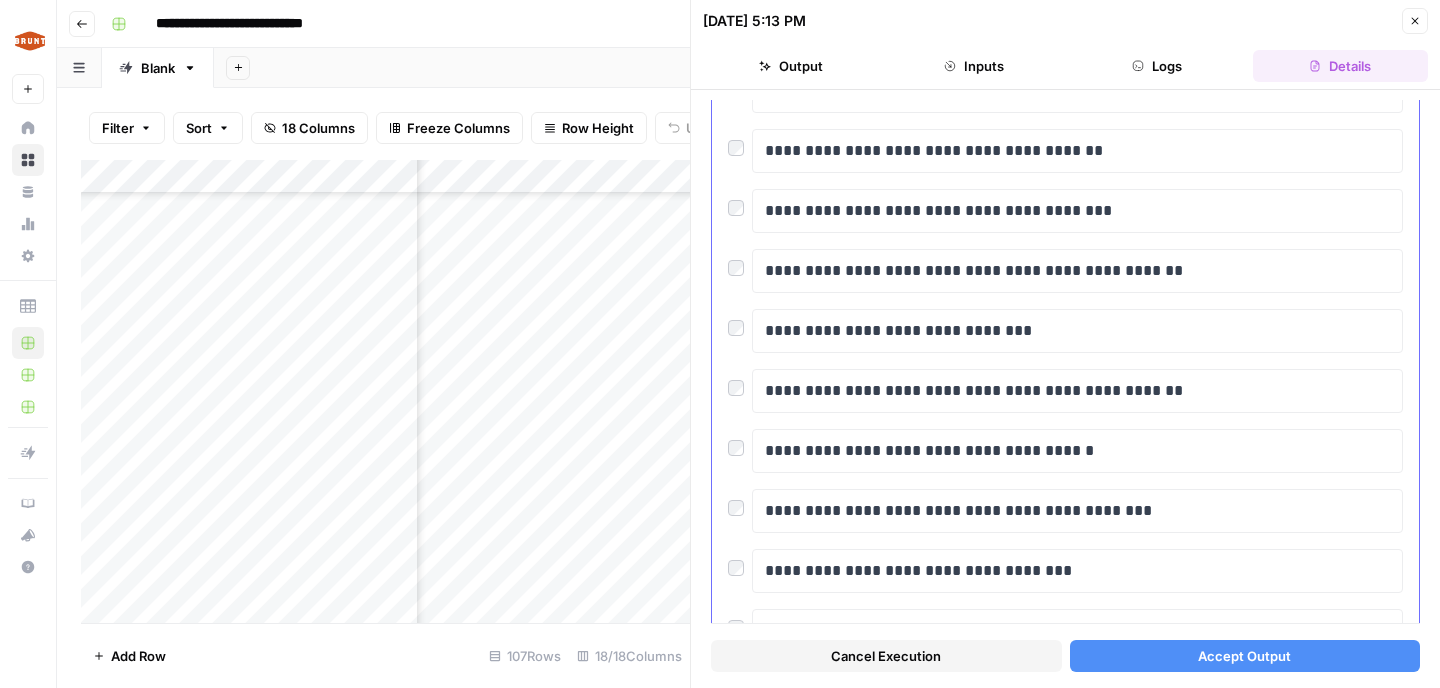 scroll, scrollTop: 1258, scrollLeft: 0, axis: vertical 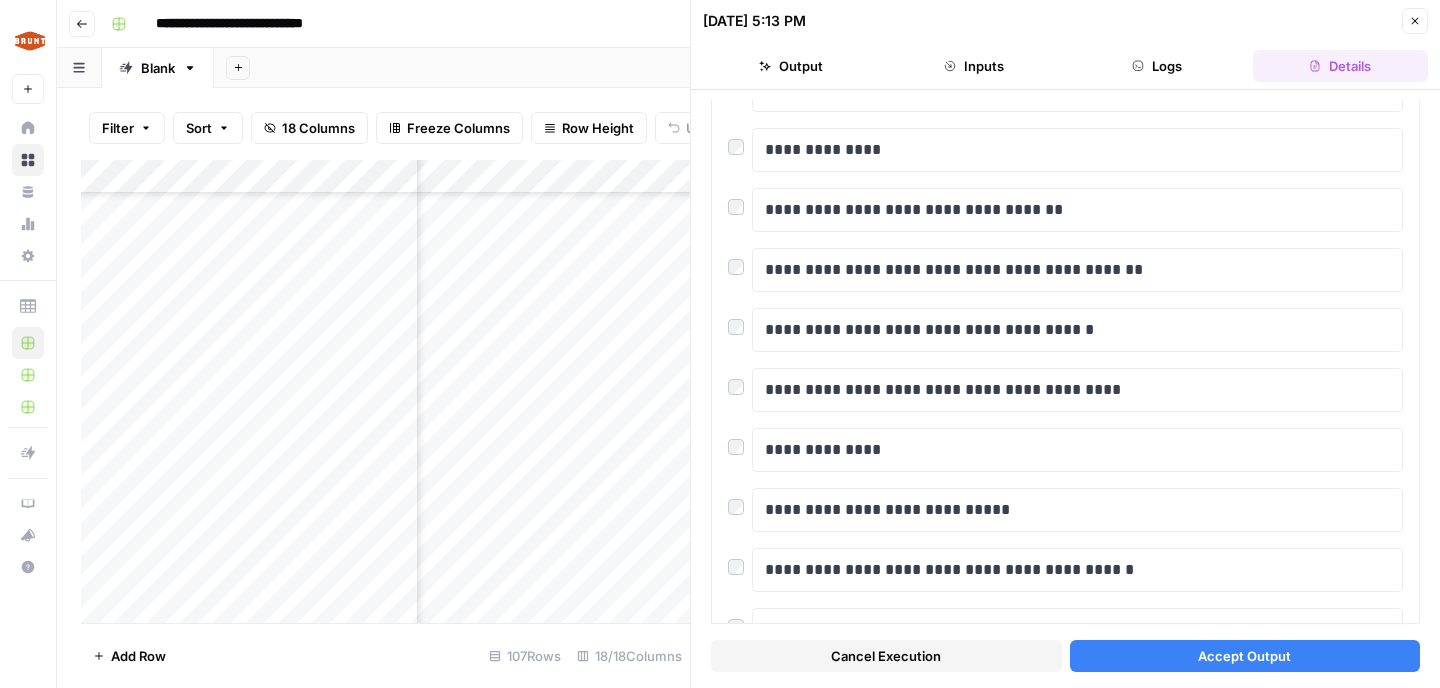 click on "Accept Output" at bounding box center (1244, 656) 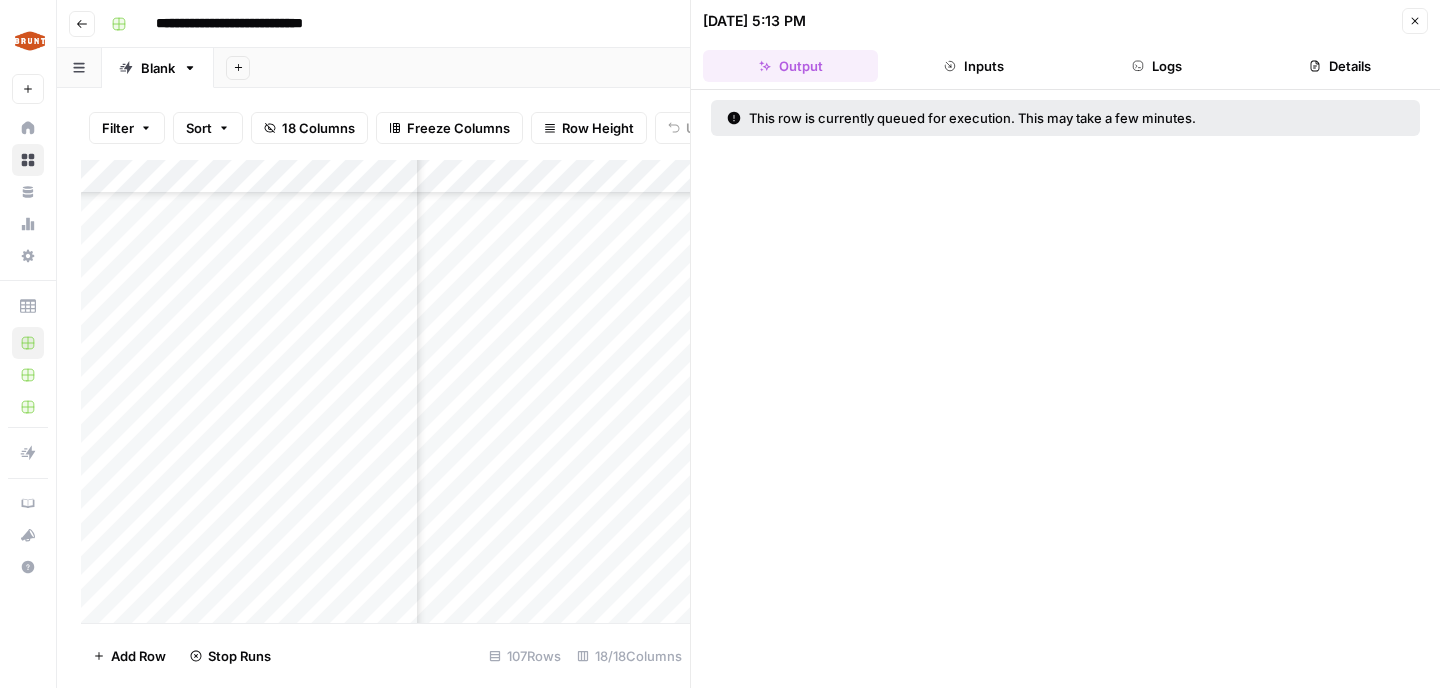 click on "Close" at bounding box center (1402, 61) 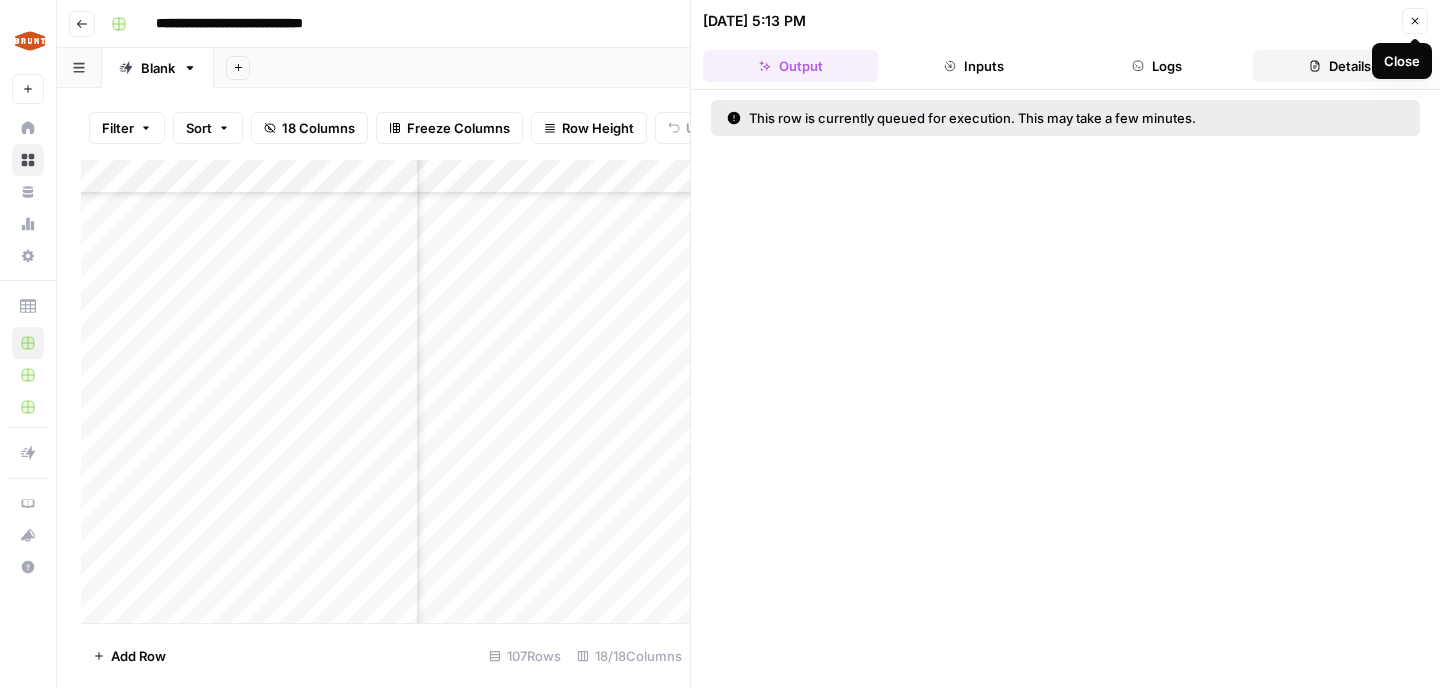 click on "Details" at bounding box center (1340, 66) 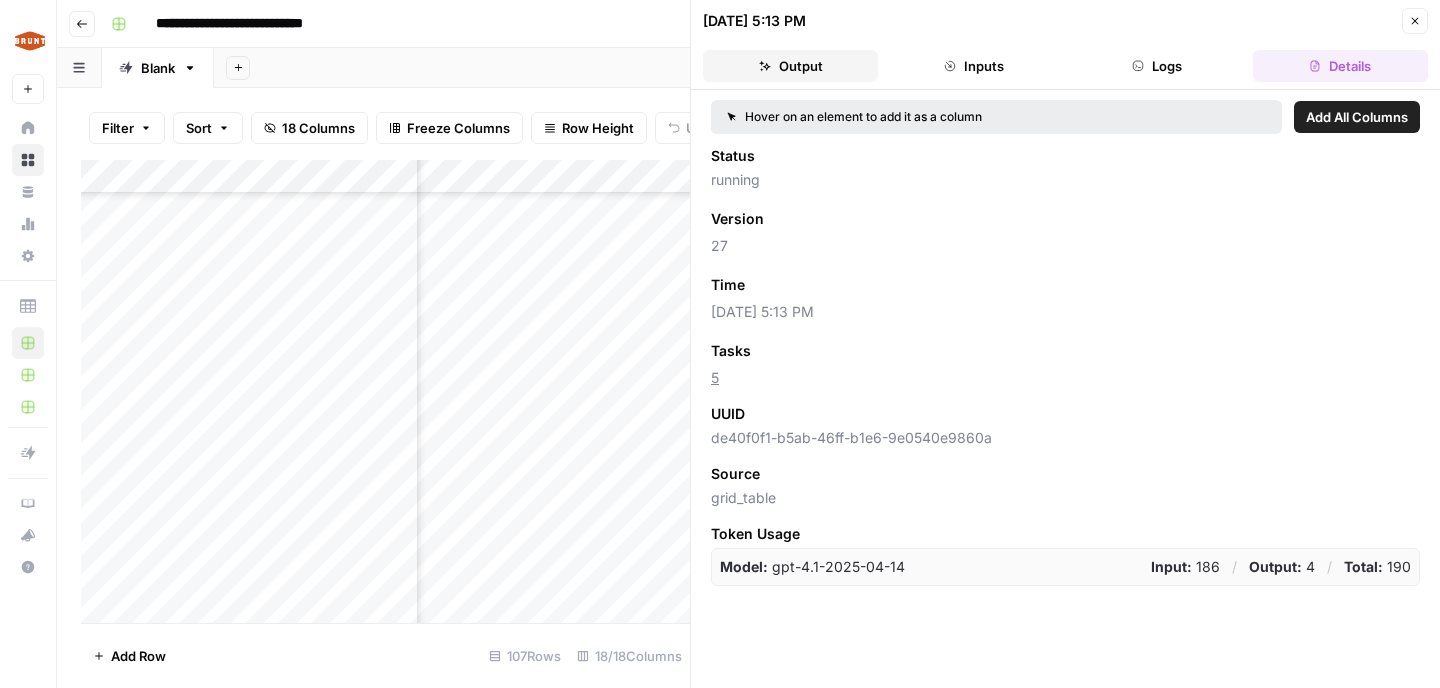 click on "Output" at bounding box center [790, 66] 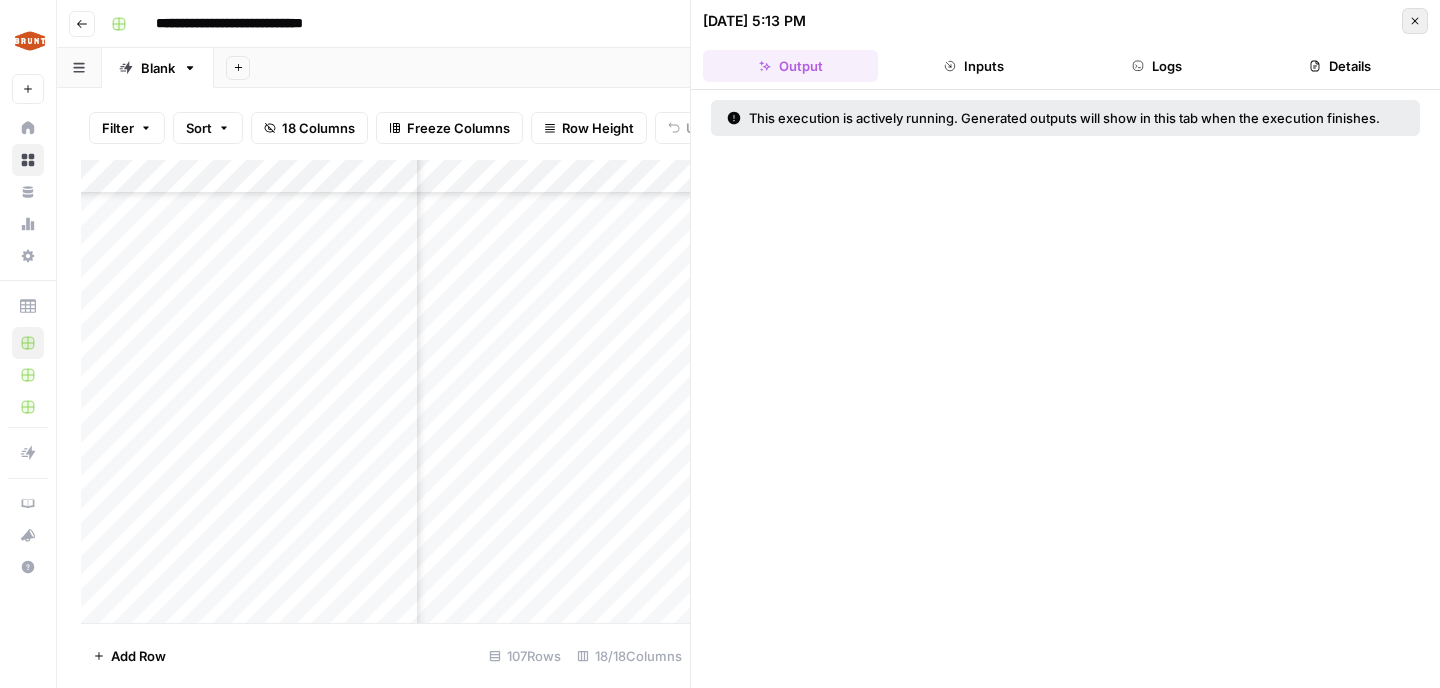 click 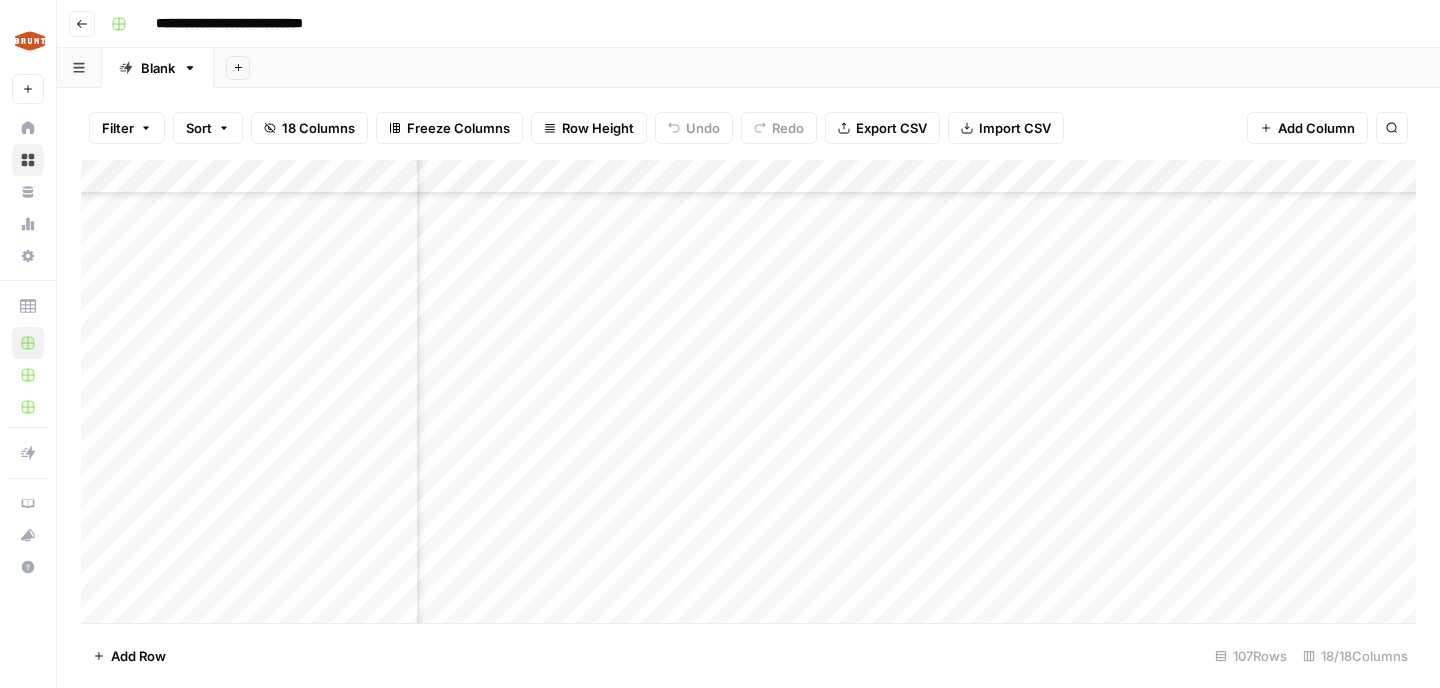 scroll, scrollTop: 3241, scrollLeft: 488, axis: both 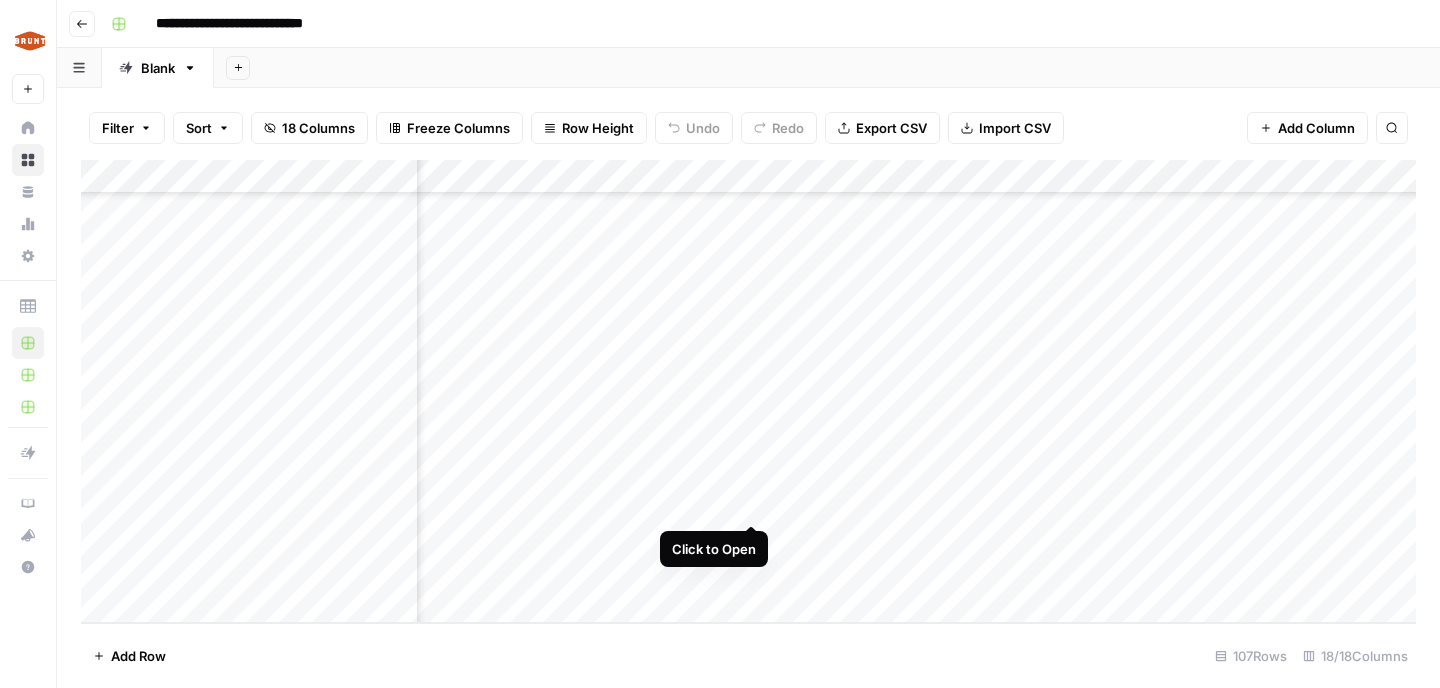 click on "Add Column" at bounding box center [748, 391] 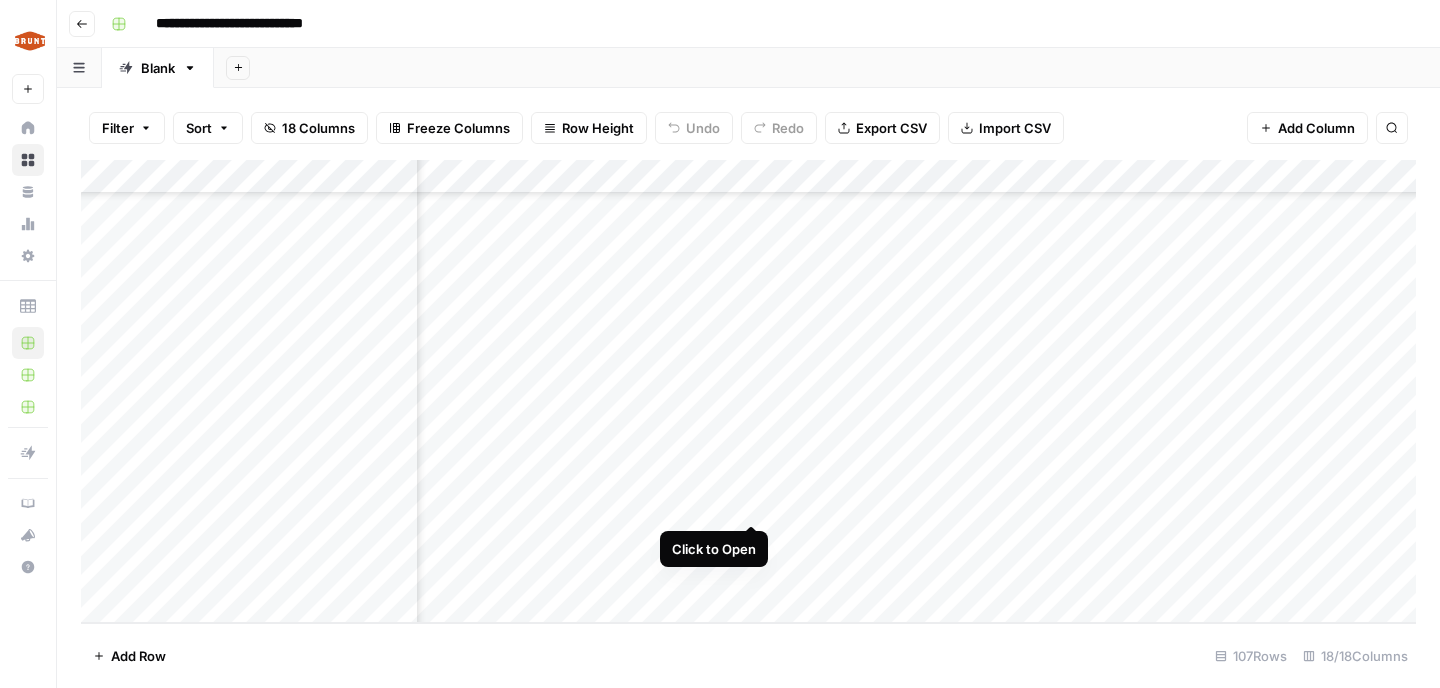 click on "Add Column" at bounding box center [748, 391] 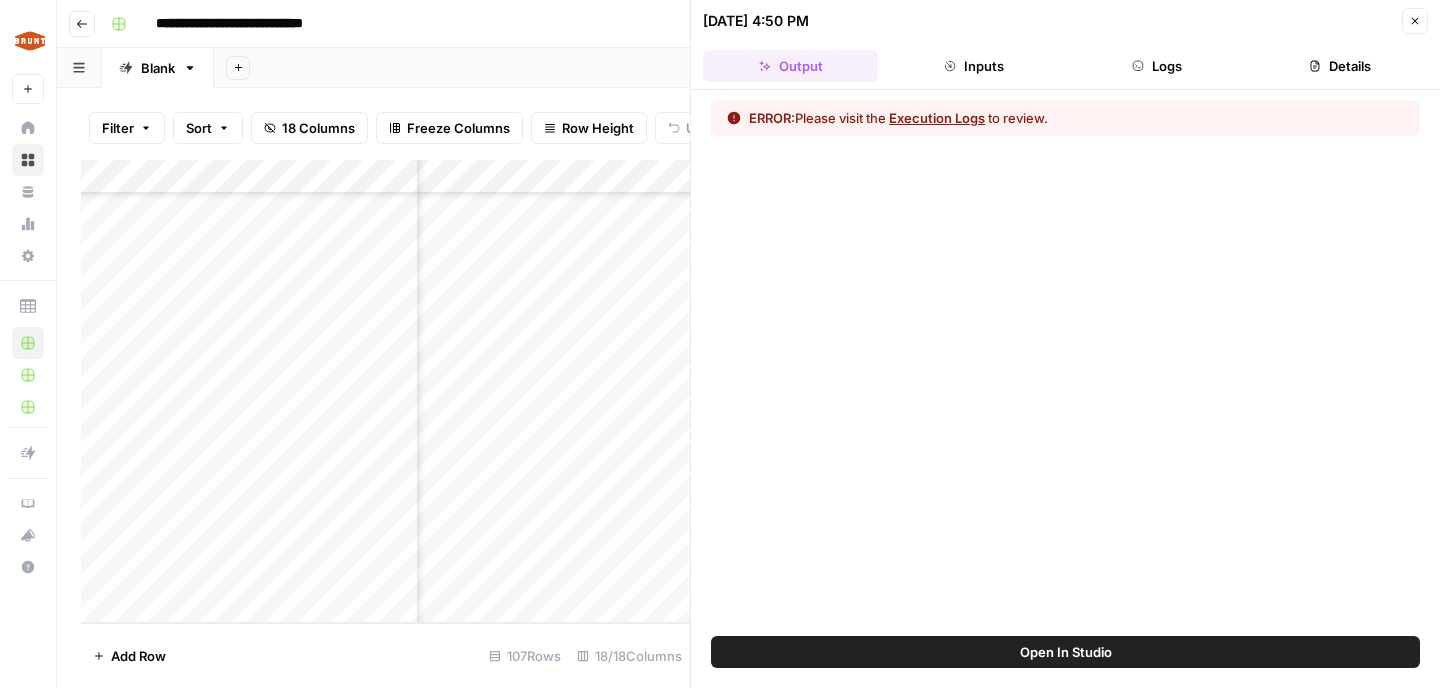 click on "Execution Logs" at bounding box center [937, 118] 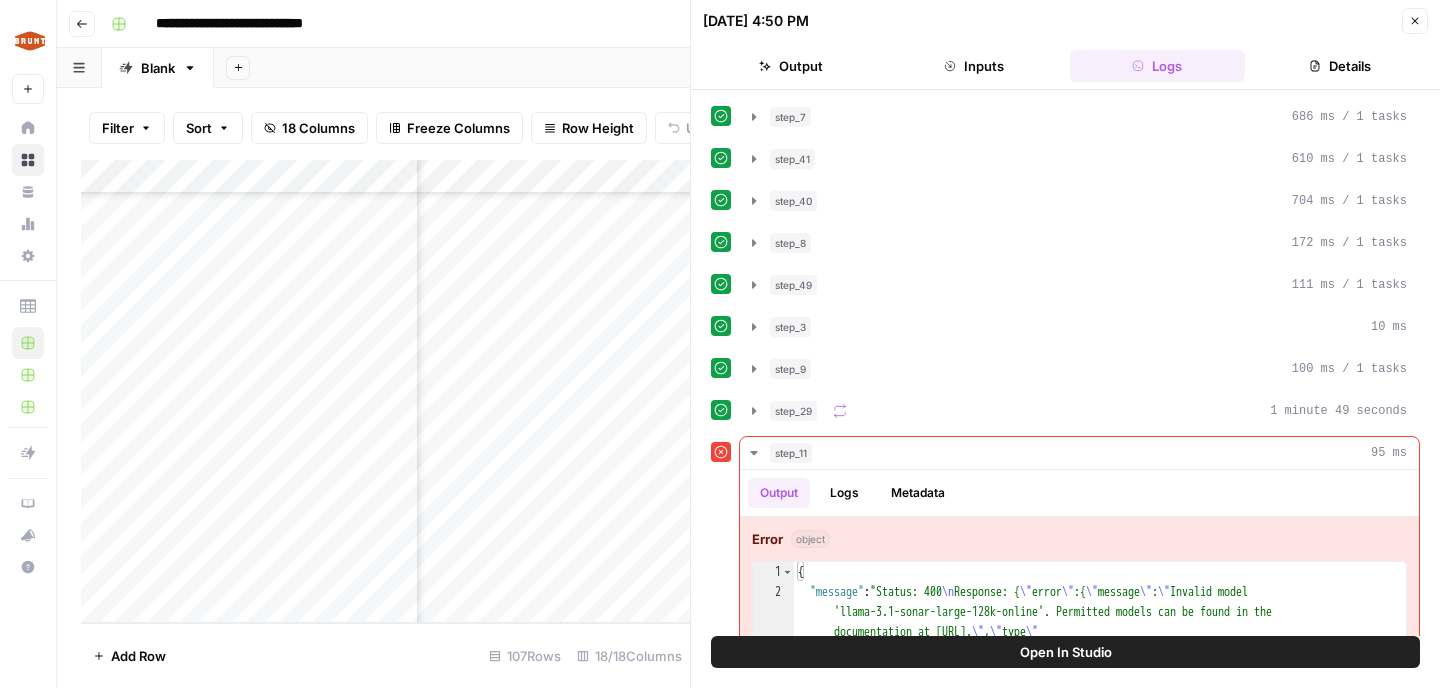 scroll, scrollTop: 88, scrollLeft: 0, axis: vertical 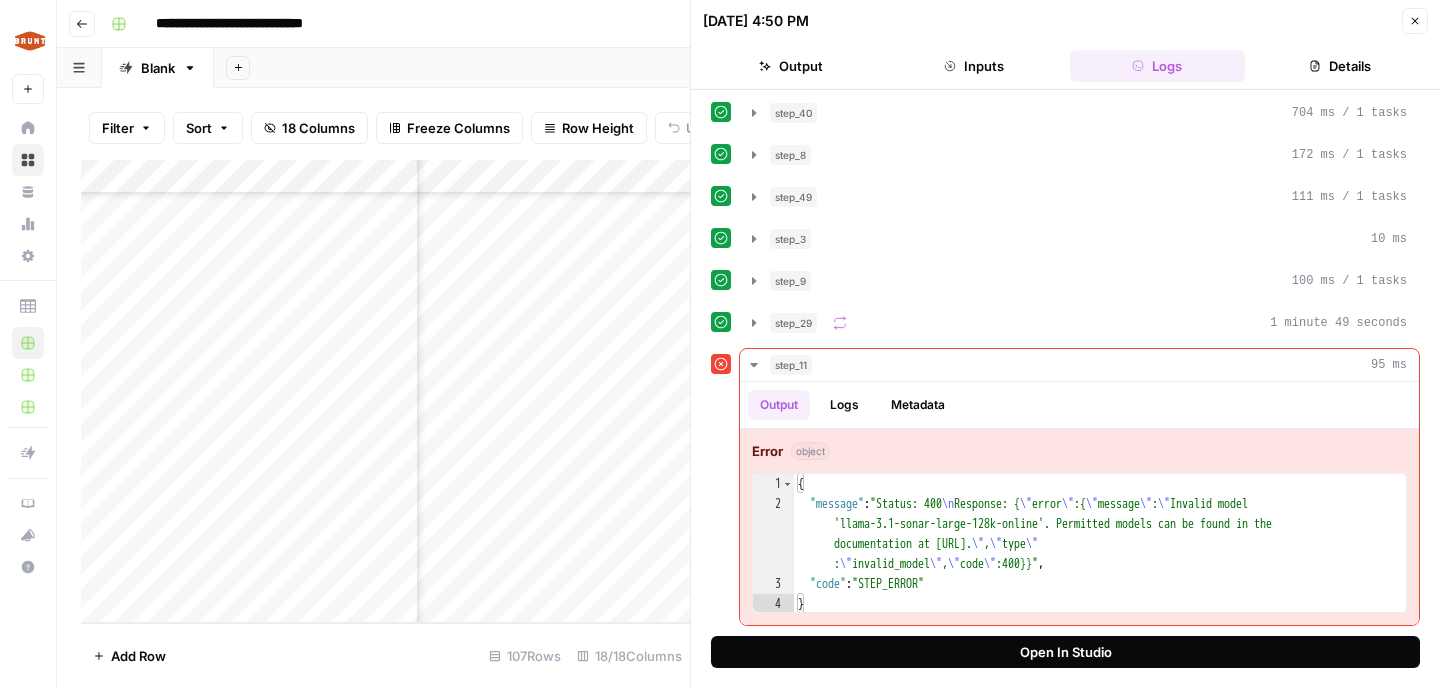 click on "Open In Studio" at bounding box center [1065, 652] 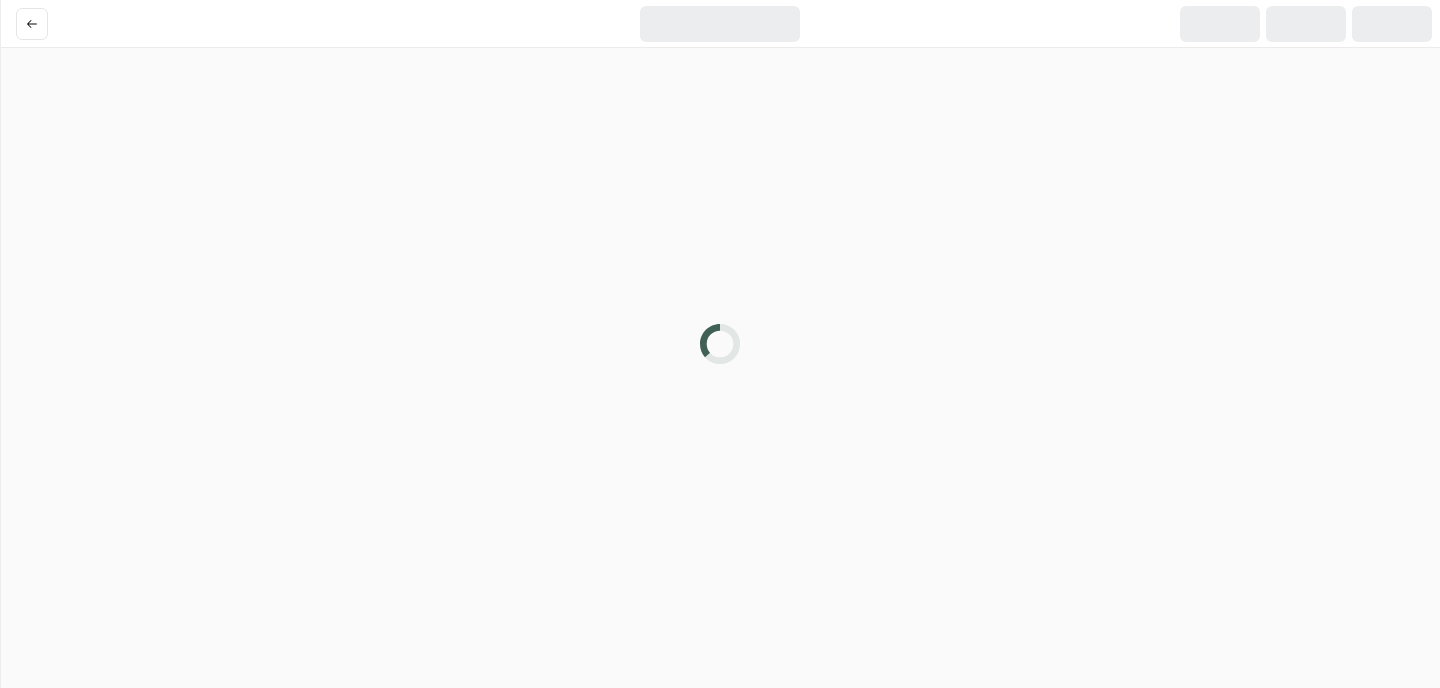scroll, scrollTop: 0, scrollLeft: 0, axis: both 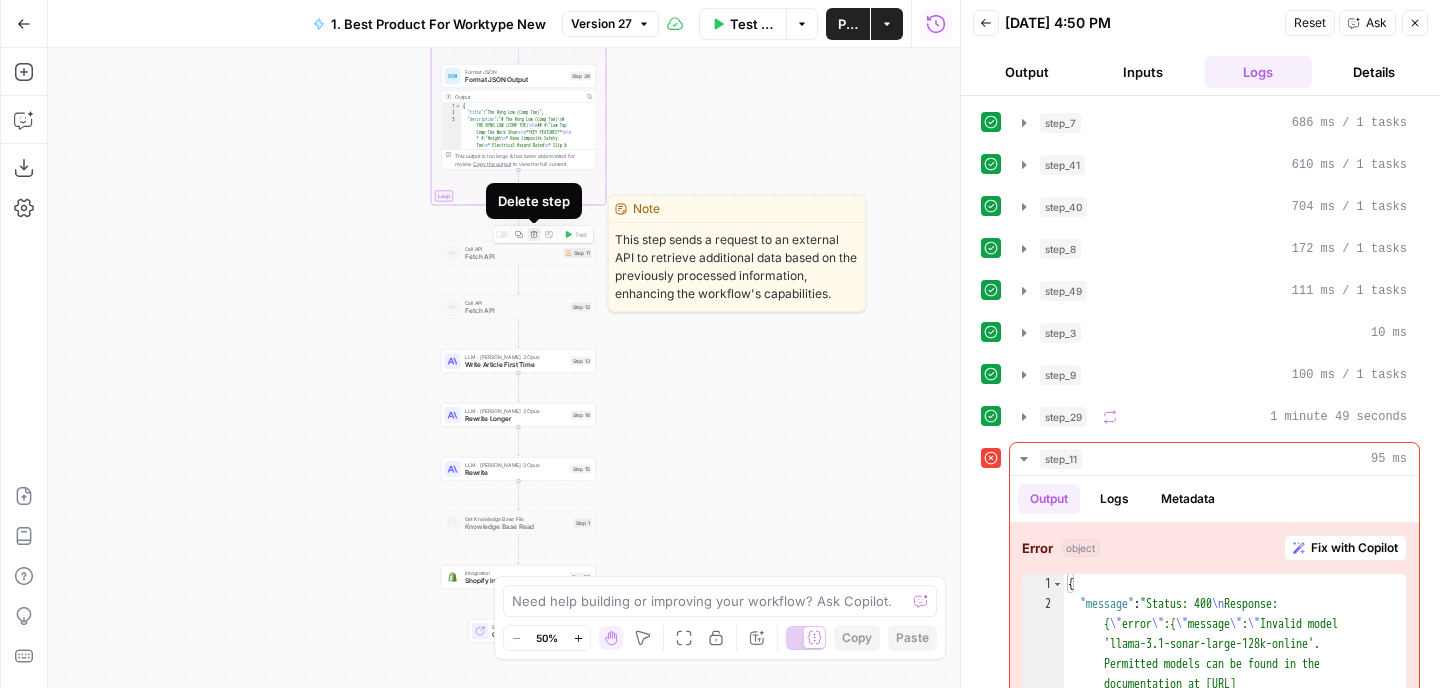 click 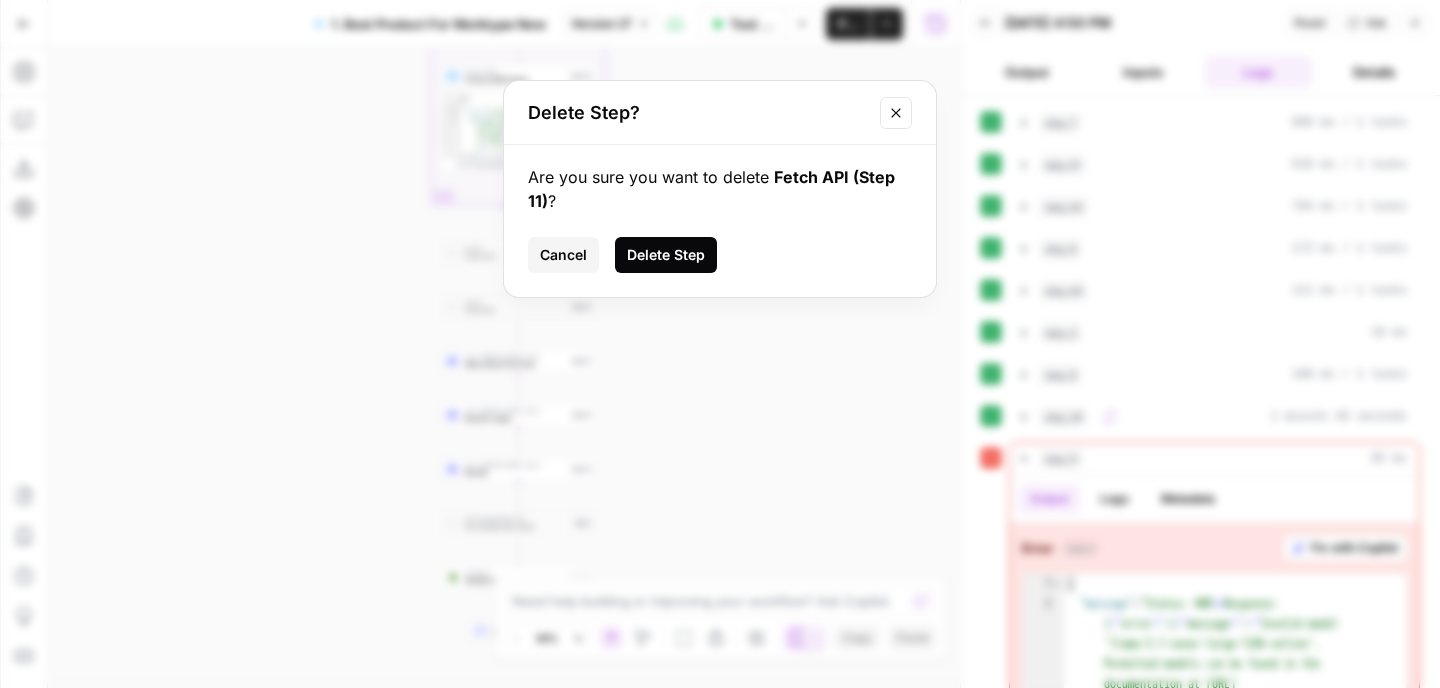 click on "Delete Step" at bounding box center [666, 255] 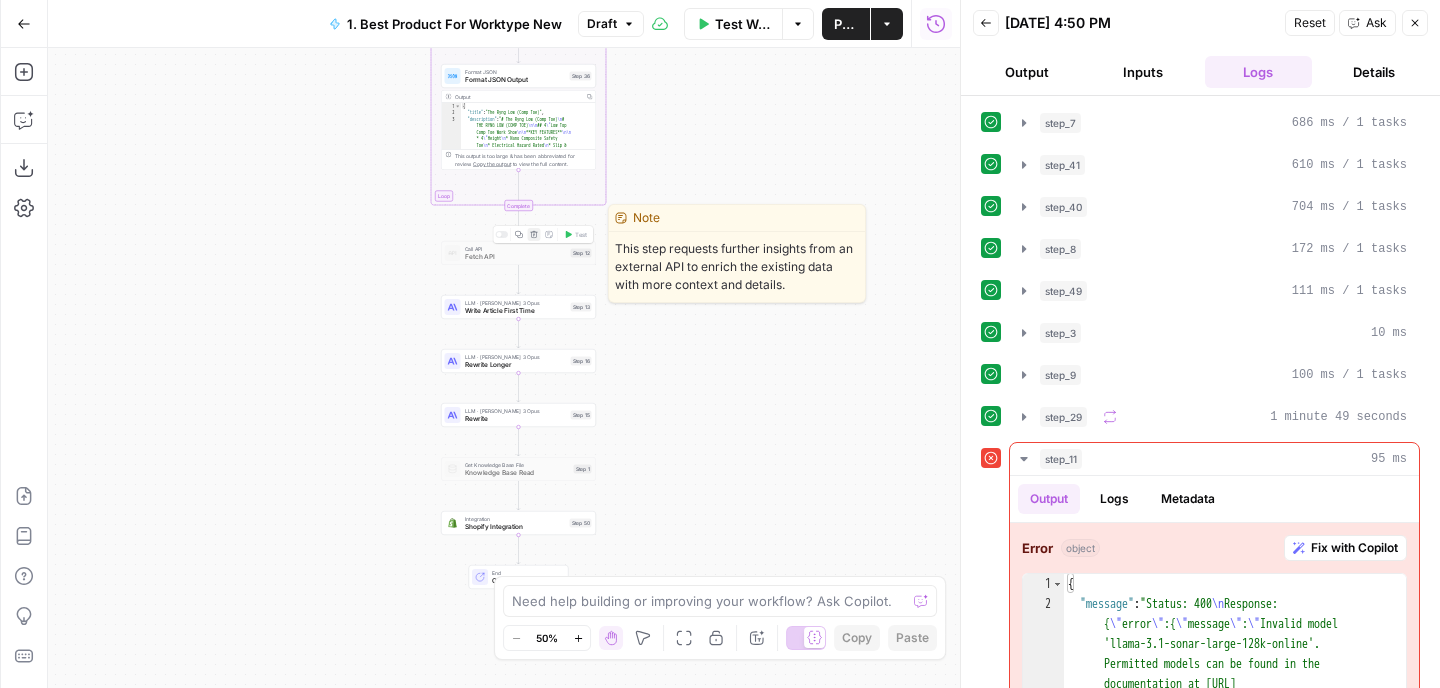 click 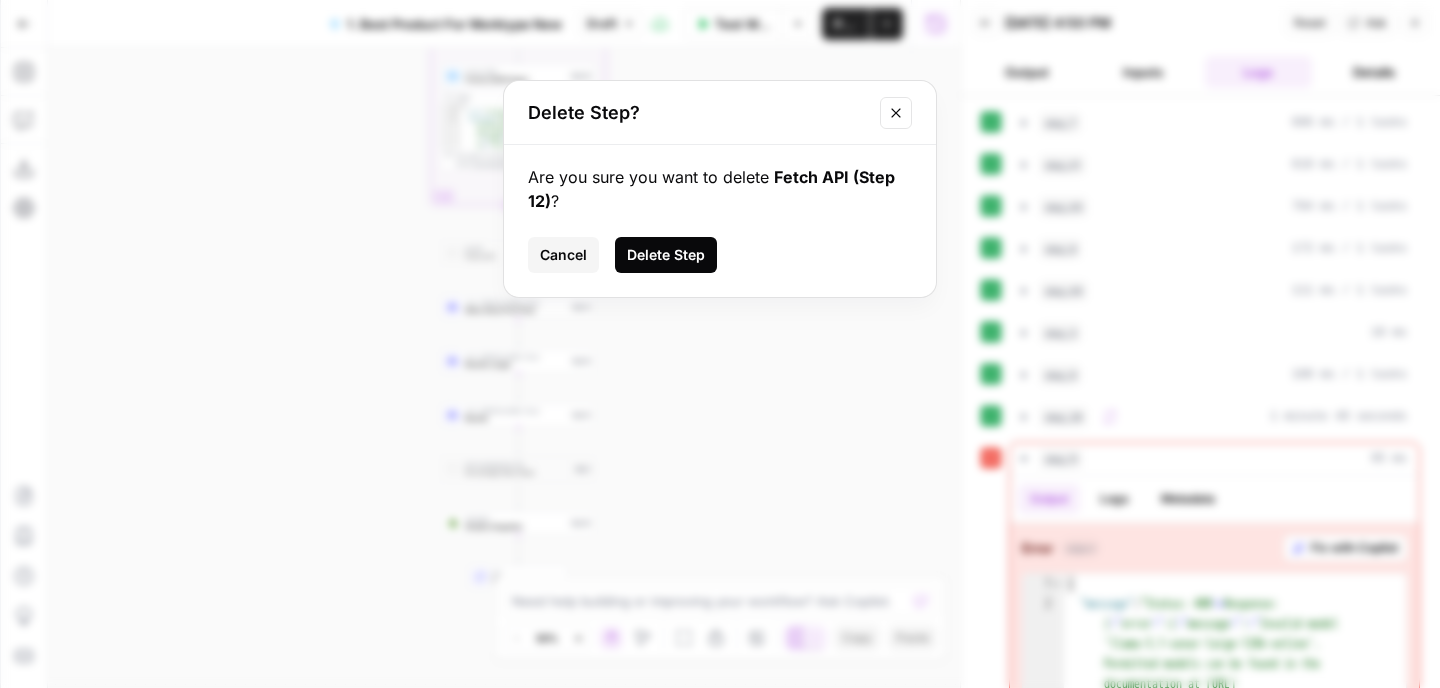 click on "Delete Step" at bounding box center (666, 255) 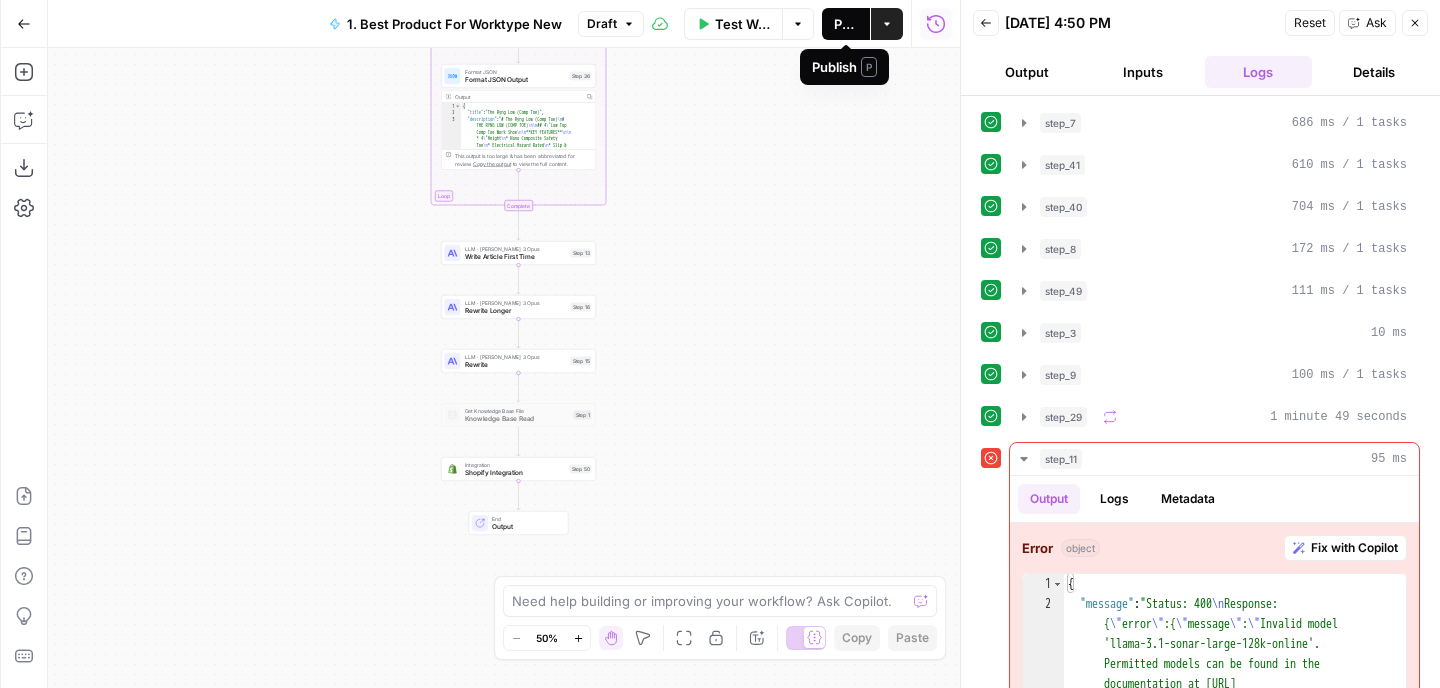 click on "Publish" at bounding box center (846, 24) 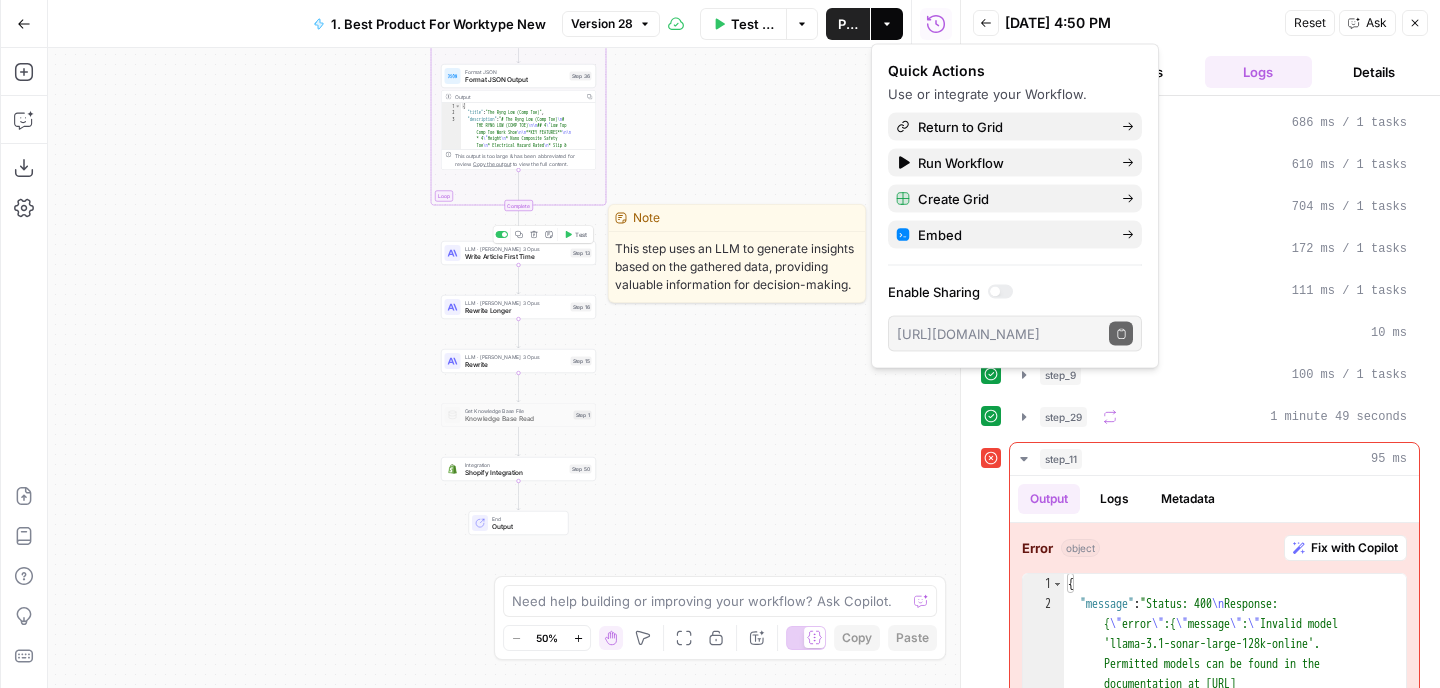 click on "LLM · [PERSON_NAME] 3 Opus Write Article First Time Step 13 Copy step Delete step Edit Note Test" at bounding box center (518, 253) 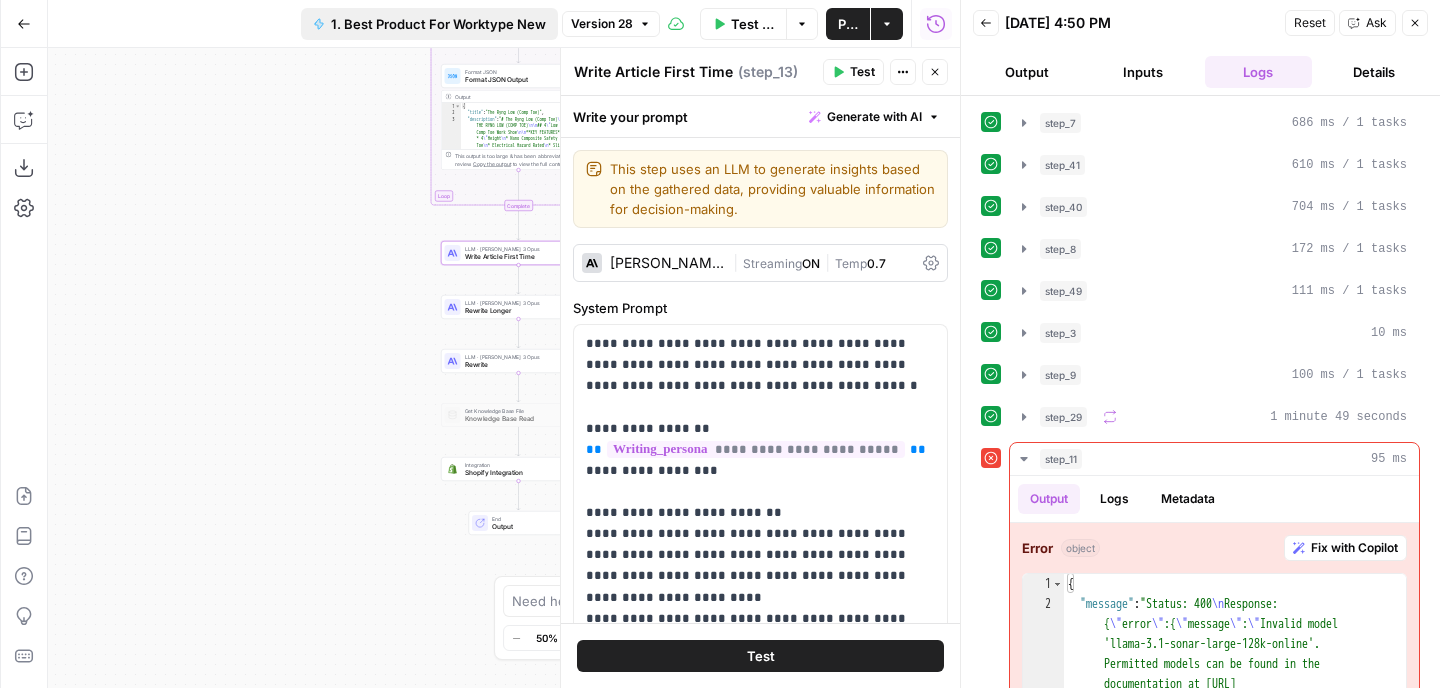 click on "1. Best Product For Worktype New" at bounding box center (438, 24) 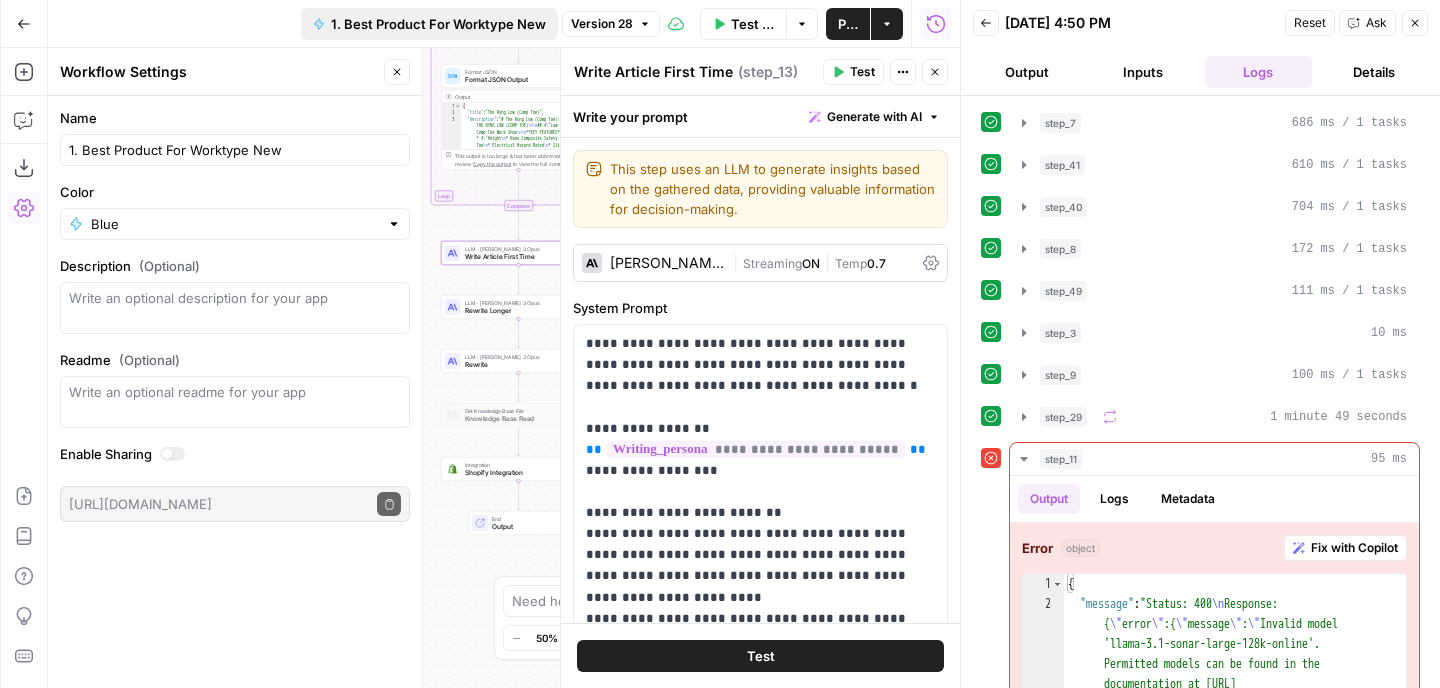 click on "1. Best Product For Worktype New" at bounding box center (438, 24) 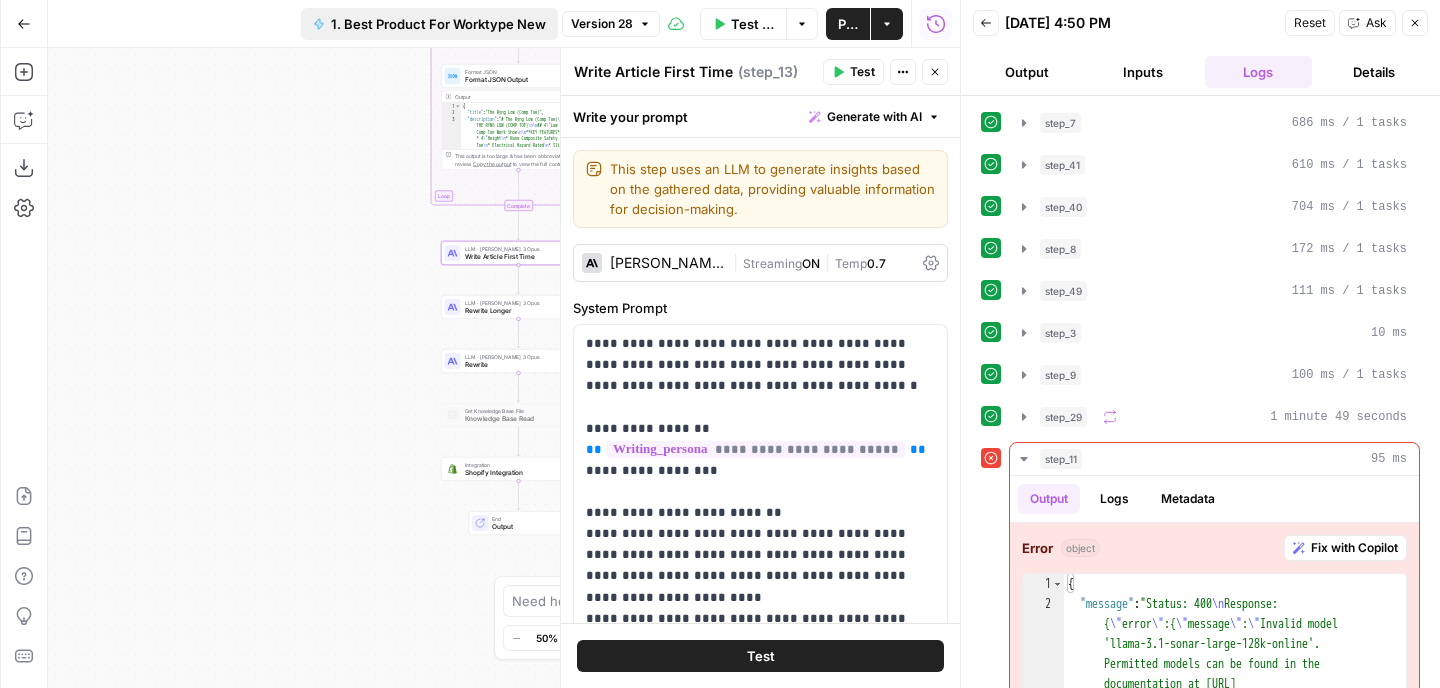 click on "1. Best Product For Worktype New" at bounding box center (438, 24) 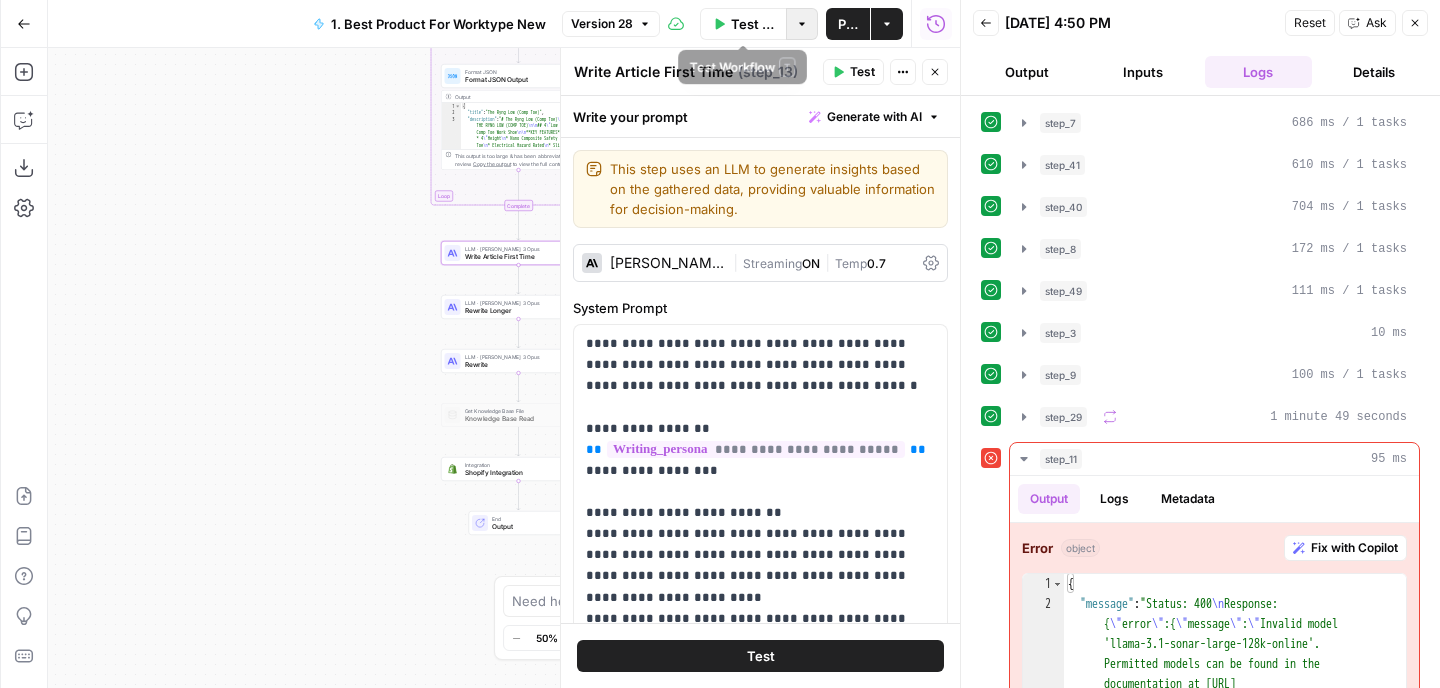 click 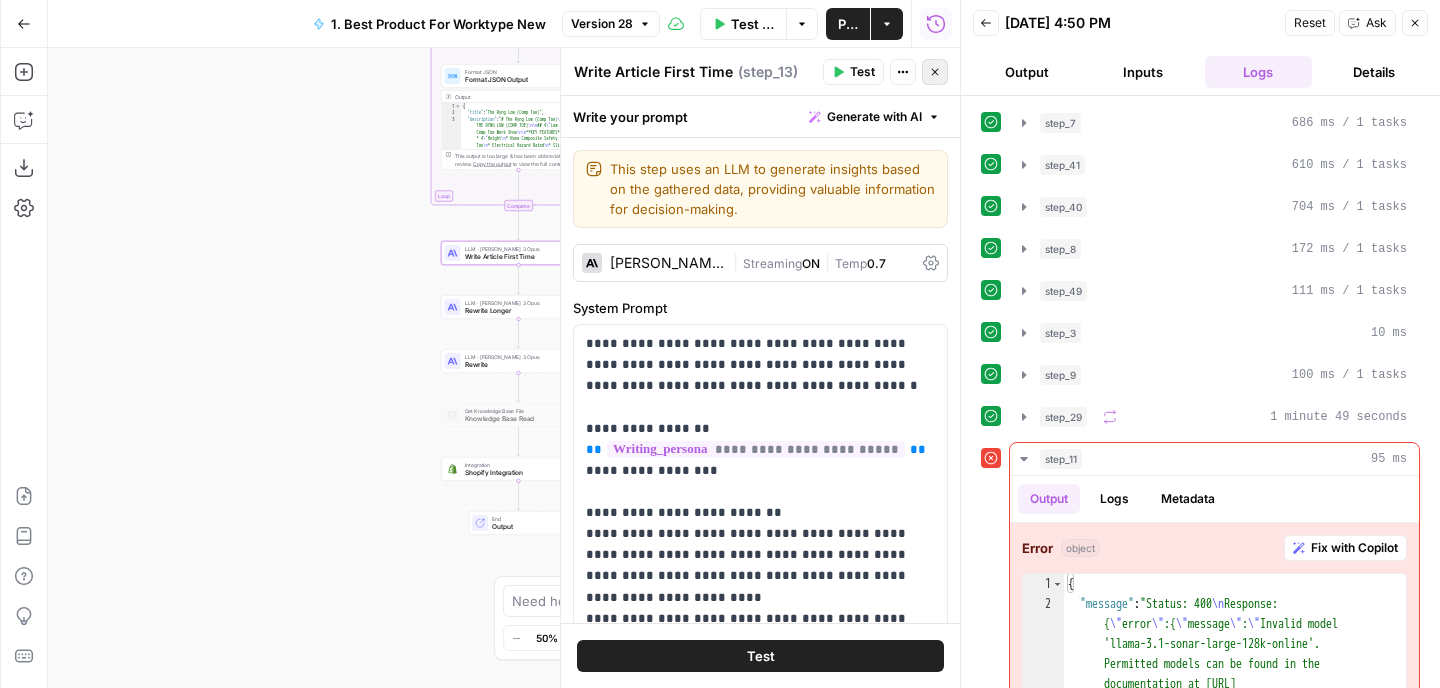 click 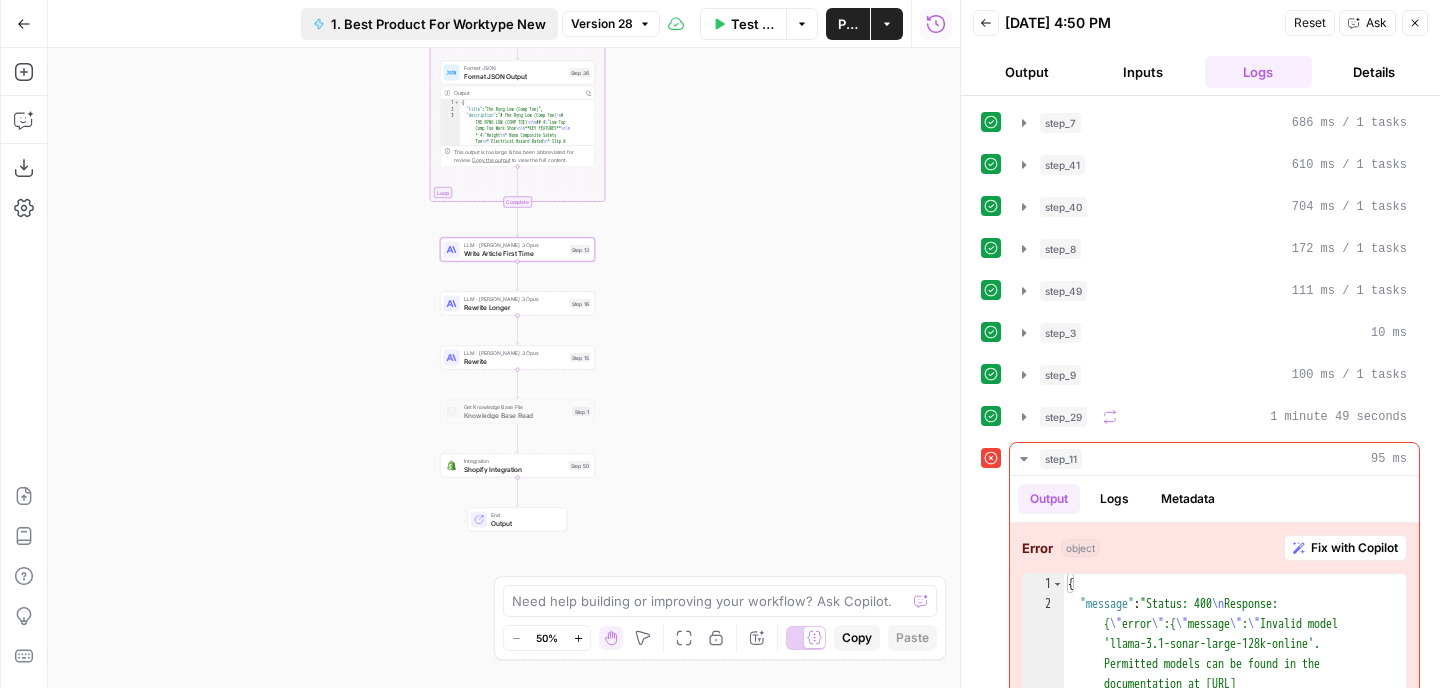 click on "1. Best Product For Worktype New" at bounding box center [438, 24] 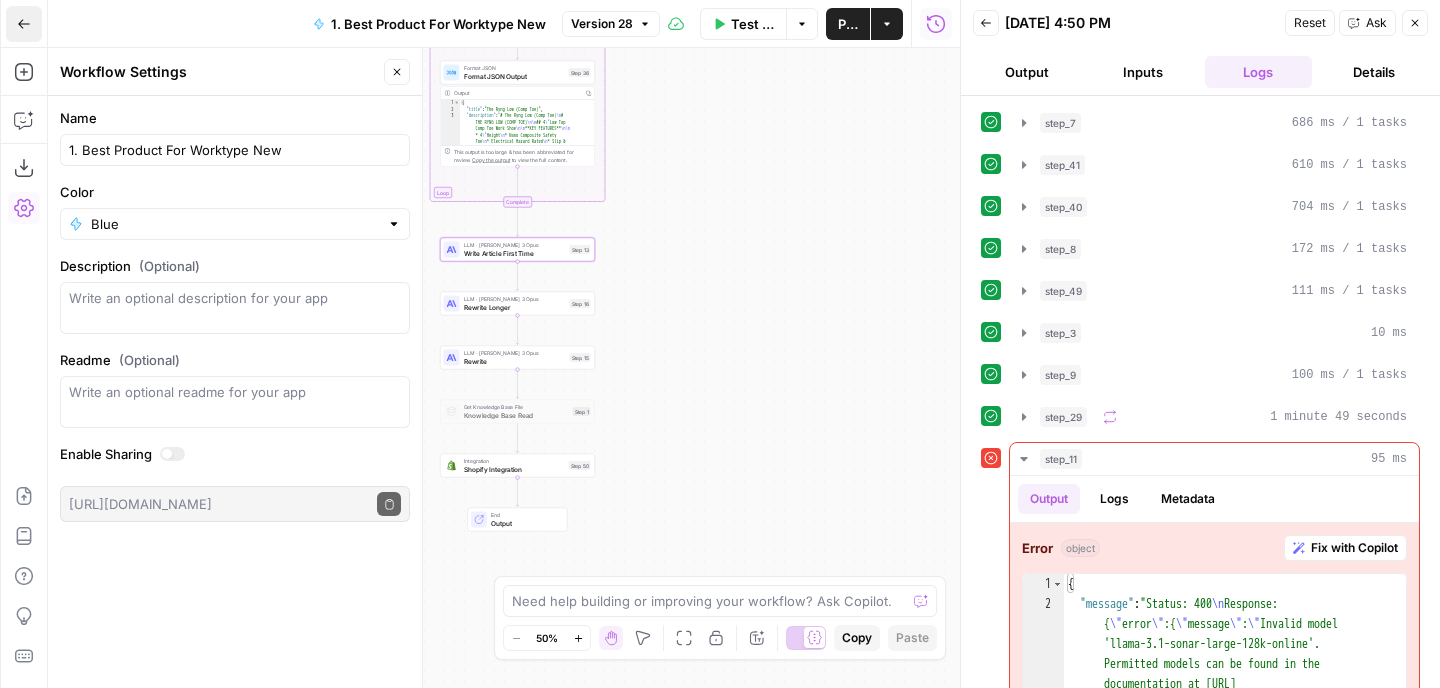 click on "Go Back" at bounding box center [24, 24] 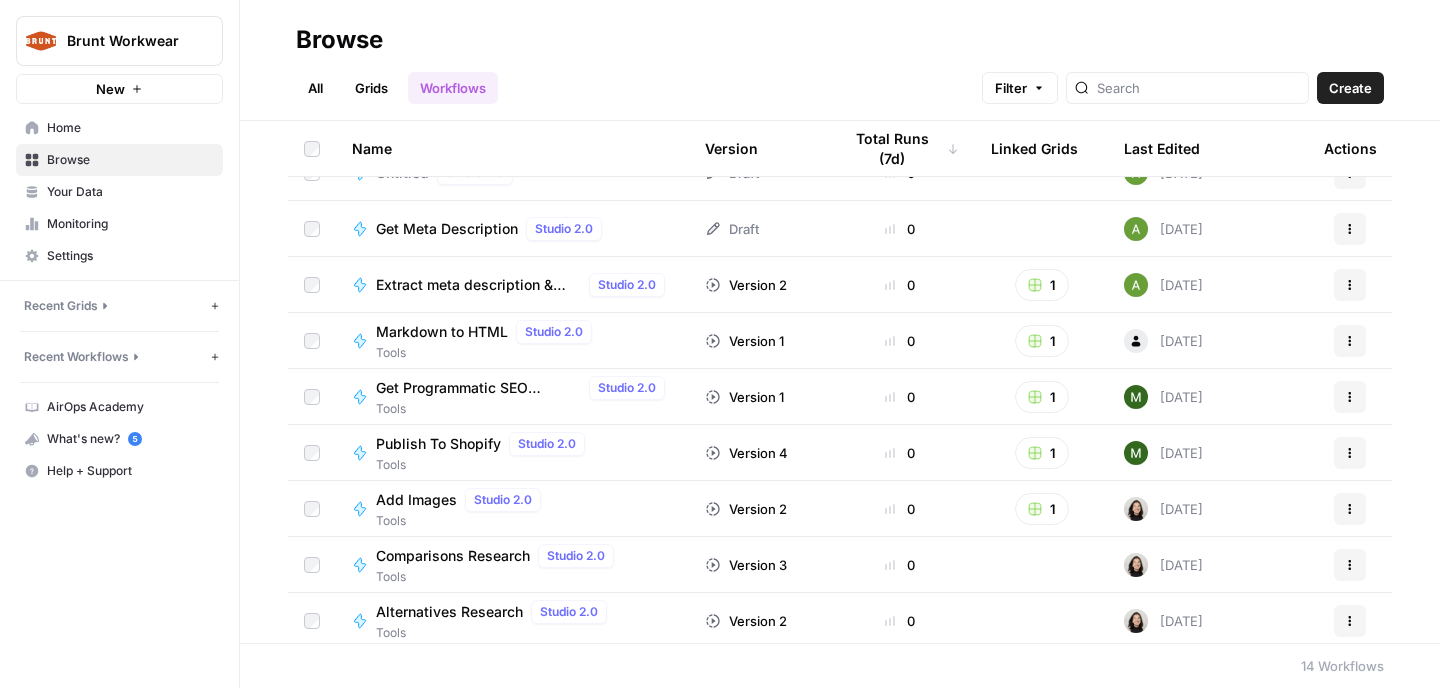 scroll, scrollTop: 318, scrollLeft: 0, axis: vertical 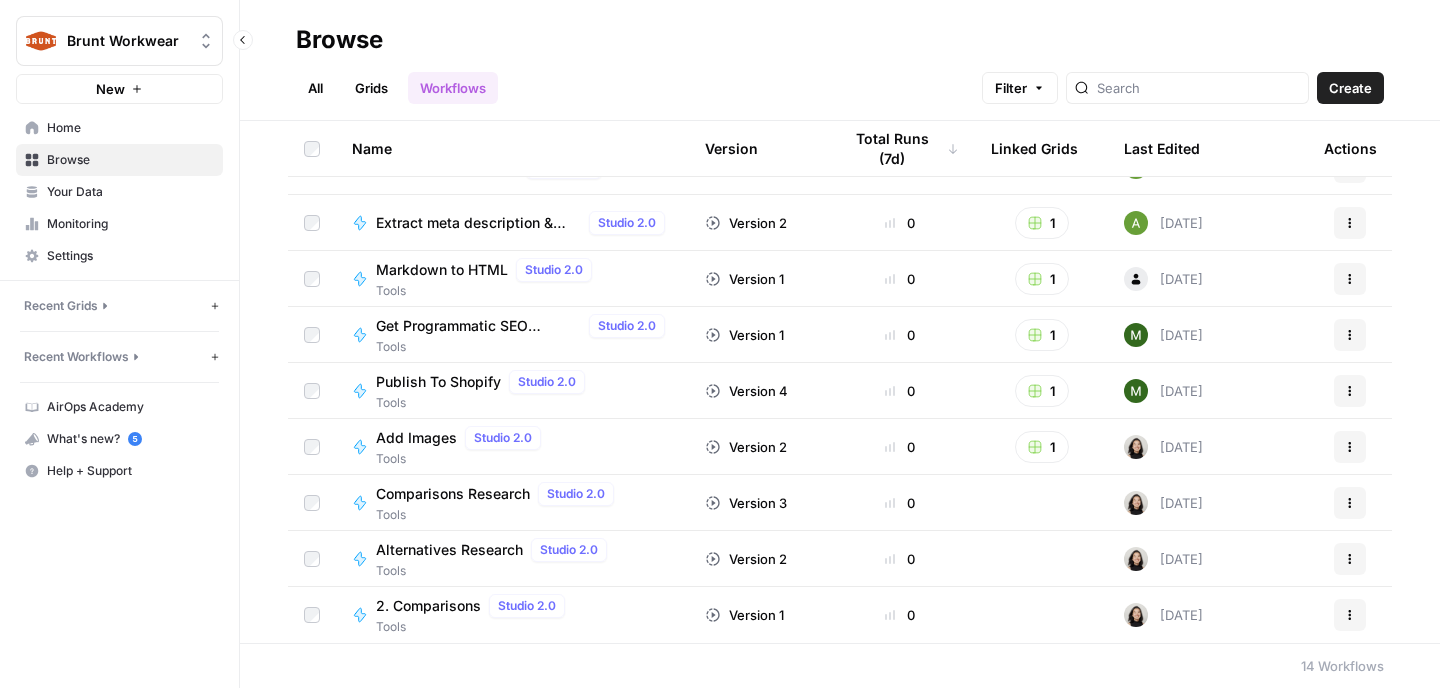 click 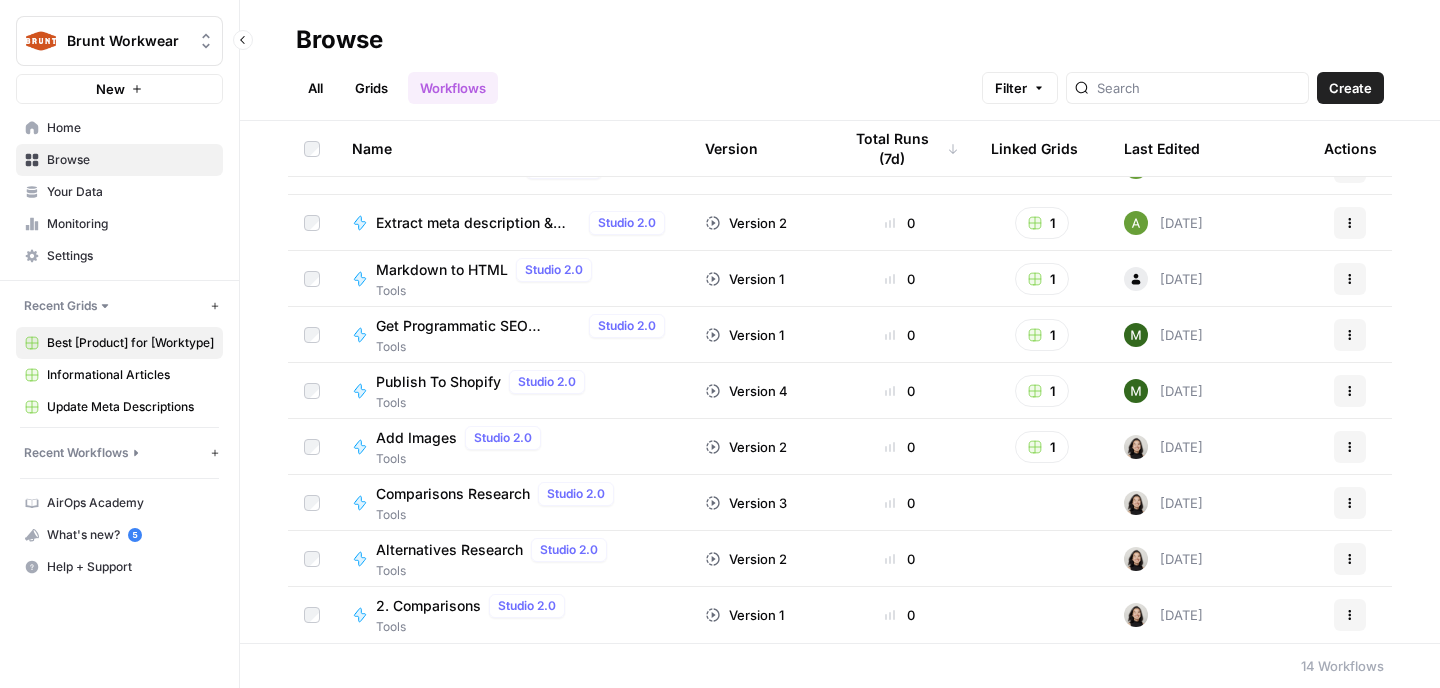 click on "Best [Product] for [Worktype]" at bounding box center [130, 343] 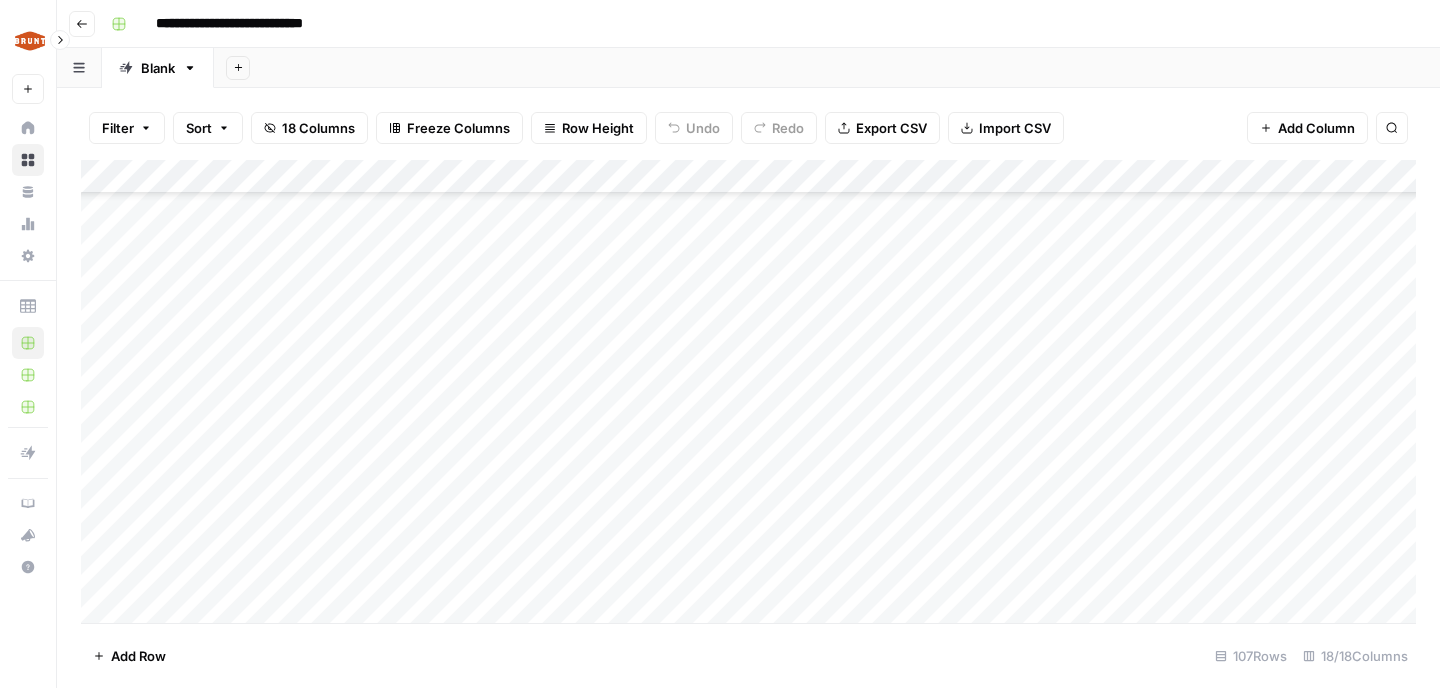 scroll, scrollTop: 3241, scrollLeft: 0, axis: vertical 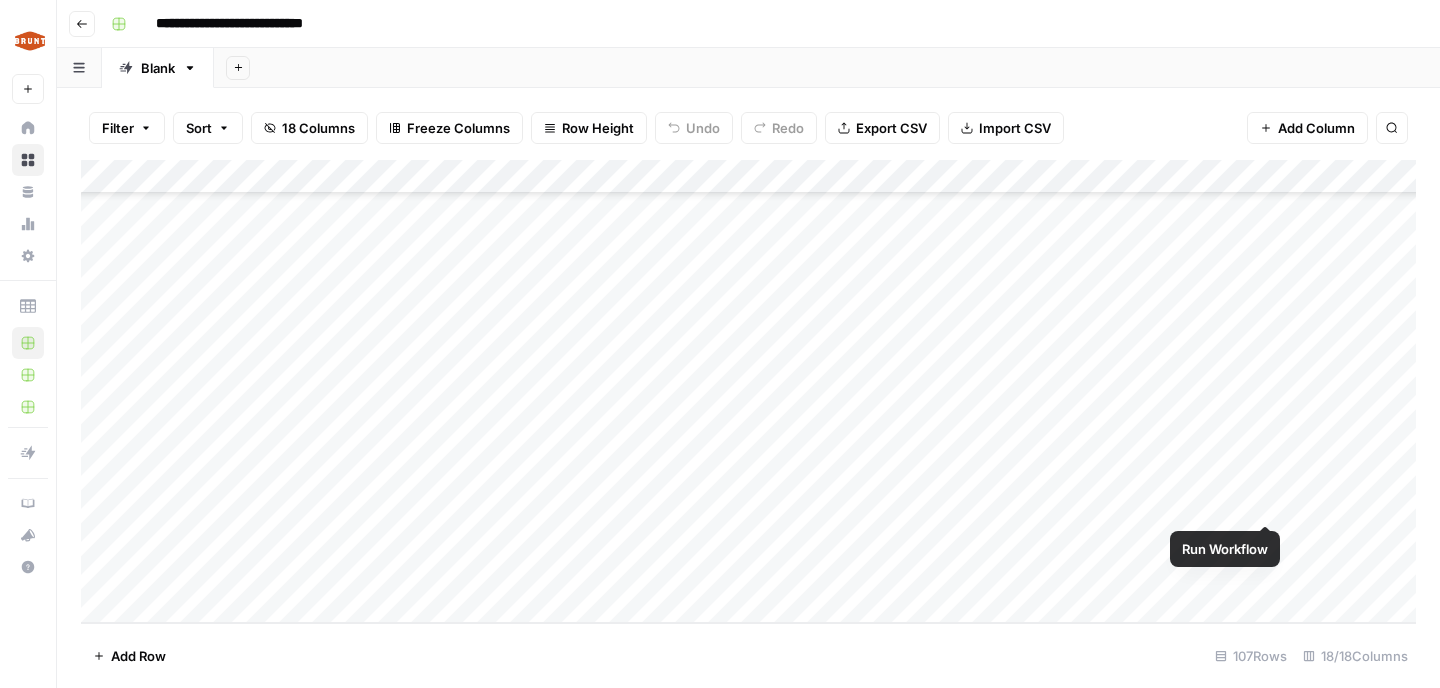 click on "Add Column" at bounding box center [748, 391] 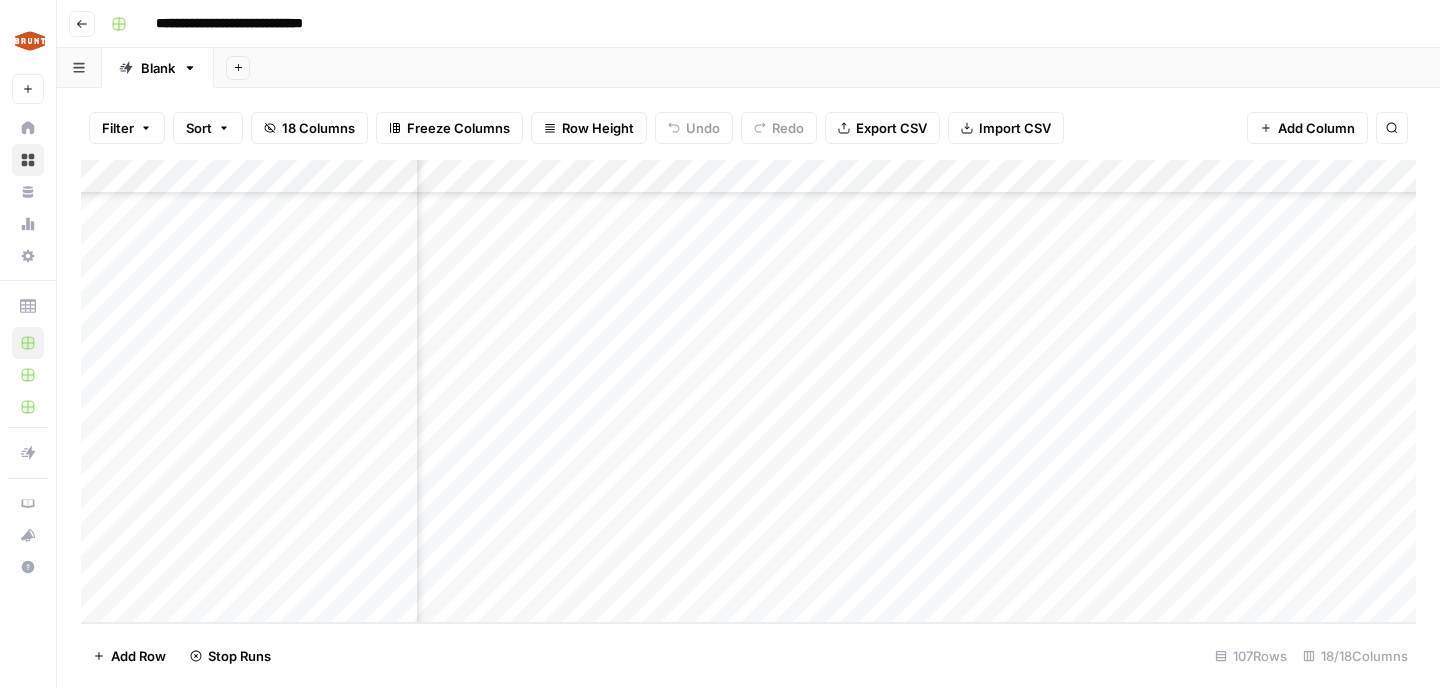 scroll, scrollTop: 3241, scrollLeft: 389, axis: both 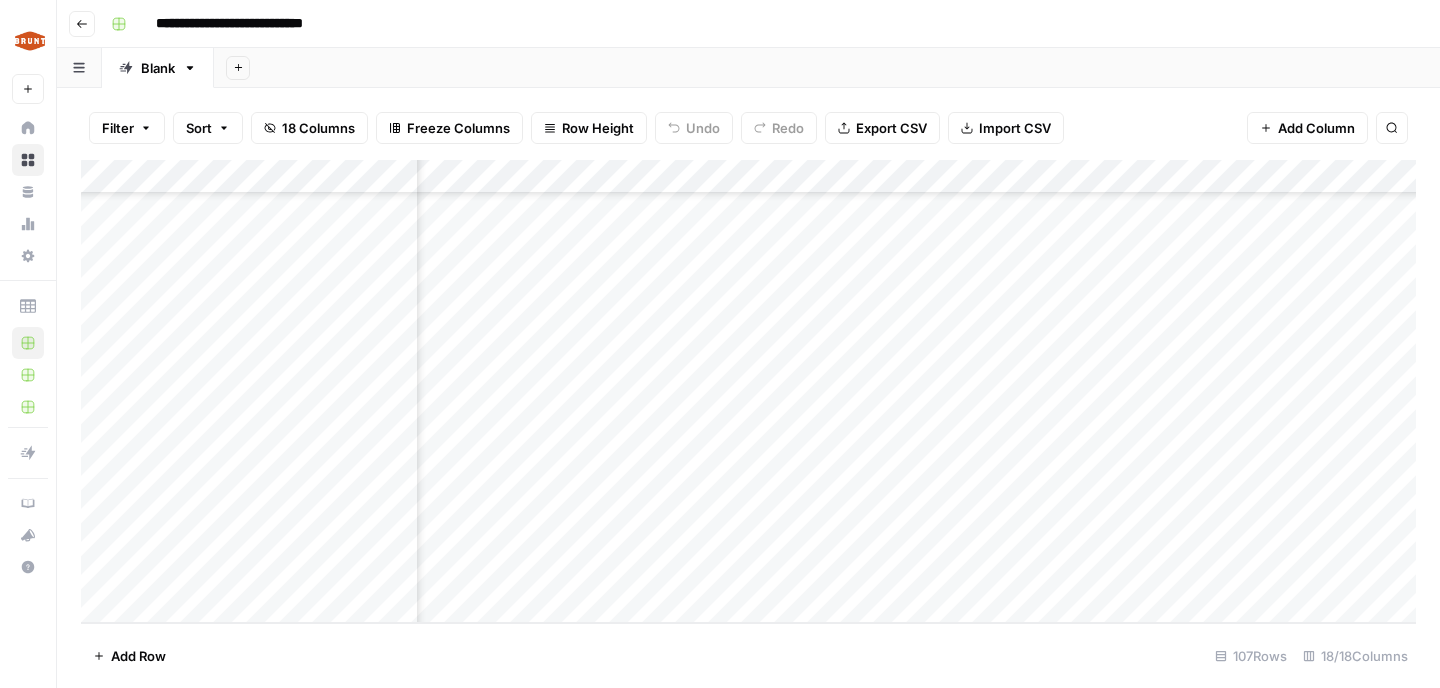 click on "Add Column" at bounding box center (748, 391) 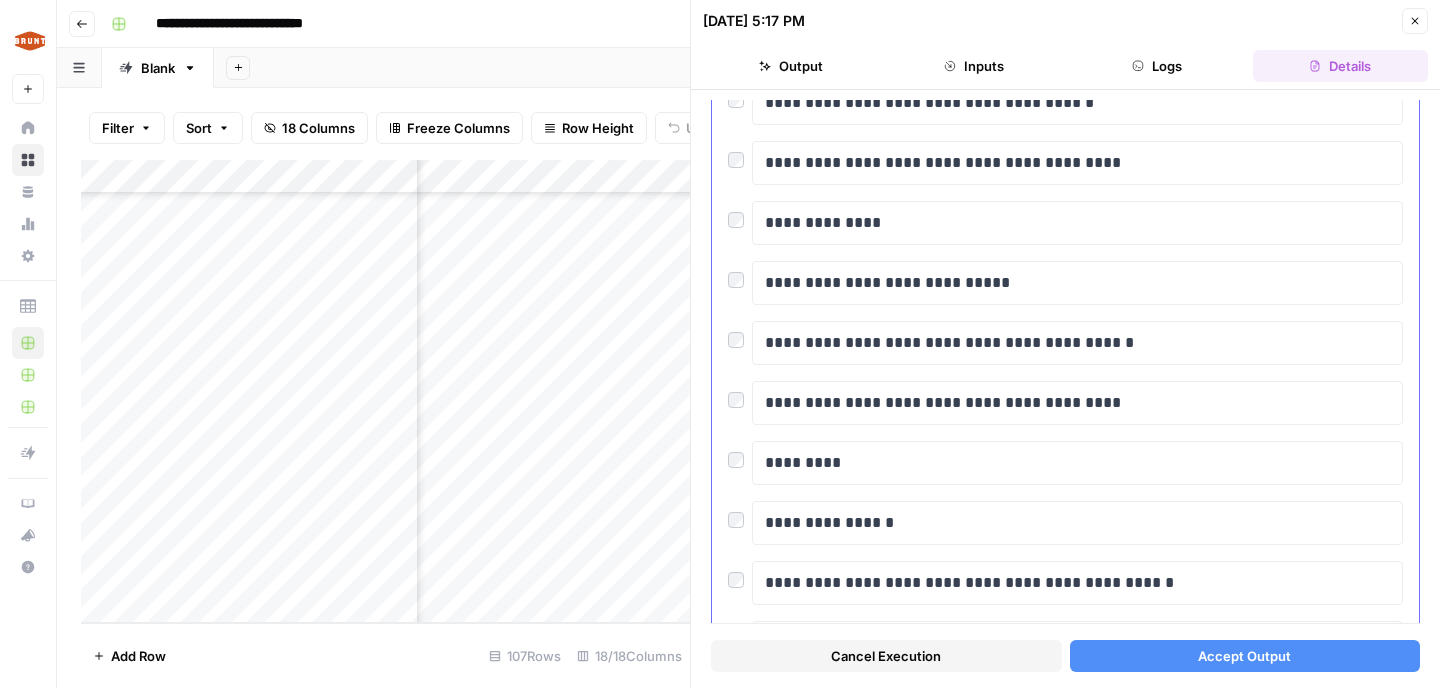 scroll, scrollTop: 1889, scrollLeft: 0, axis: vertical 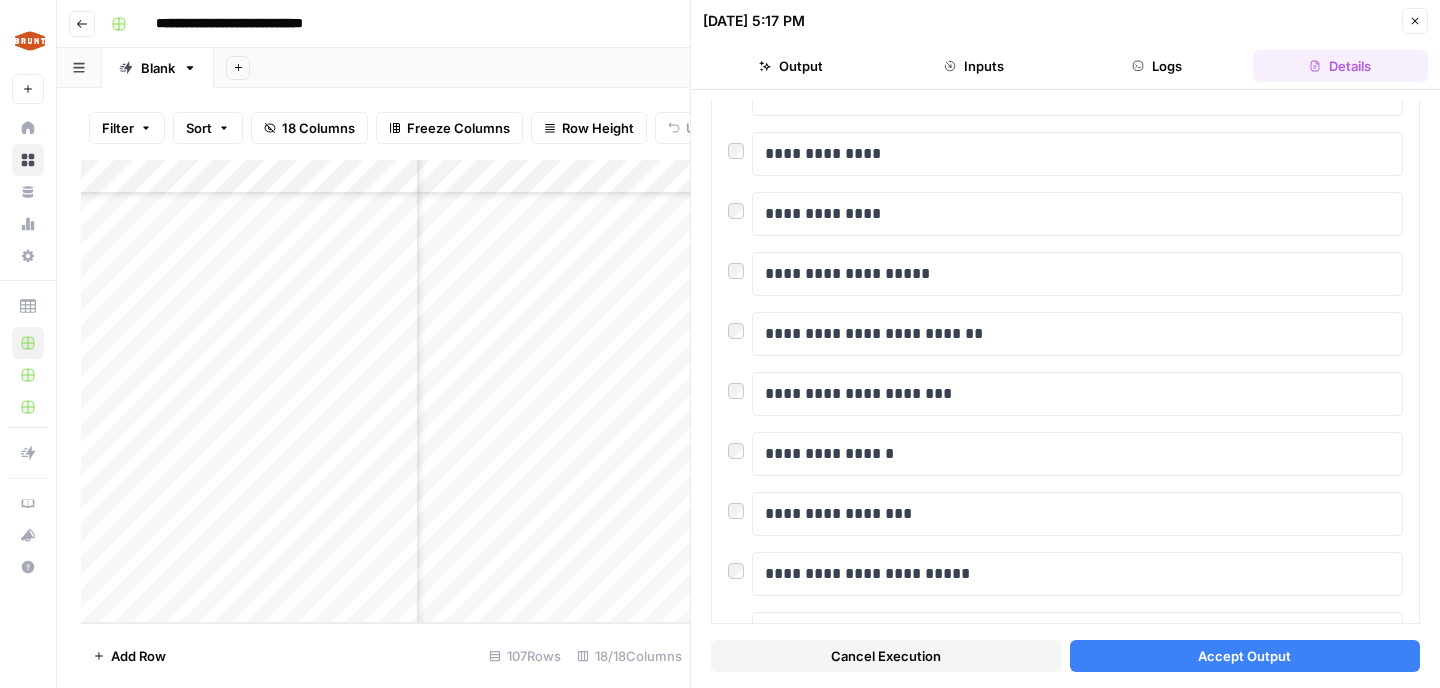 click on "Accept Output" at bounding box center [1244, 656] 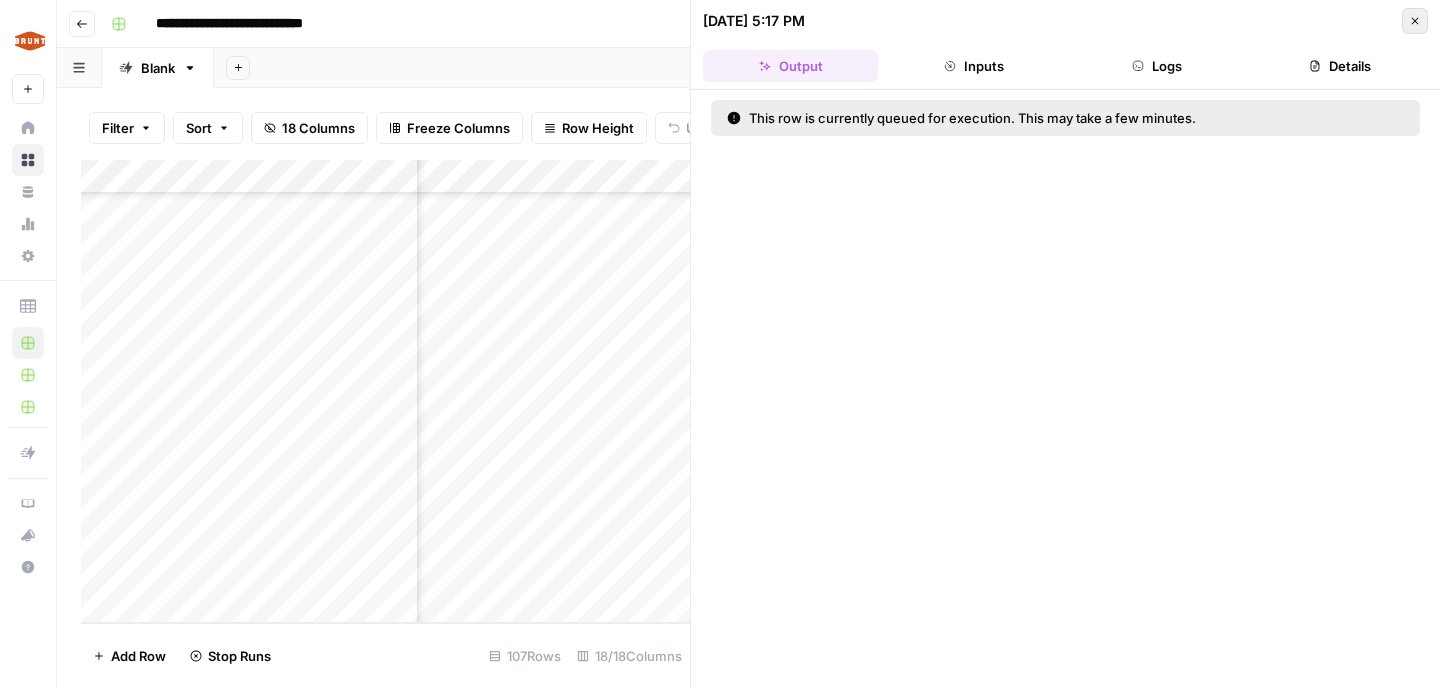 click on "Close" at bounding box center (1415, 21) 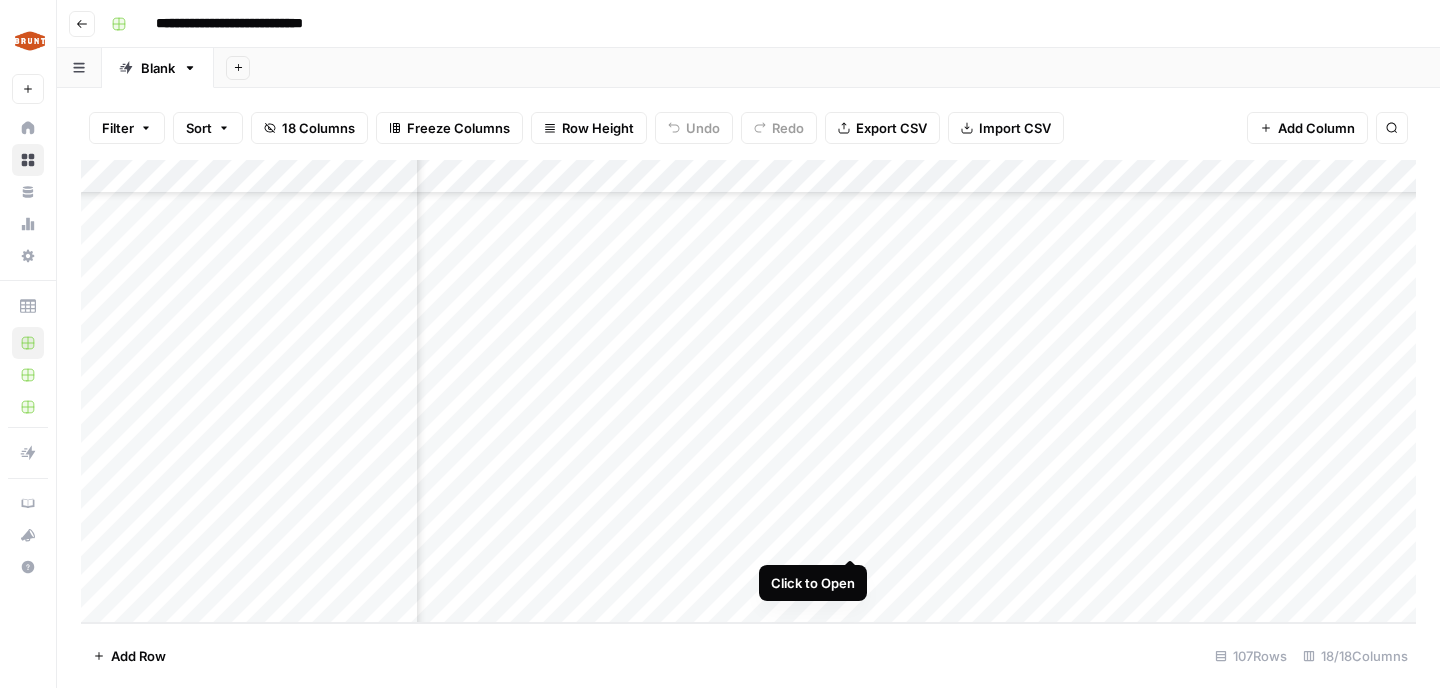 click on "Add Column" at bounding box center (748, 391) 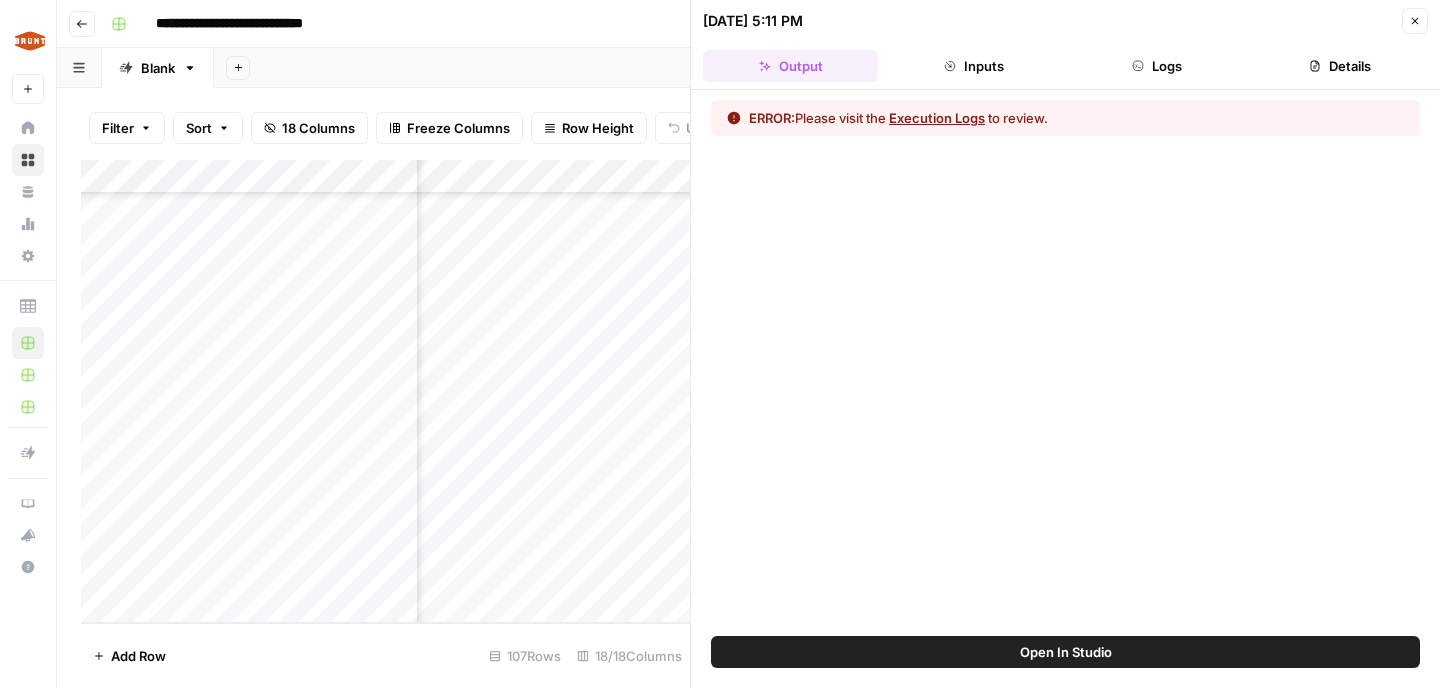 click on "Execution Logs" at bounding box center [937, 118] 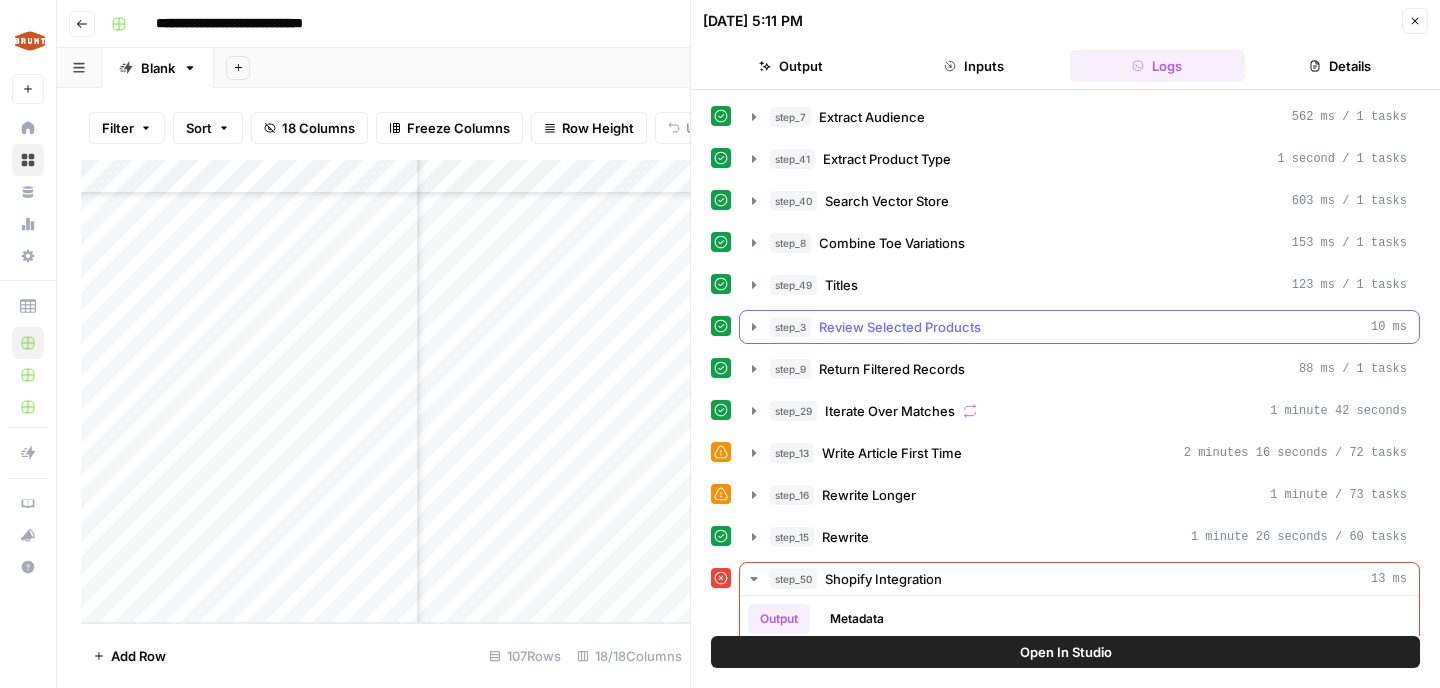 scroll, scrollTop: 154, scrollLeft: 0, axis: vertical 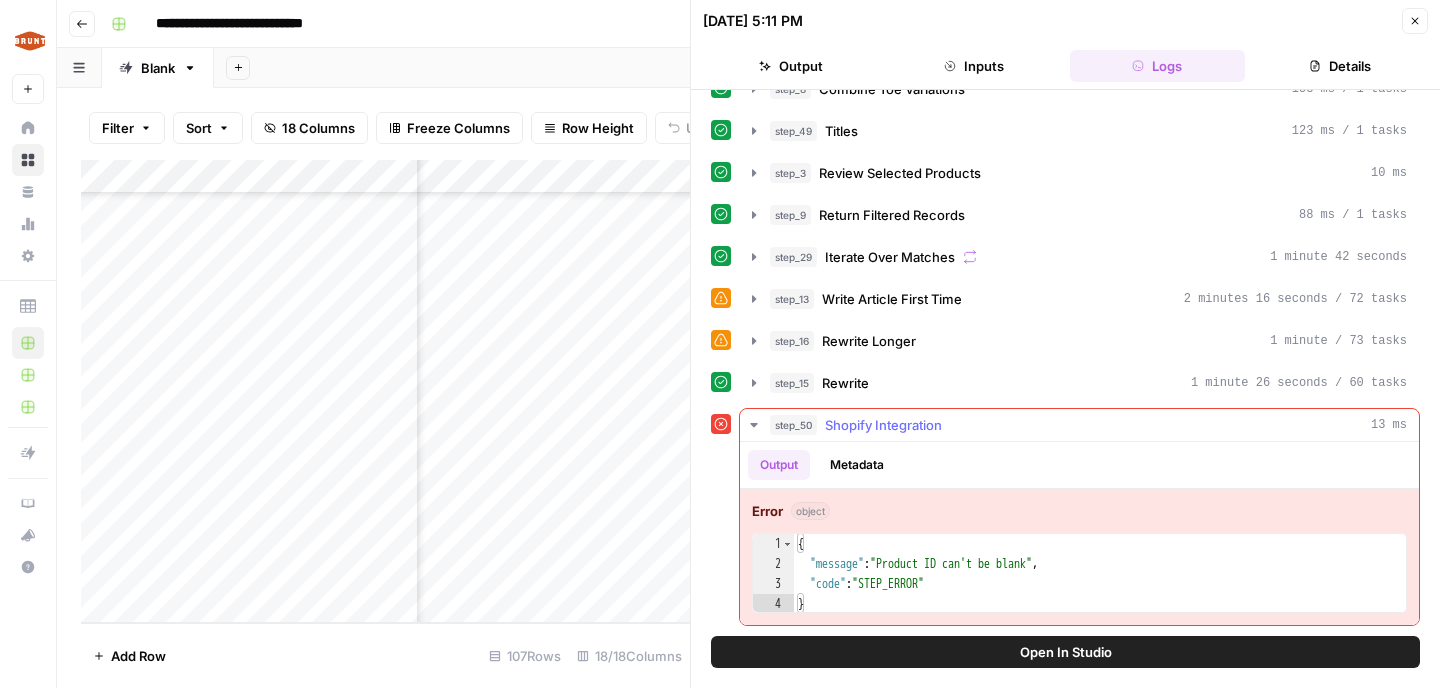 click 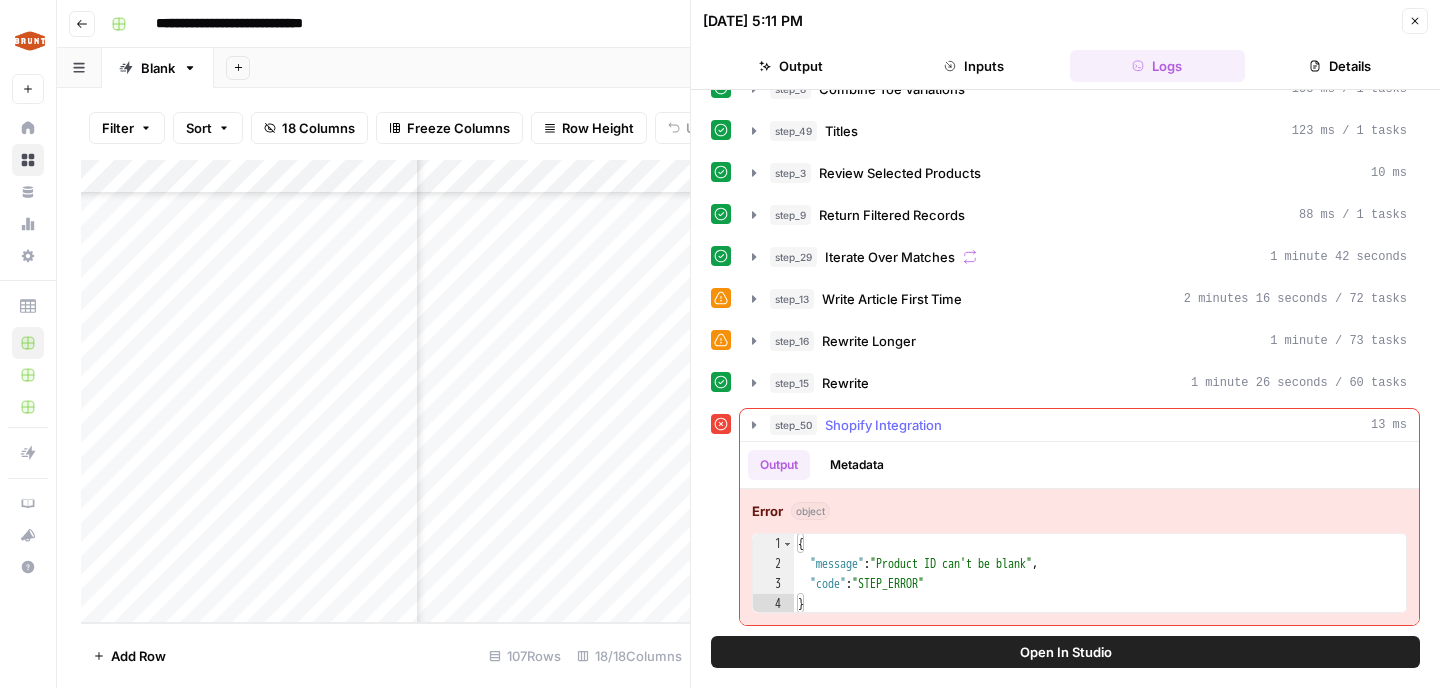 scroll, scrollTop: 0, scrollLeft: 0, axis: both 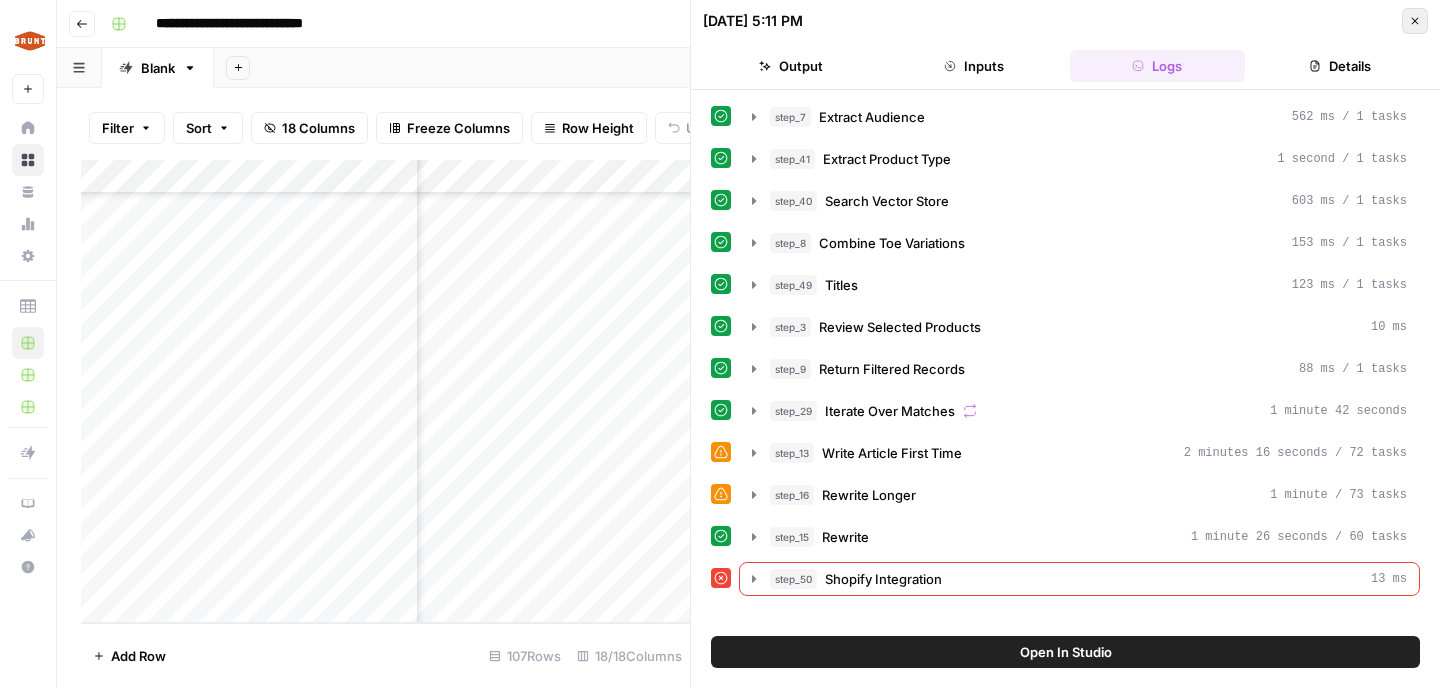 click 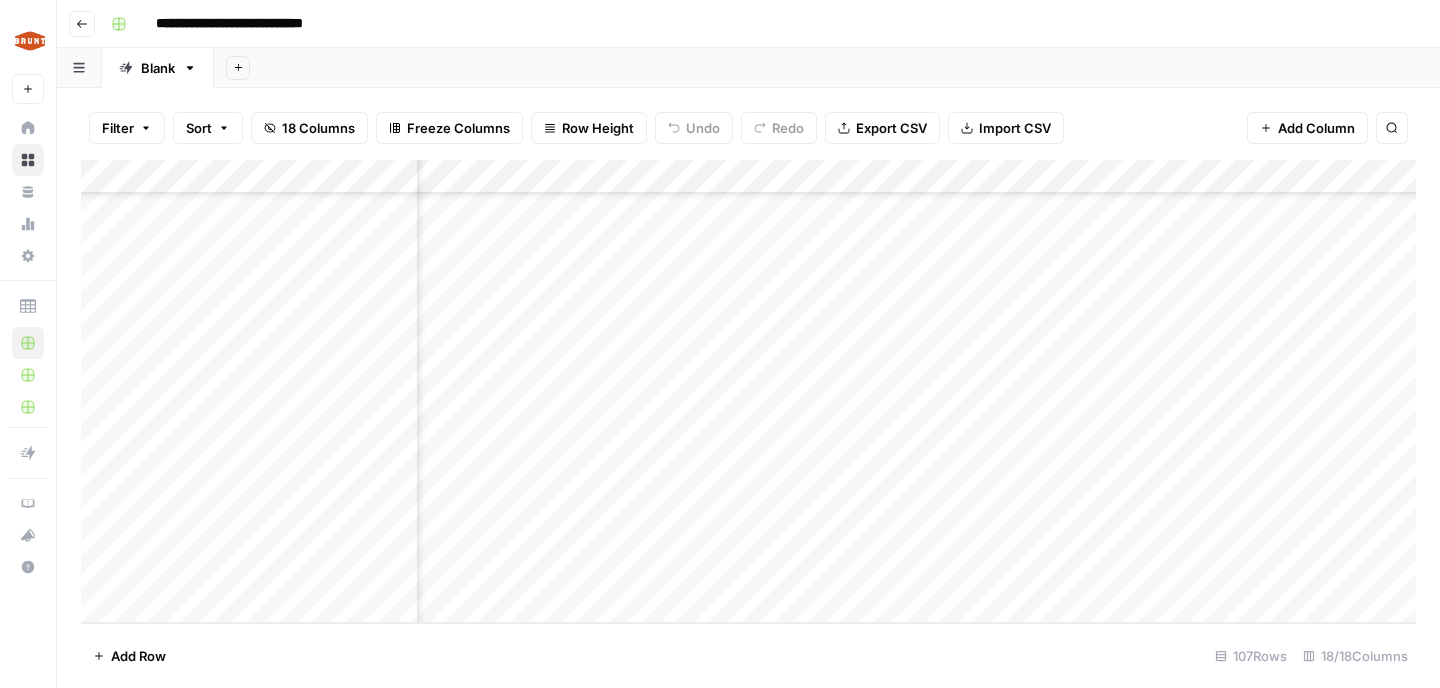 scroll, scrollTop: 3241, scrollLeft: 483, axis: both 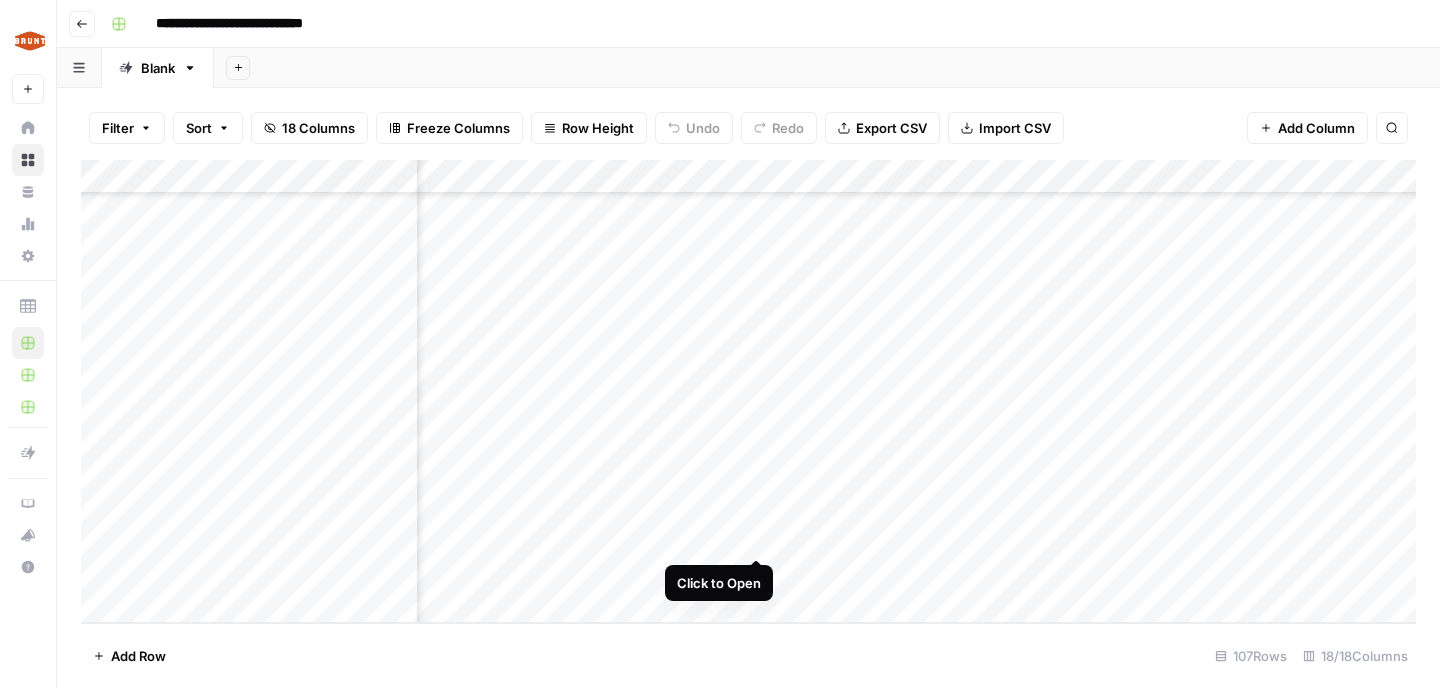 click on "Add Column" at bounding box center [748, 391] 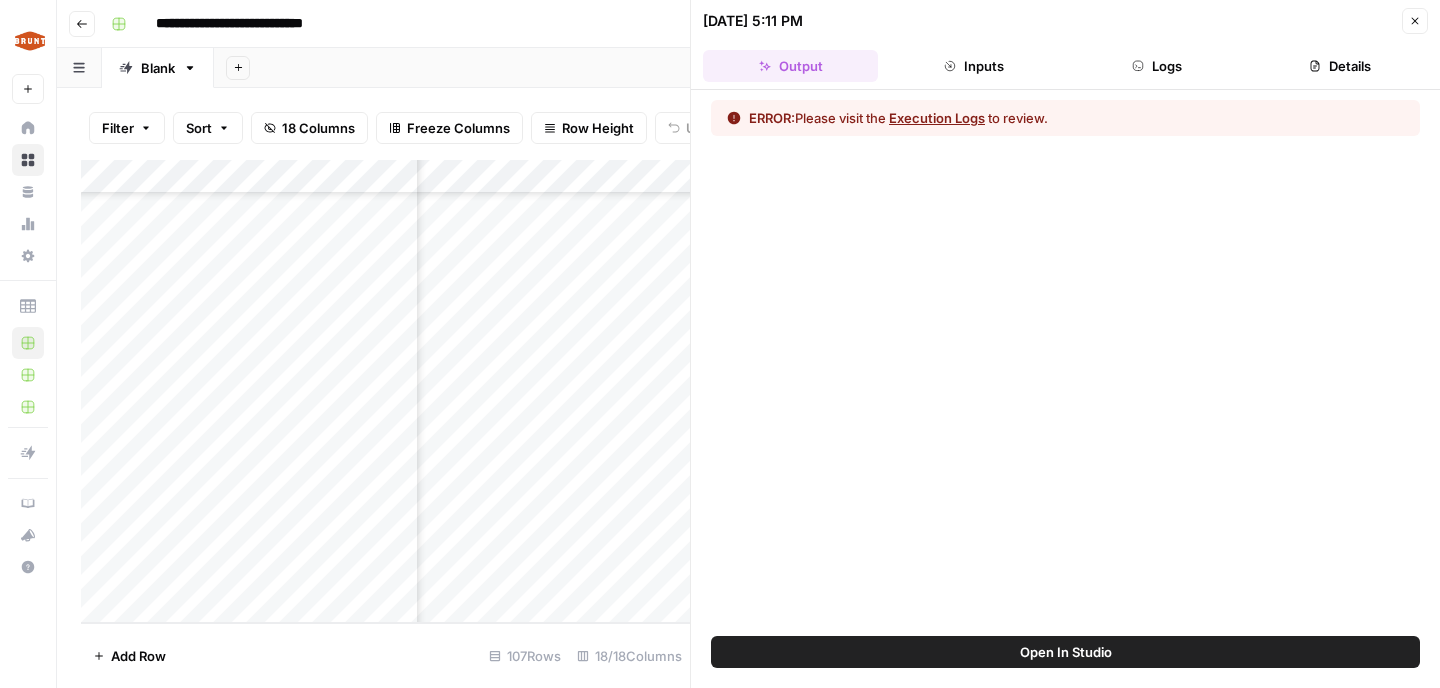 click on "Execution Logs" at bounding box center [937, 118] 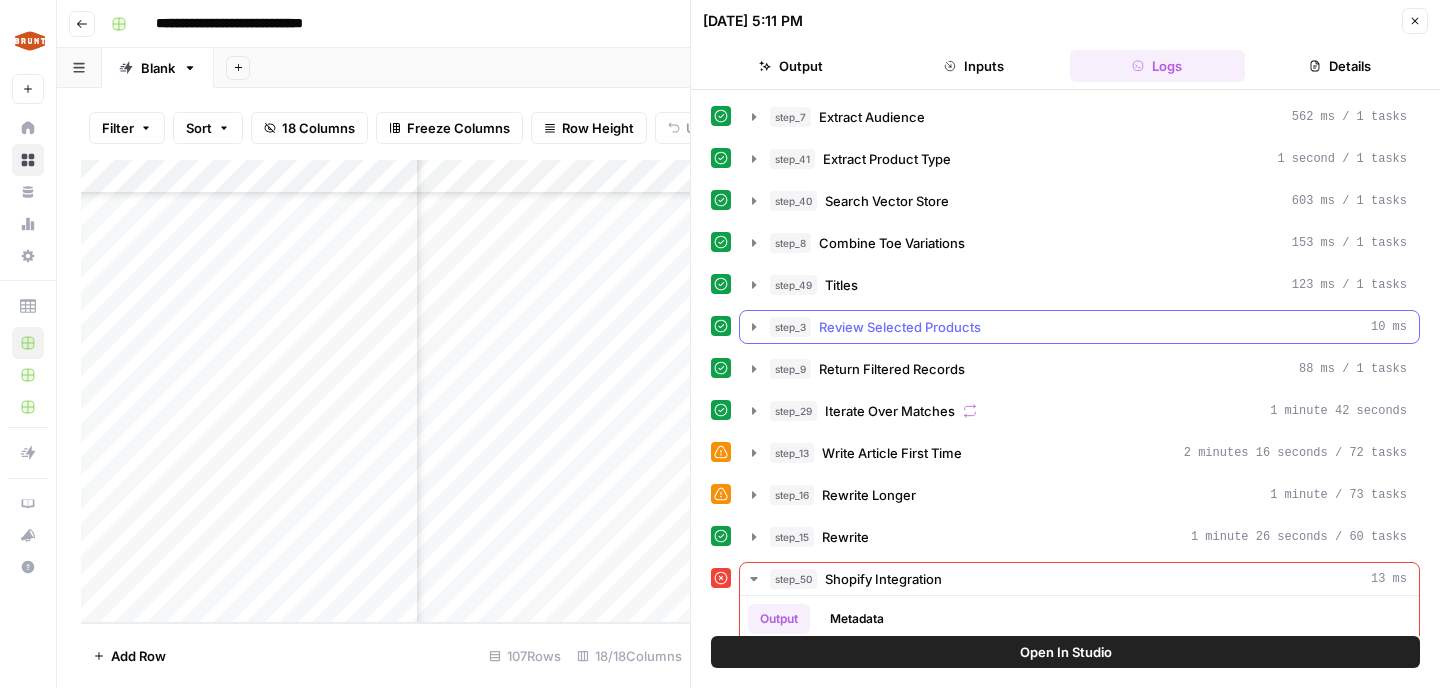 scroll, scrollTop: 154, scrollLeft: 0, axis: vertical 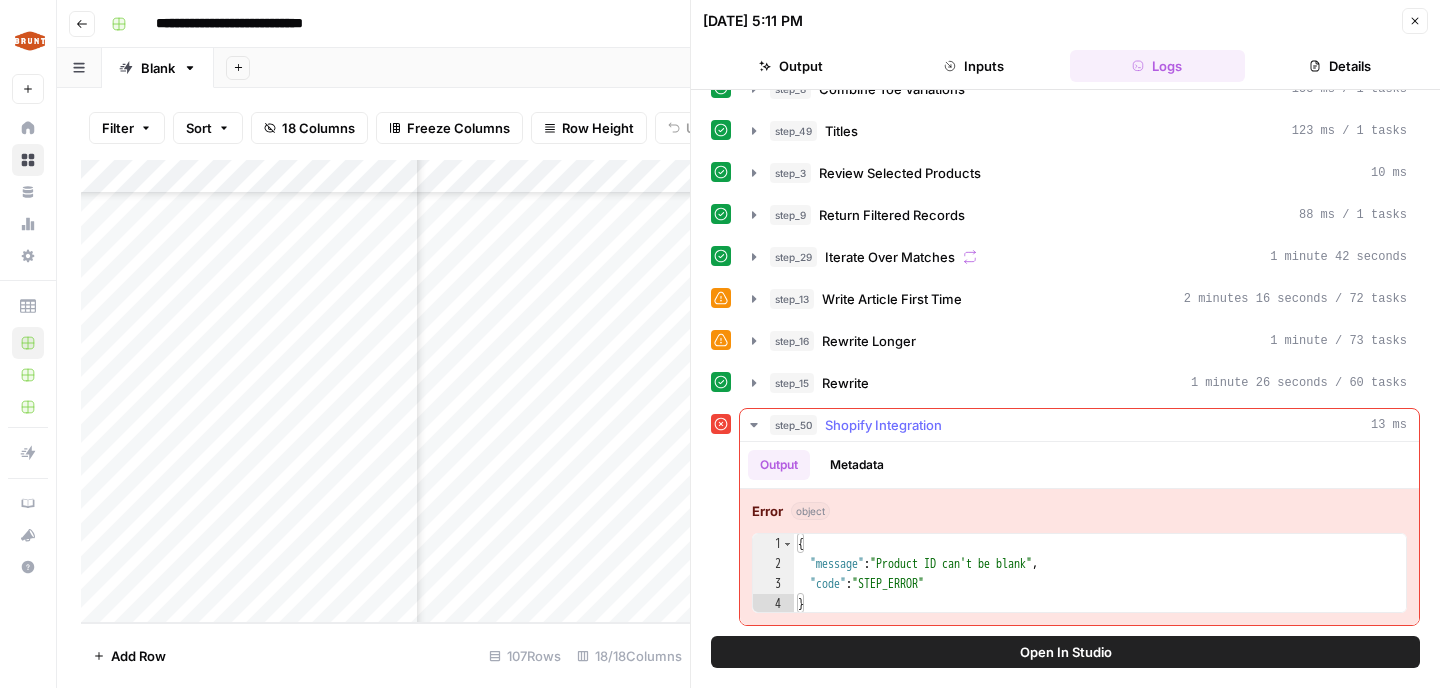 type on "**********" 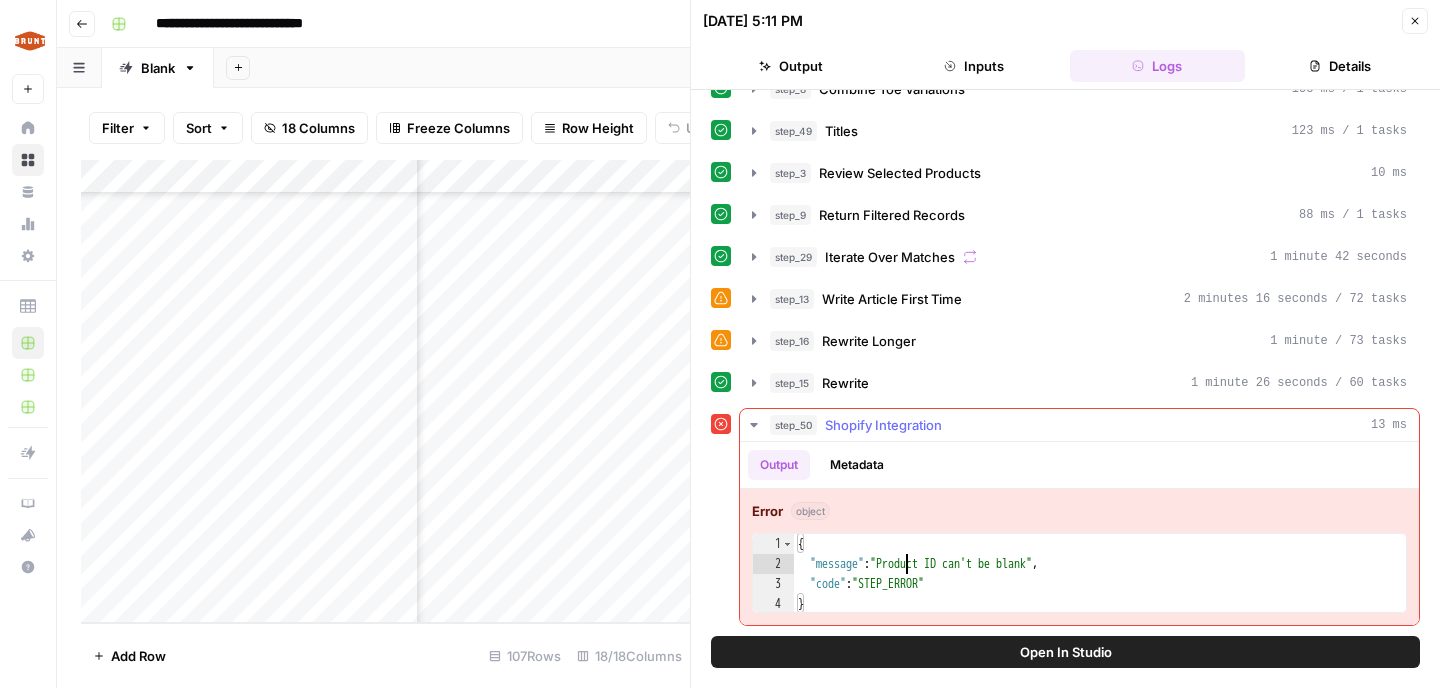 click on "{    "message" :  "Product ID can't be blank" ,    "code" :  "STEP_ERROR" }" at bounding box center [1100, 594] 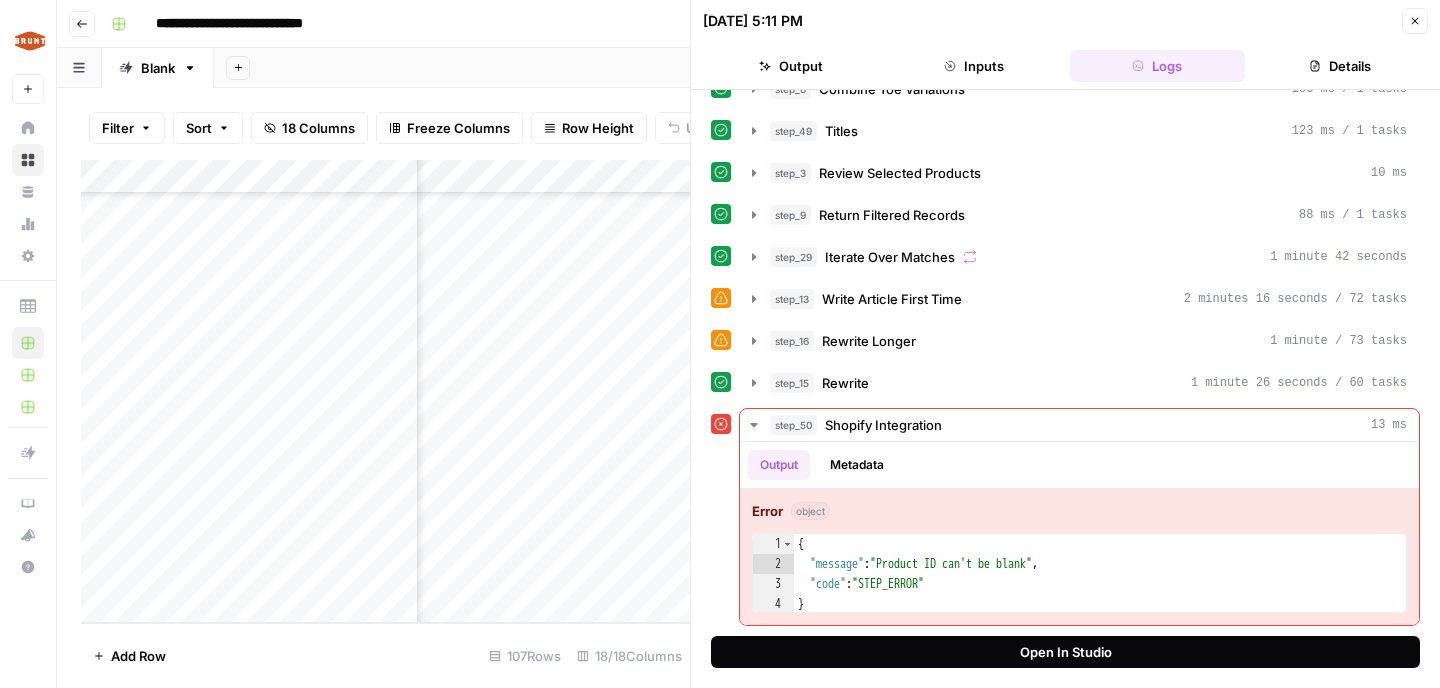 click on "Open In Studio" at bounding box center [1065, 652] 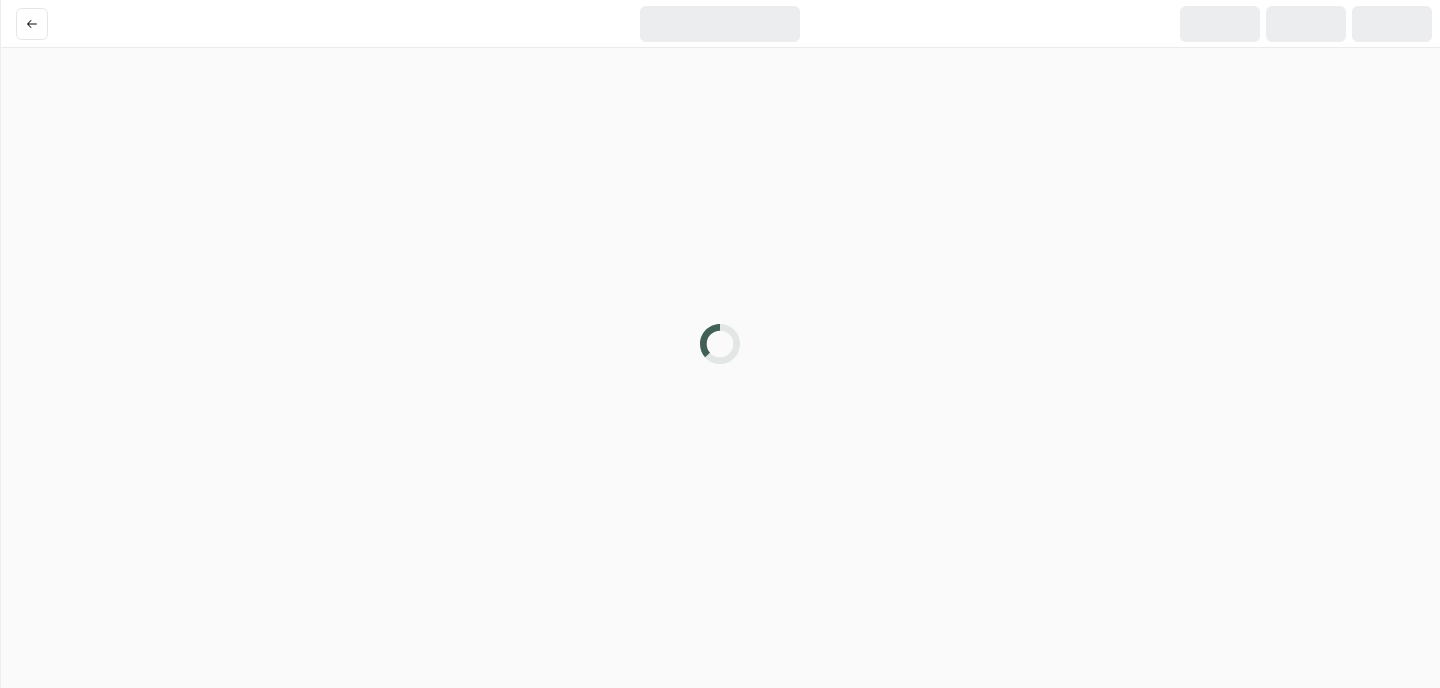 scroll, scrollTop: 0, scrollLeft: 0, axis: both 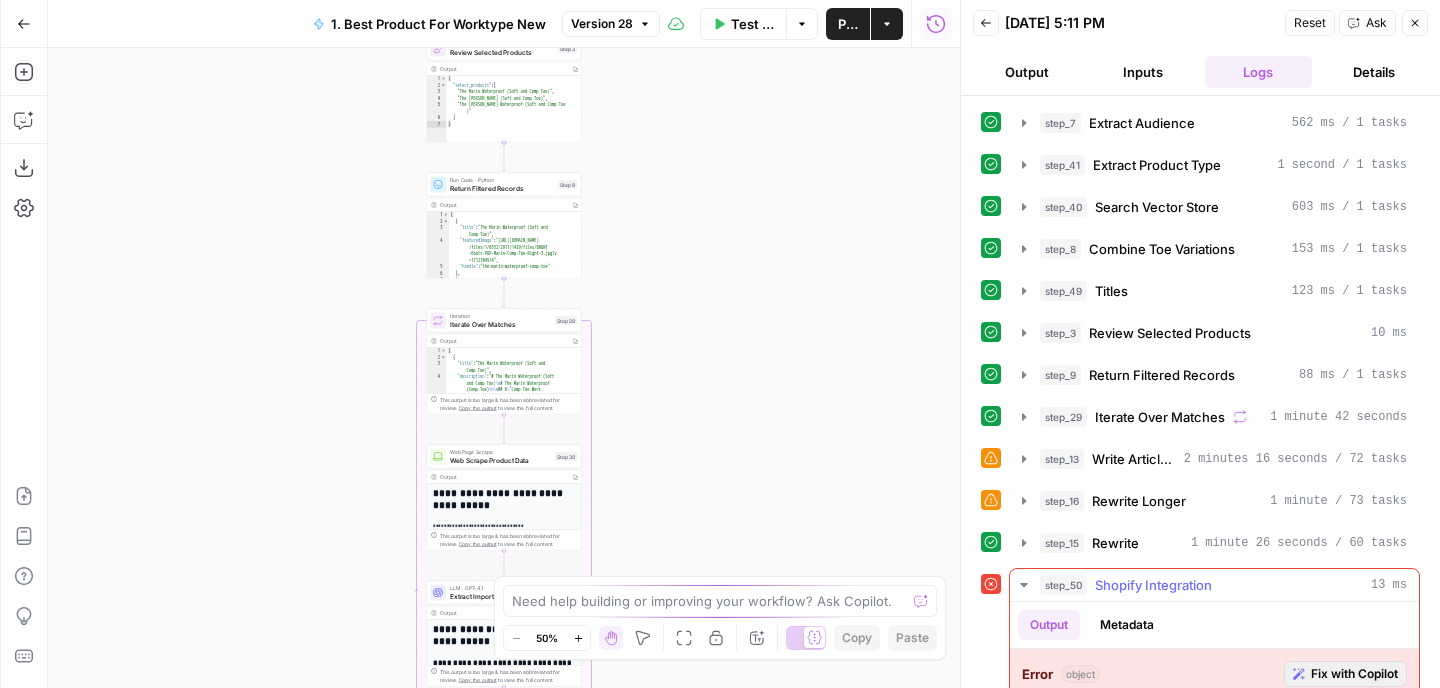 click on "Fix with Copilot" at bounding box center [1354, 674] 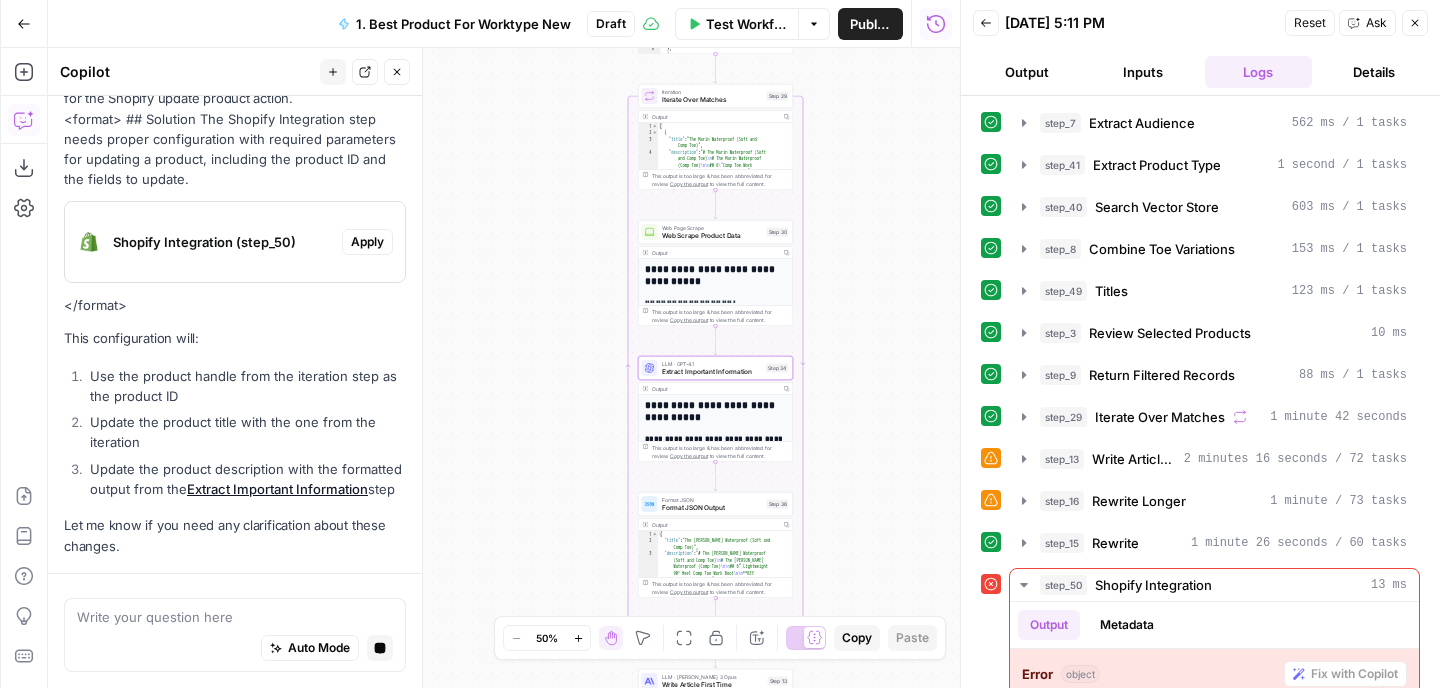 scroll, scrollTop: 333, scrollLeft: 0, axis: vertical 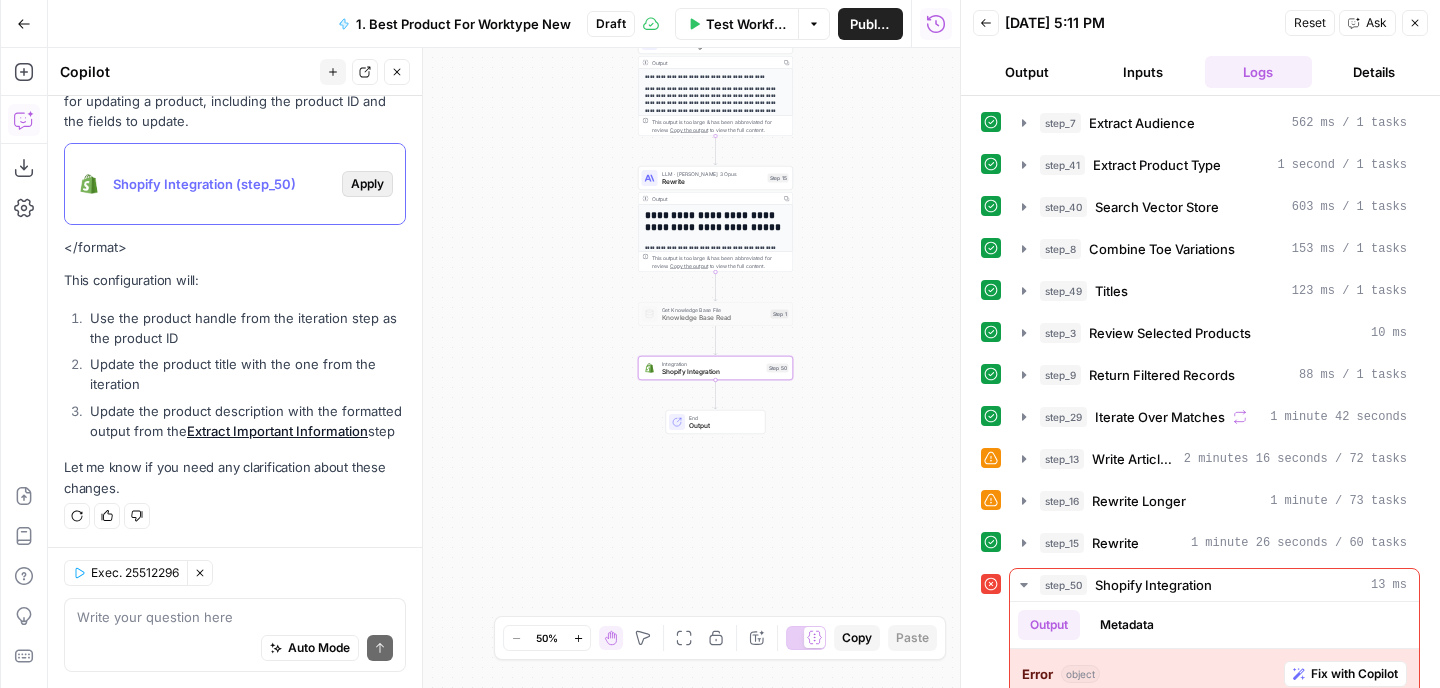click on "Apply" at bounding box center (367, 184) 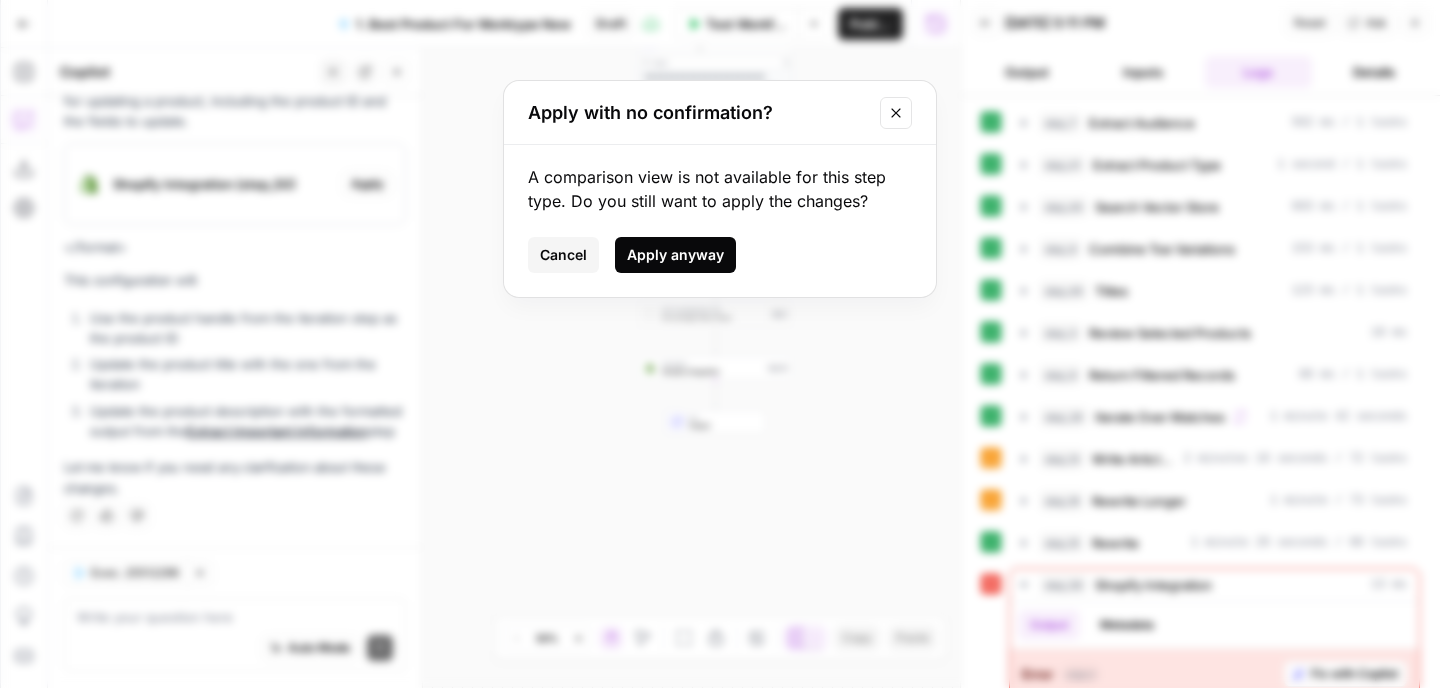 click on "Apply anyway" at bounding box center (675, 255) 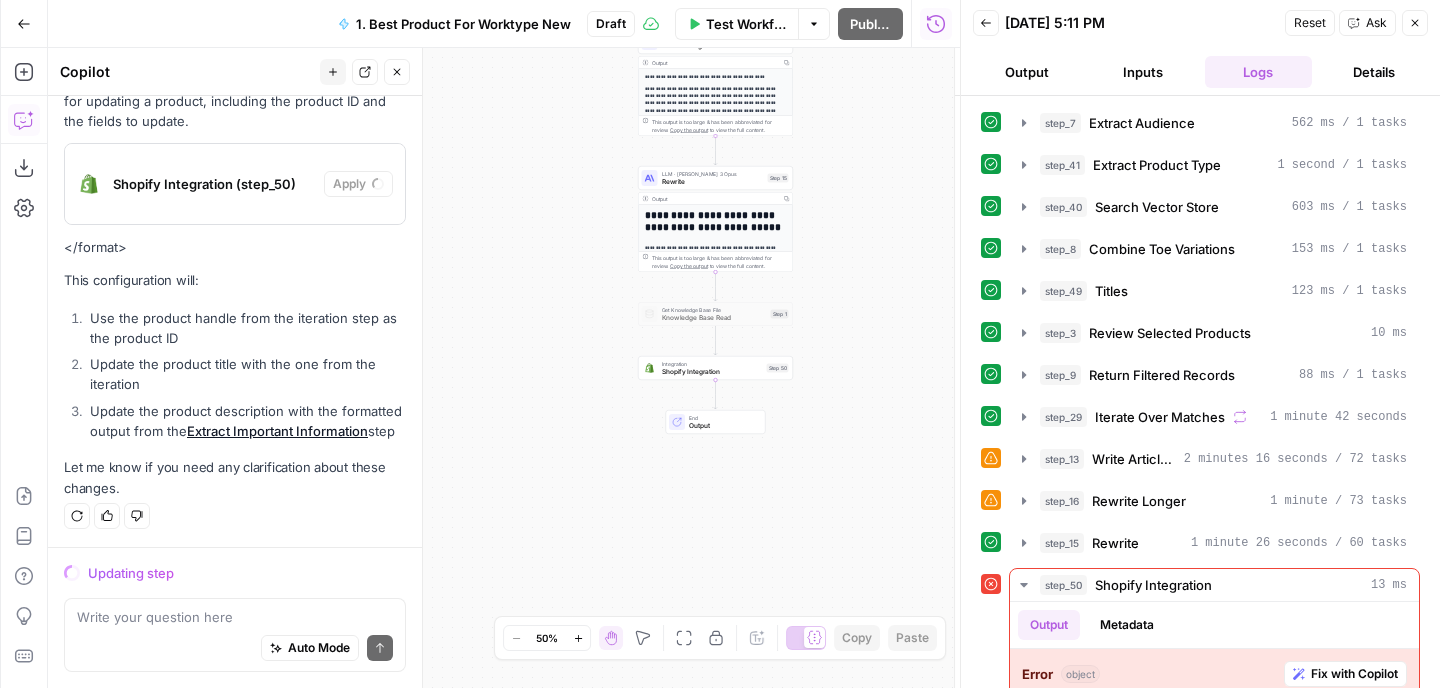 type on "Shopify" 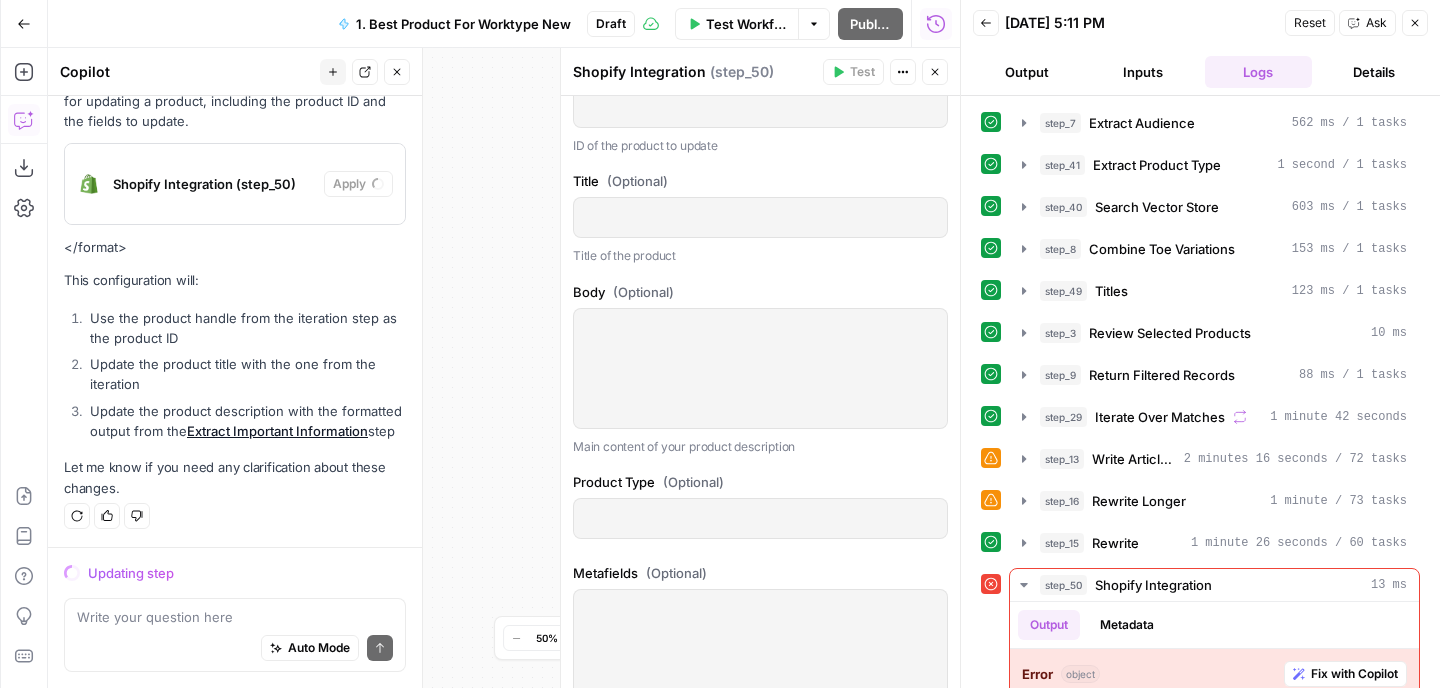 scroll, scrollTop: 426, scrollLeft: 0, axis: vertical 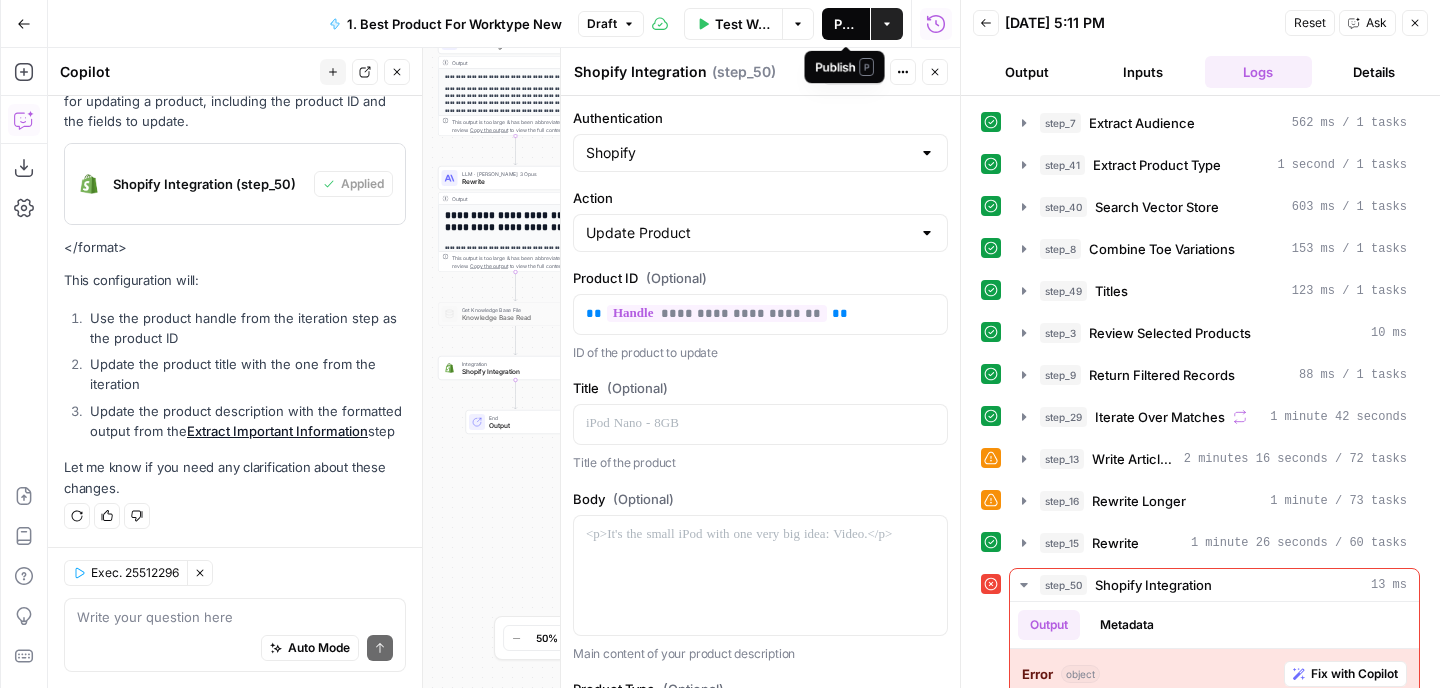click on "Publish" at bounding box center [846, 24] 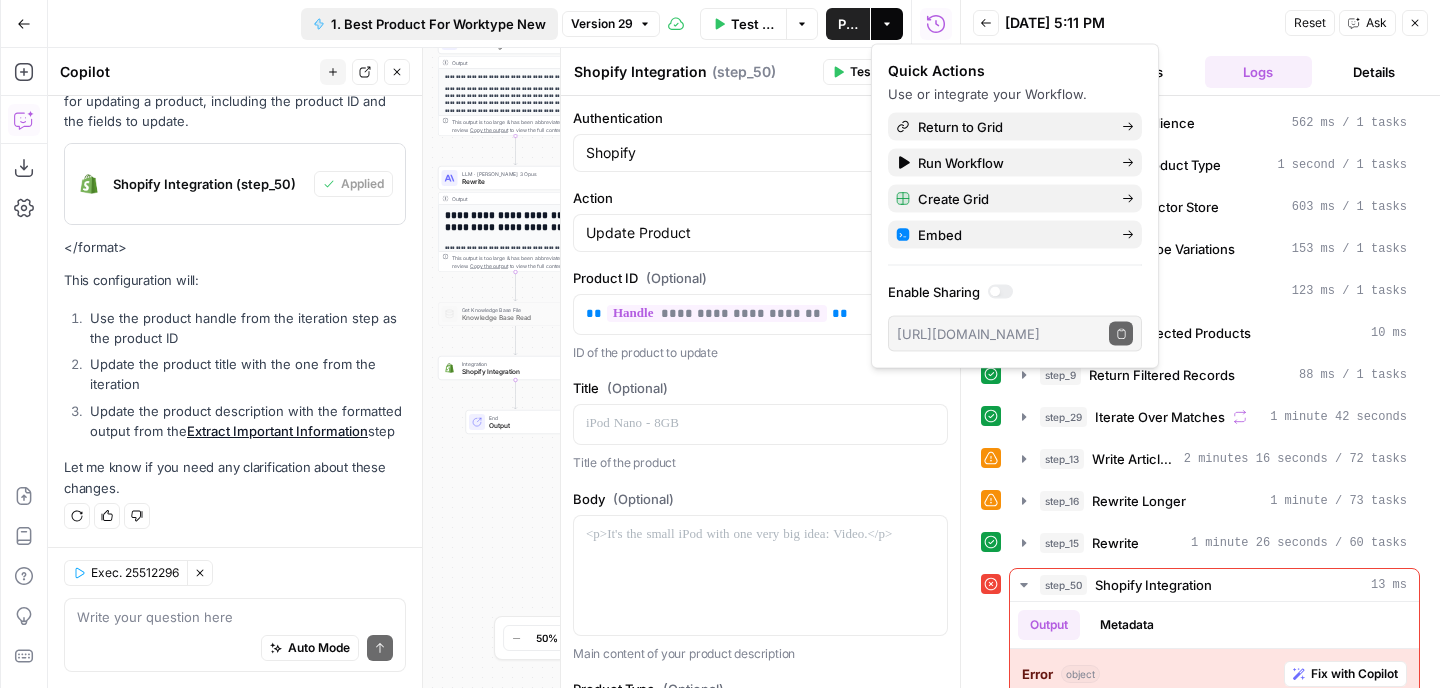 click on "1. Best Product For Worktype New" at bounding box center [438, 24] 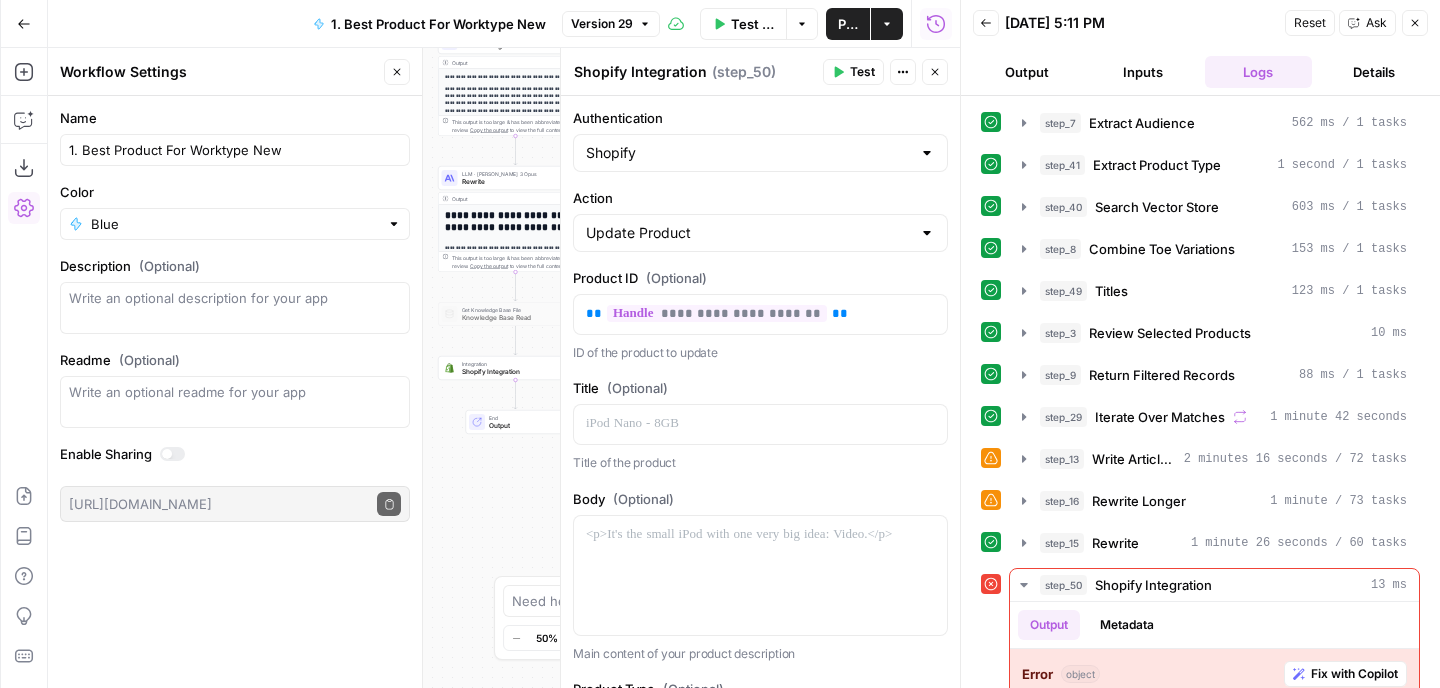 click 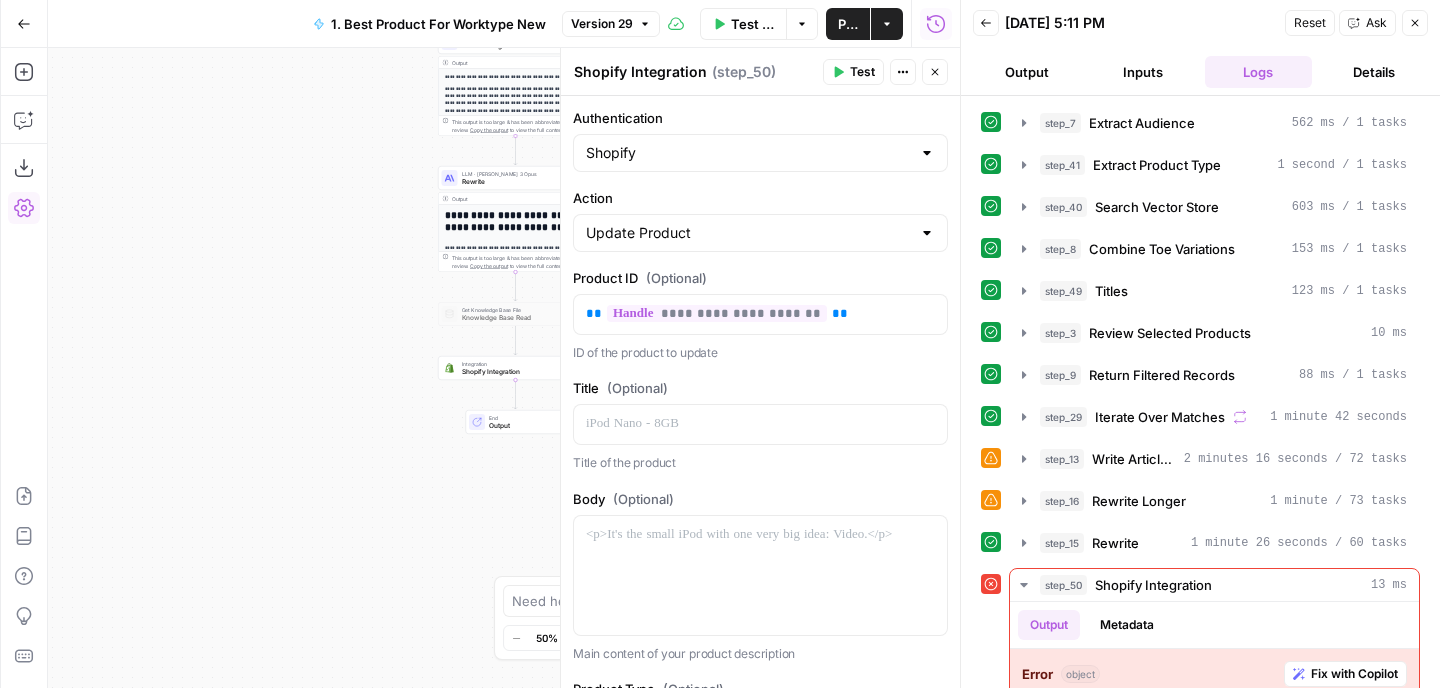 click 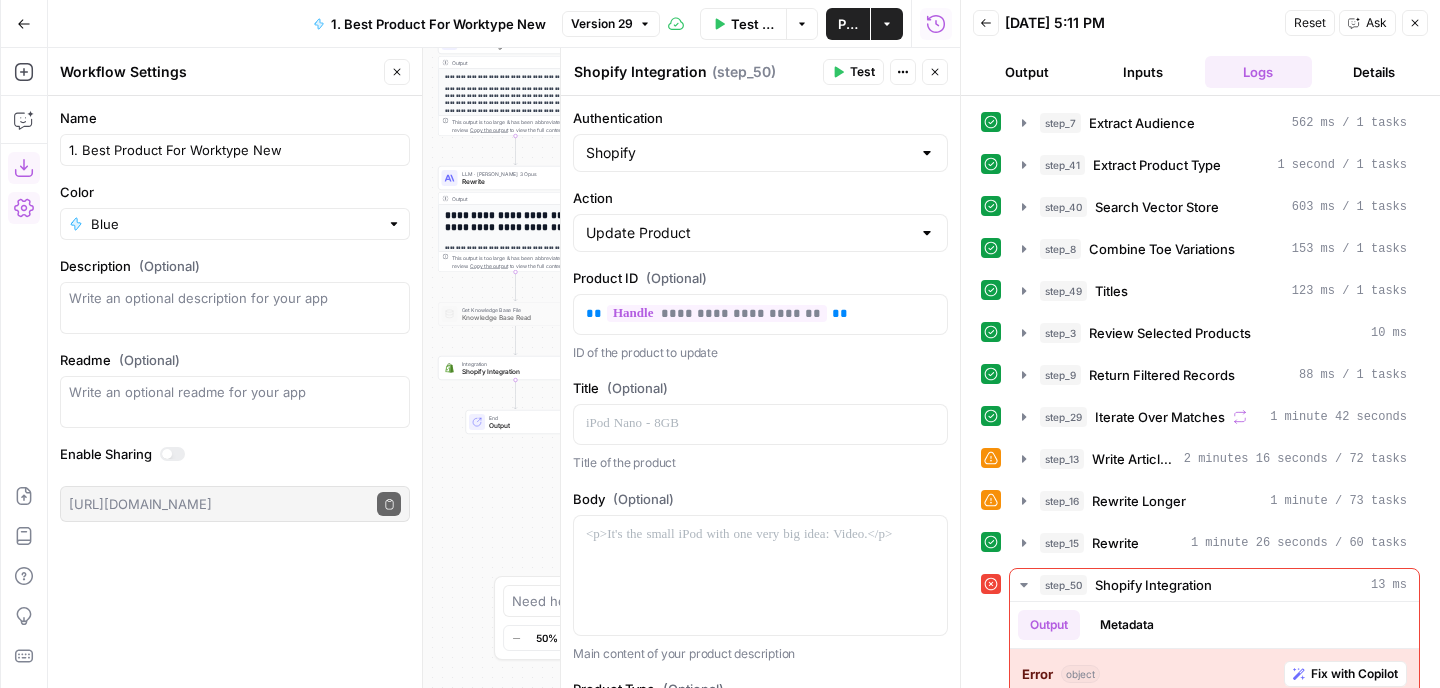 click 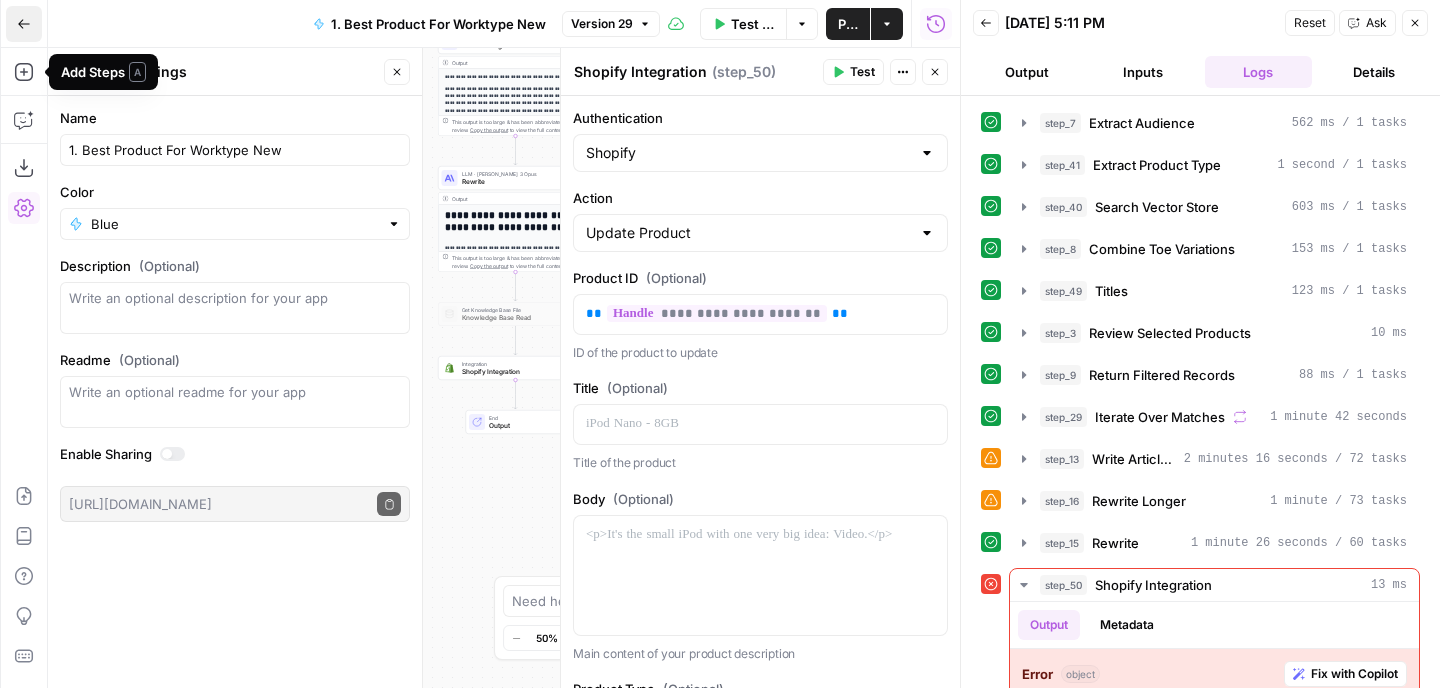 click on "Go Back" at bounding box center (24, 24) 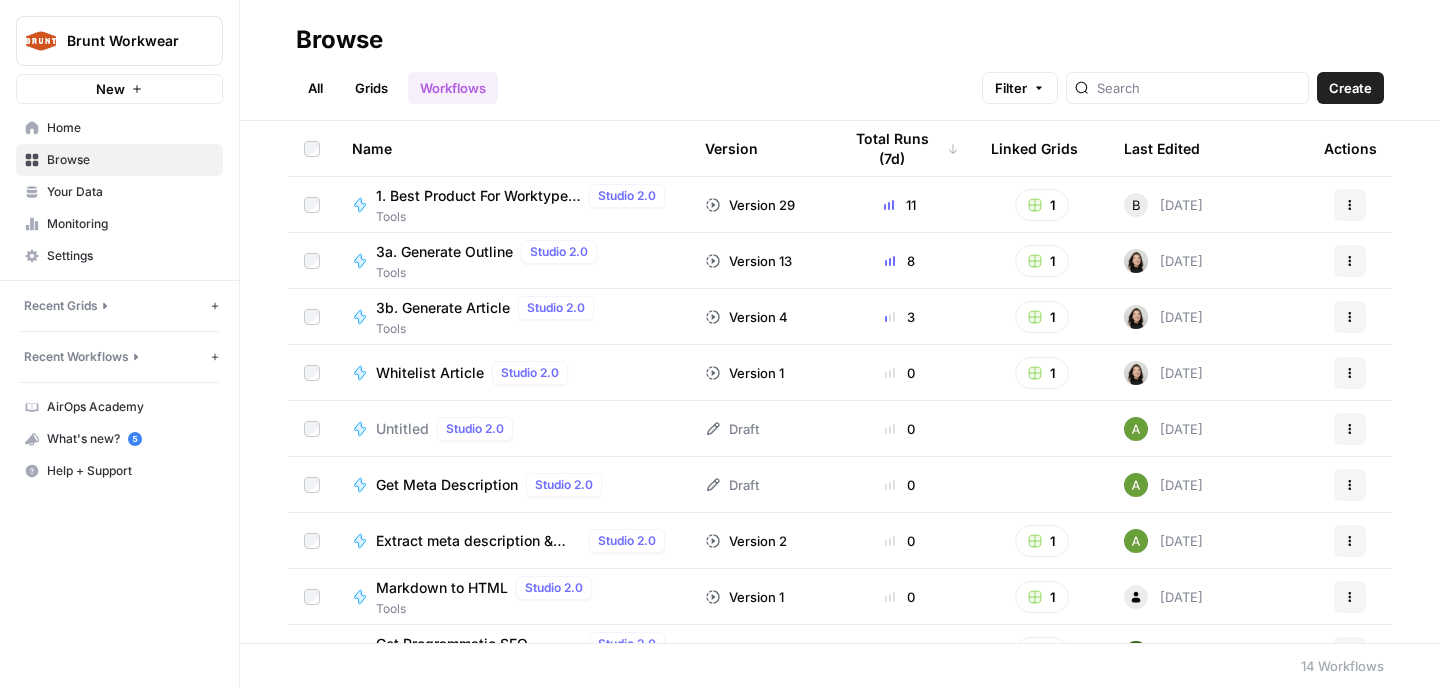 click on "Tools" at bounding box center [524, 217] 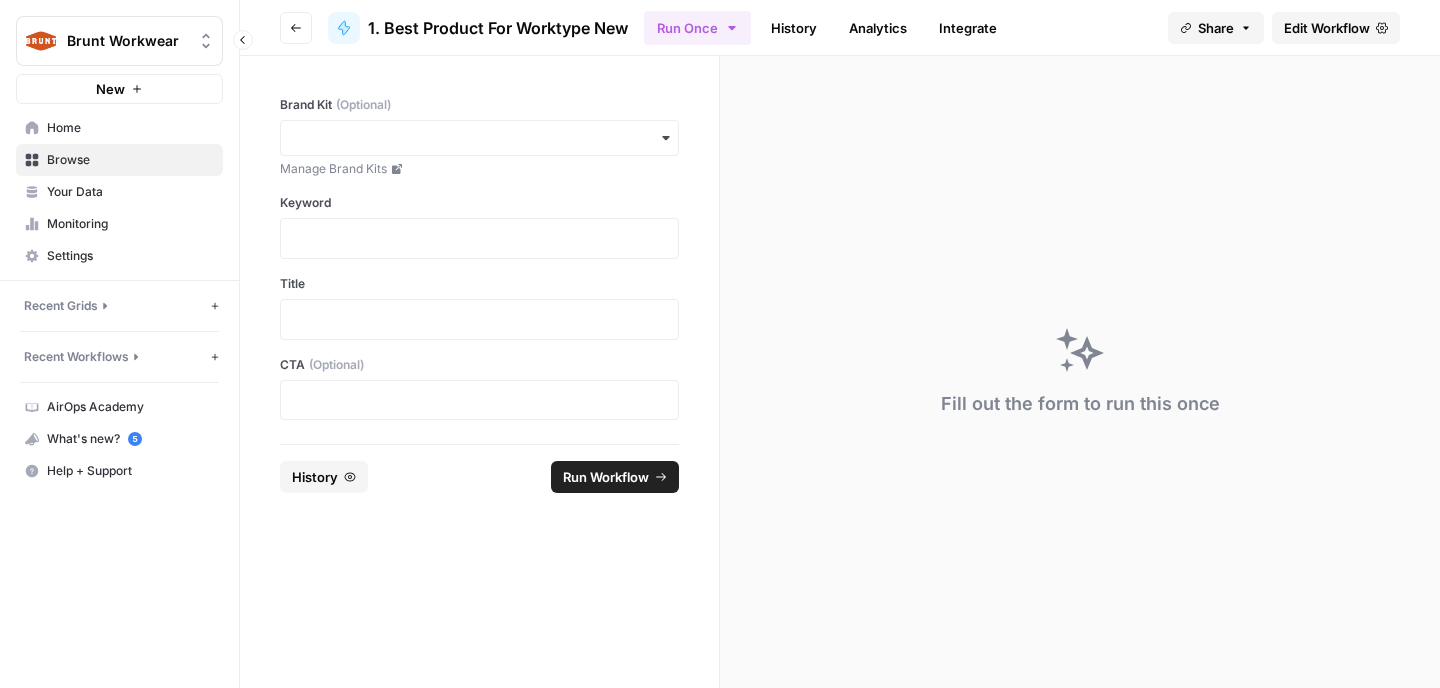 click on "Recent Grids" at bounding box center [61, 306] 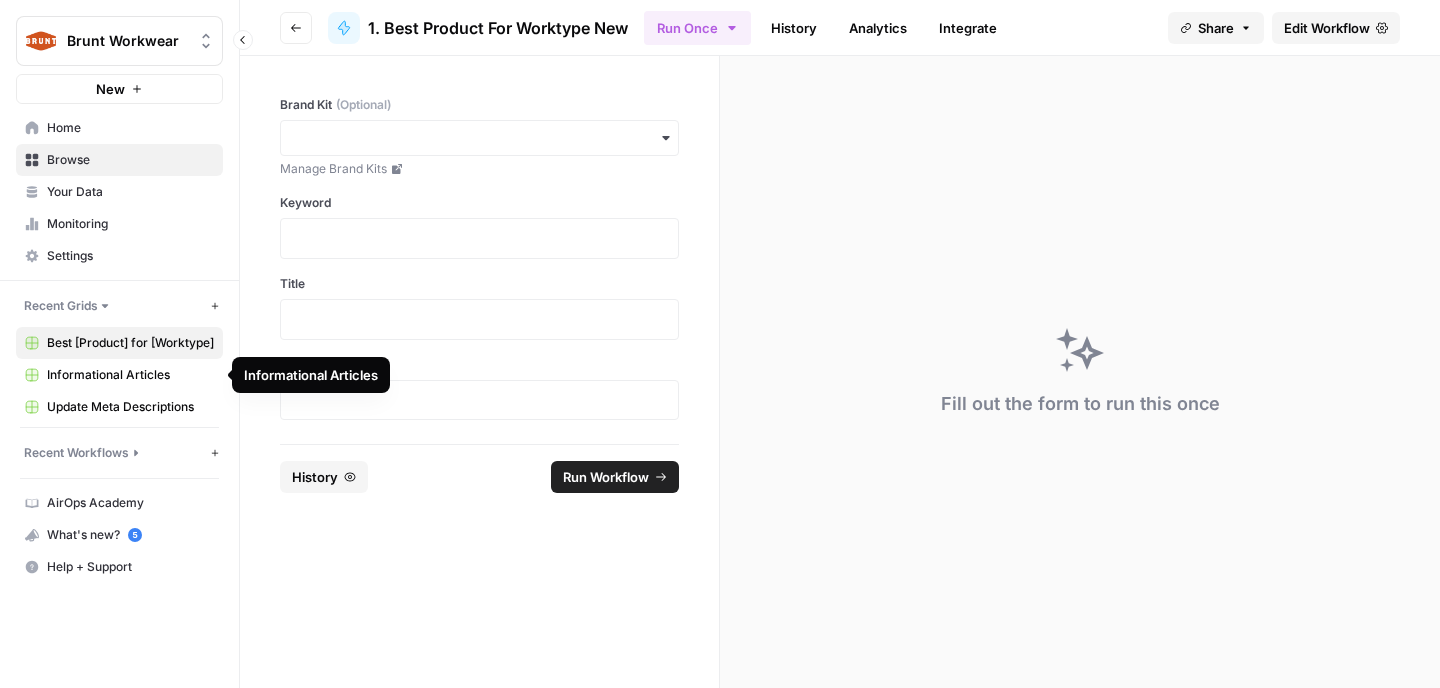 click on "Best [Product] for [Worktype]" at bounding box center [130, 343] 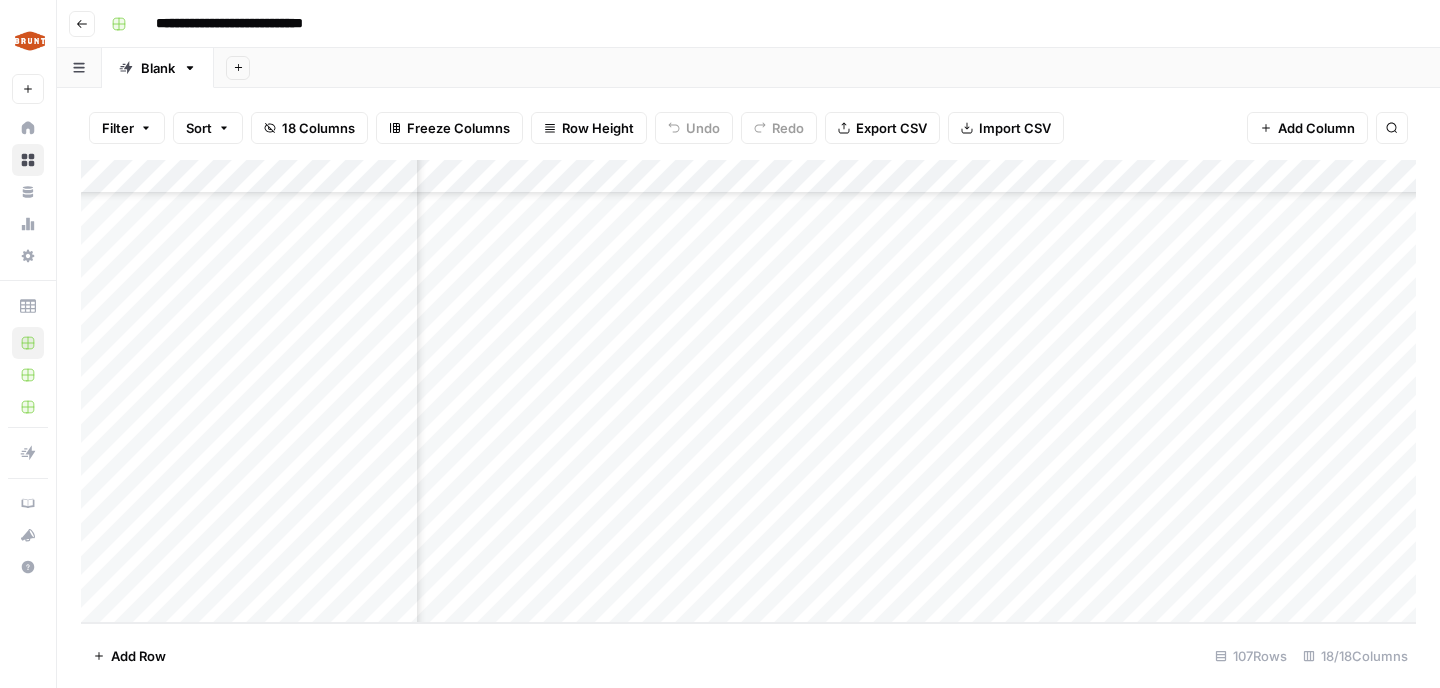scroll, scrollTop: 3241, scrollLeft: 169, axis: both 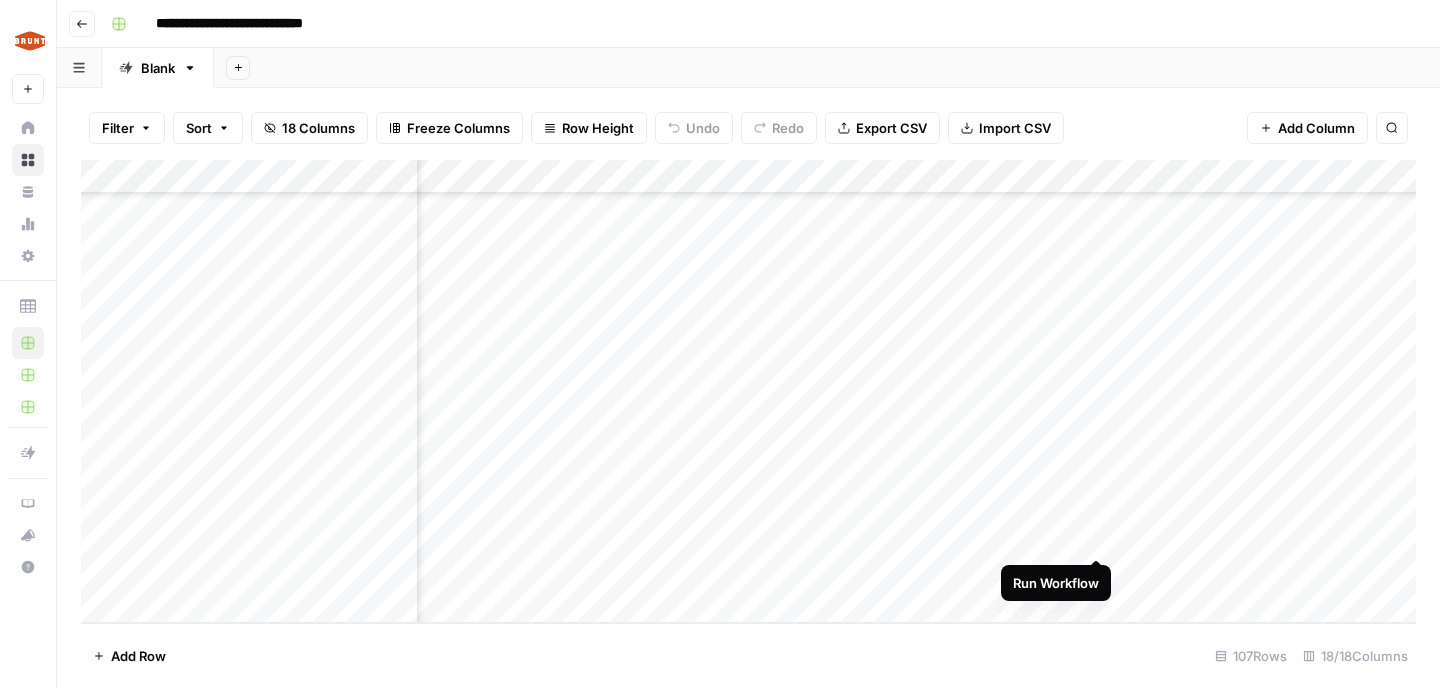 click on "Add Column" at bounding box center [748, 391] 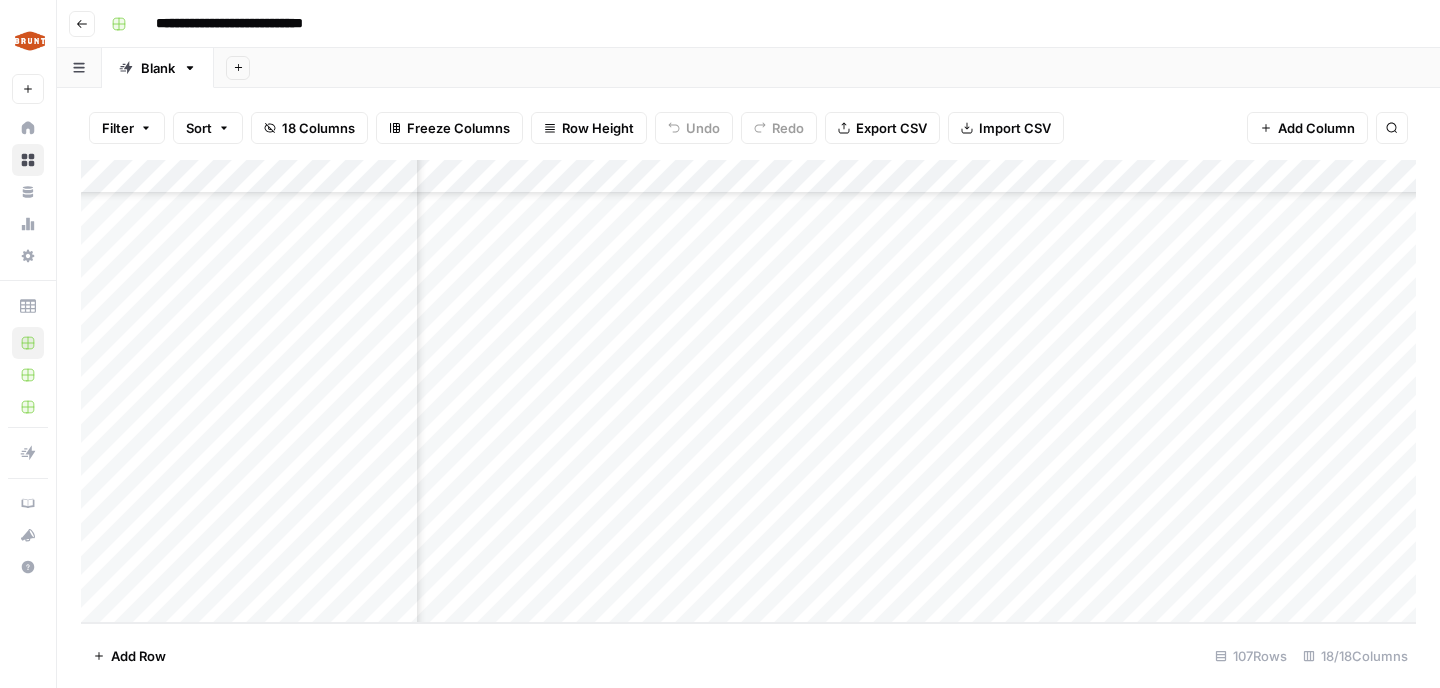 click on "Add Column" at bounding box center (748, 391) 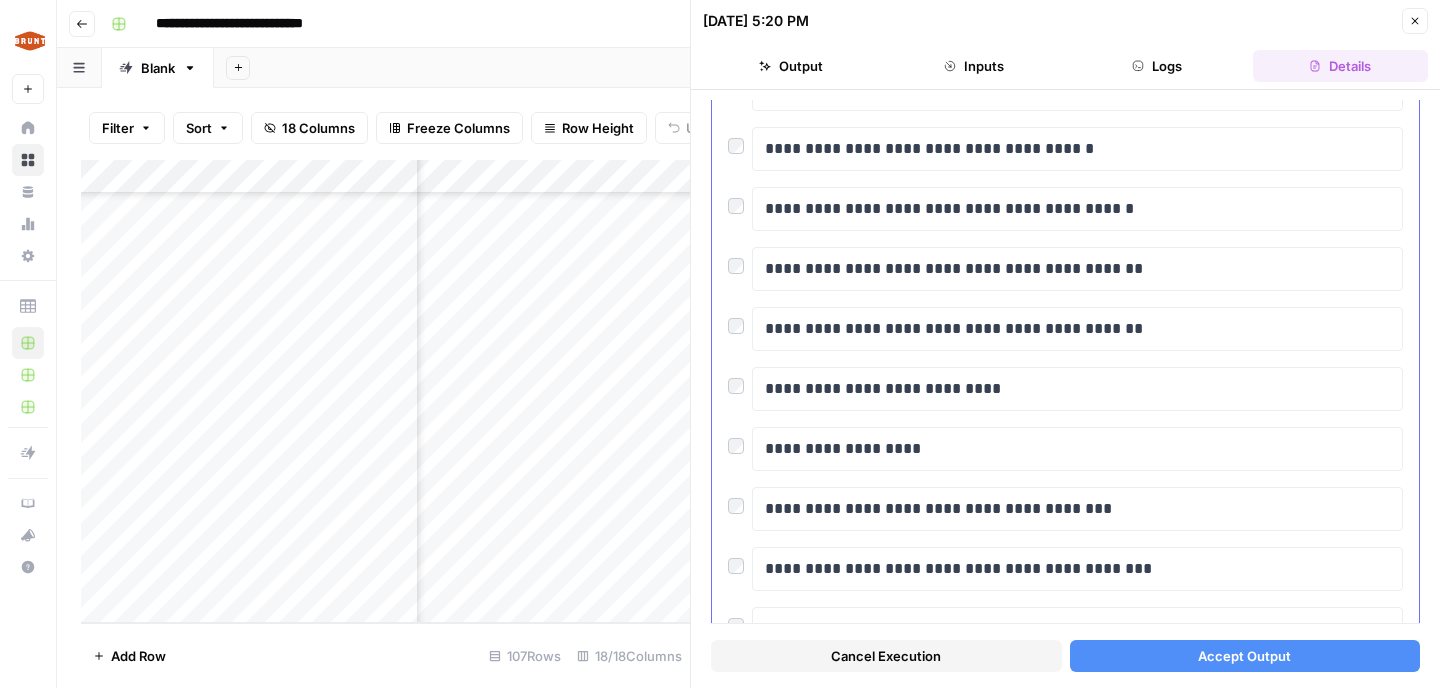 scroll, scrollTop: 351, scrollLeft: 0, axis: vertical 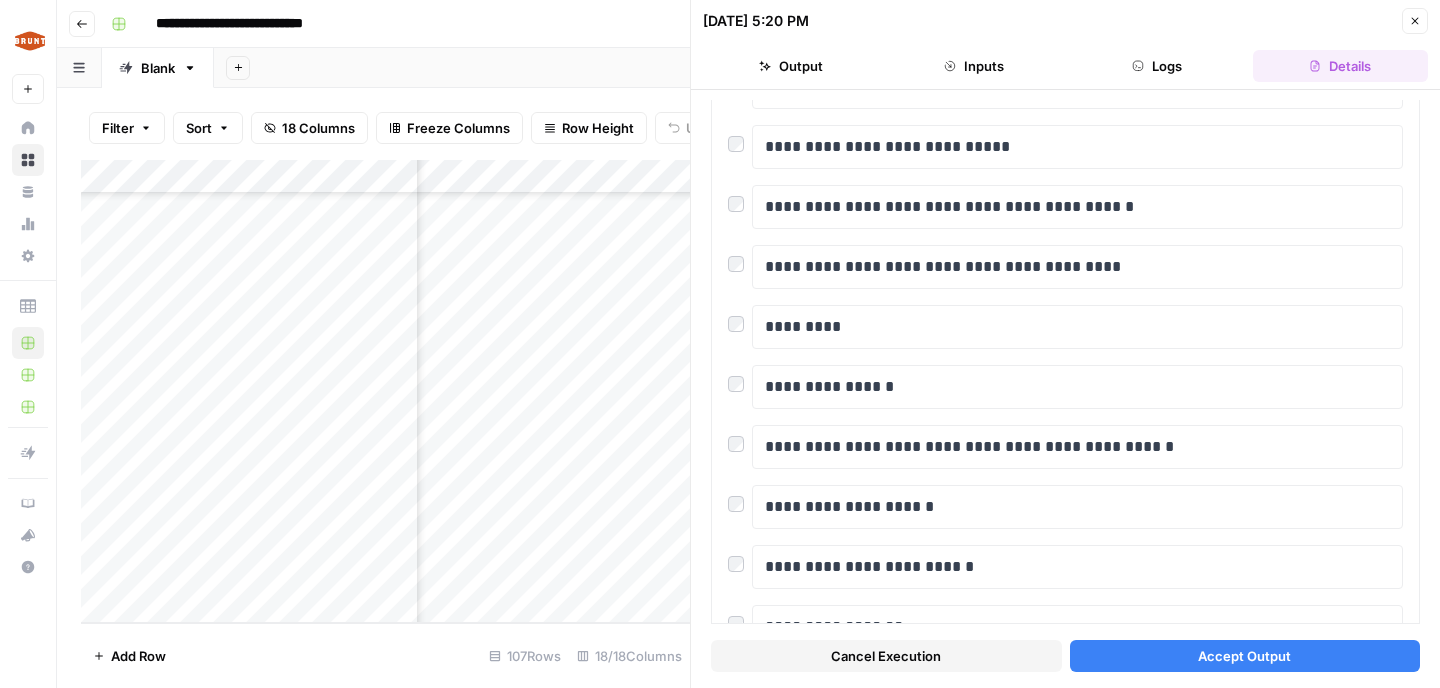 click on "Accept Output" at bounding box center [1244, 656] 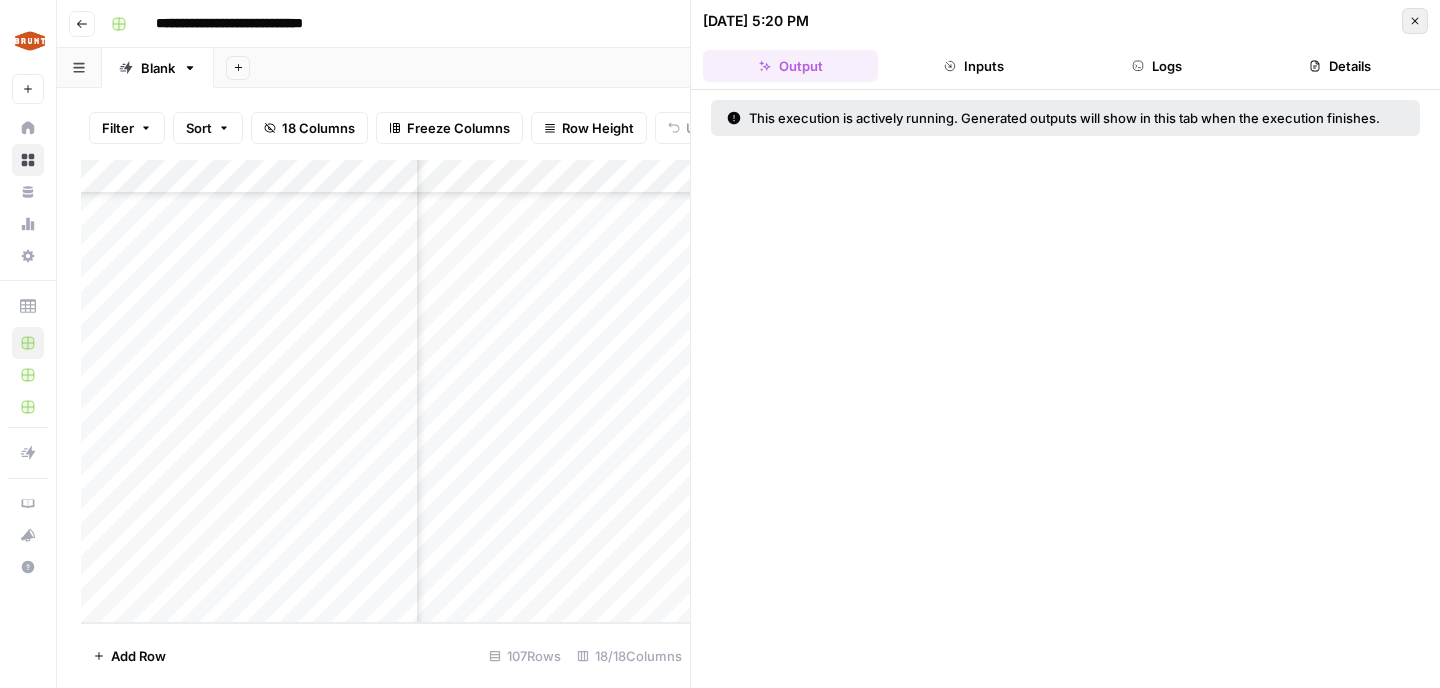 click 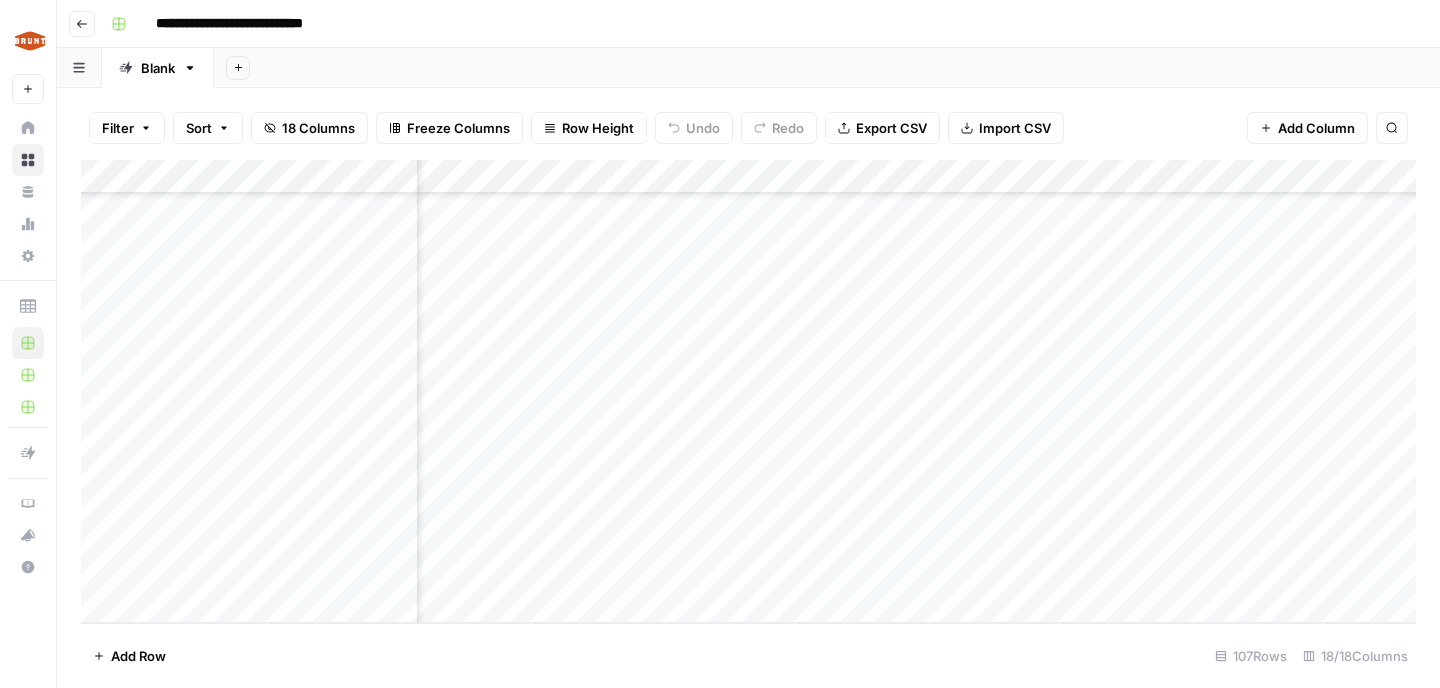scroll, scrollTop: 3241, scrollLeft: 284, axis: both 